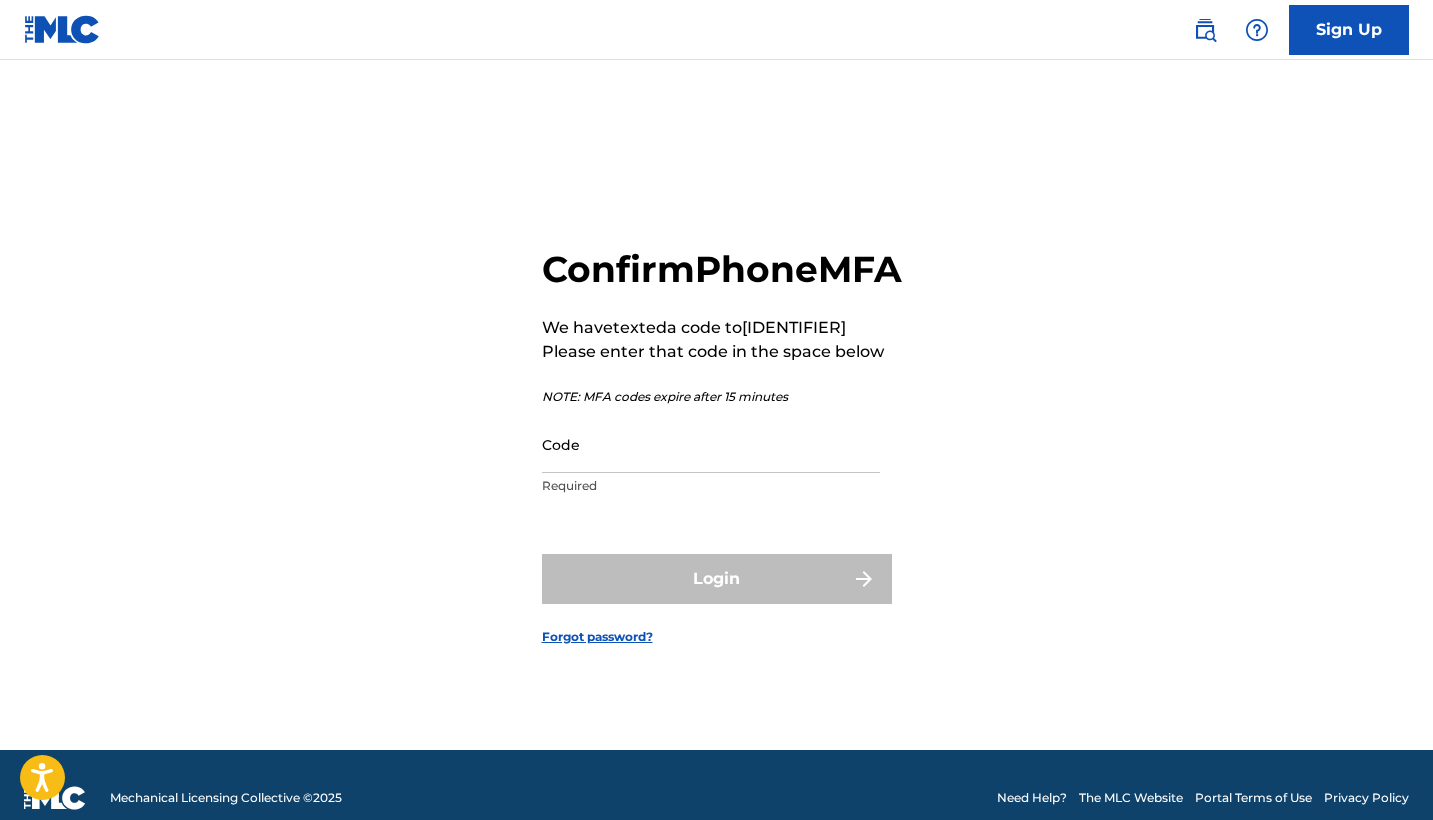 scroll, scrollTop: 0, scrollLeft: 0, axis: both 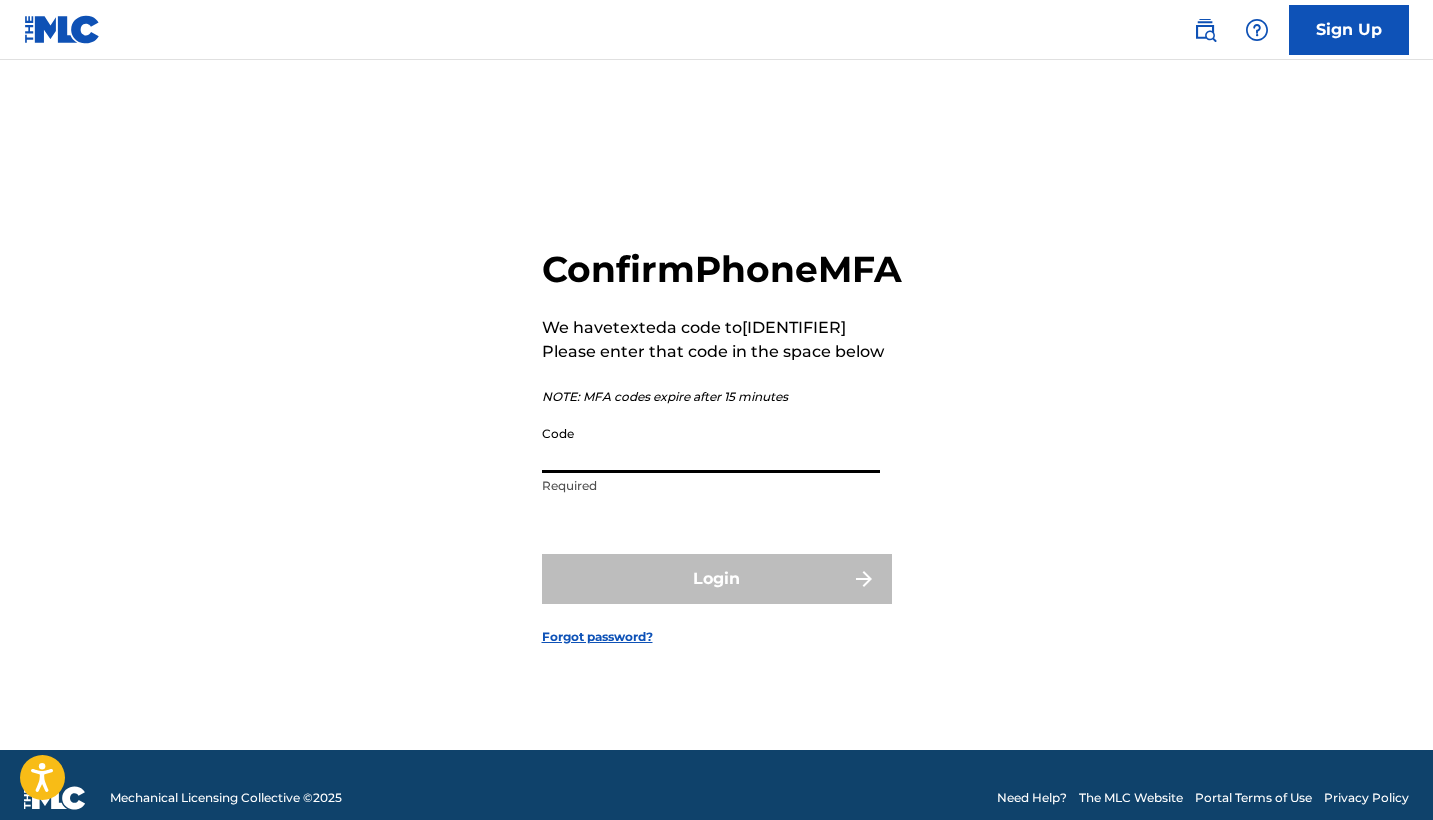 click on "Code" at bounding box center [711, 444] 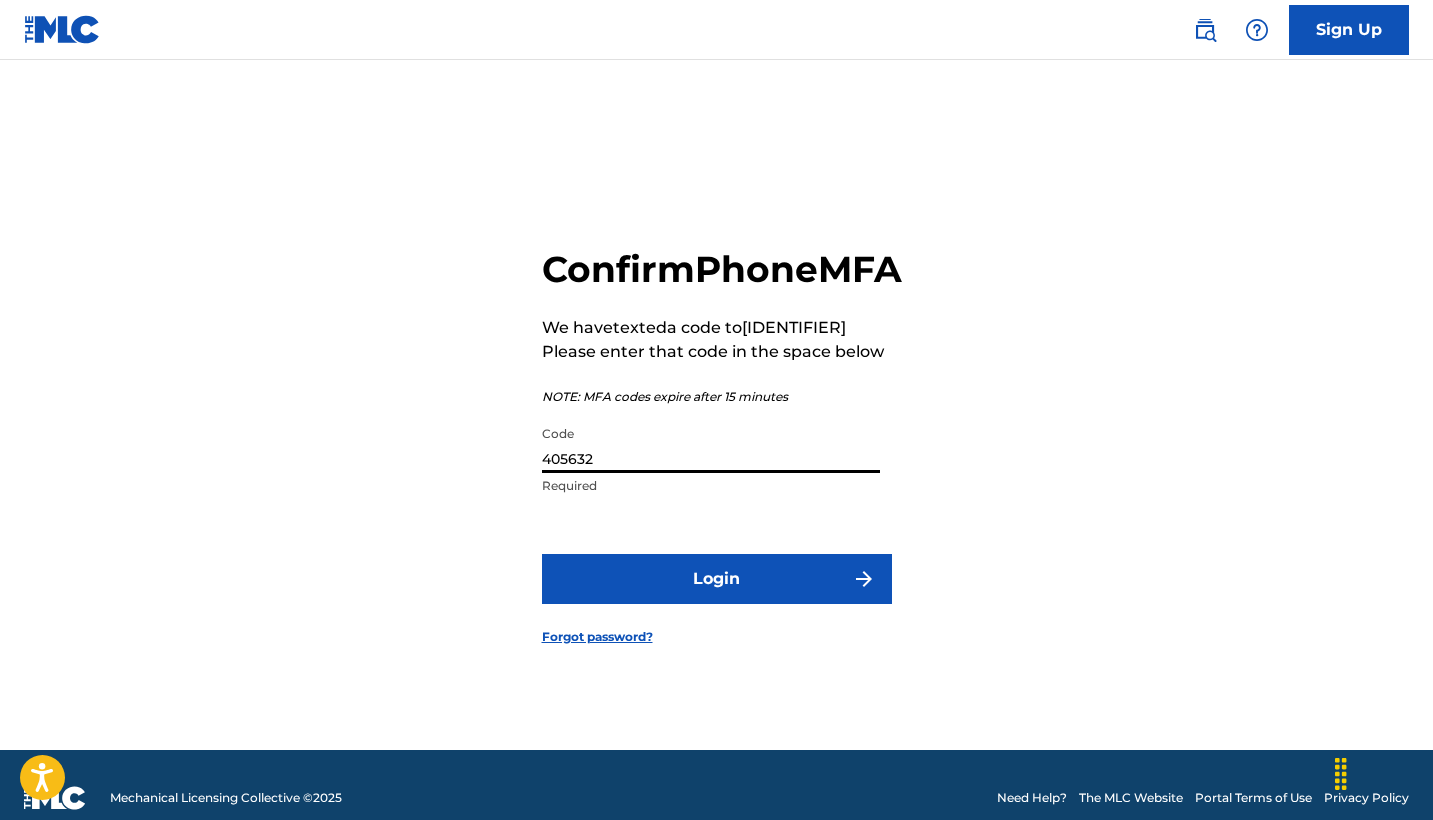 type on "405632" 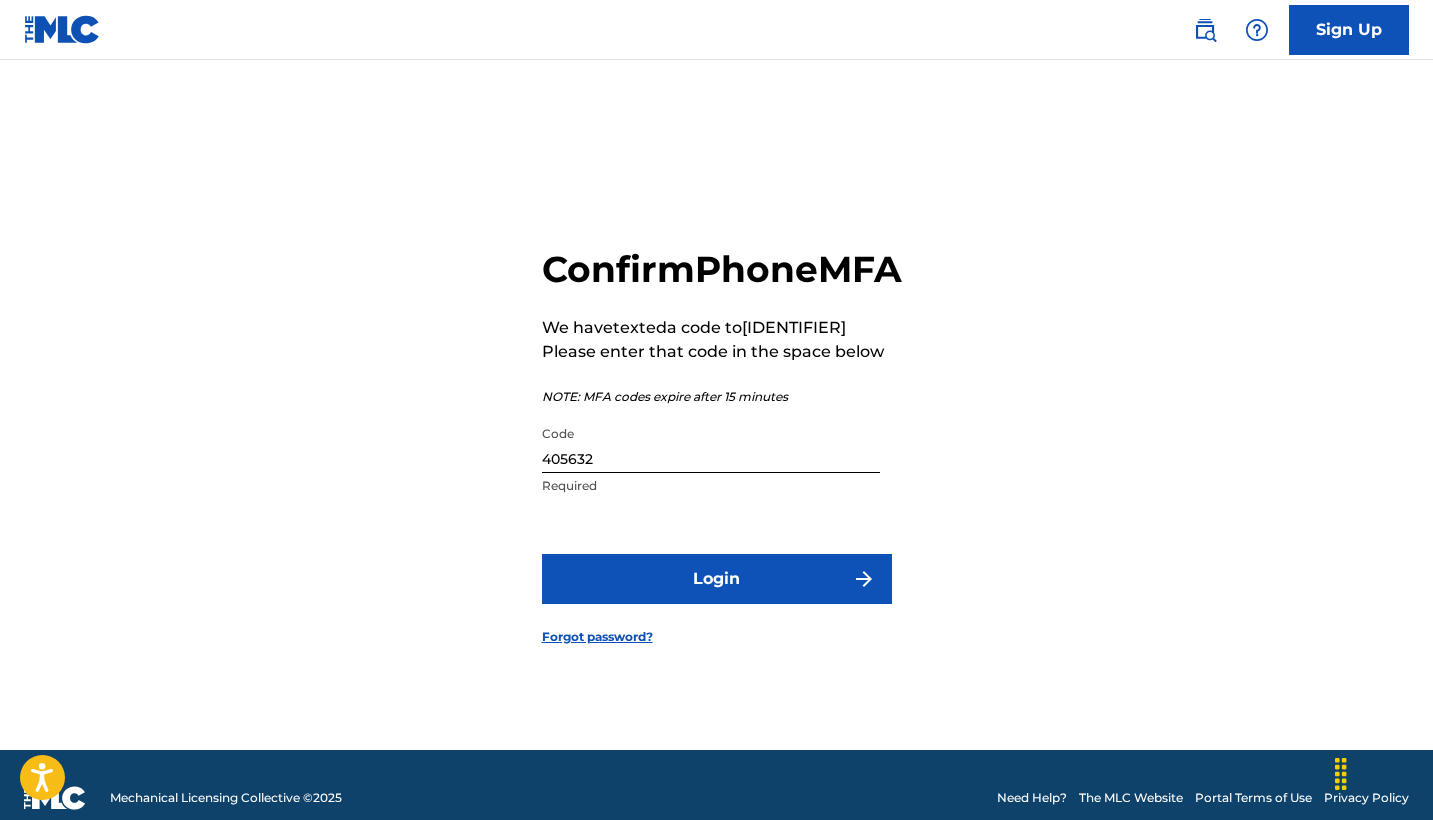 click on "Login" at bounding box center (717, 579) 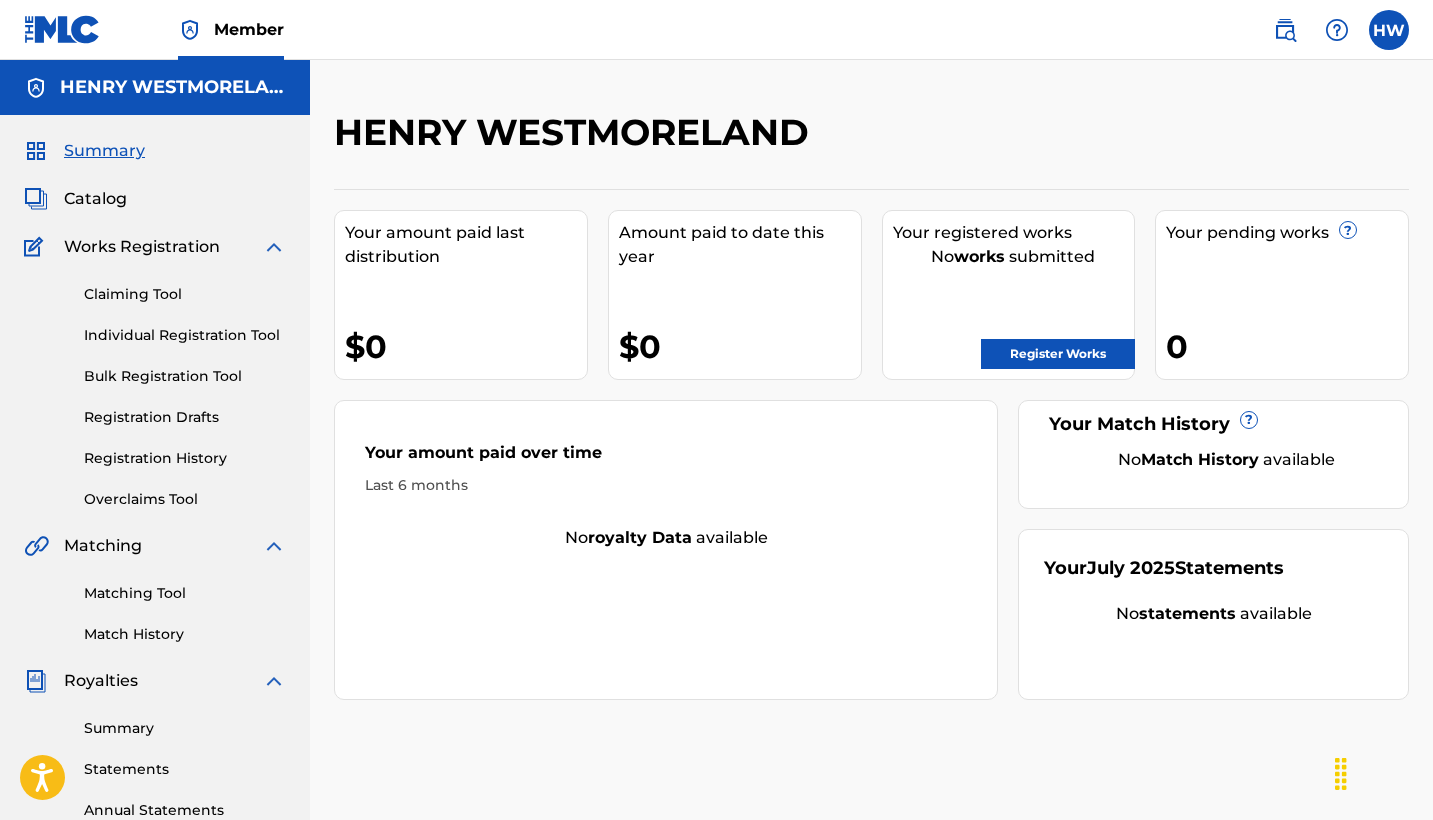 scroll, scrollTop: 0, scrollLeft: 0, axis: both 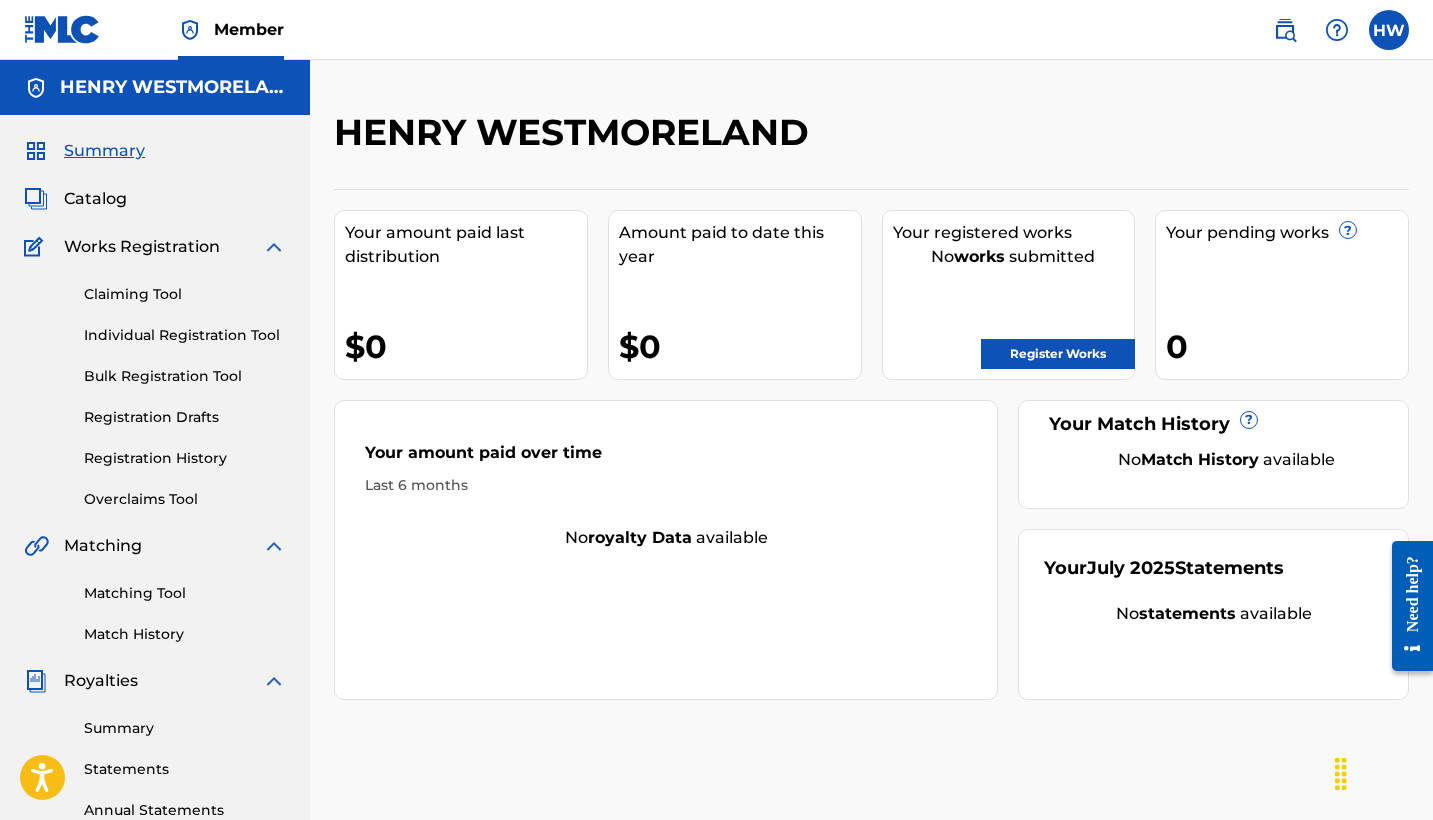 click on "Claiming Tool" at bounding box center [185, 294] 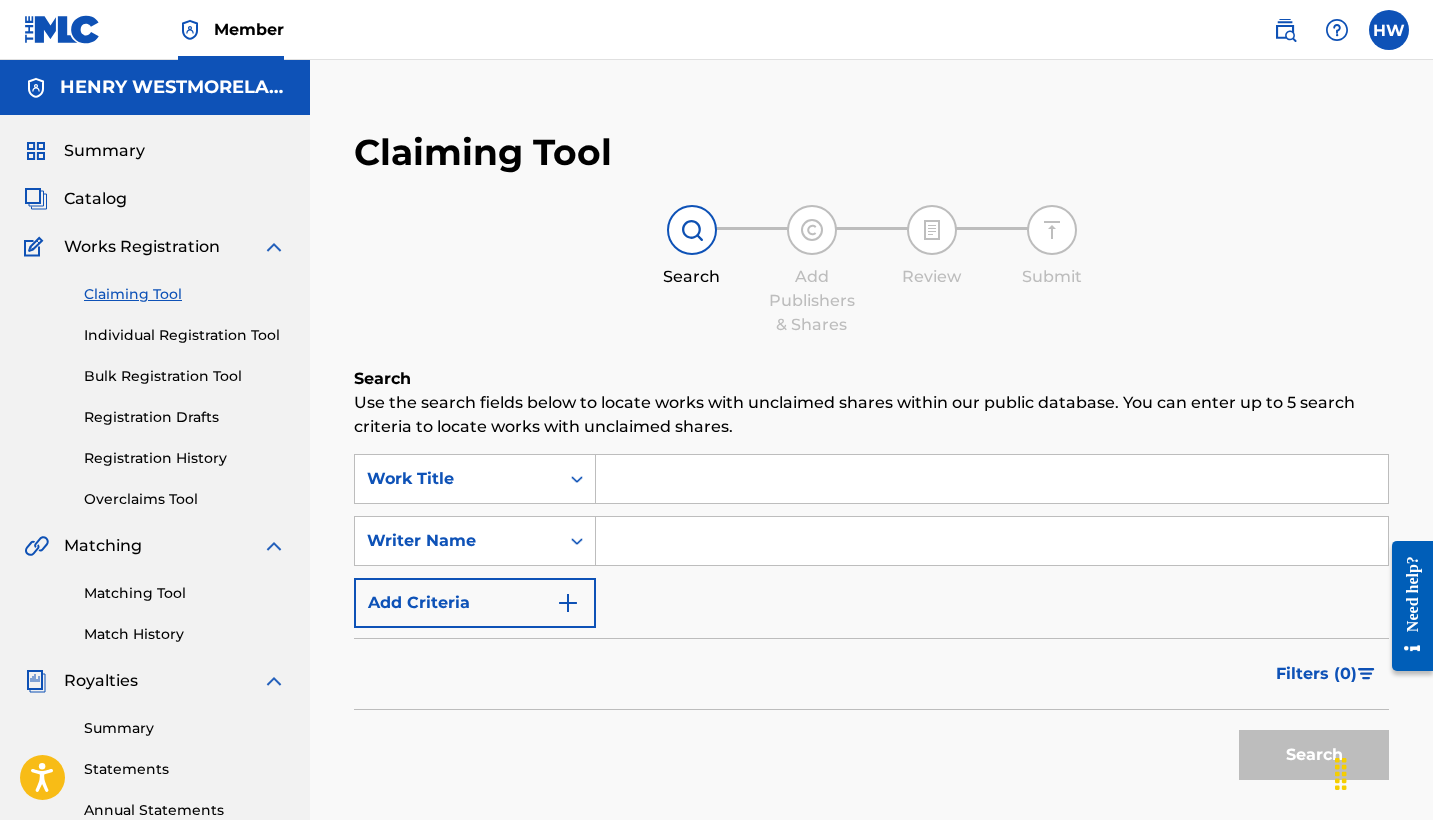 click at bounding box center (992, 479) 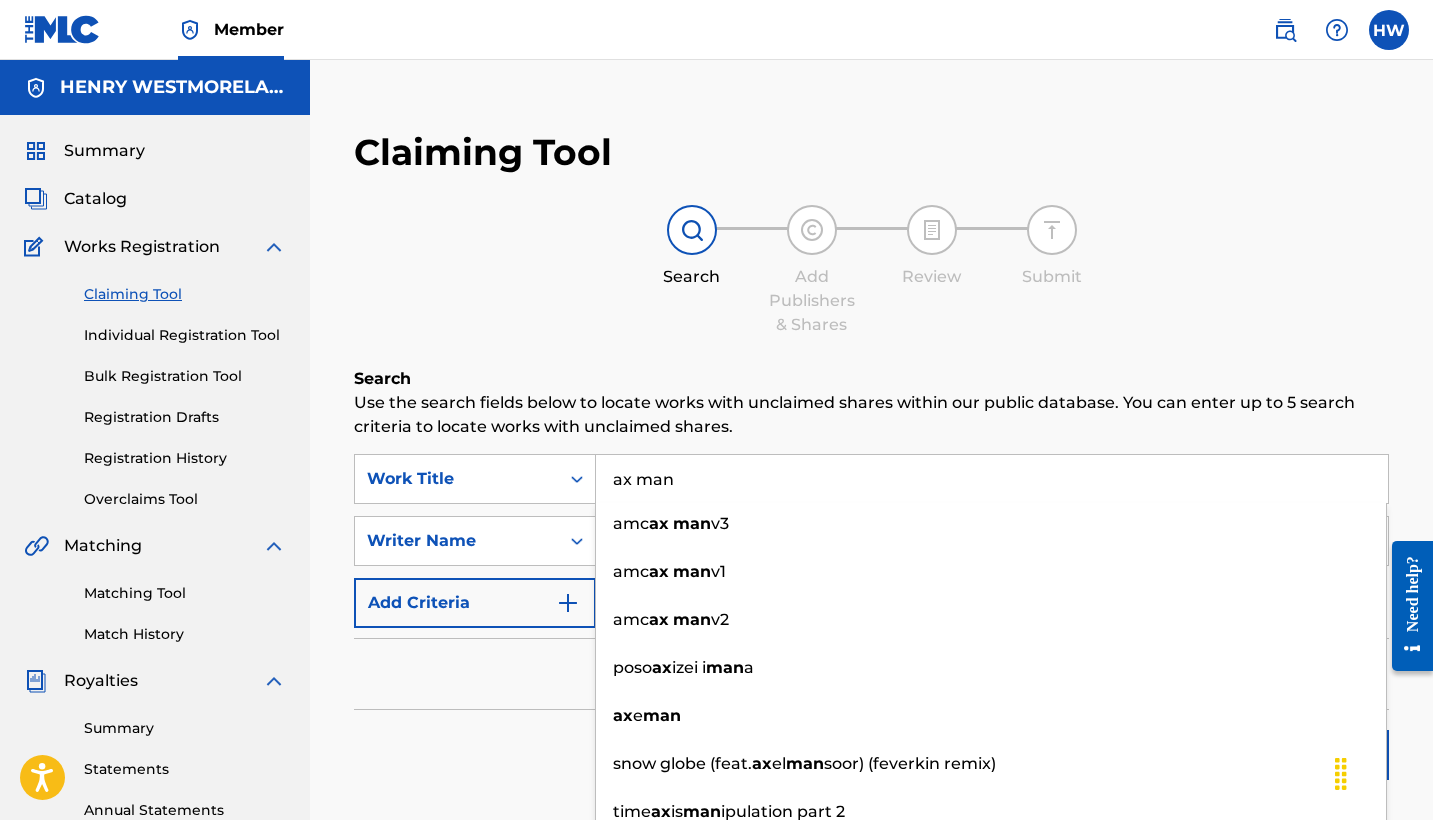 click on "ax man" at bounding box center (992, 479) 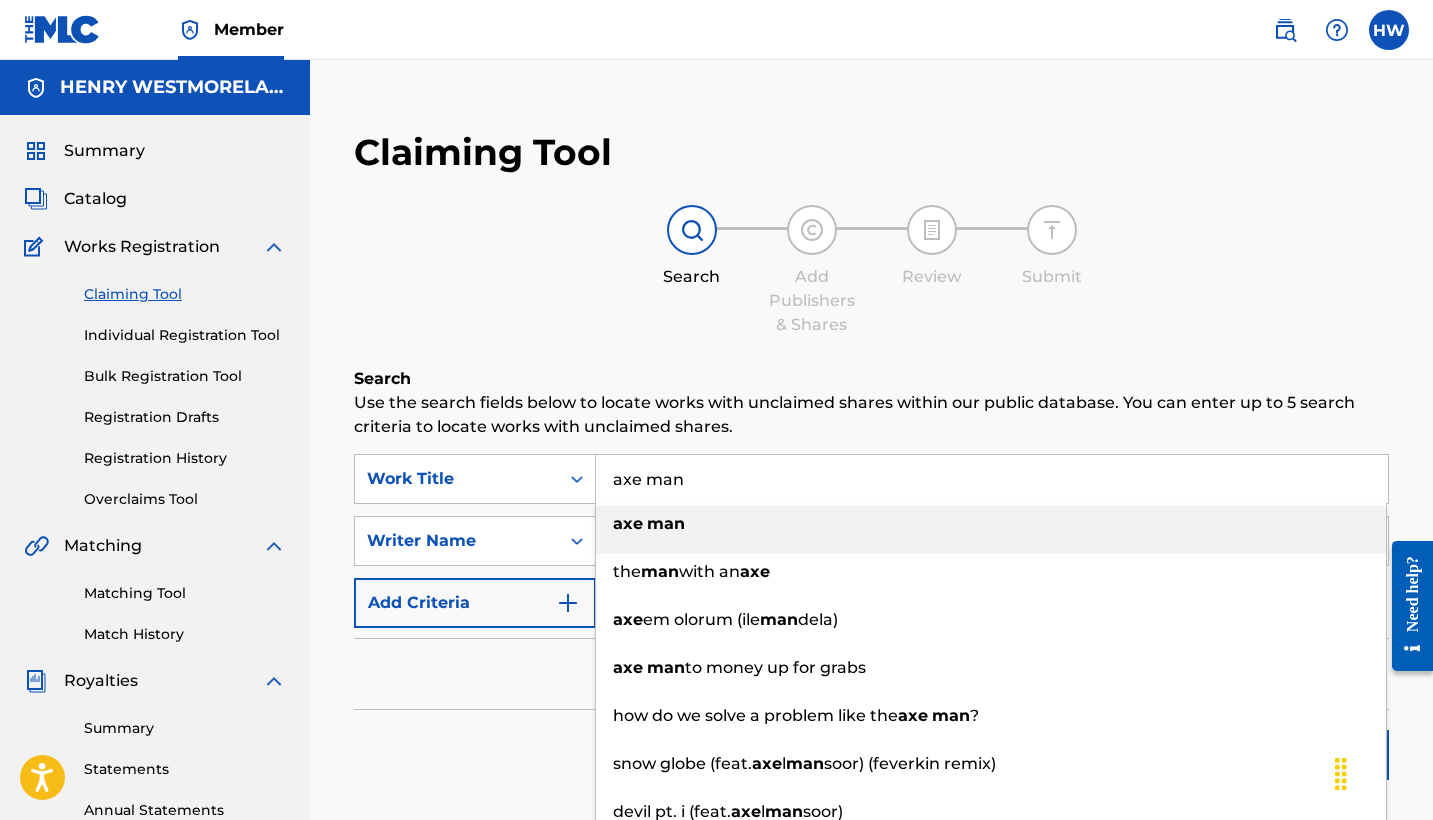 click on "axe man" at bounding box center (992, 479) 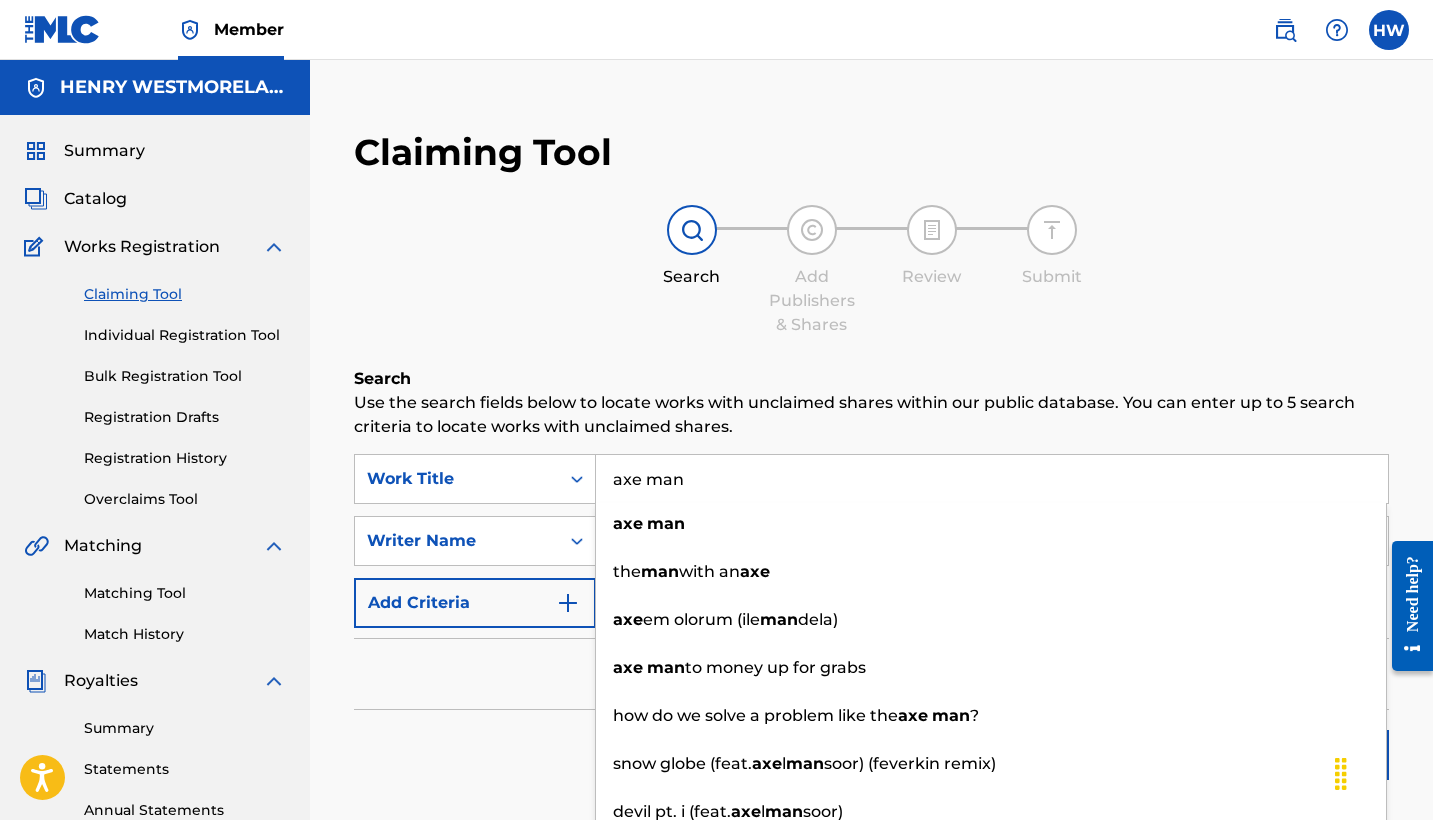 click on "axe man" at bounding box center (992, 479) 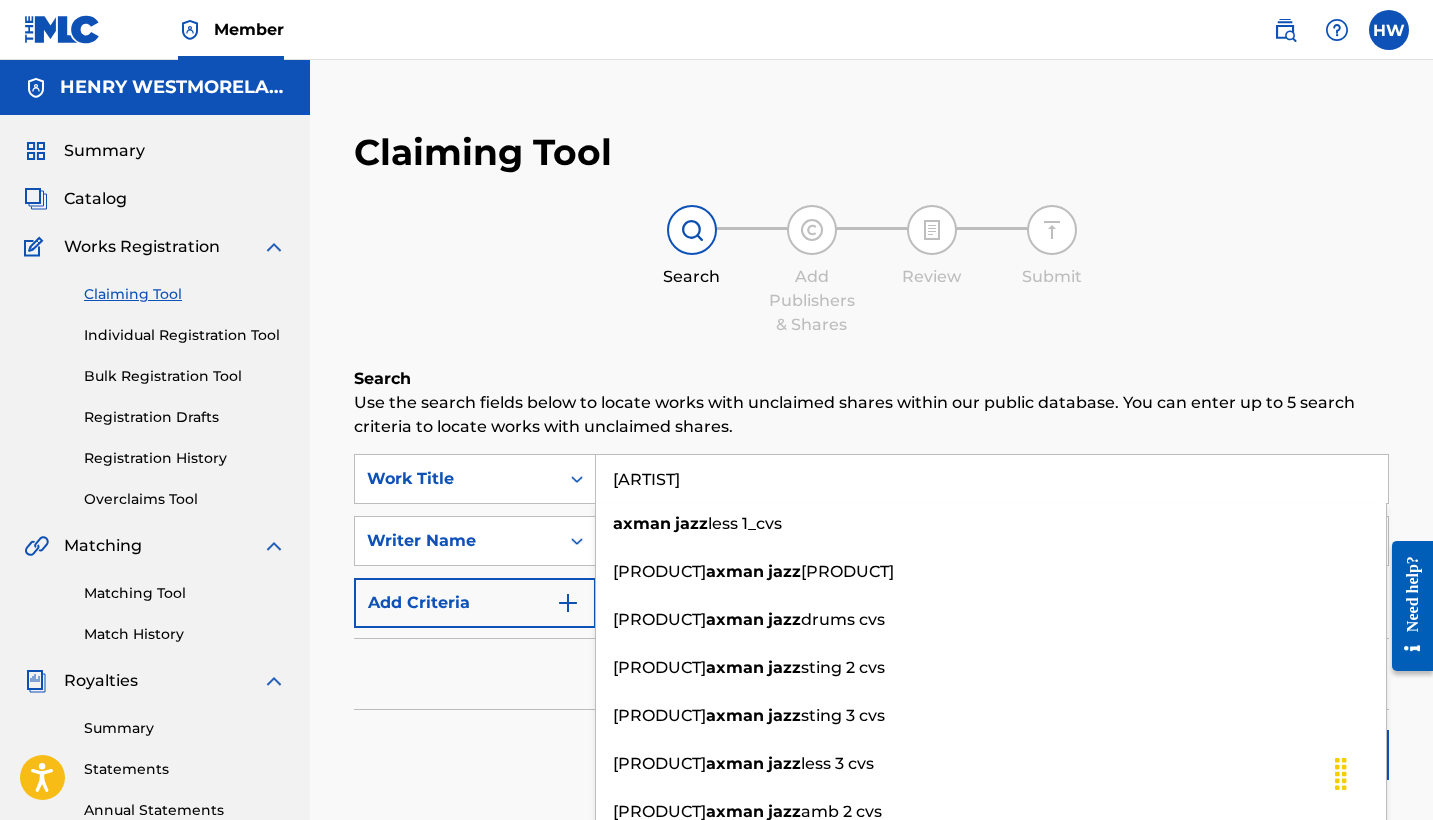 click on "[ARTIST]" at bounding box center [992, 479] 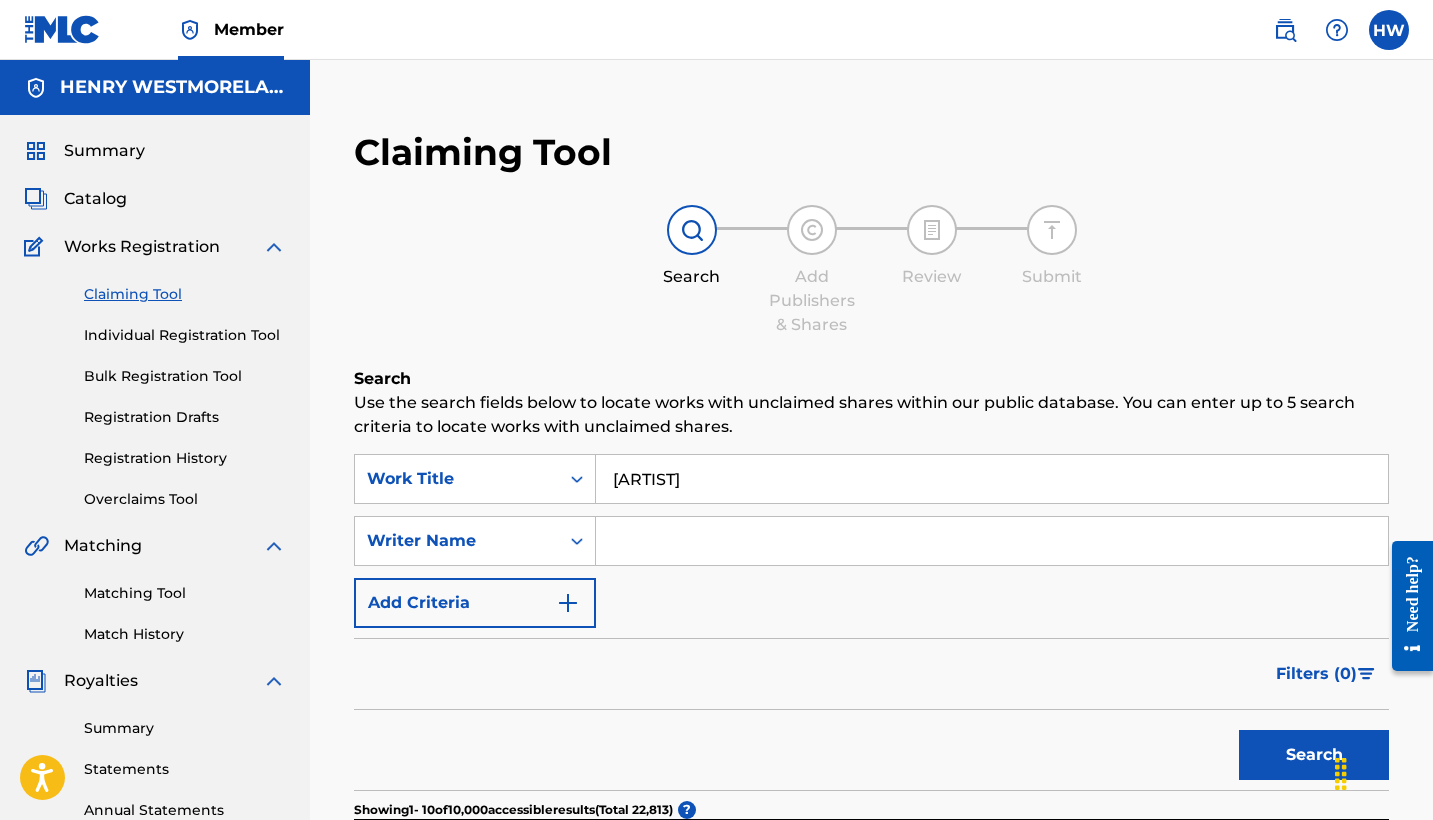 click on "Search" at bounding box center [1314, 755] 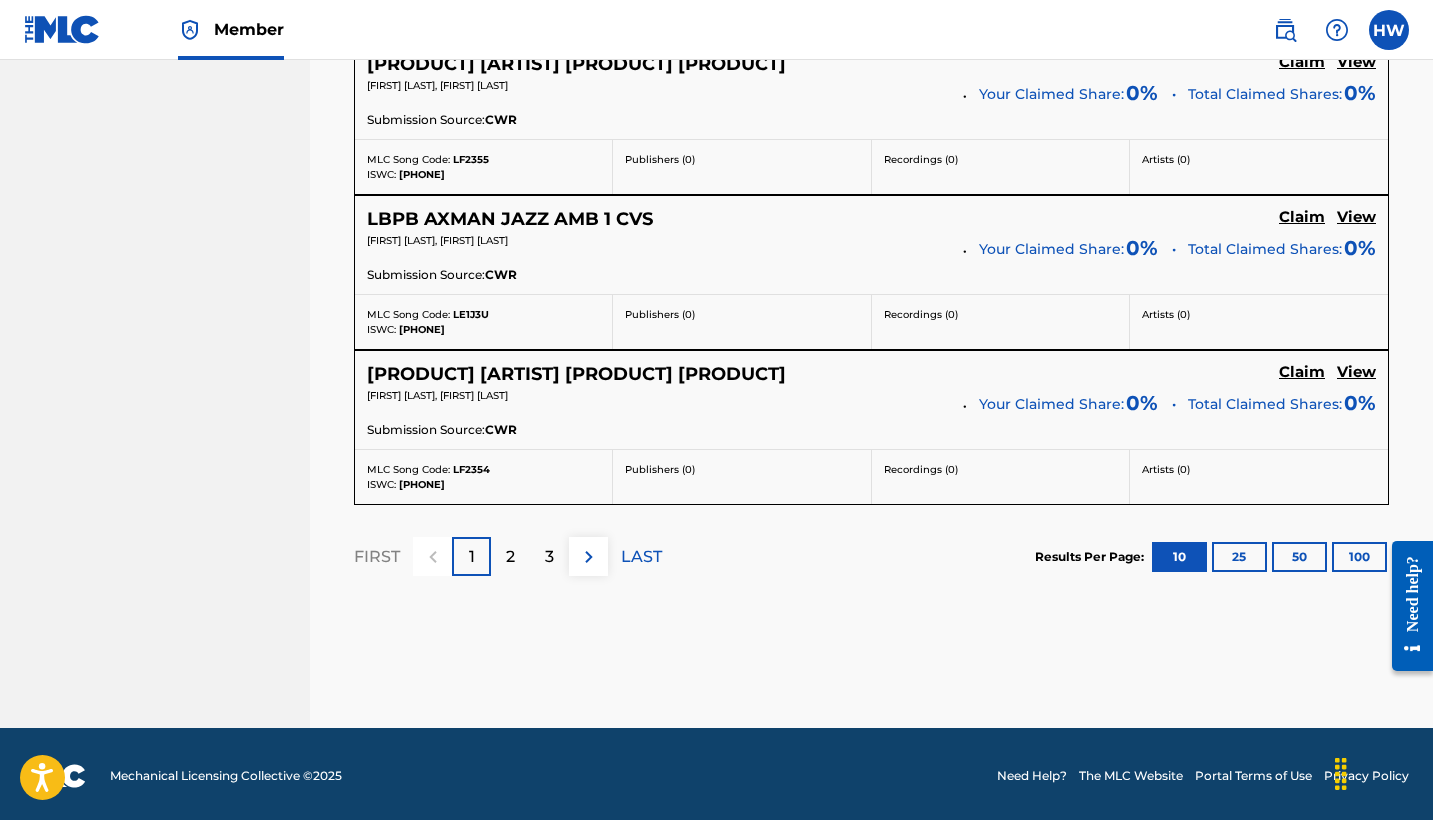 scroll, scrollTop: 1863, scrollLeft: 0, axis: vertical 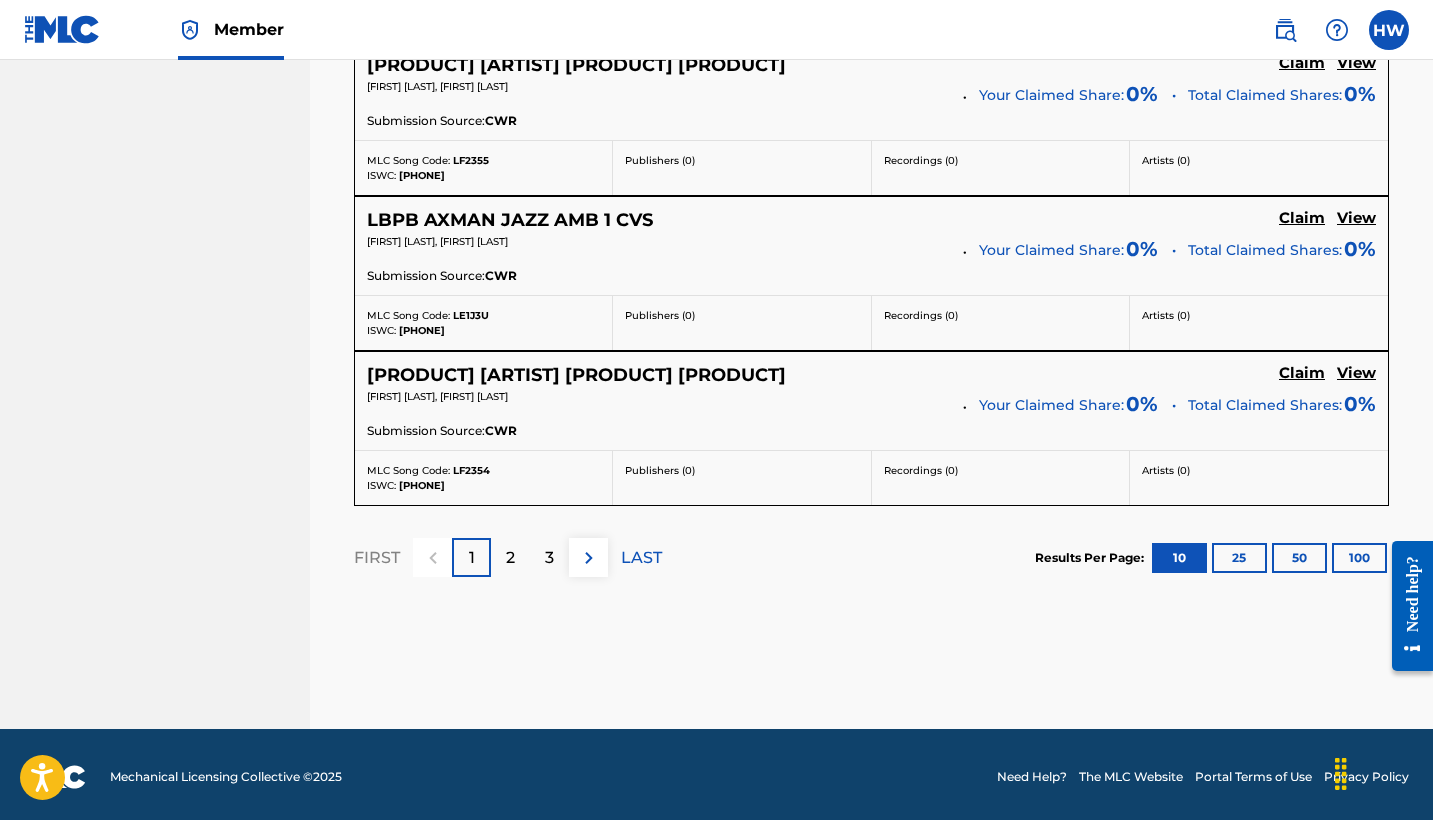 click at bounding box center [589, 558] 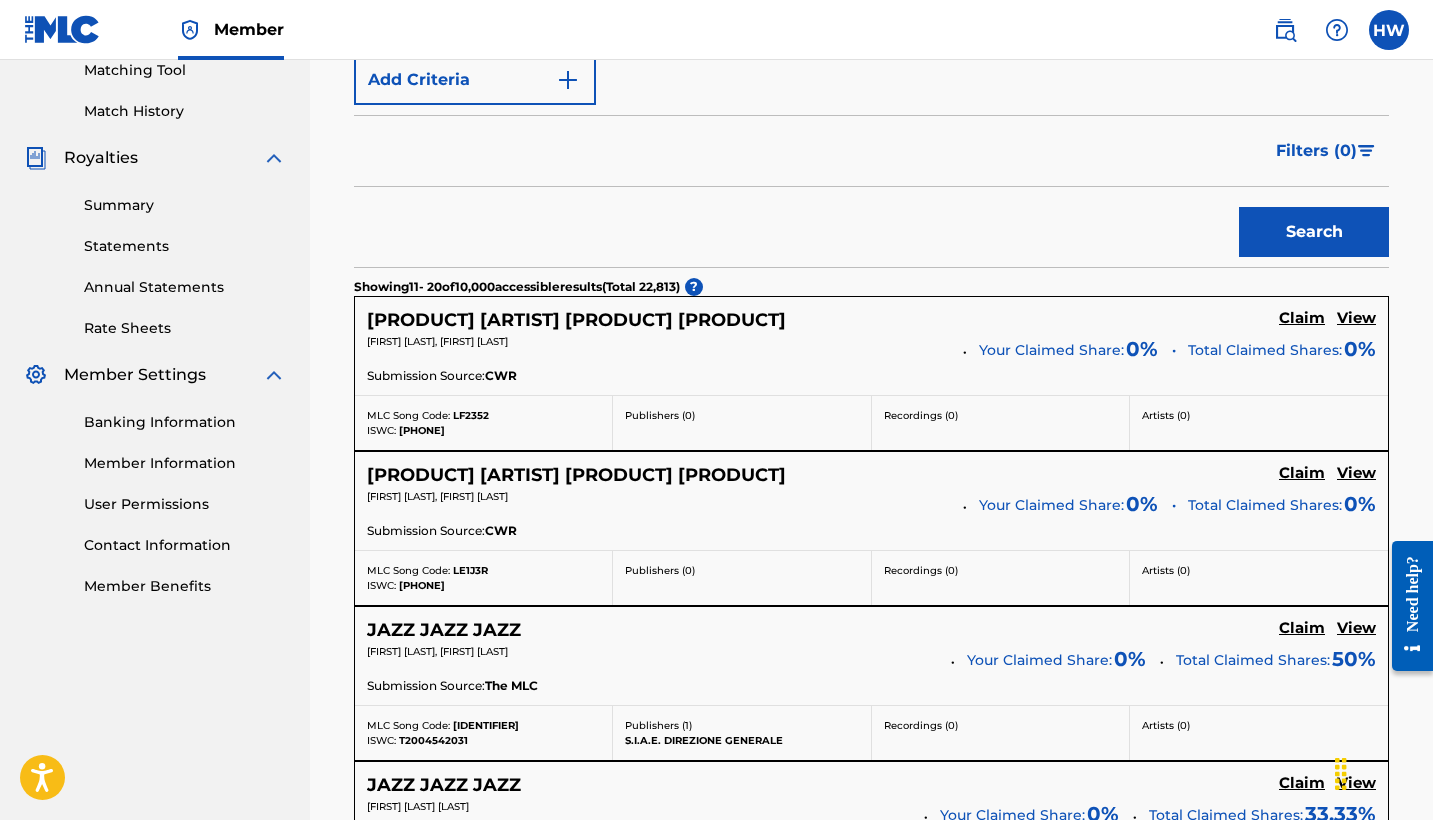 scroll, scrollTop: 531, scrollLeft: 0, axis: vertical 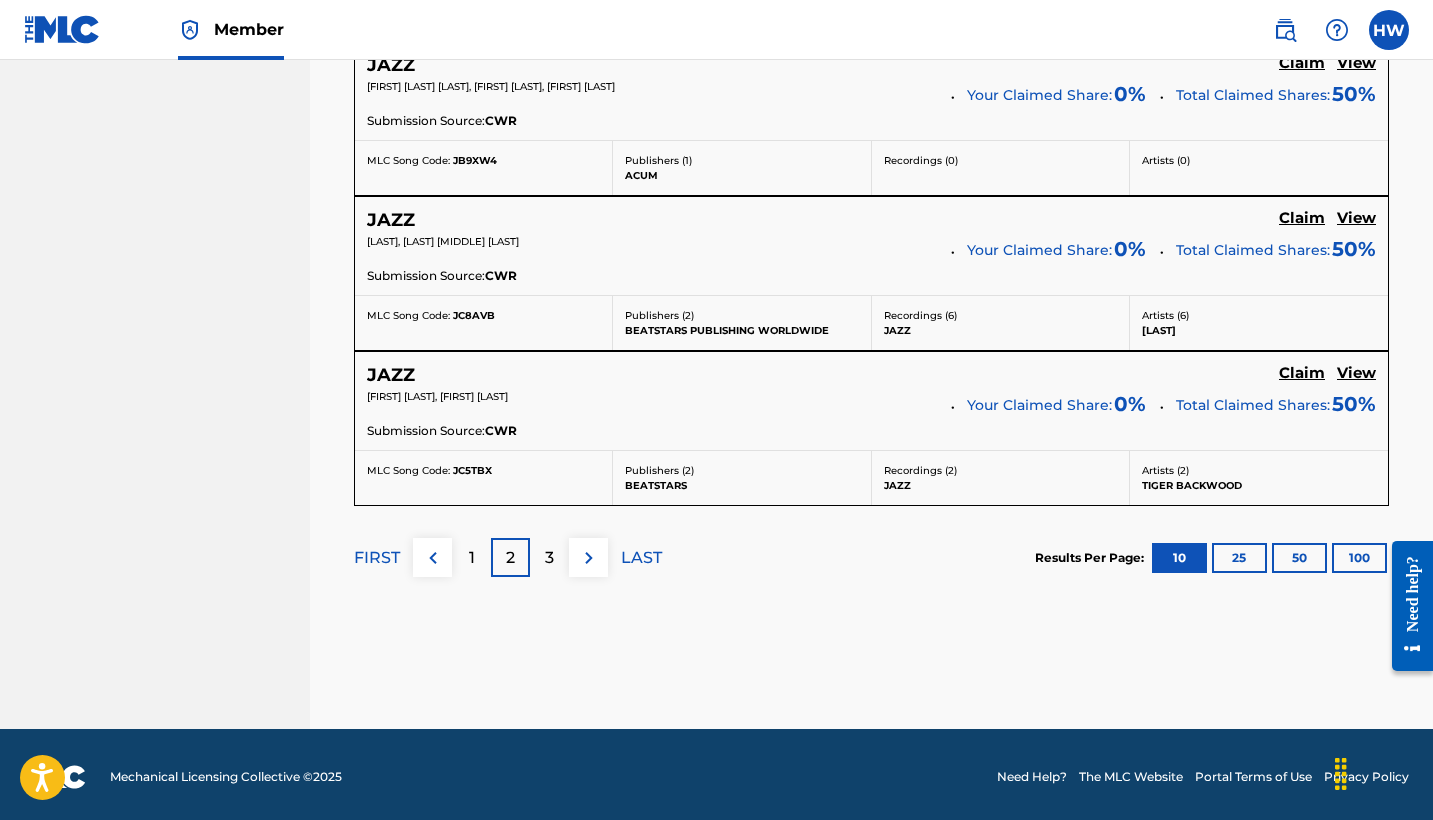 click on "3" at bounding box center (549, 557) 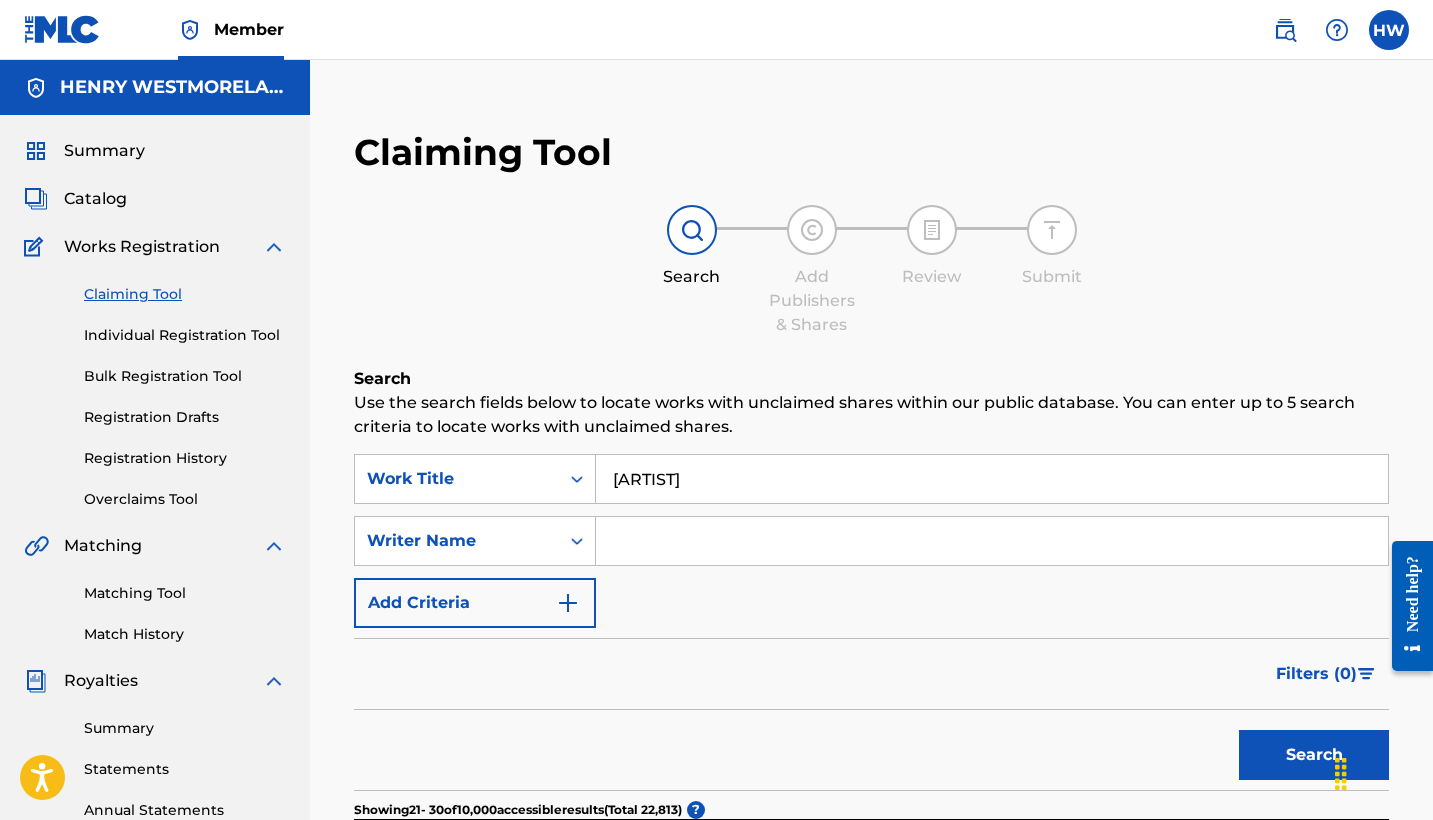 scroll, scrollTop: 0, scrollLeft: 0, axis: both 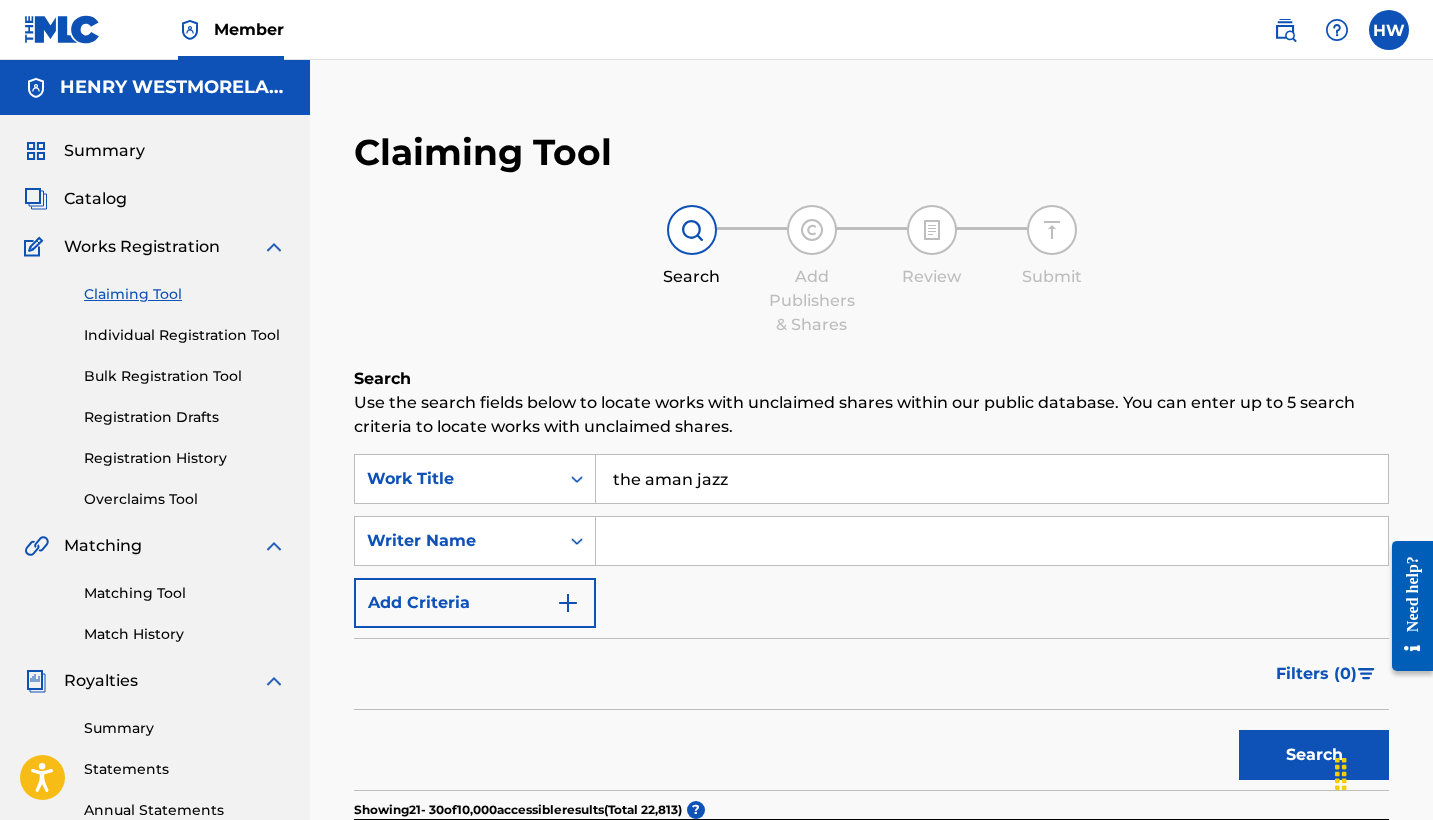 type on "[ARTIST]" 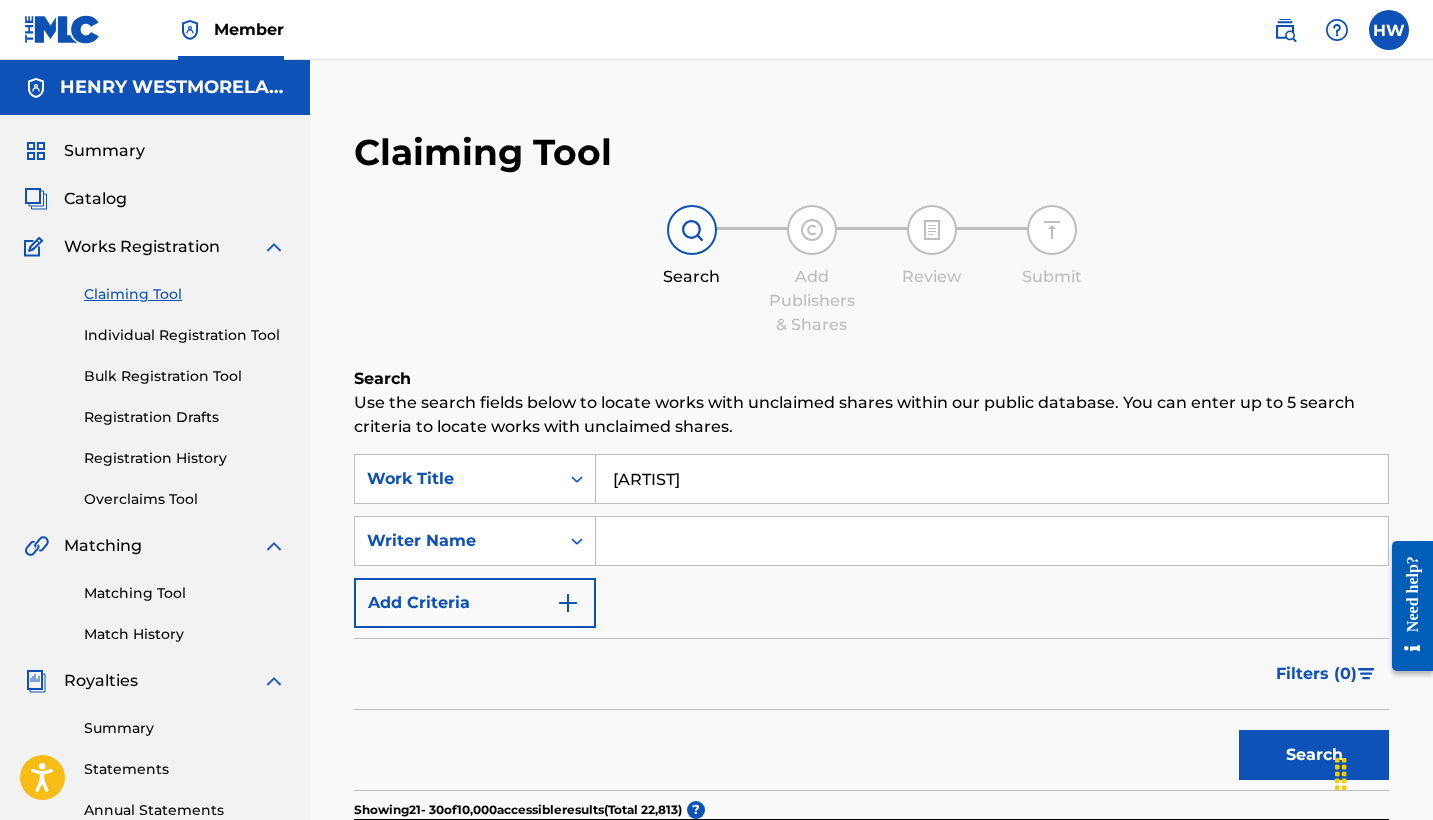 click on "[ARTIST]" at bounding box center (992, 479) 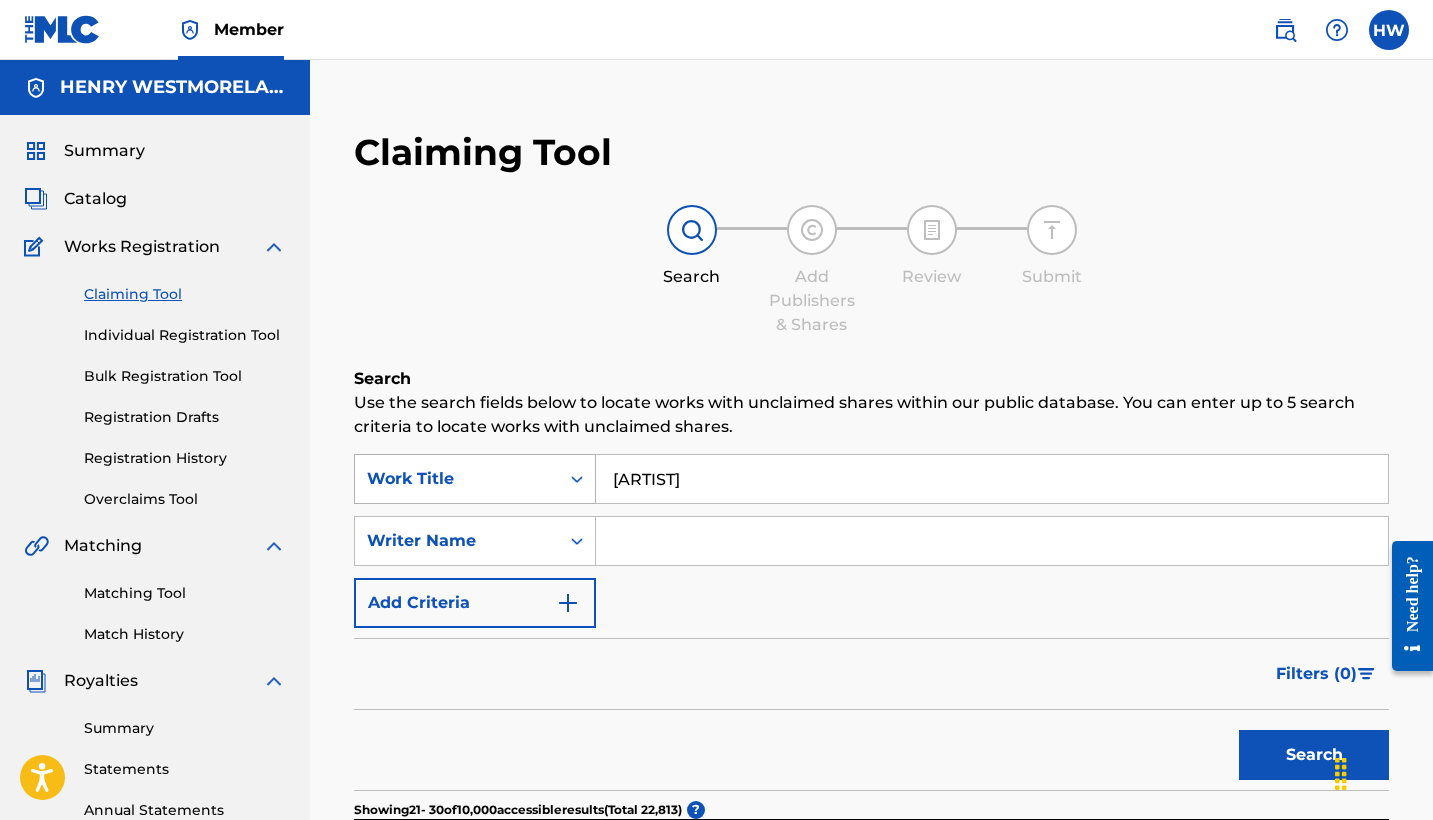 drag, startPoint x: 799, startPoint y: 484, endPoint x: 466, endPoint y: 478, distance: 333.05405 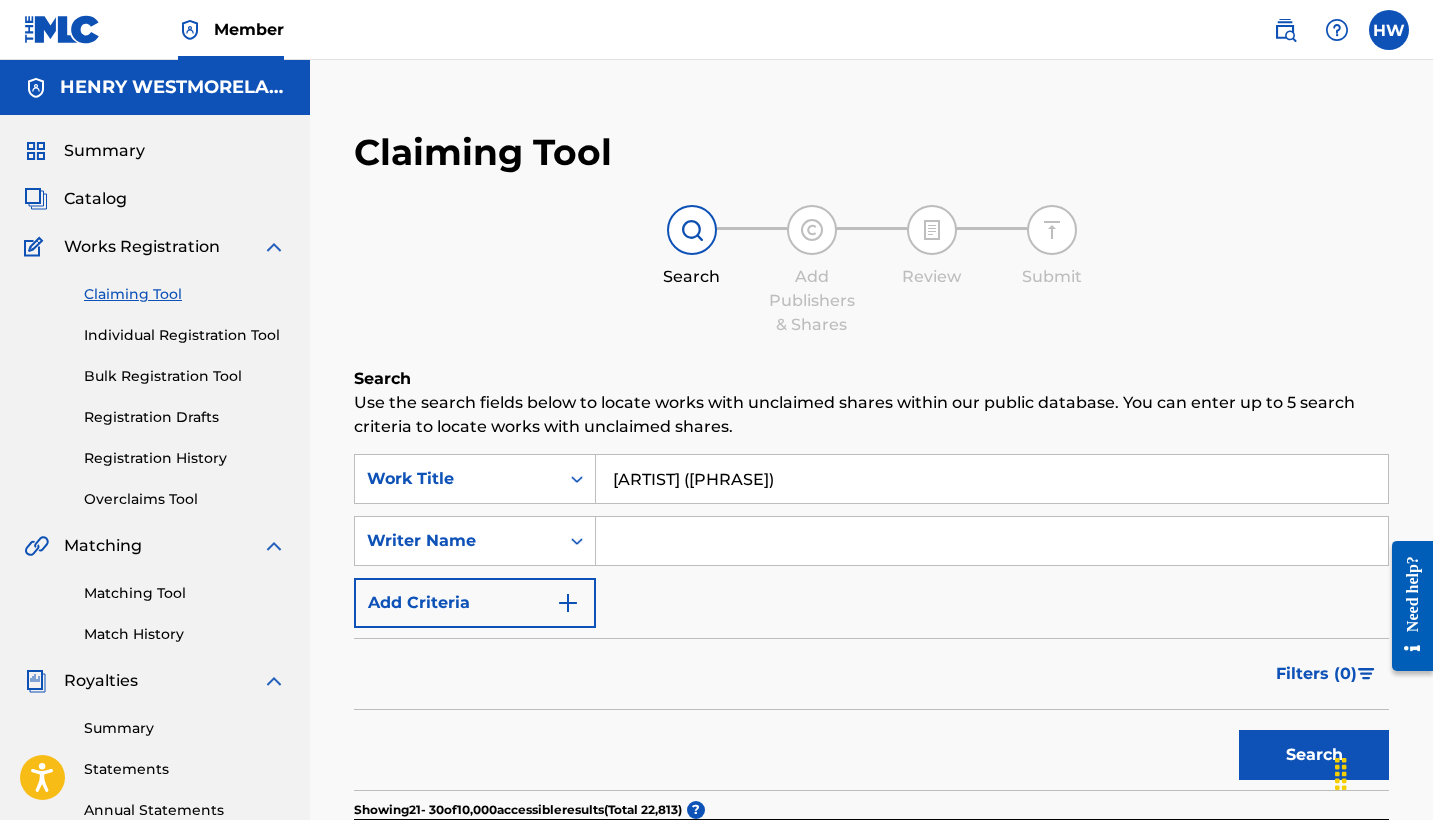 type on "[ARTIST] ([PHRASE])" 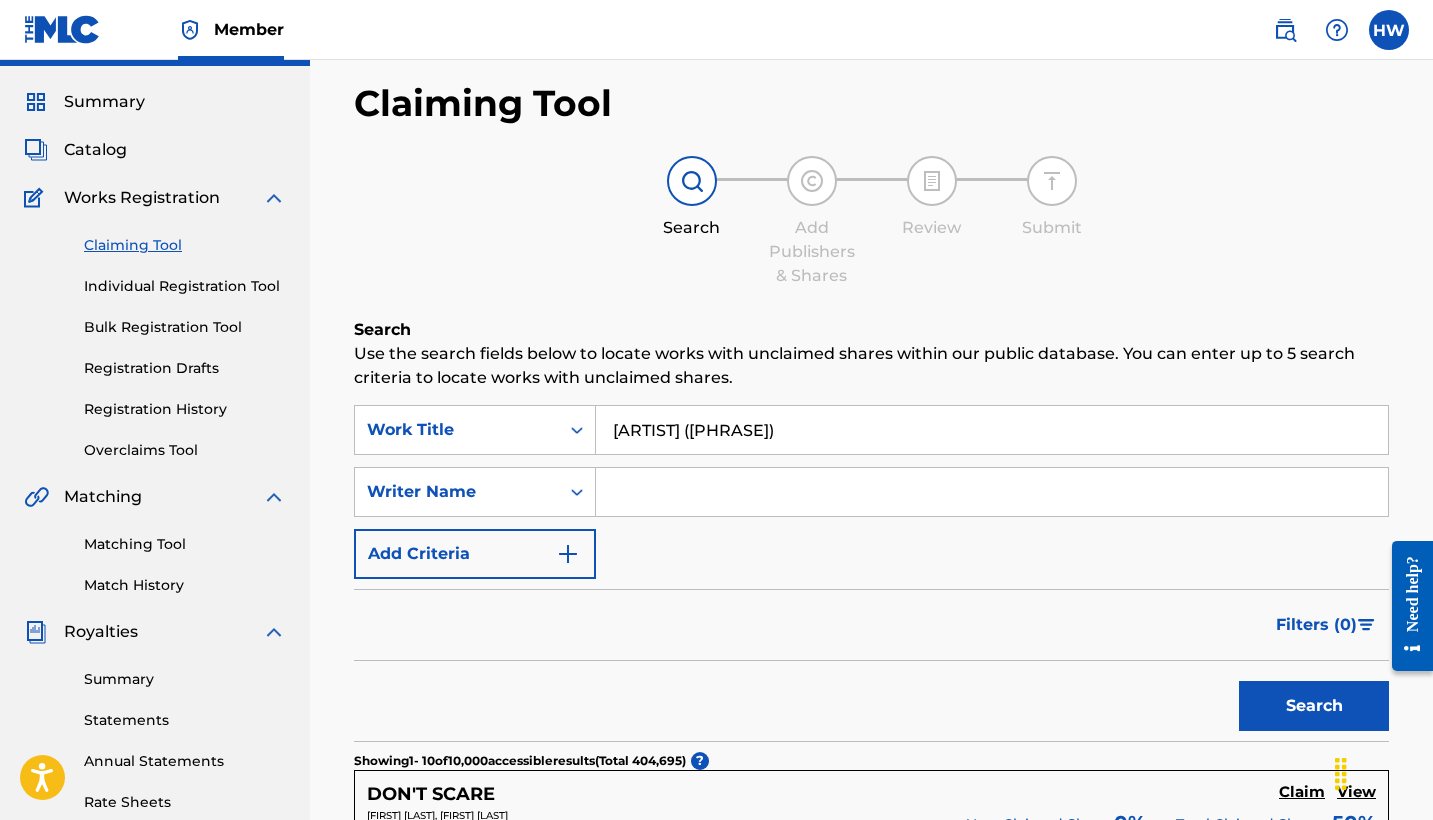 scroll, scrollTop: 40, scrollLeft: 0, axis: vertical 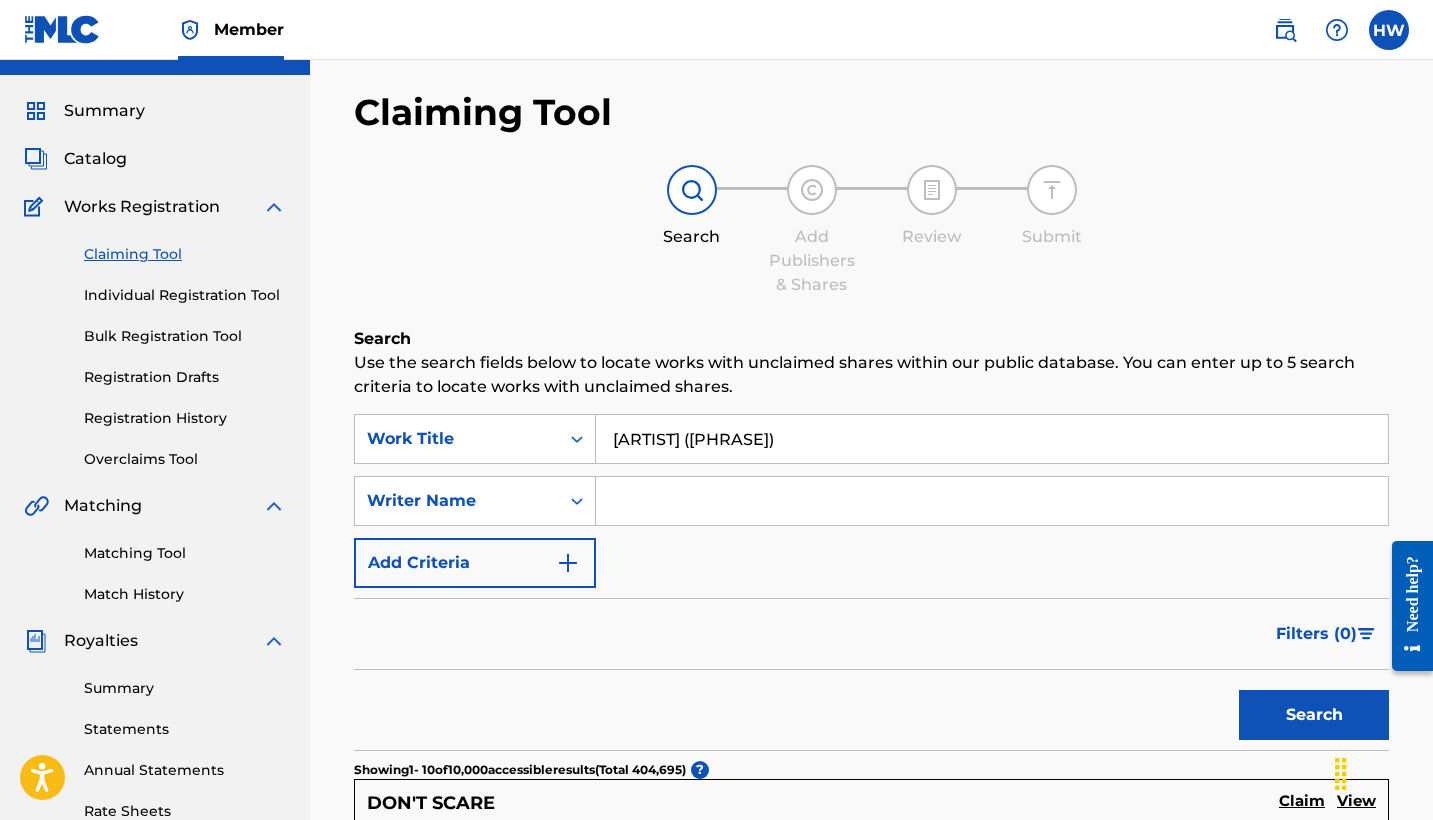 click on "Individual Registration Tool" at bounding box center (185, 295) 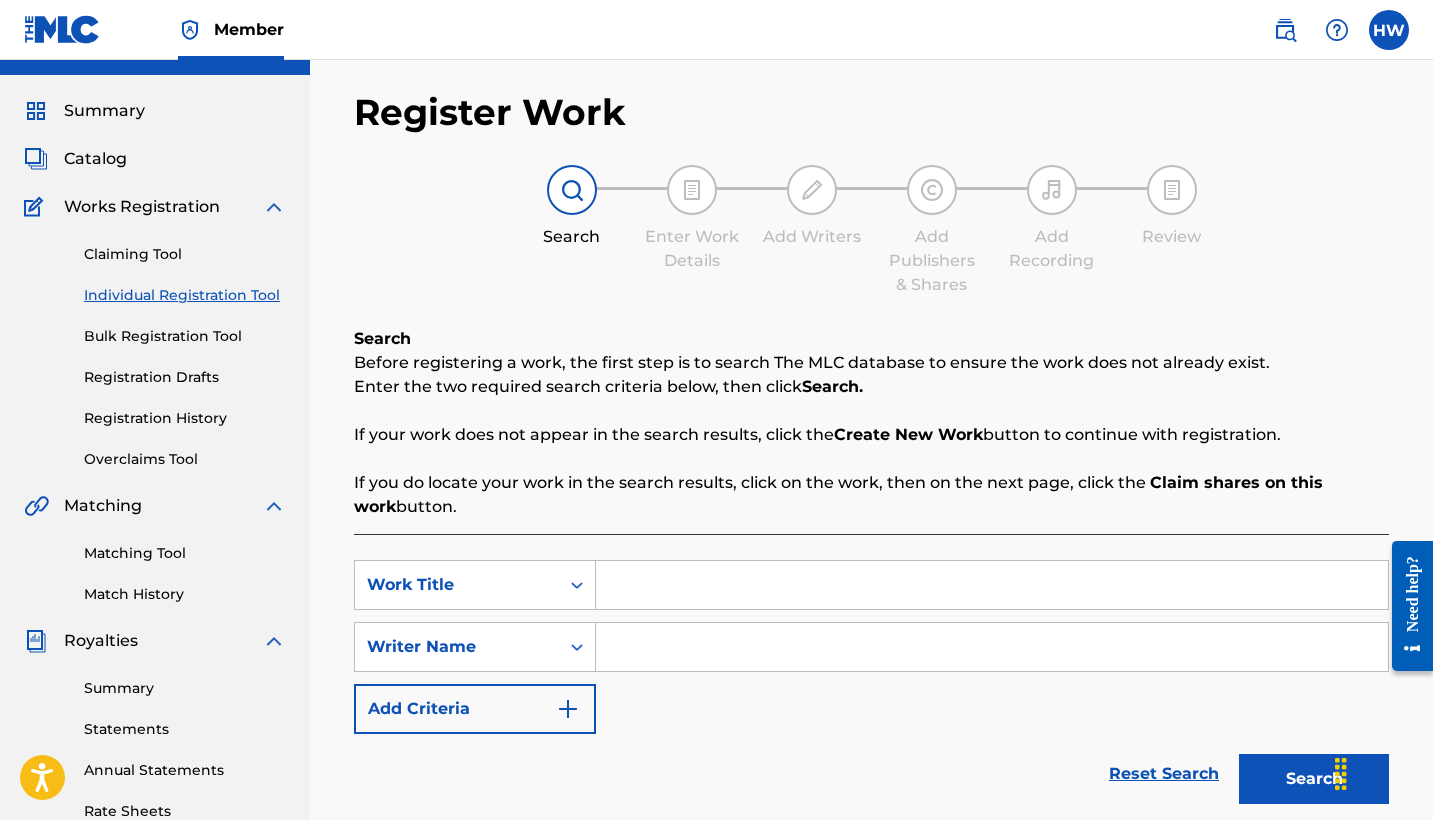 scroll, scrollTop: 0, scrollLeft: 0, axis: both 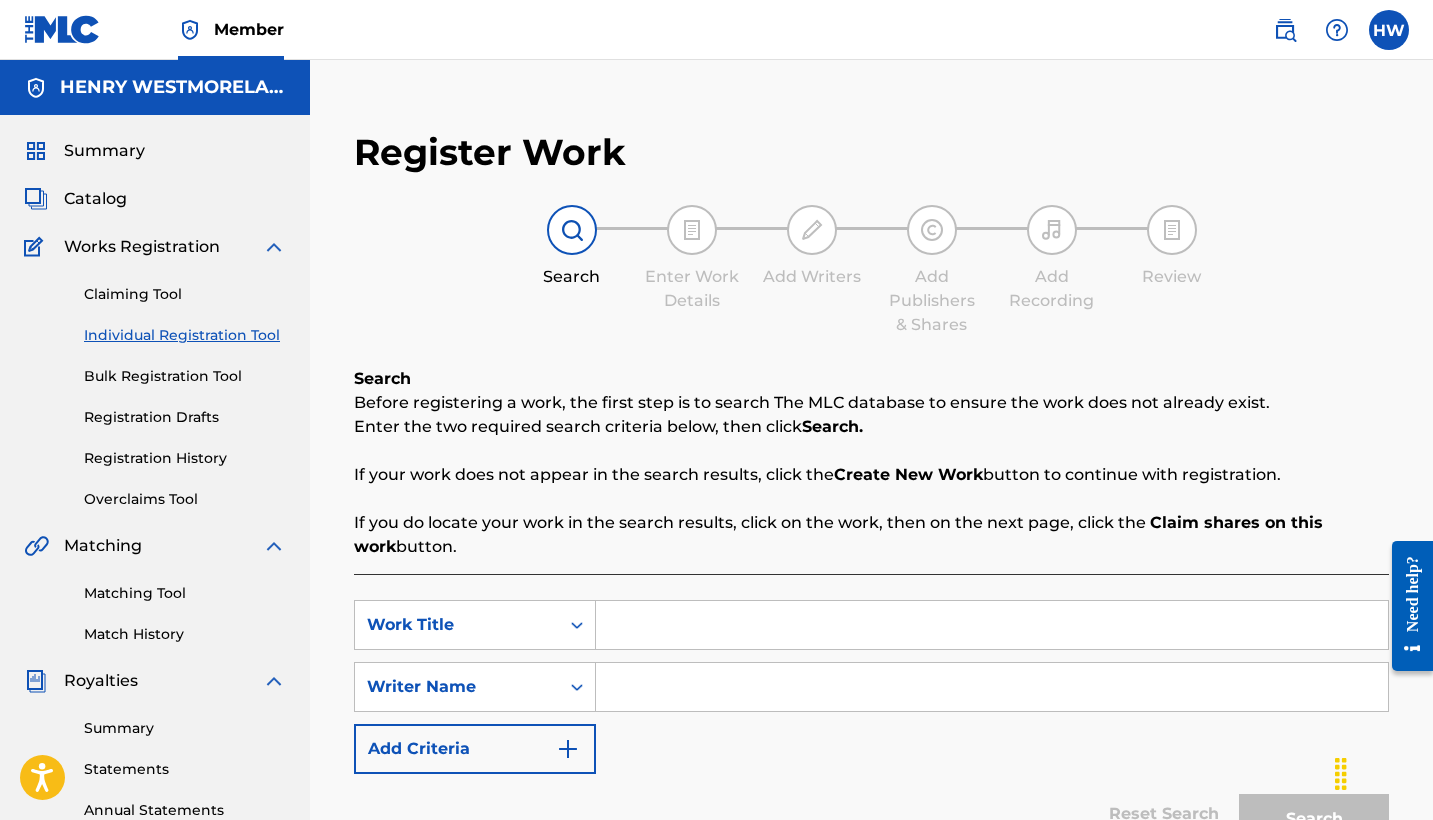 click at bounding box center [992, 625] 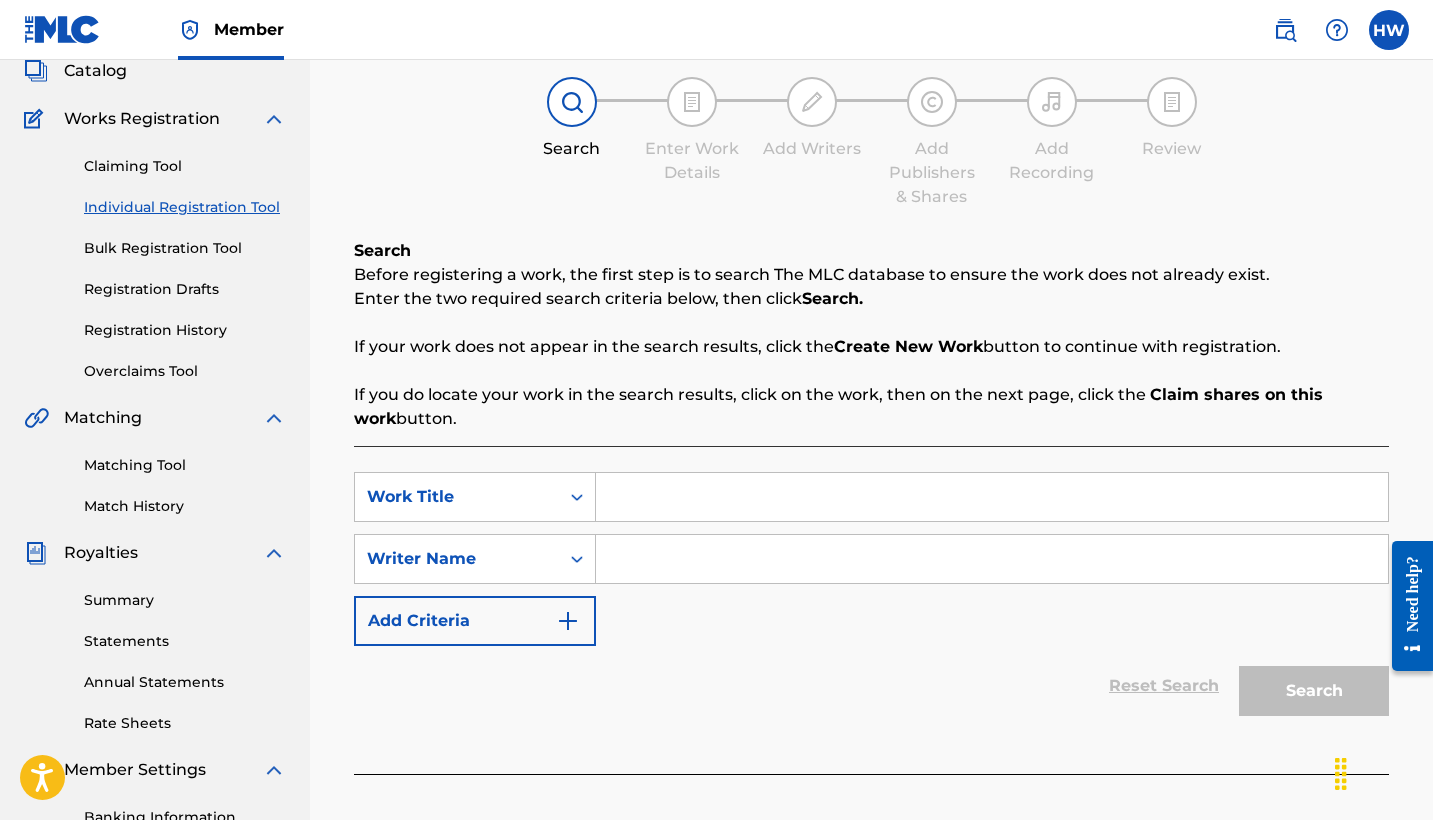 scroll, scrollTop: 129, scrollLeft: 0, axis: vertical 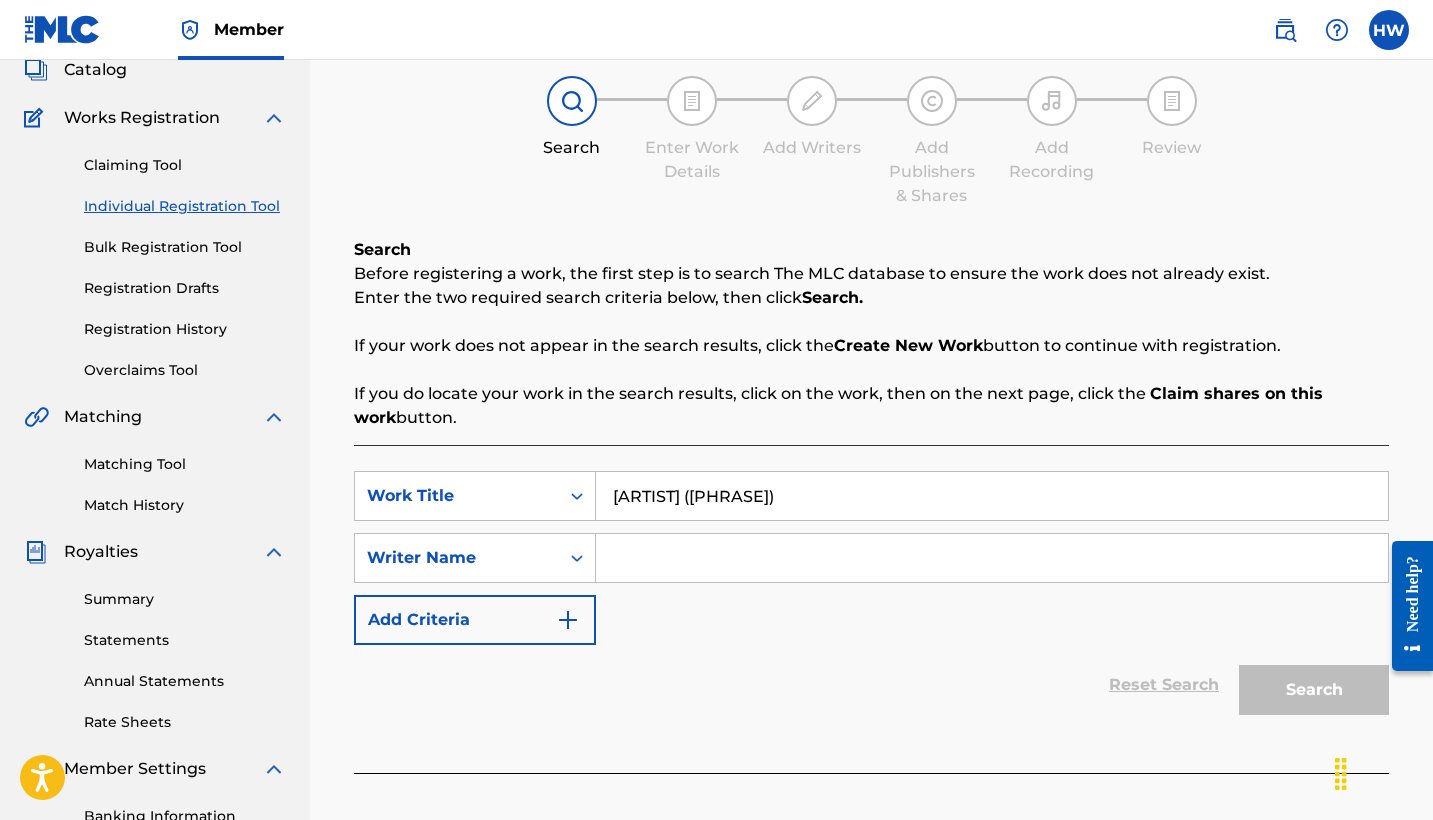 type on "[ARTIST] ([PHRASE])" 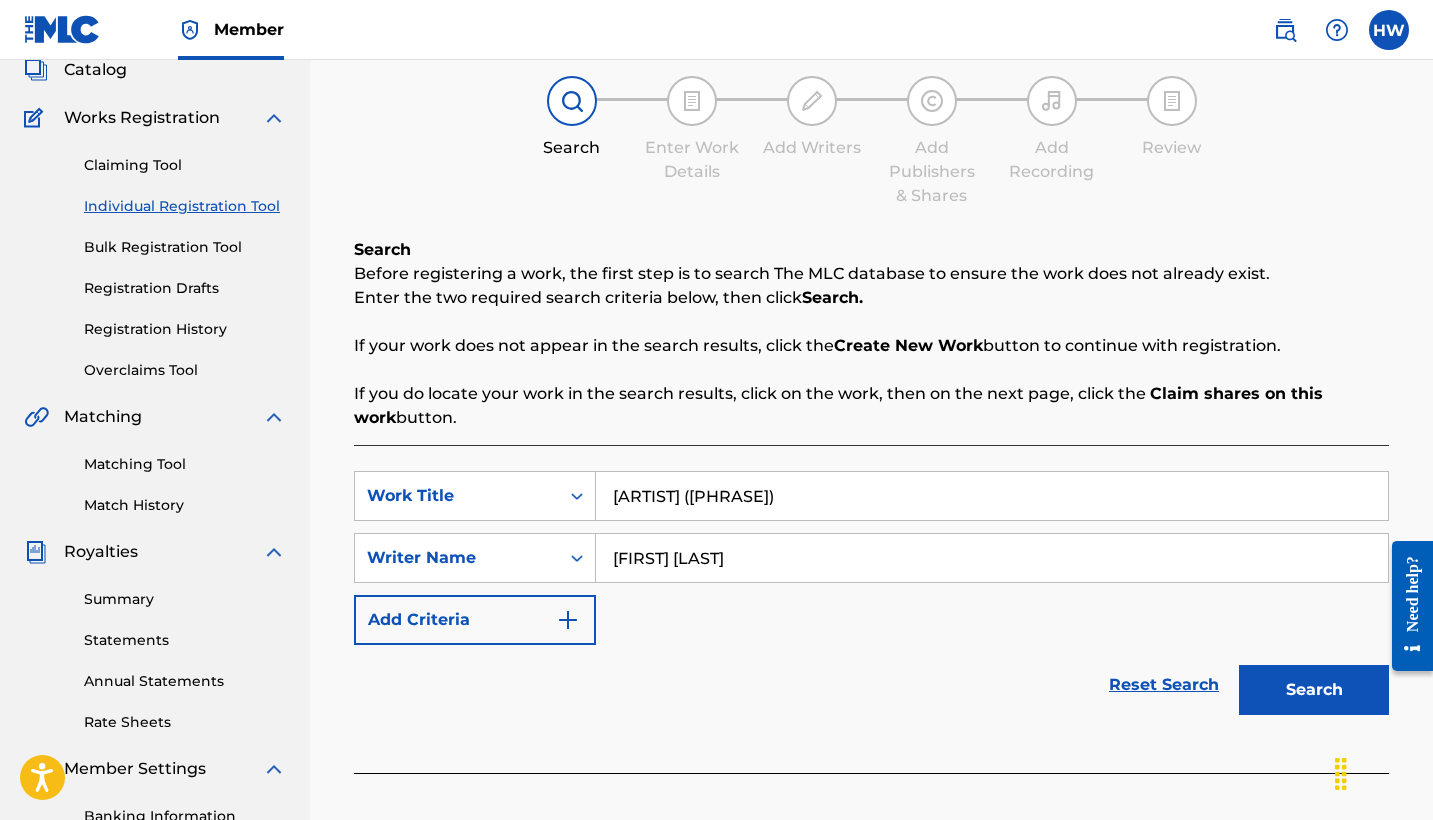 type on "[FIRST] [LAST]" 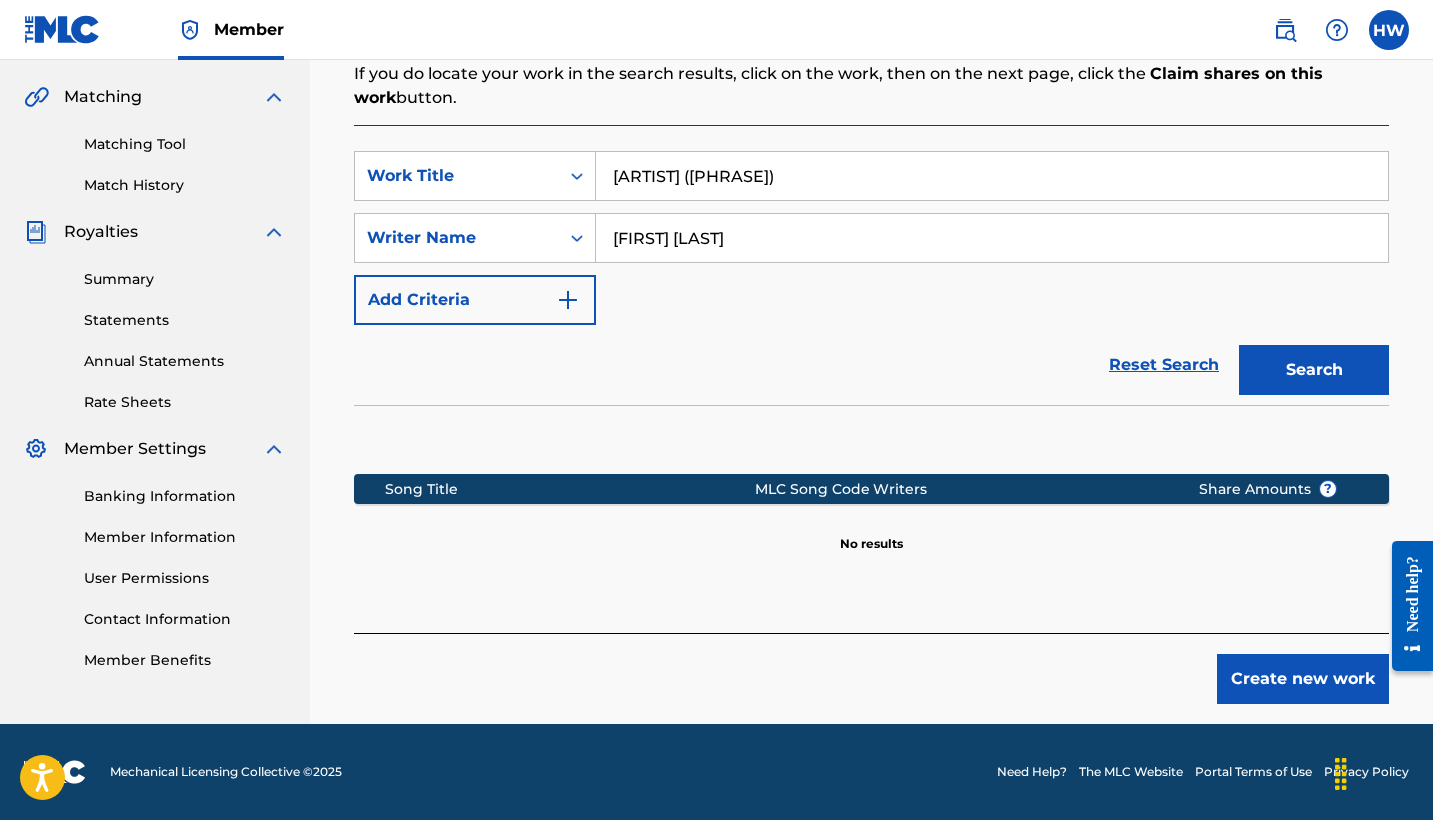 scroll, scrollTop: 449, scrollLeft: 0, axis: vertical 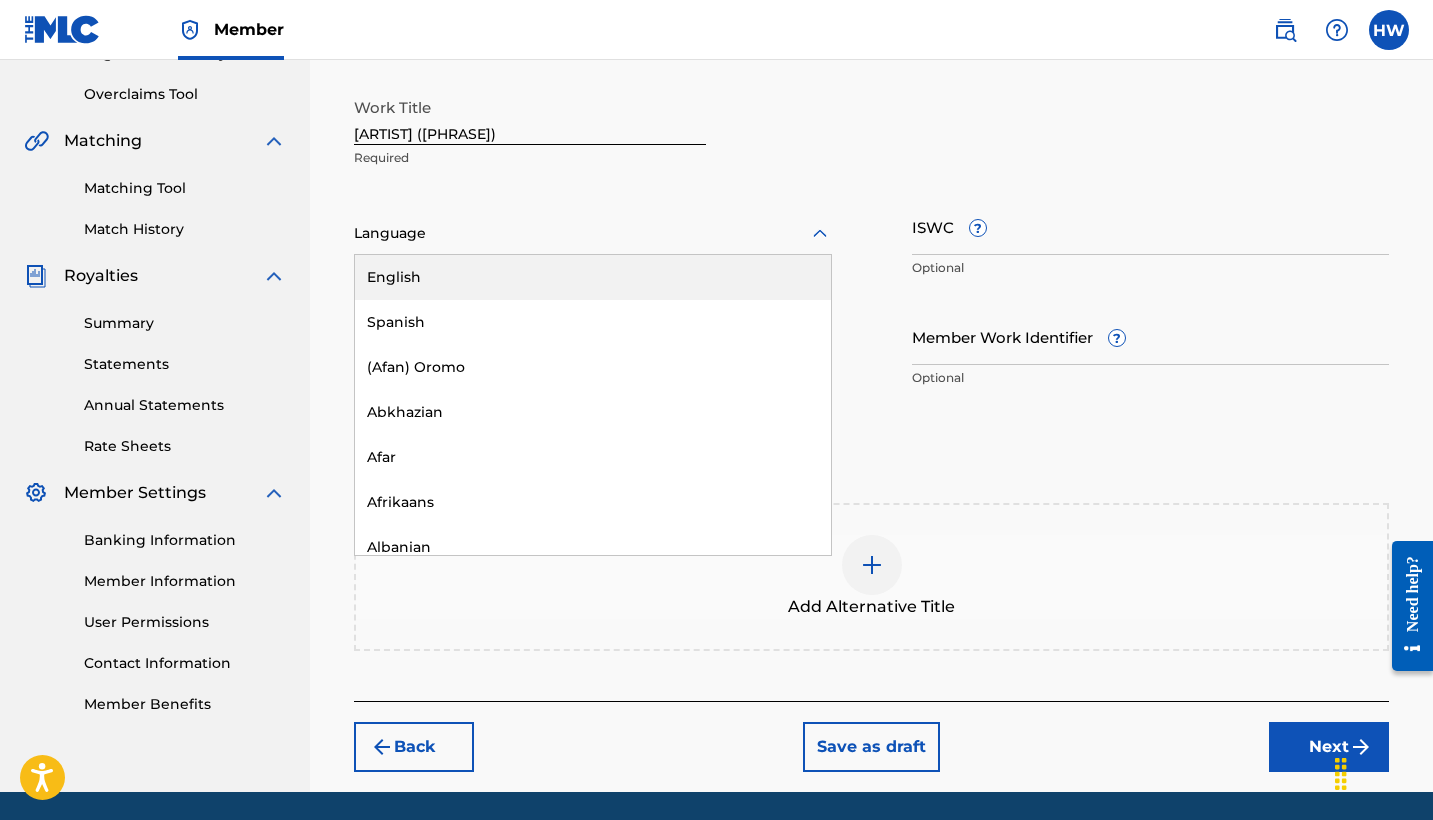 click at bounding box center (593, 233) 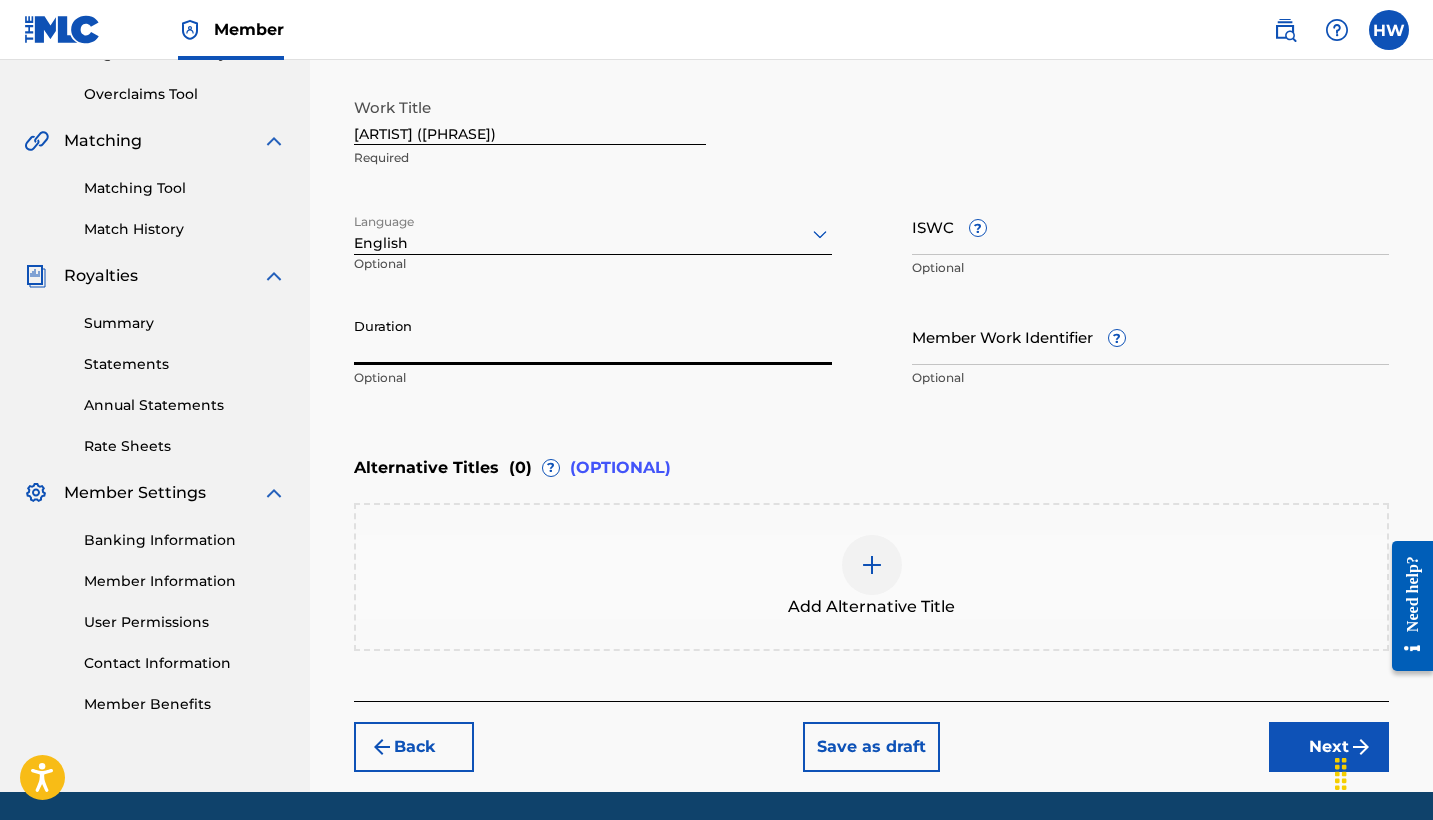 click on "Duration" at bounding box center [593, 336] 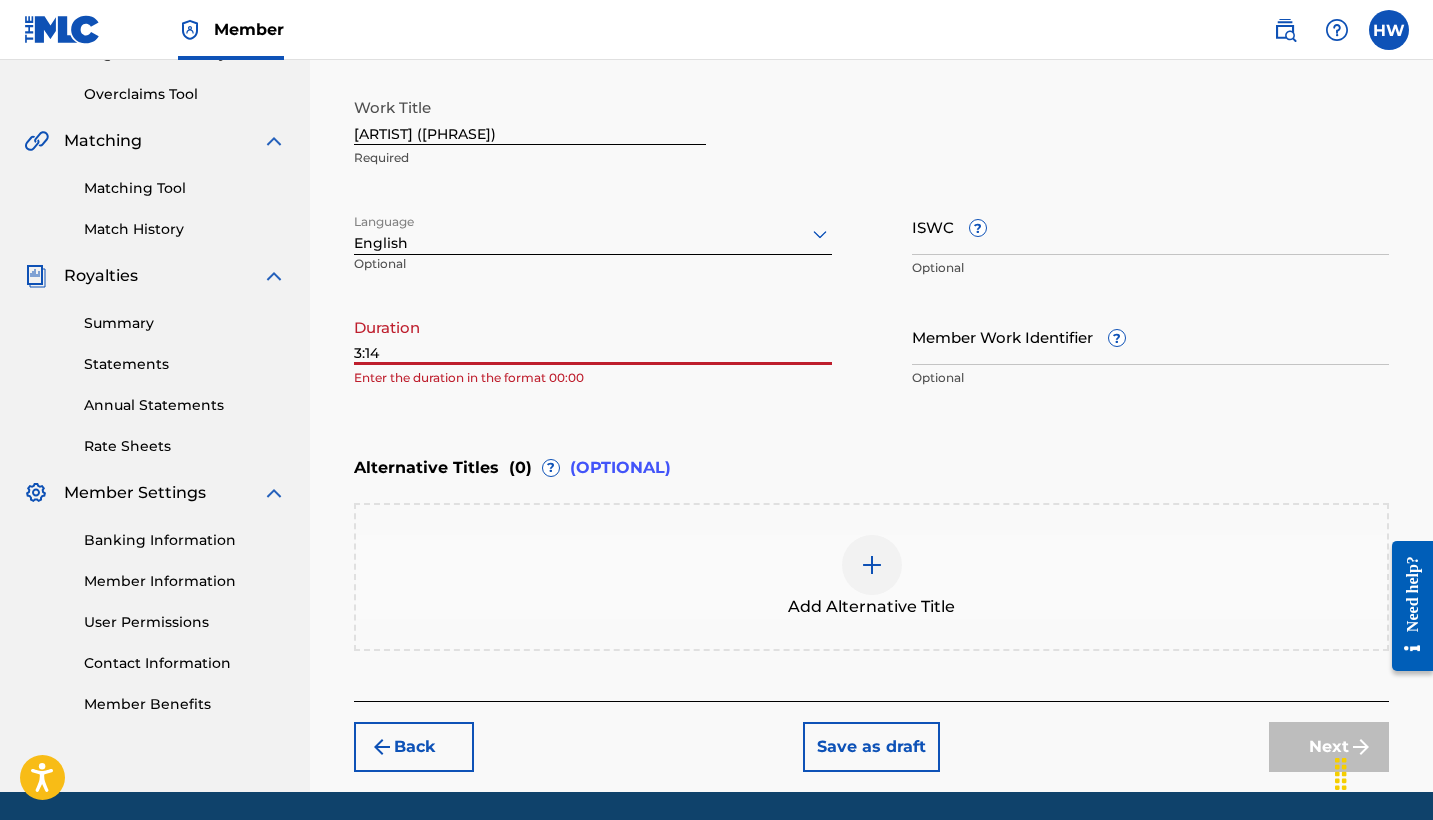 click on "3:14" at bounding box center (593, 336) 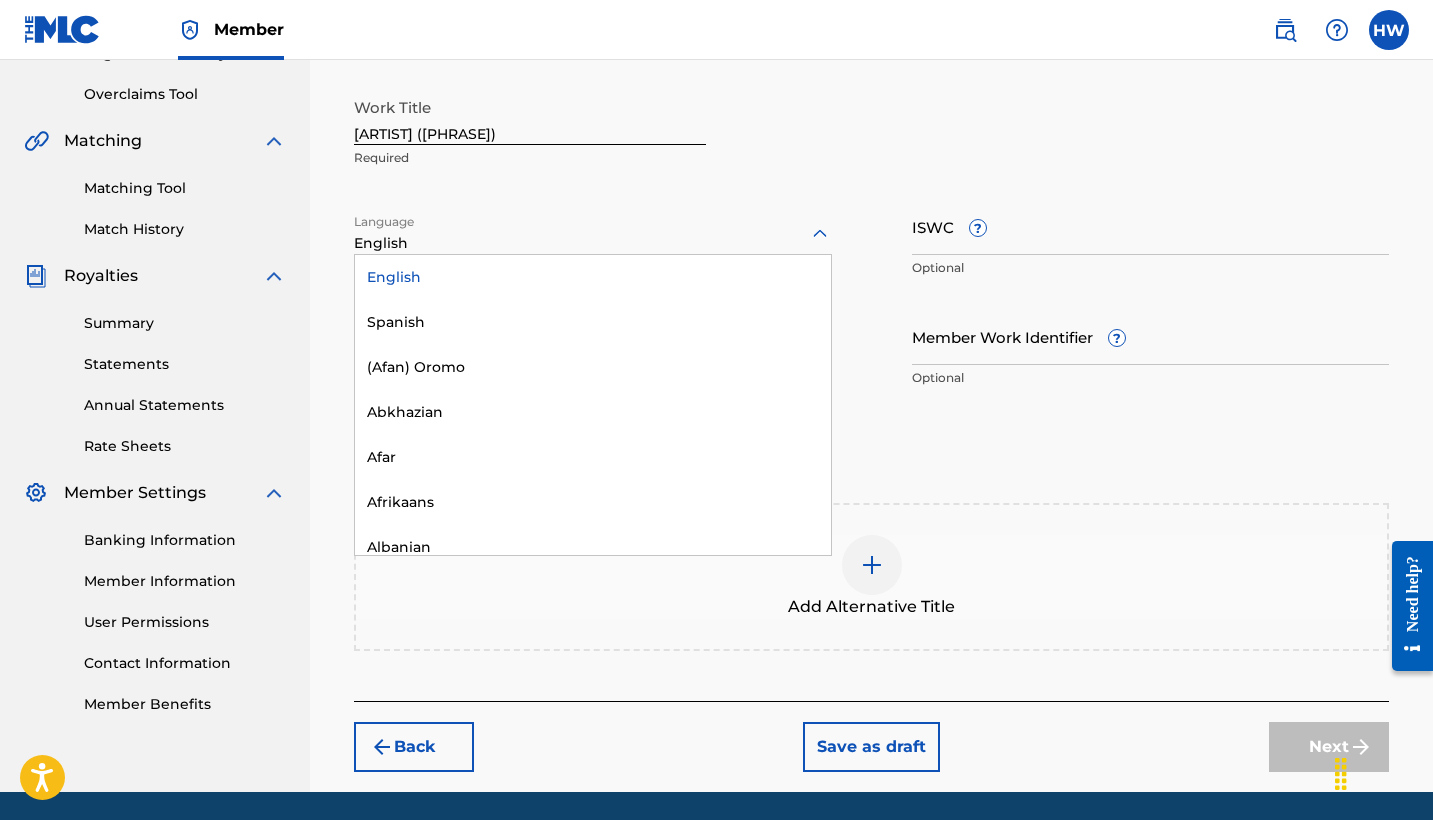 click on "English" at bounding box center (593, 234) 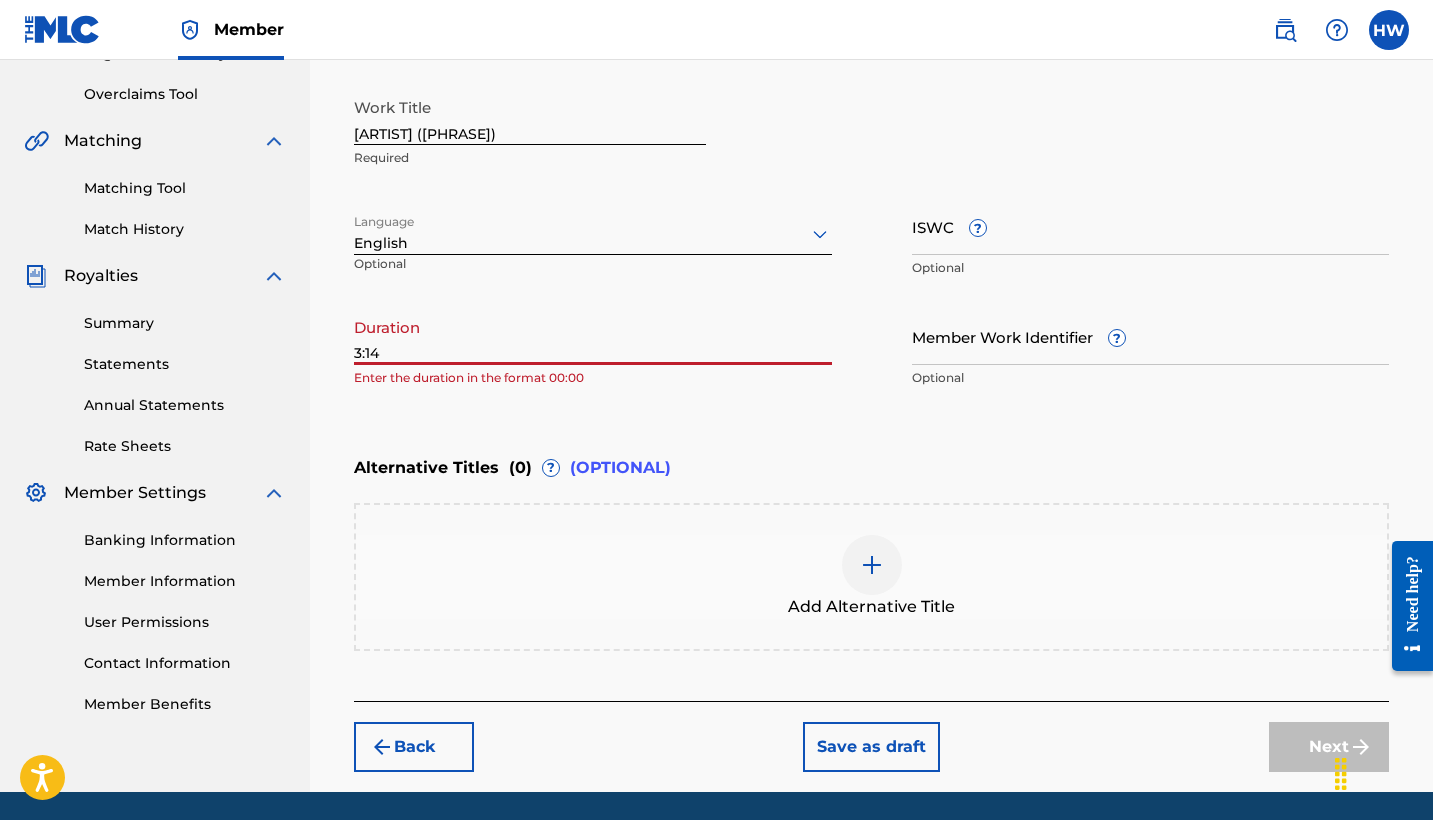 click on "3:14" at bounding box center (593, 336) 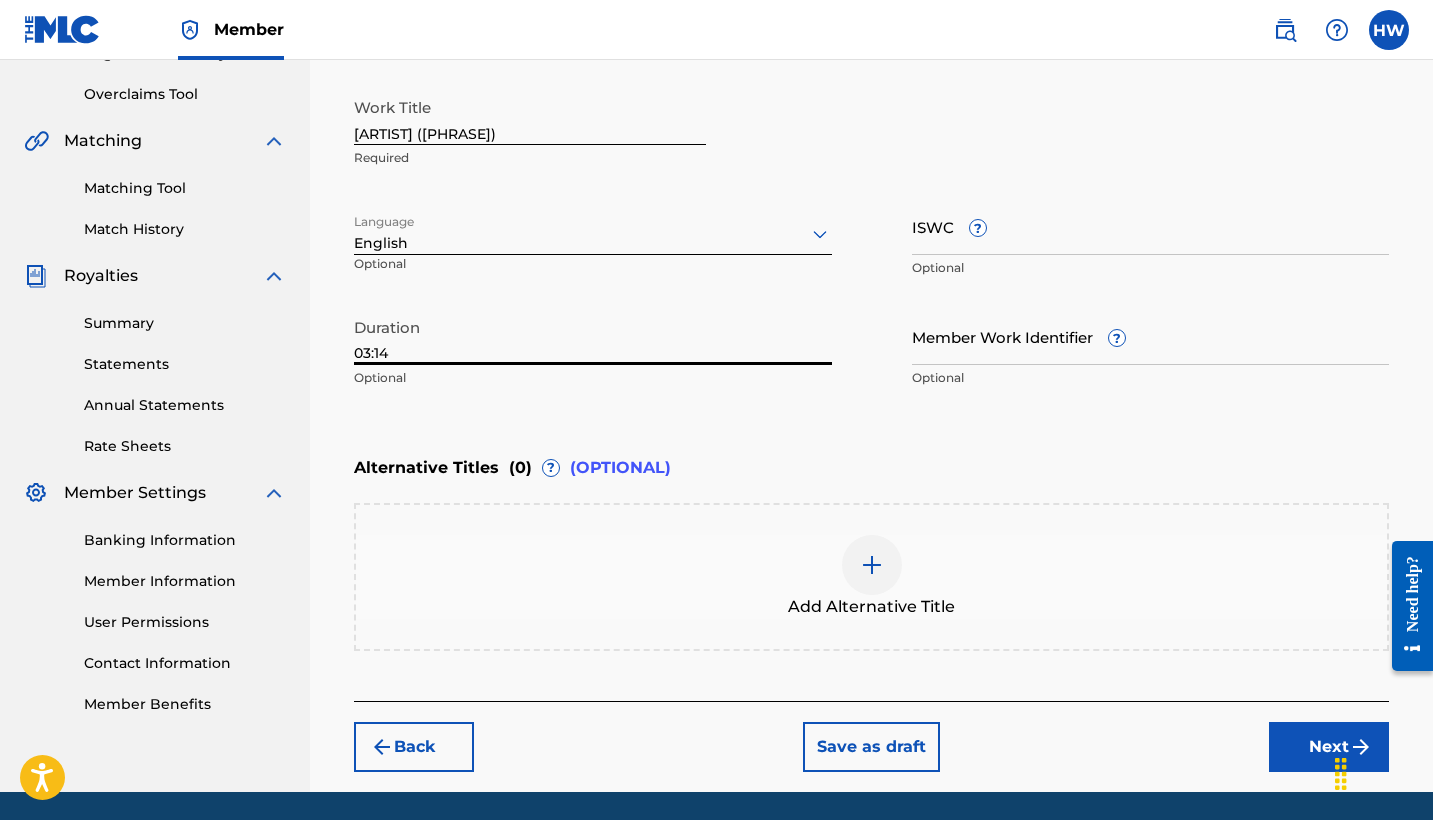 type on "03:14" 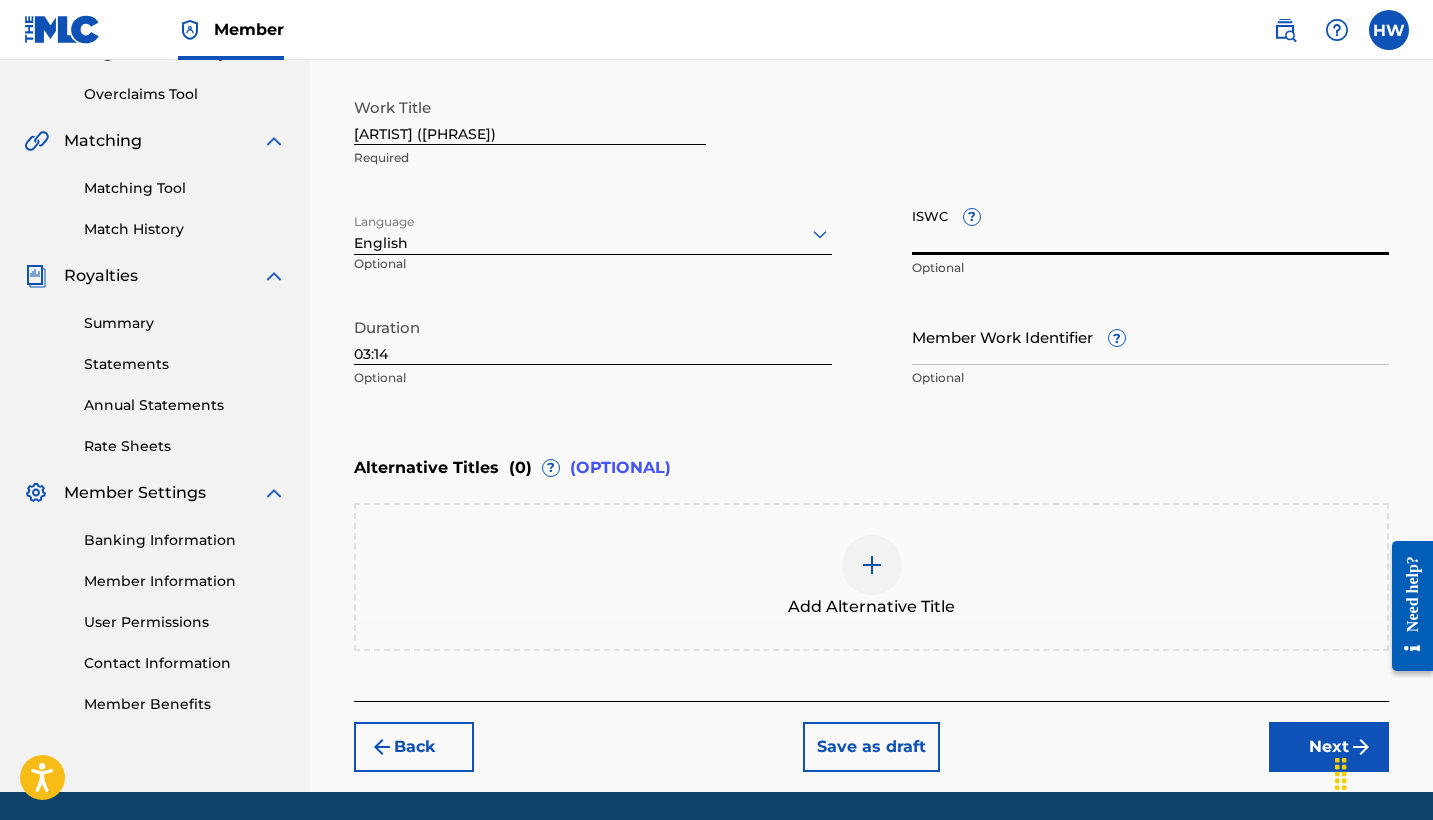 click on "ISWC   ?" at bounding box center (1151, 226) 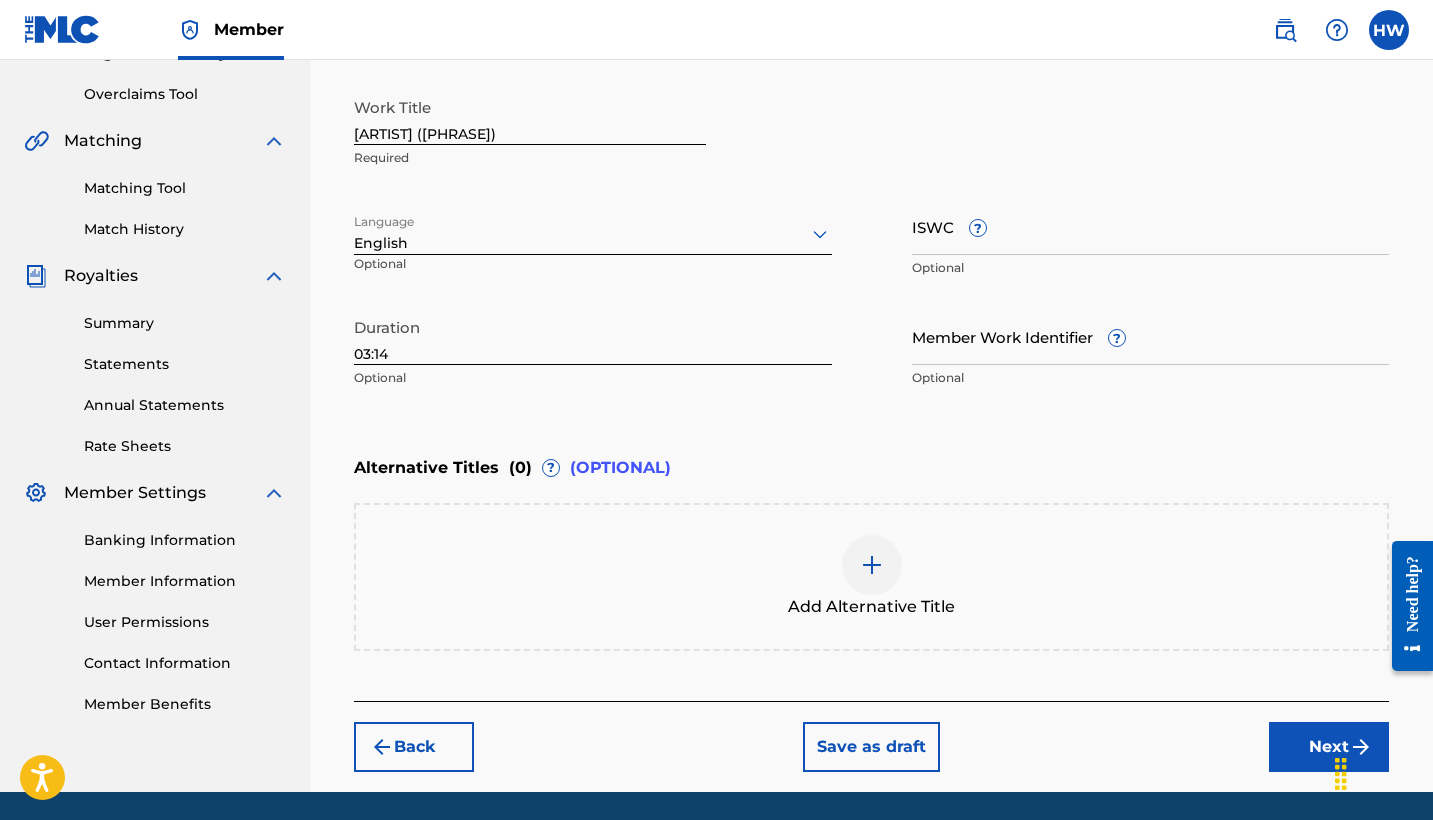 click at bounding box center (872, 565) 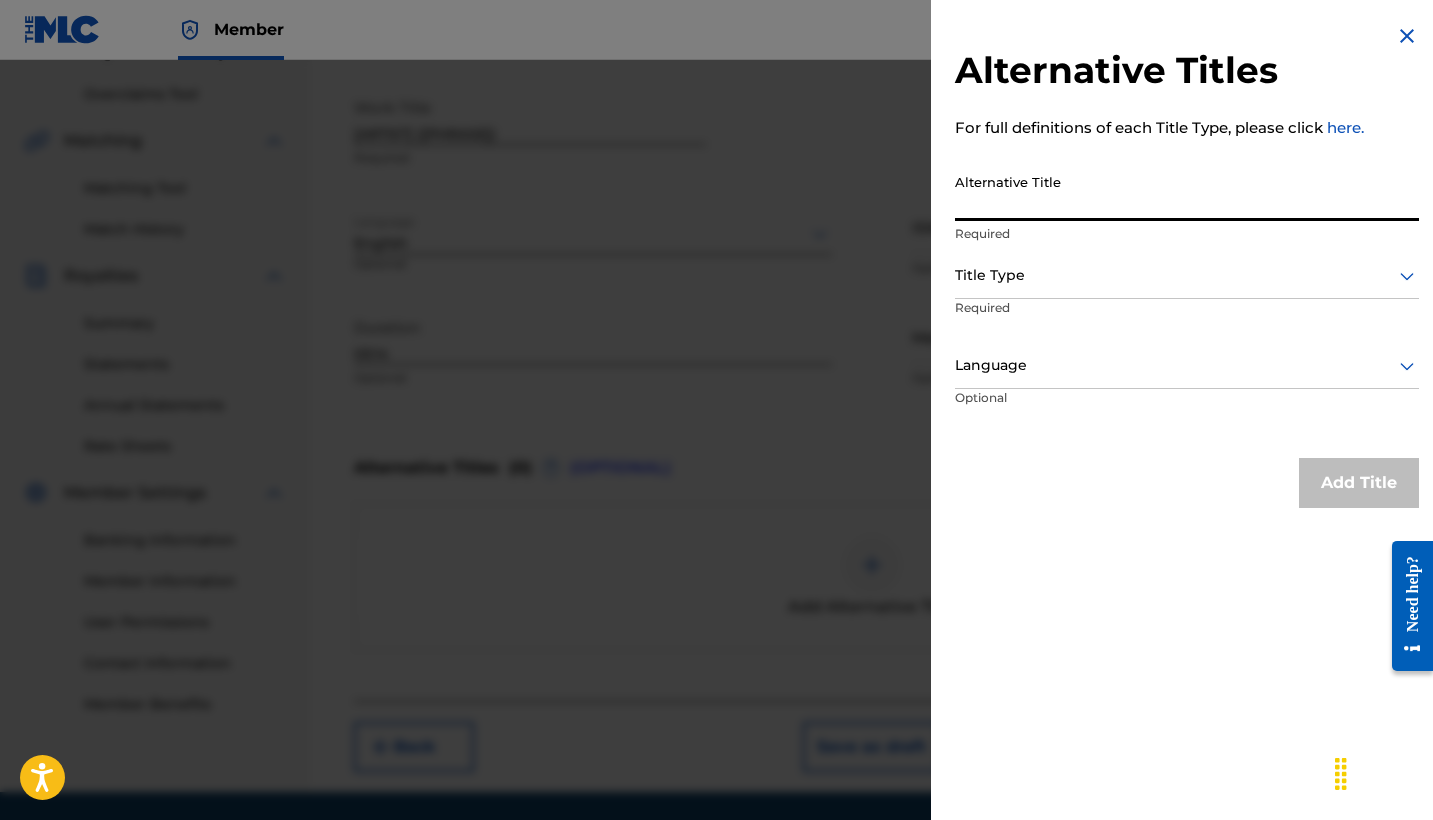 click on "Alternative Title" at bounding box center (1187, 192) 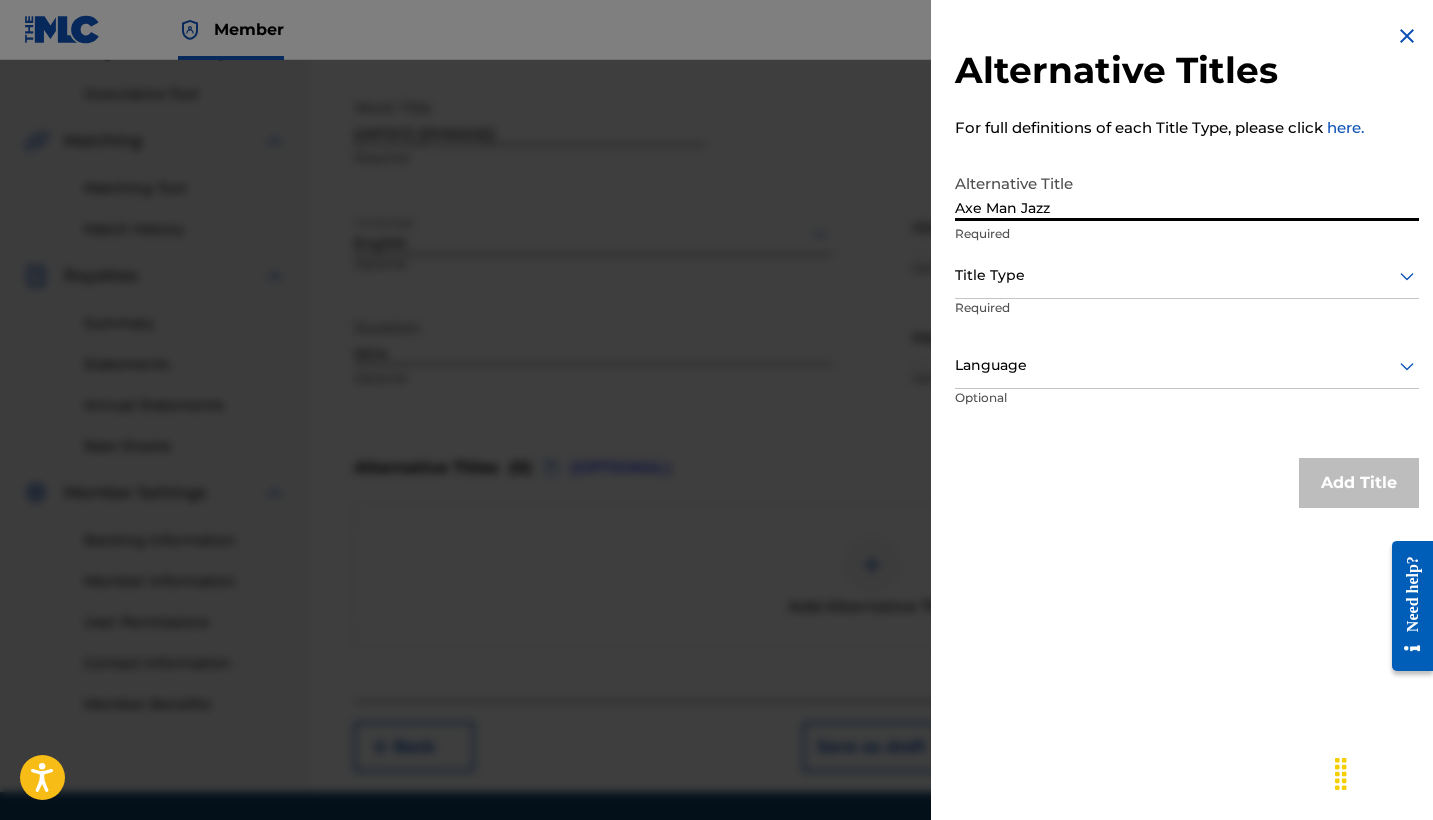 click on "Axe Man Jazz" at bounding box center (1187, 192) 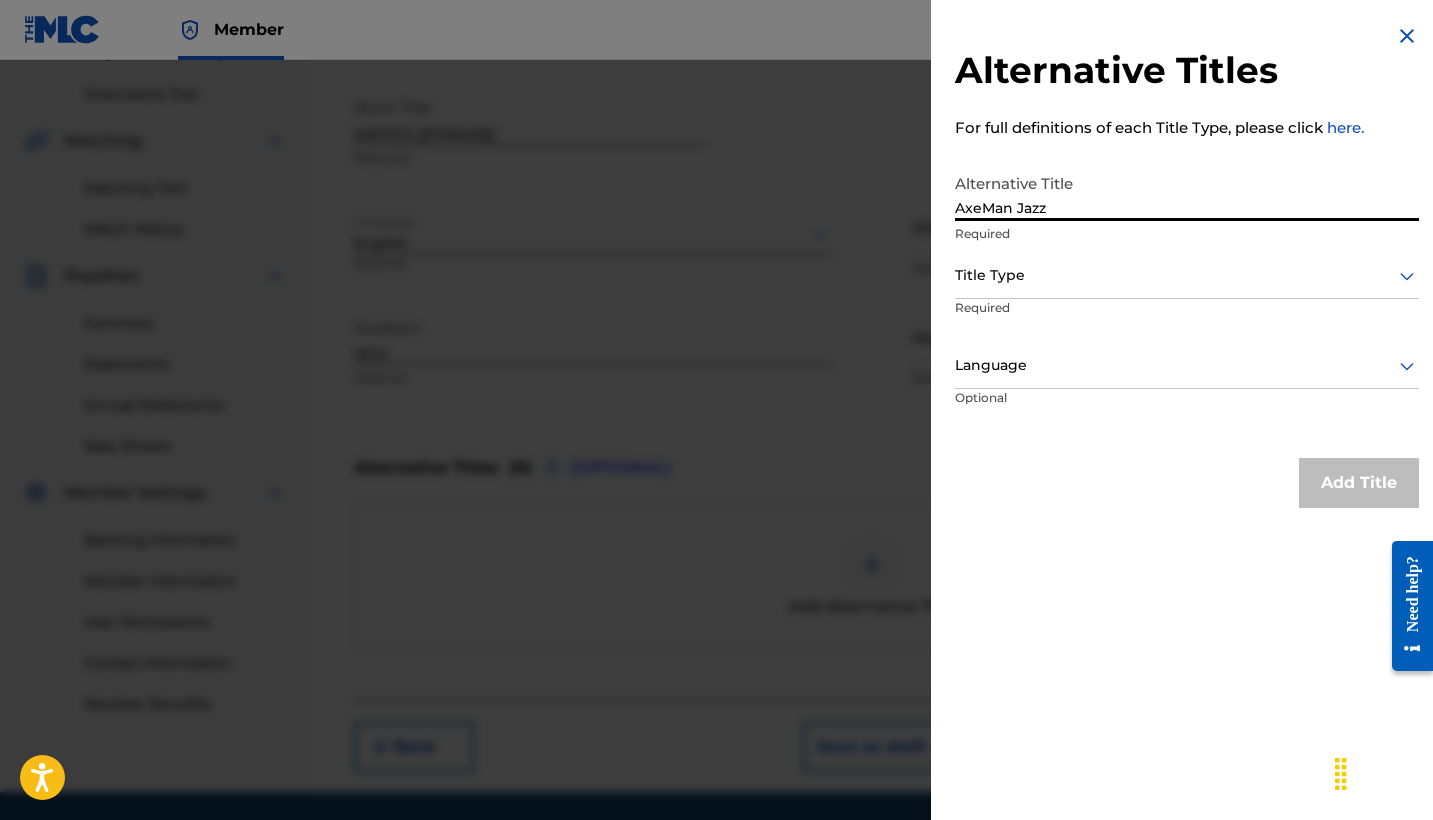 click on "AxeMan Jazz" at bounding box center (1187, 192) 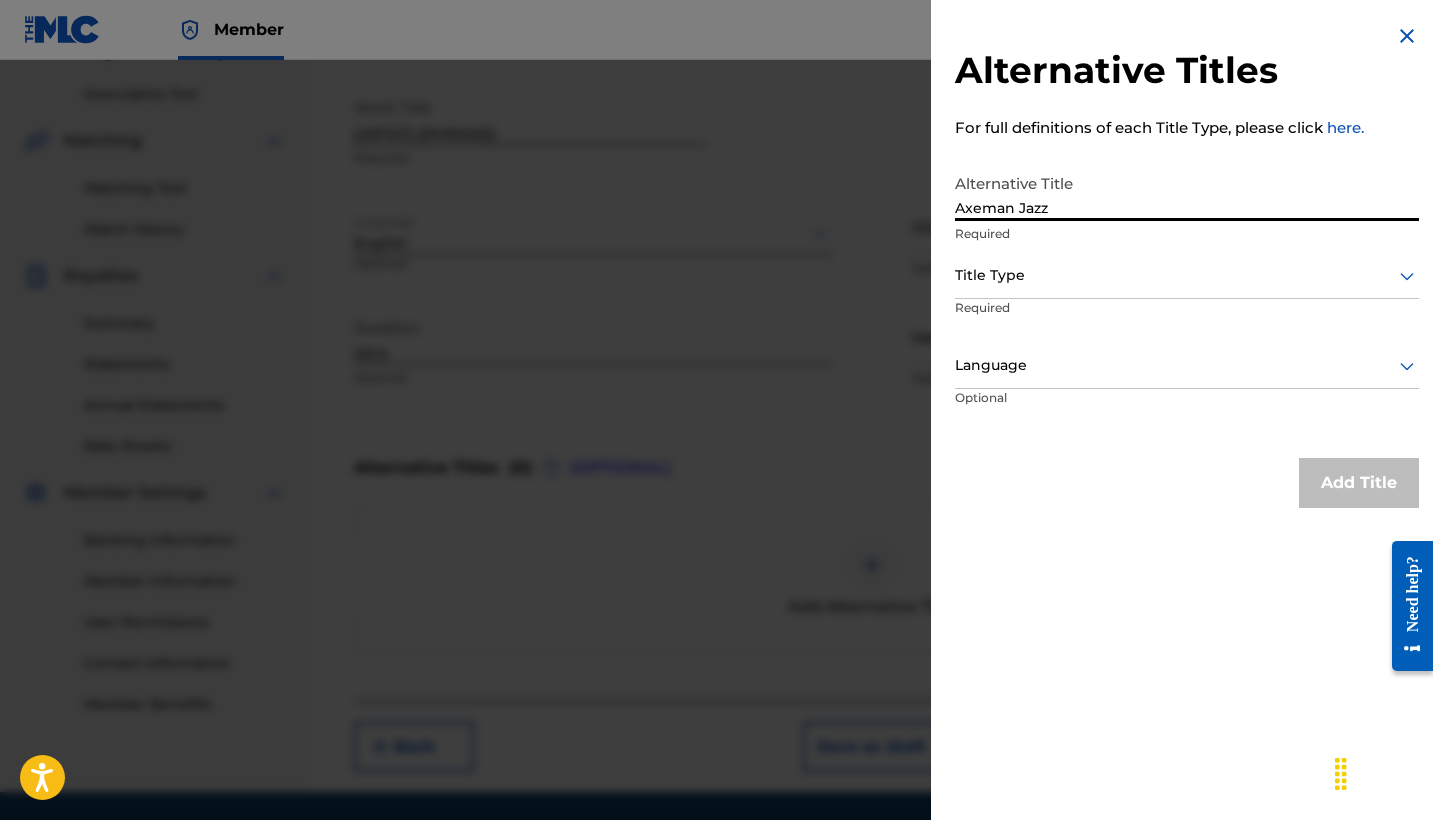 click on "Axeman Jazz" at bounding box center [1187, 192] 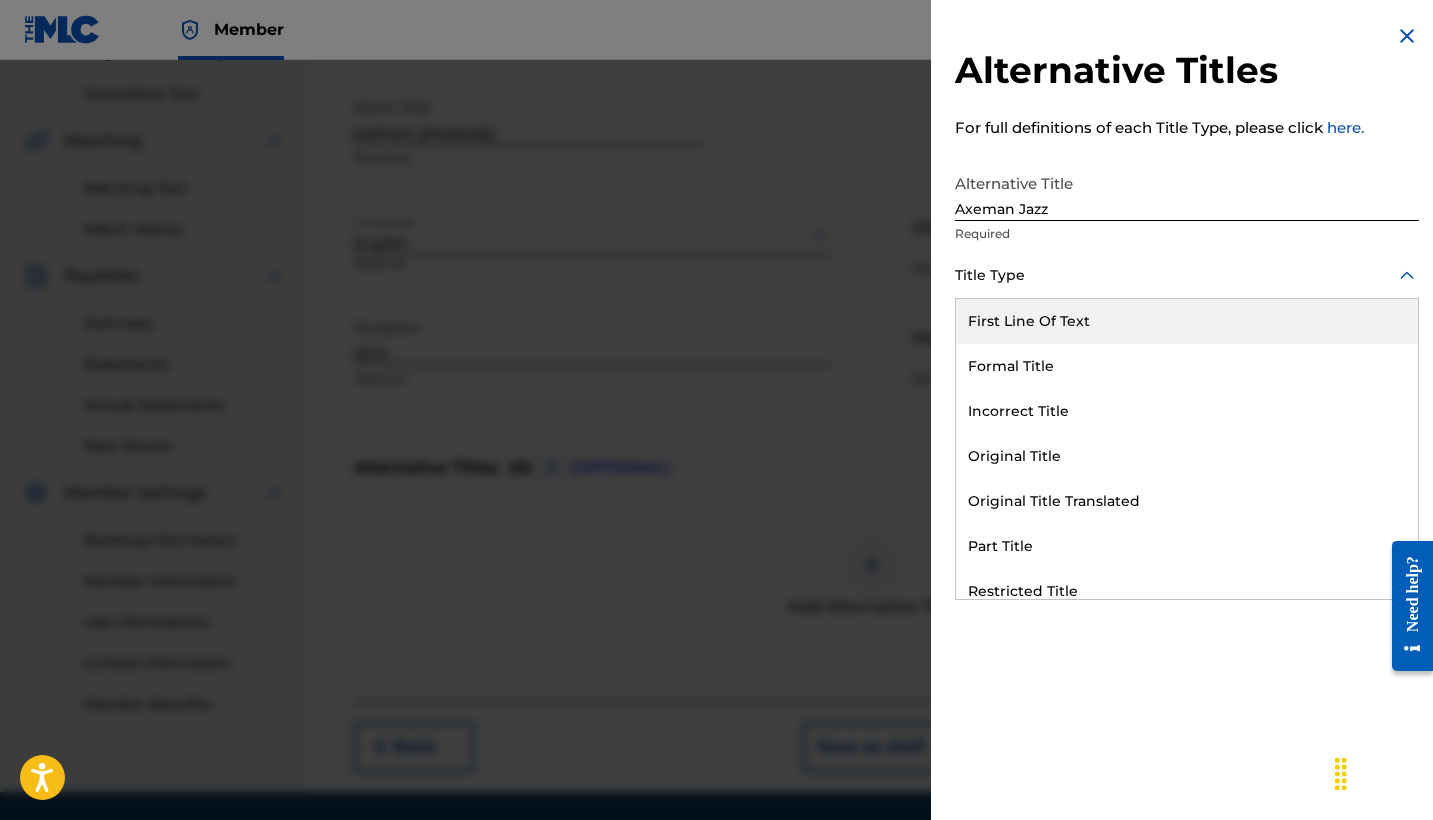 click on "Title Type" at bounding box center [1187, 276] 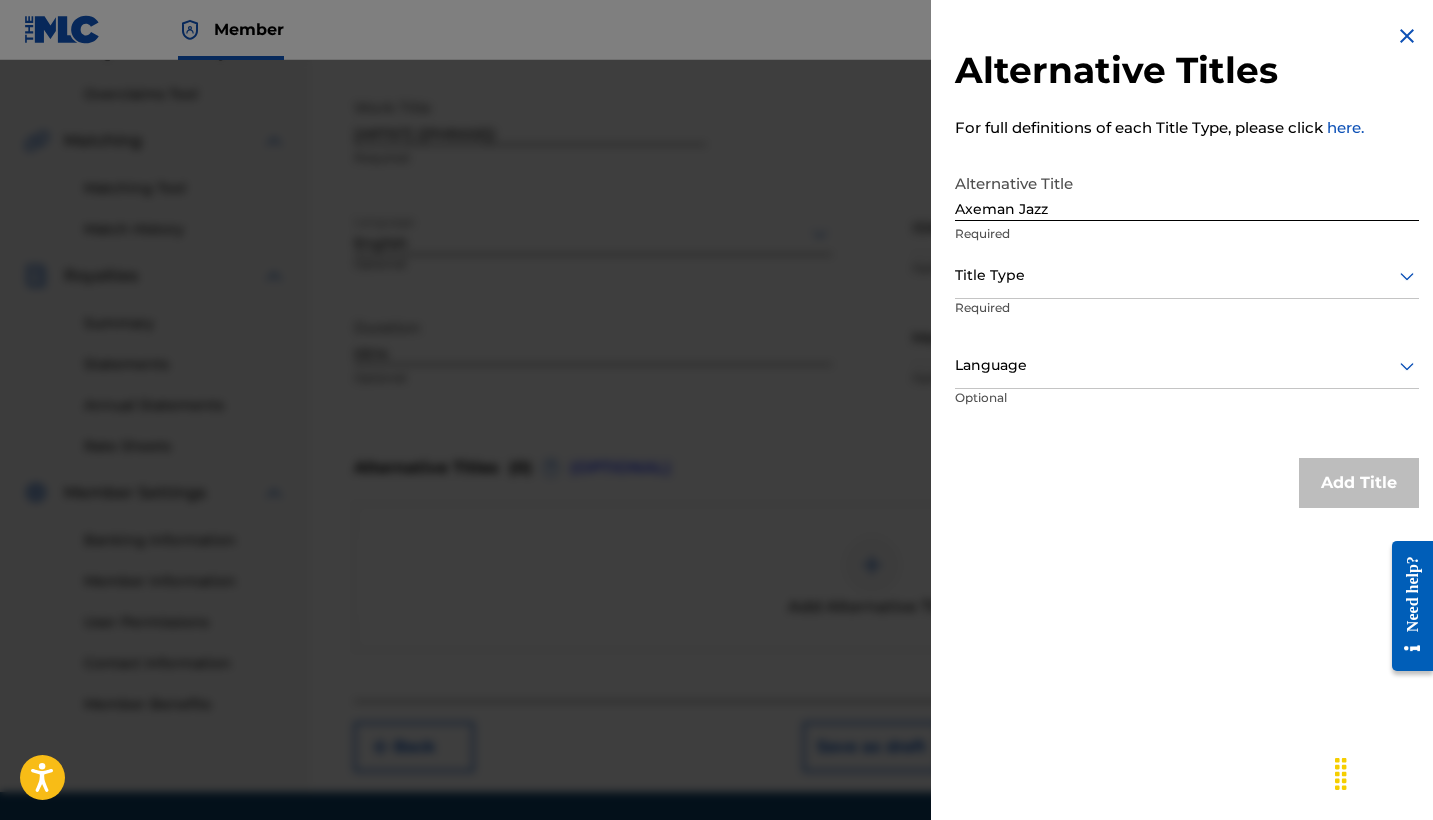 click on "Required" at bounding box center (1031, 321) 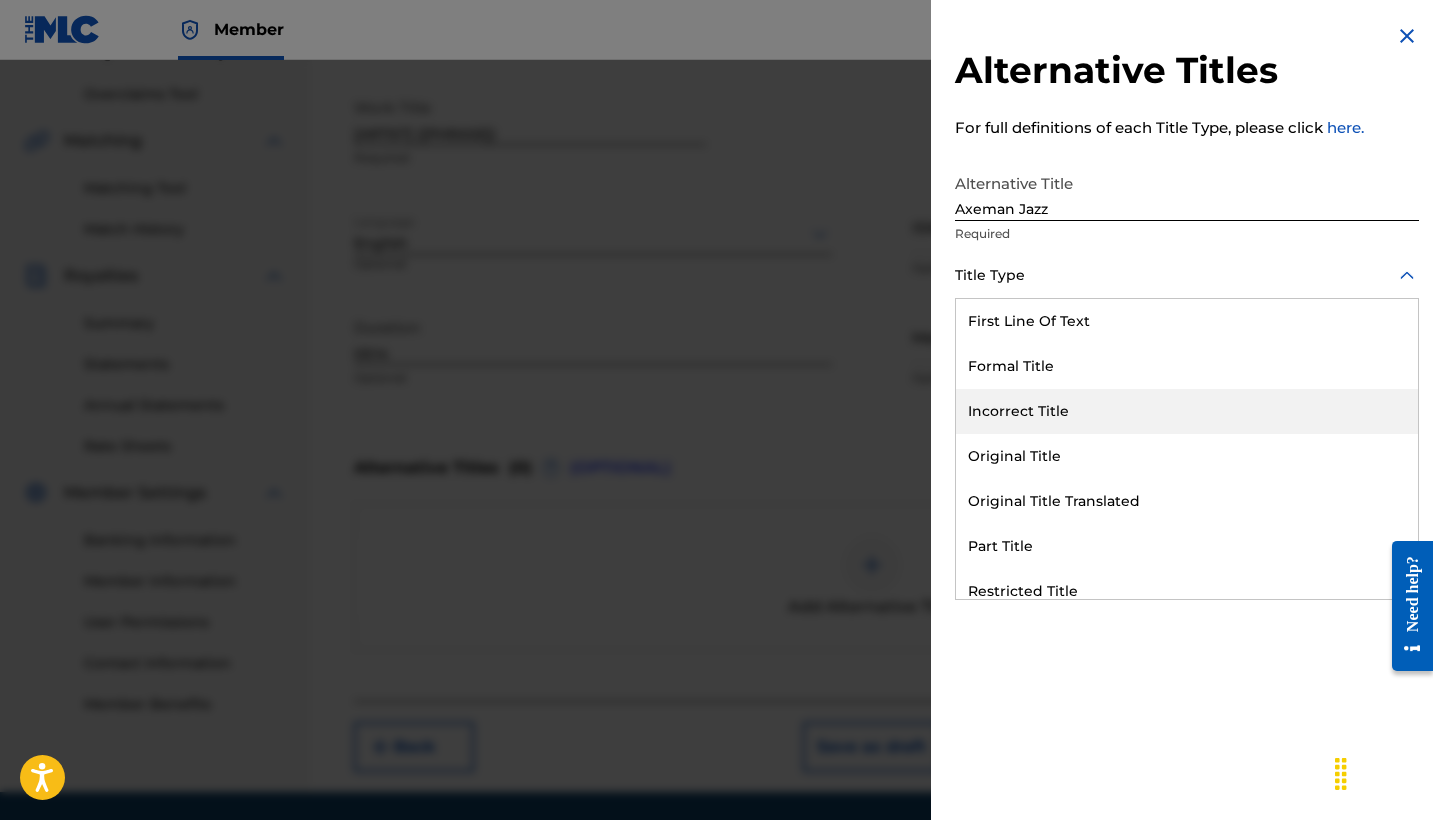 click on "Incorrect Title" at bounding box center [1187, 411] 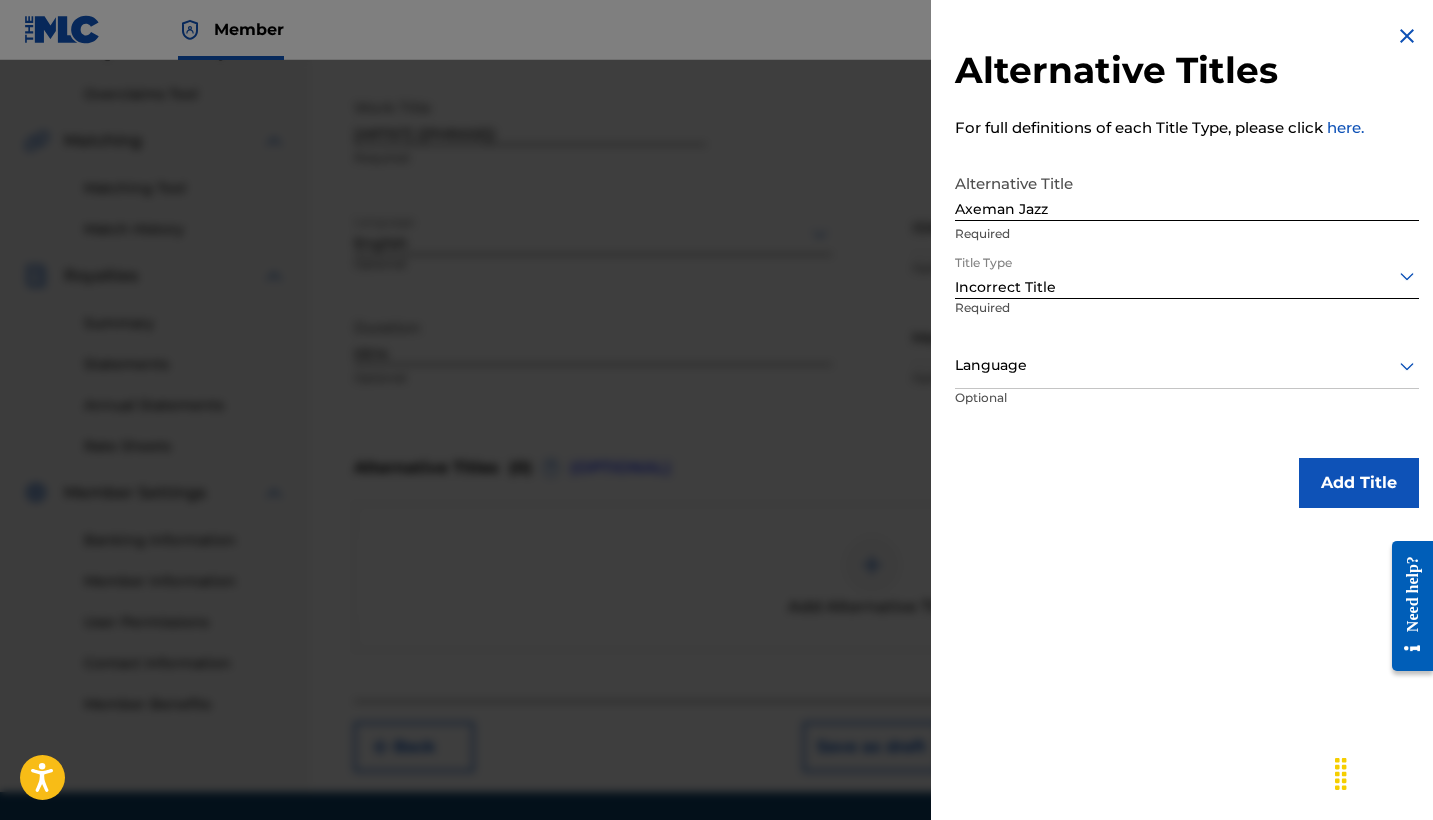 click at bounding box center (1187, 365) 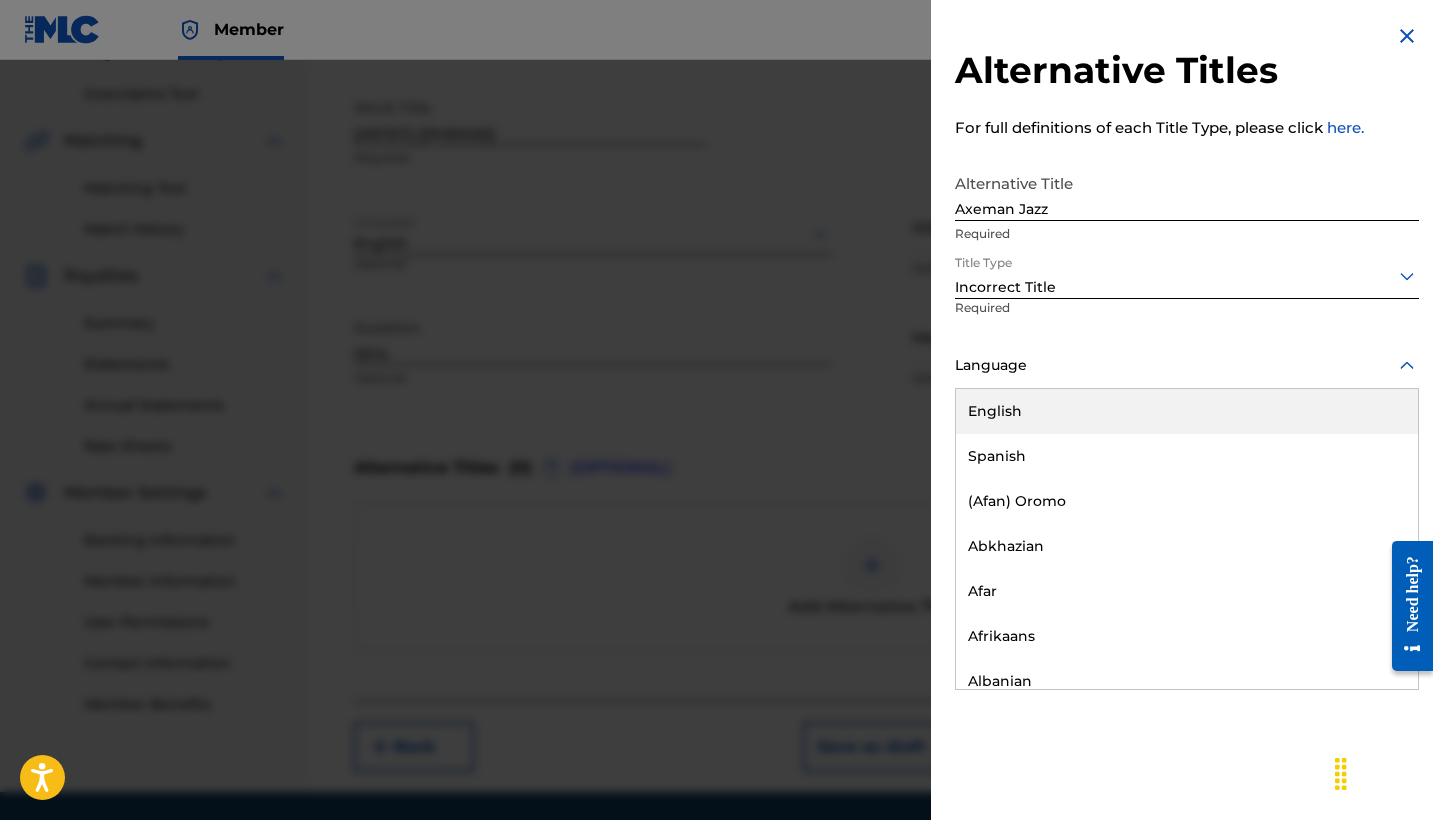 click on "English" at bounding box center [1187, 411] 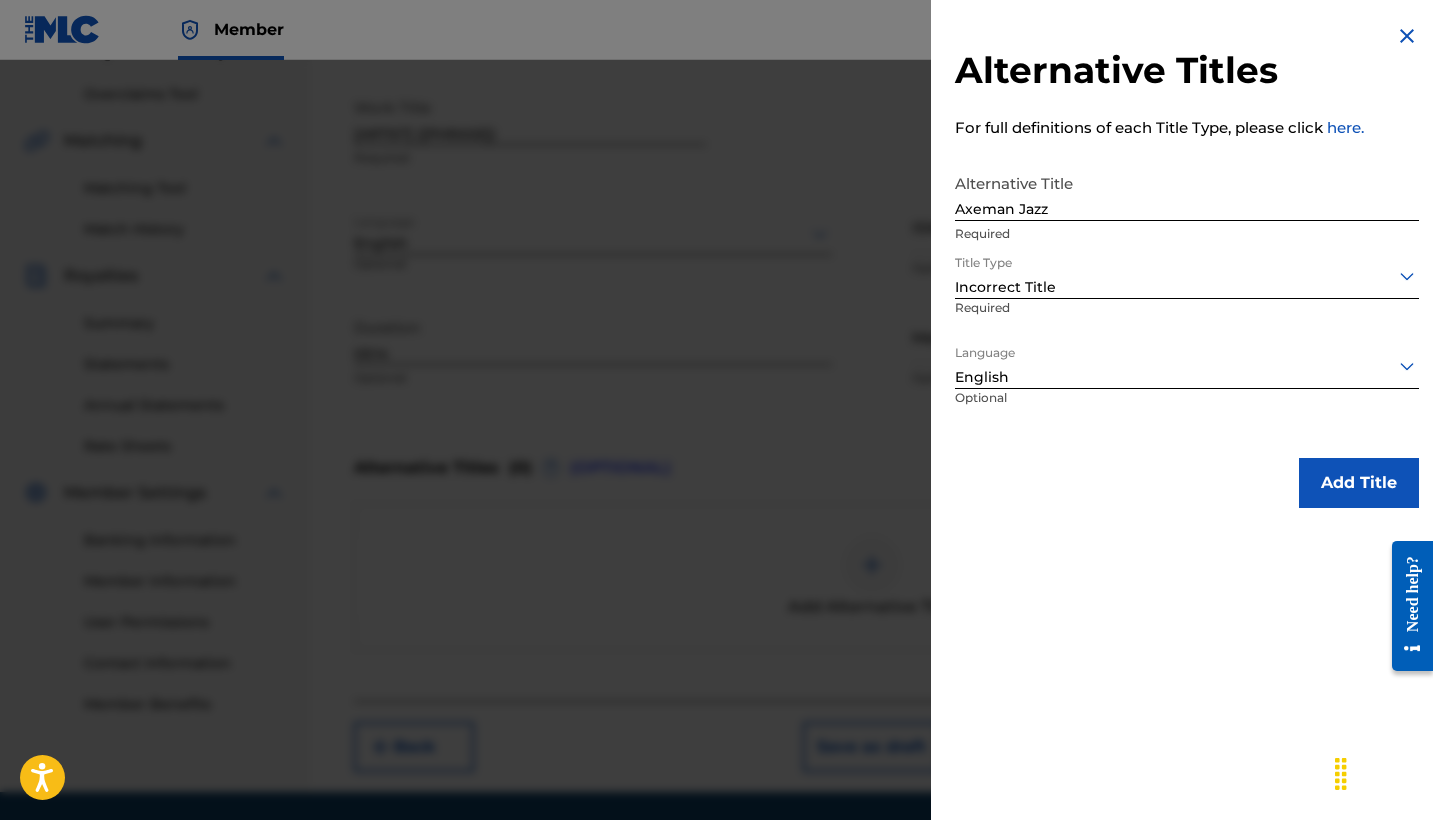 click on "Add Title" at bounding box center (1359, 483) 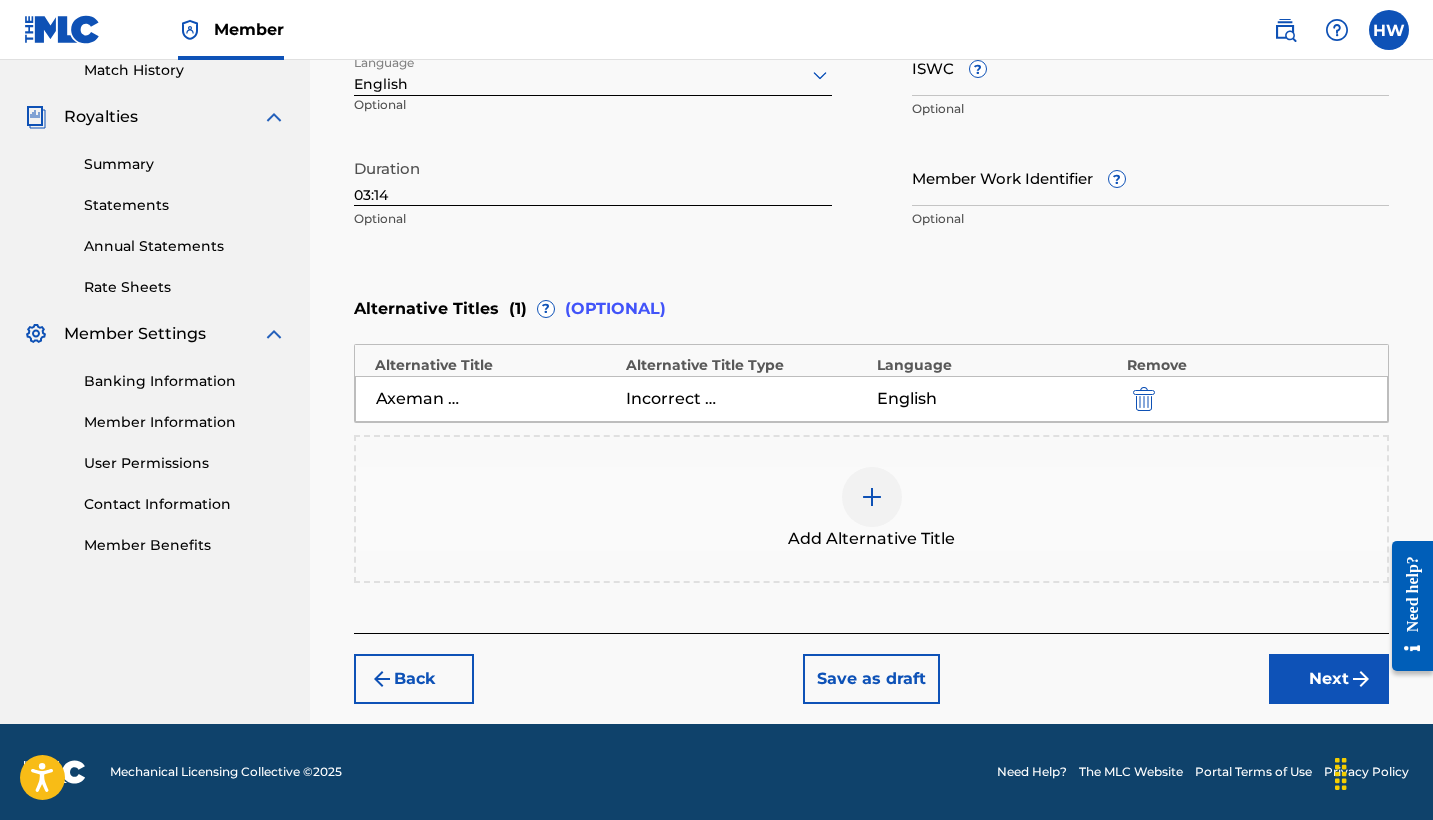 scroll, scrollTop: 563, scrollLeft: 0, axis: vertical 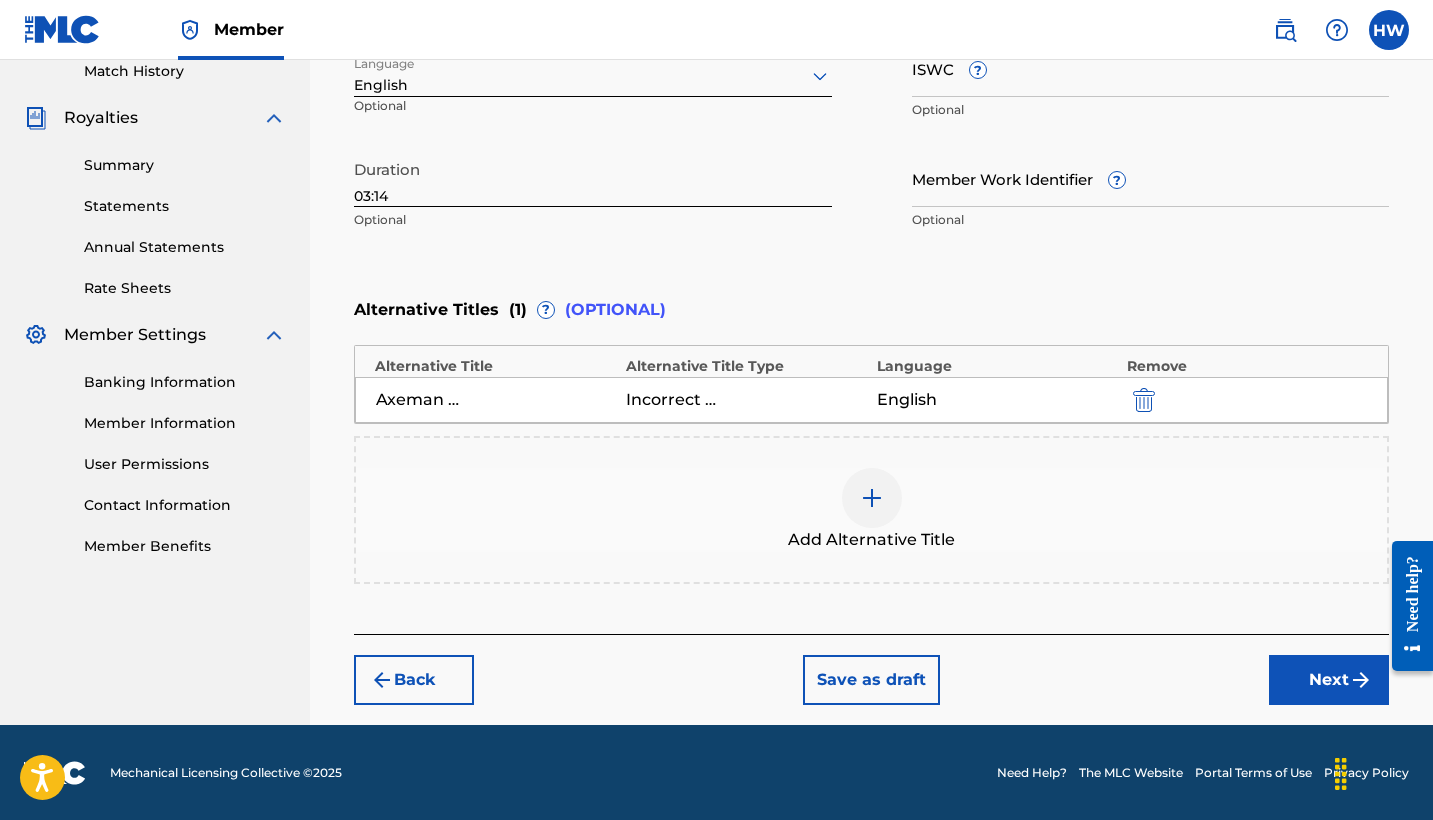 click on "Next" at bounding box center (1329, 680) 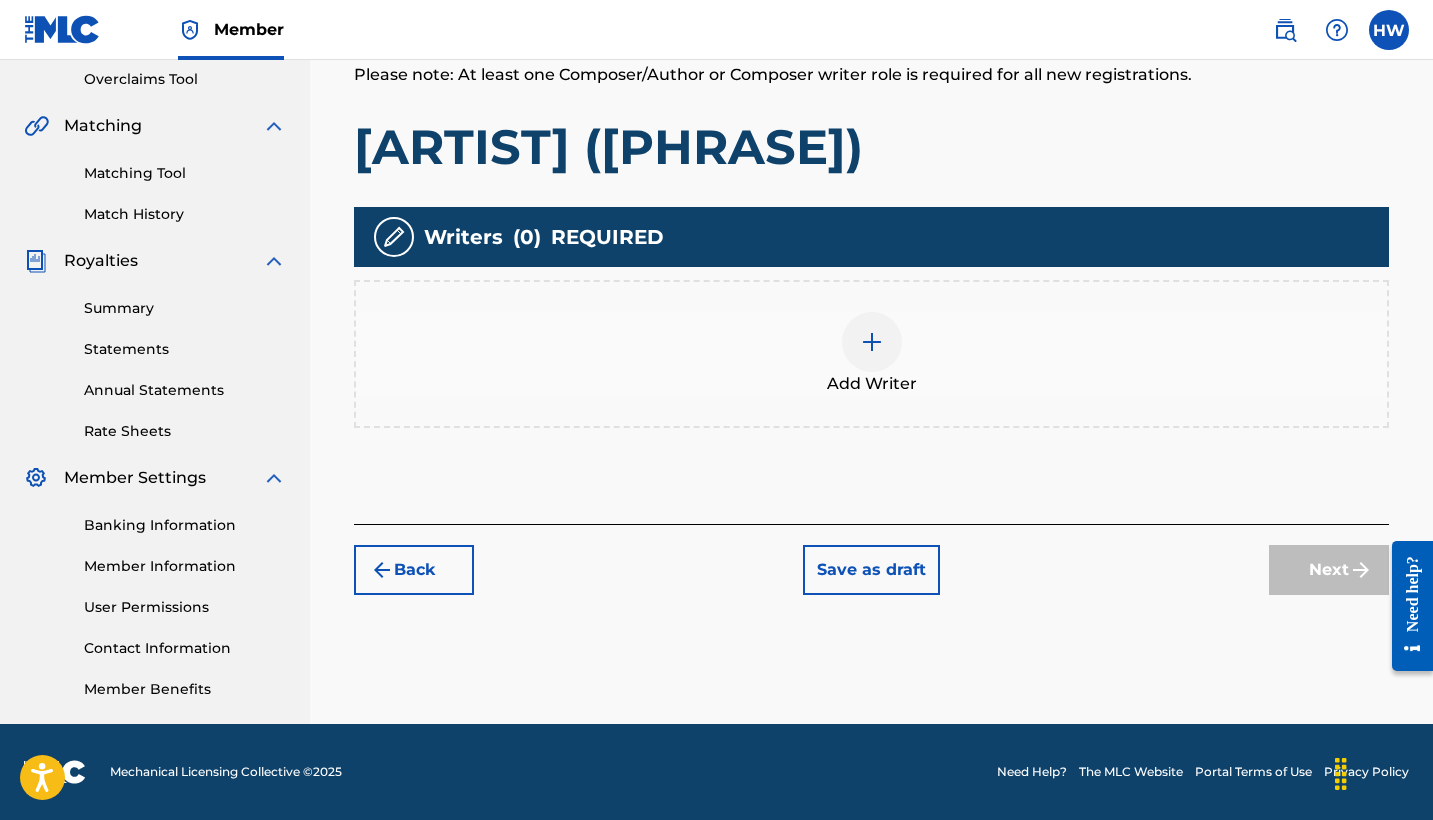 scroll, scrollTop: 420, scrollLeft: 0, axis: vertical 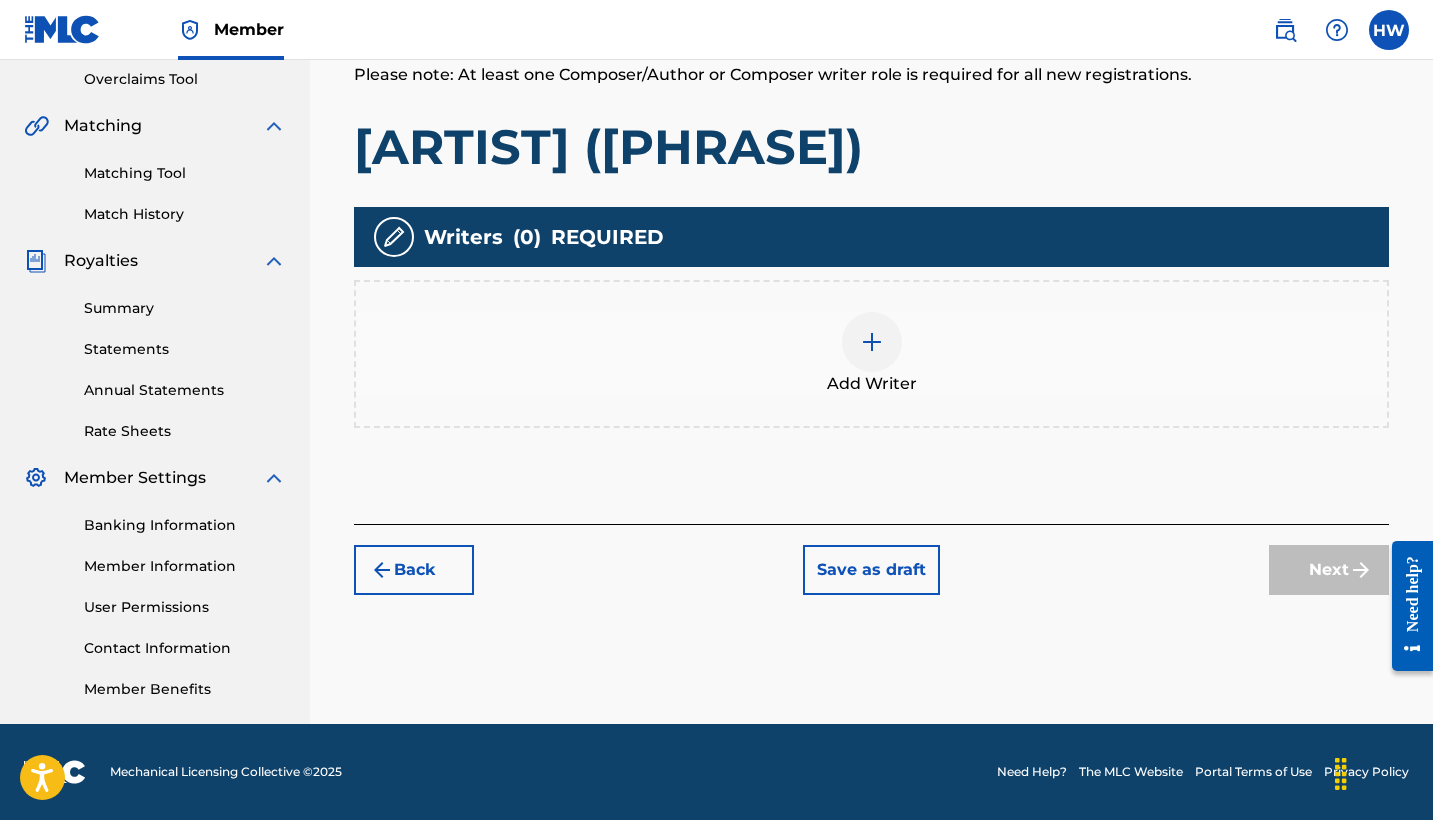 click at bounding box center [872, 342] 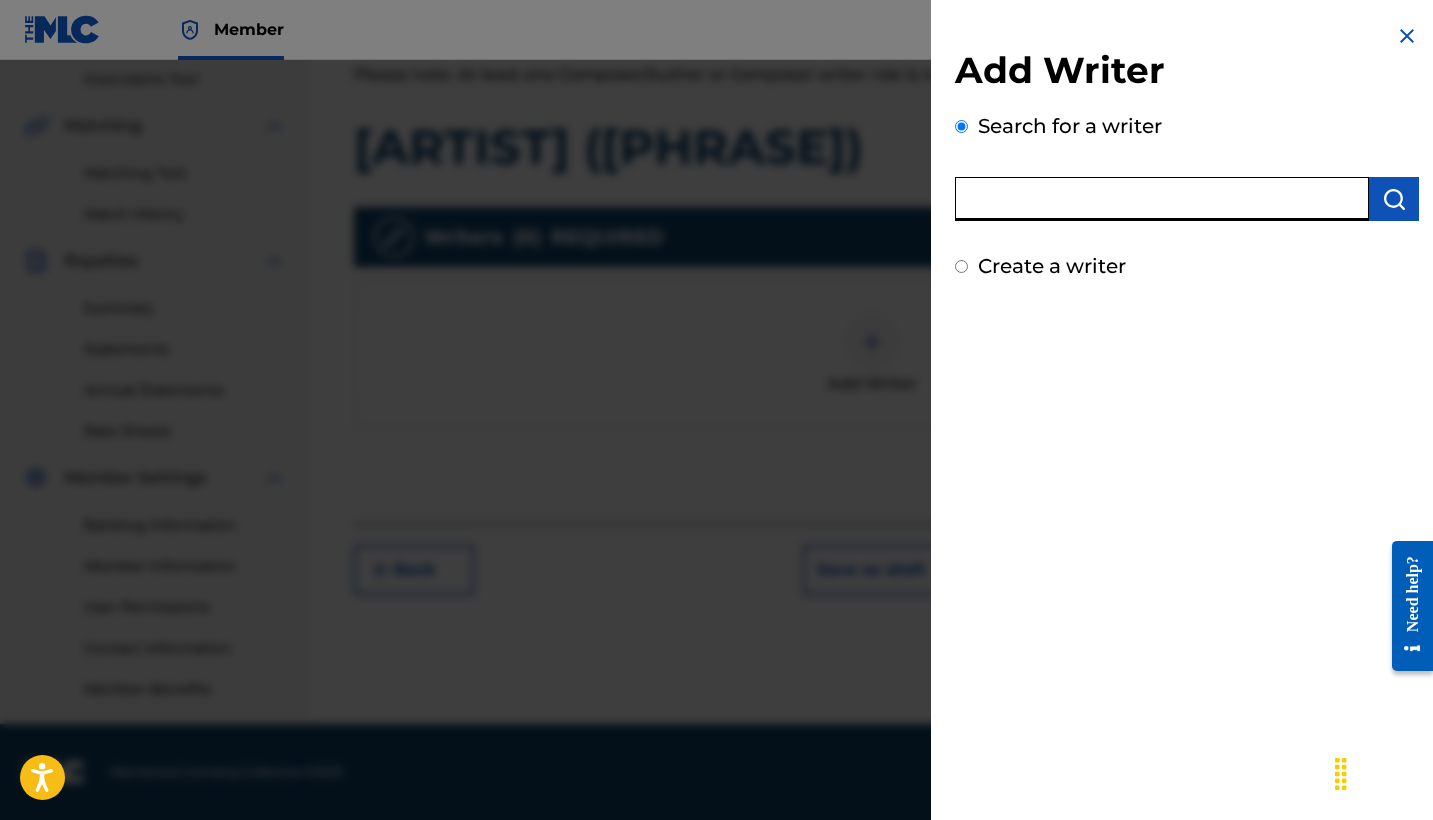 click at bounding box center [1162, 199] 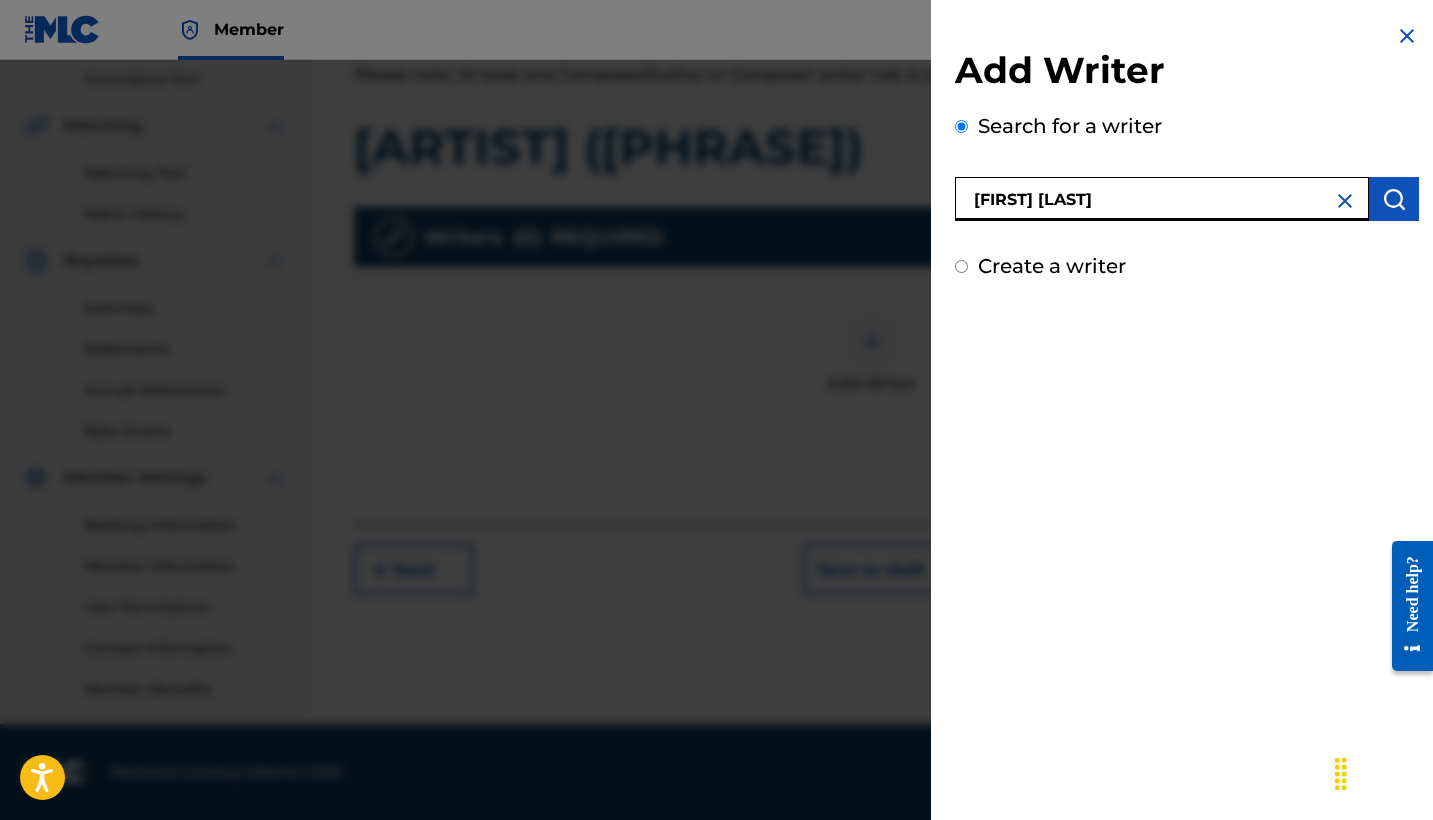 type on "[FIRST] [LAST]" 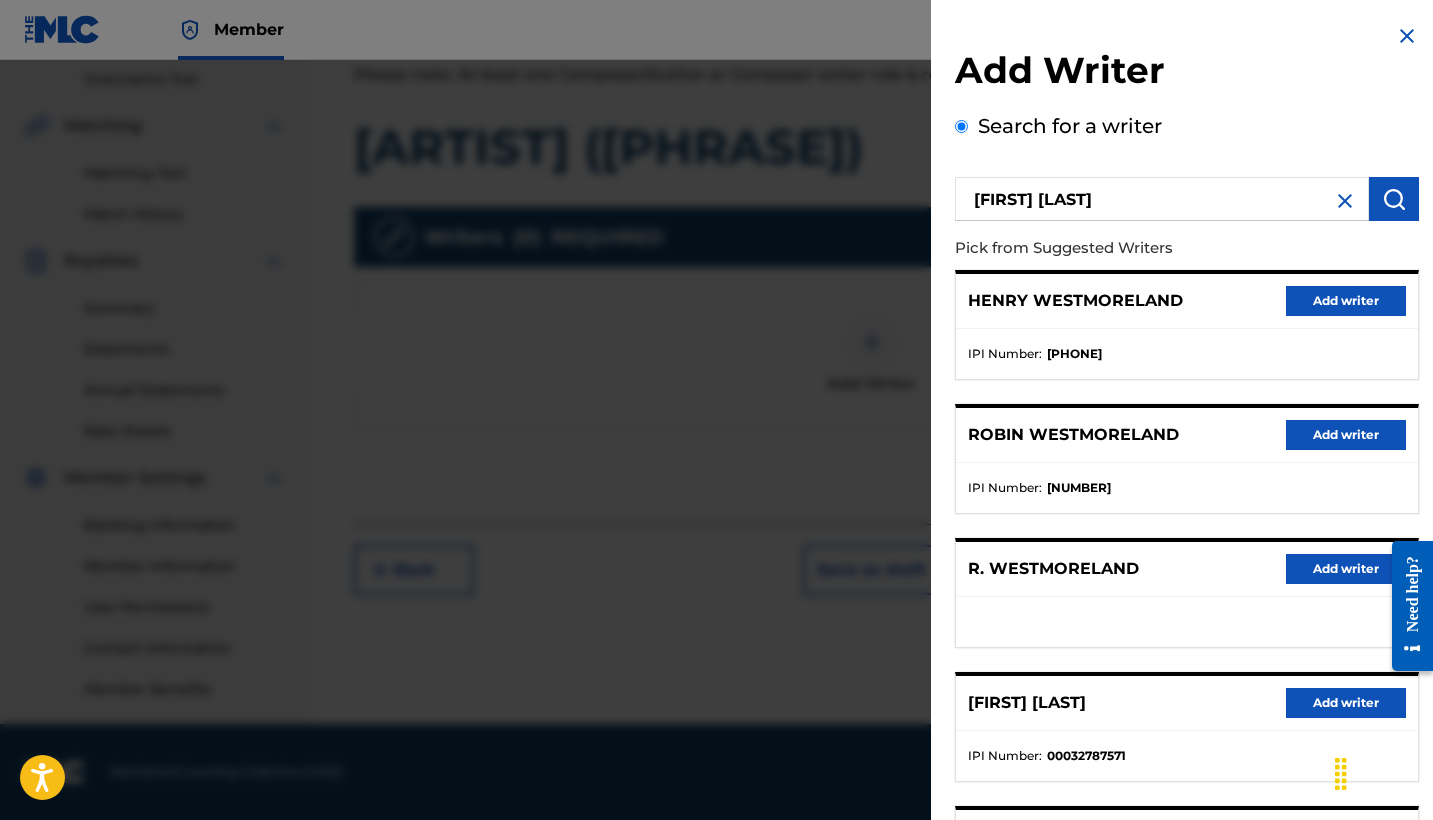 click at bounding box center [1345, 201] 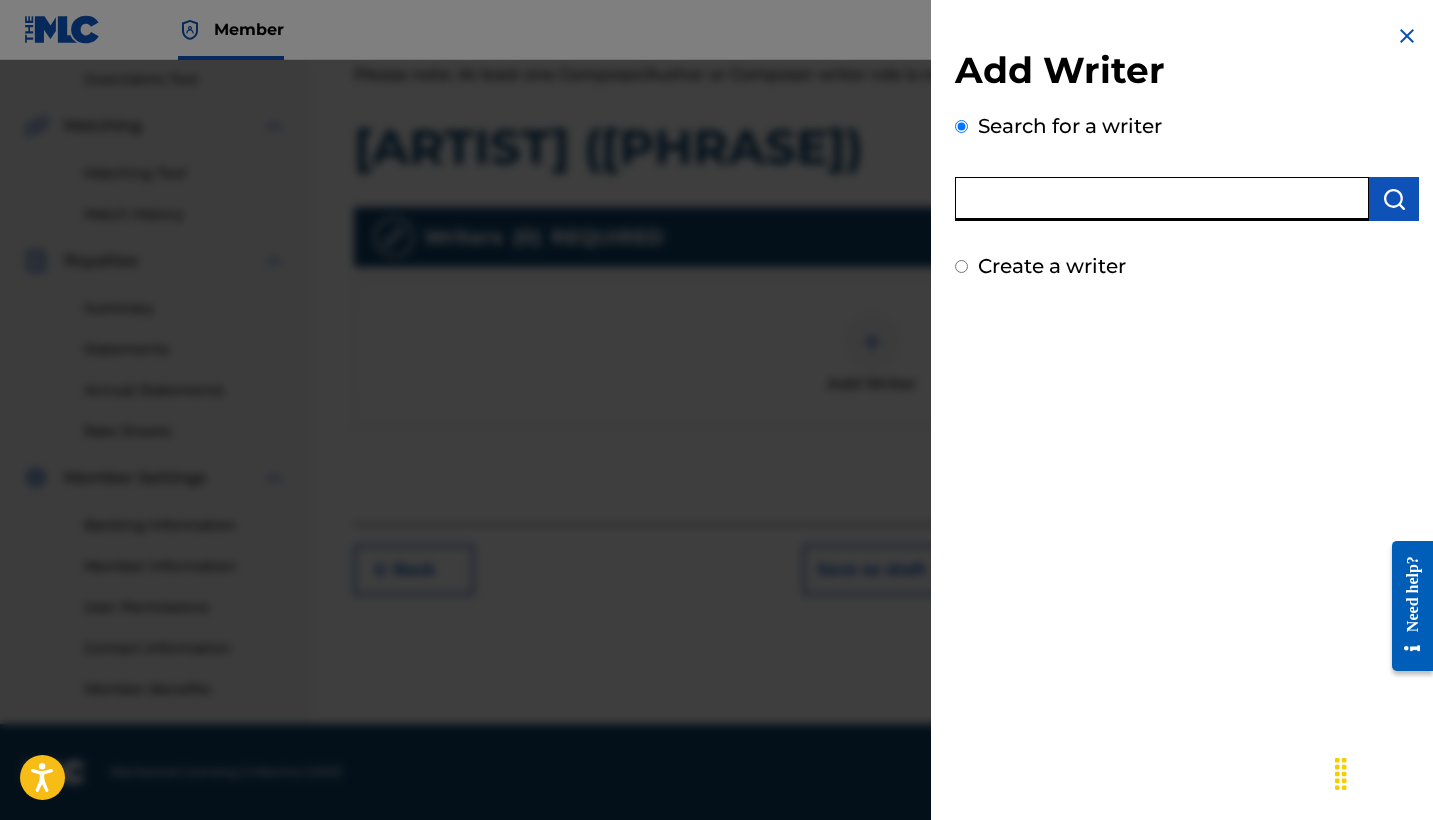 click at bounding box center [1162, 199] 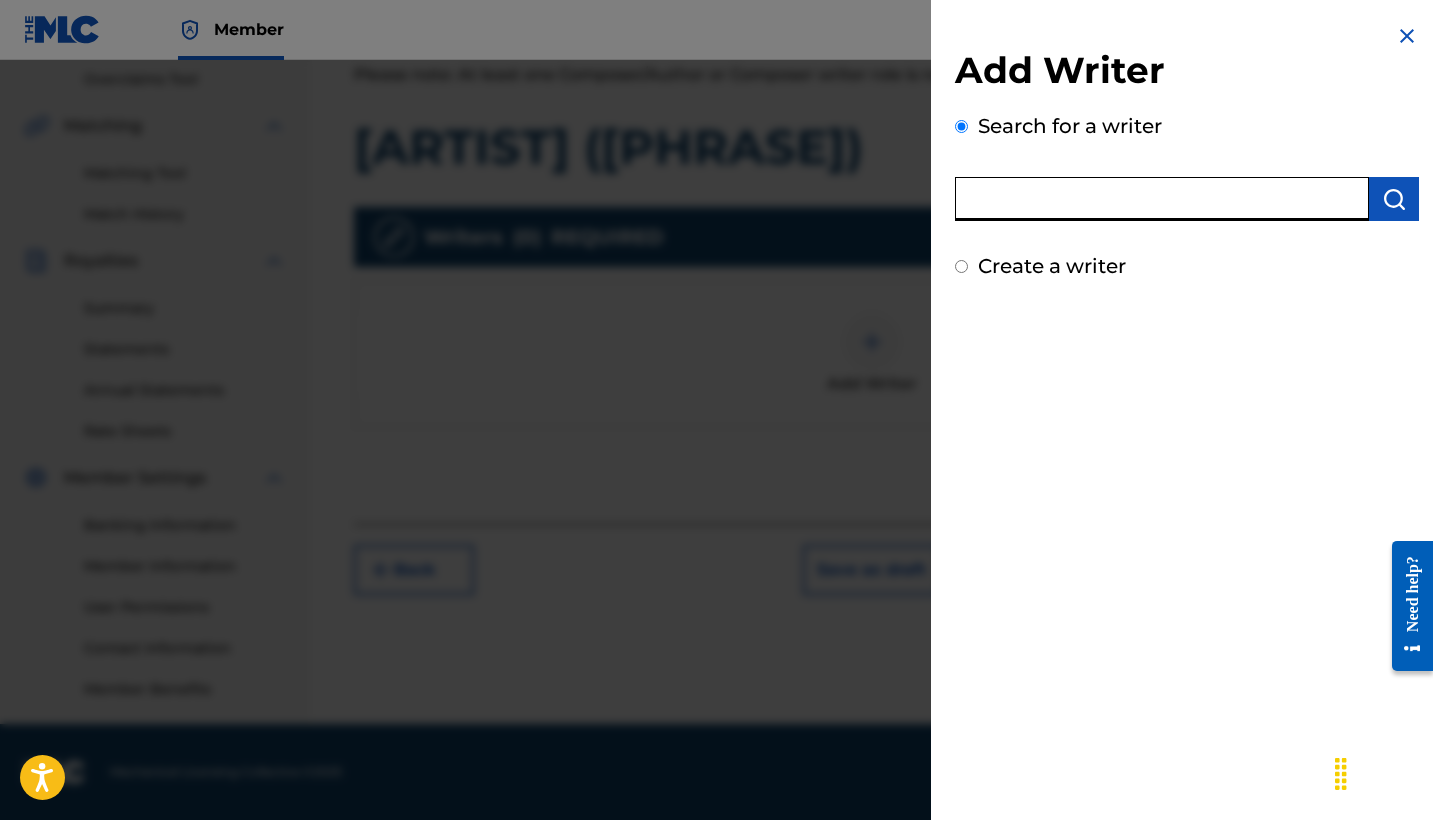 paste on "/Users/henrywestmoreland/Pictures/Photos Library.photoslibrary/resources/derivatives/1/126EC456-5BB1-41AE-B75E-A817487BD36A_1_105_c.jpeg" 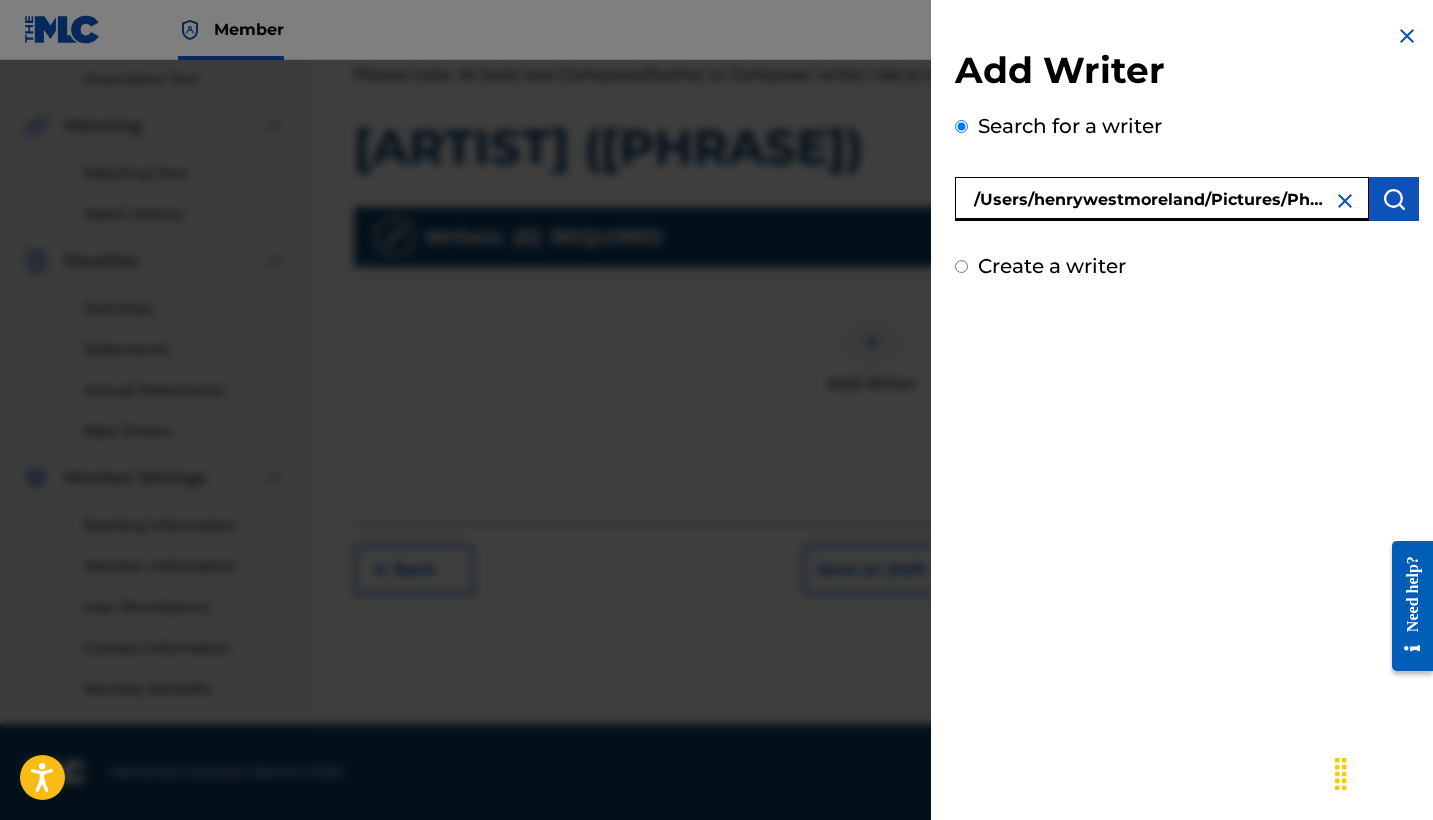 drag, startPoint x: 1324, startPoint y: 199, endPoint x: 751, endPoint y: 191, distance: 573.05585 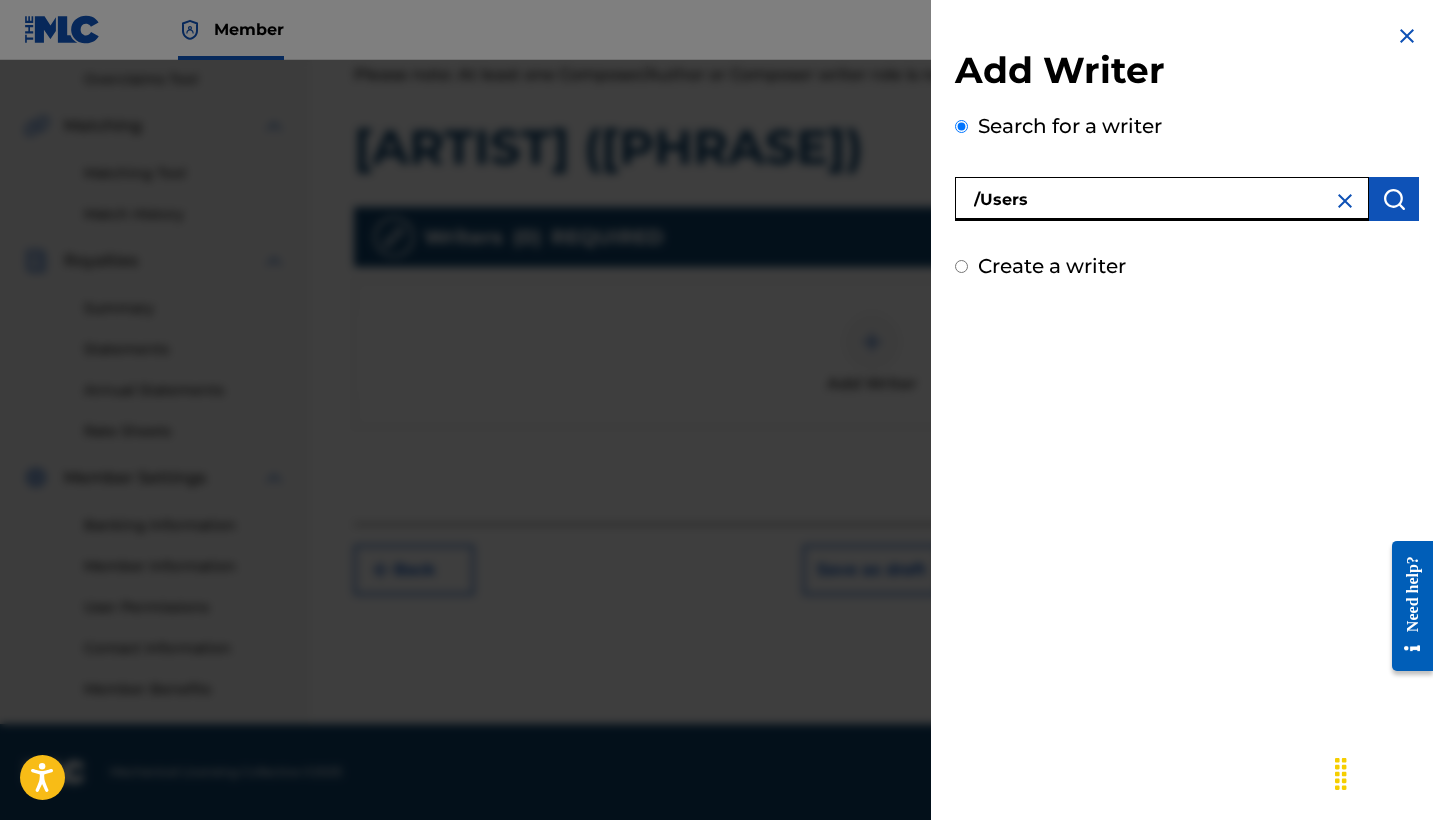 type on "/User" 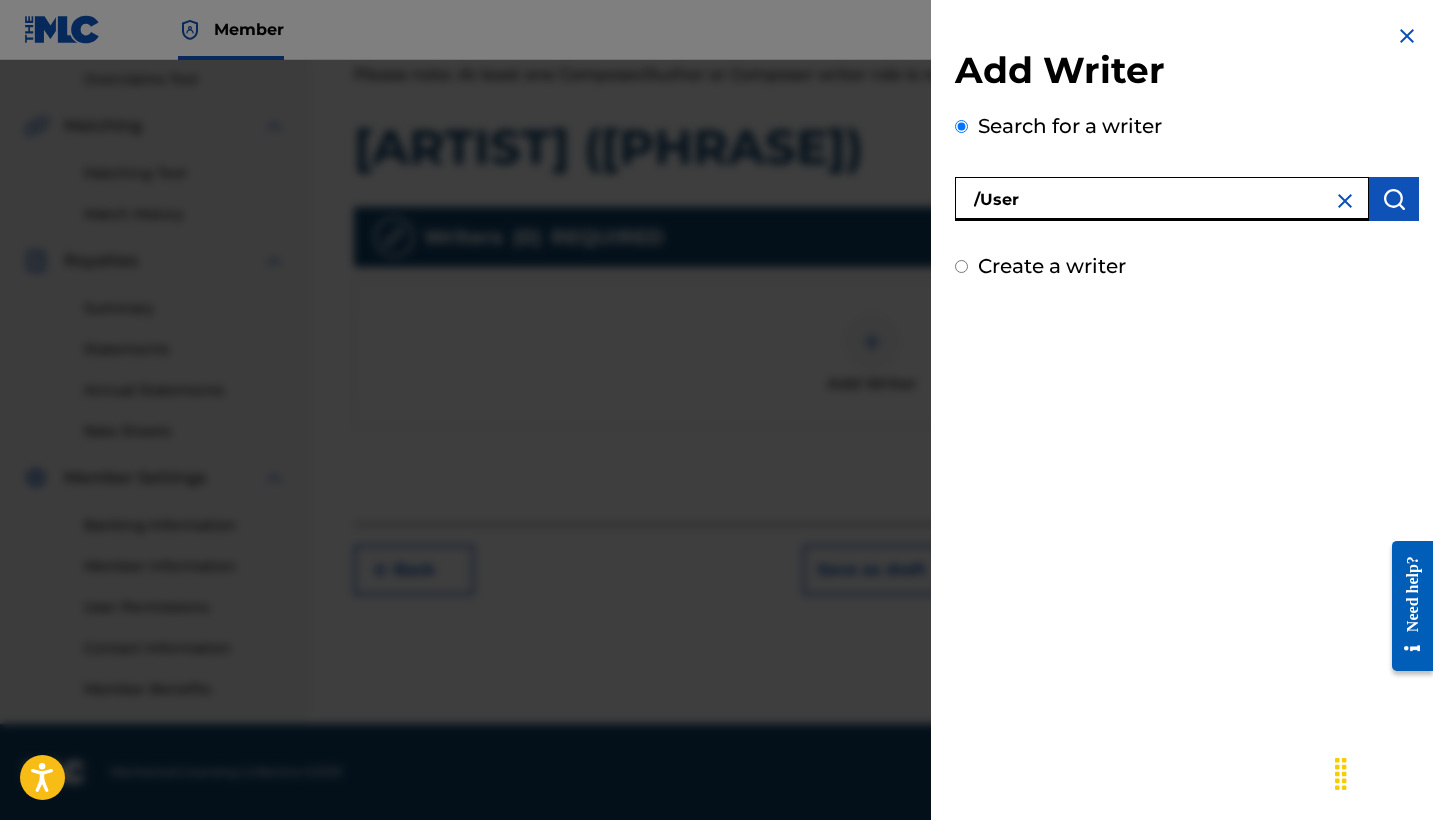 click on "/User" at bounding box center [1162, 199] 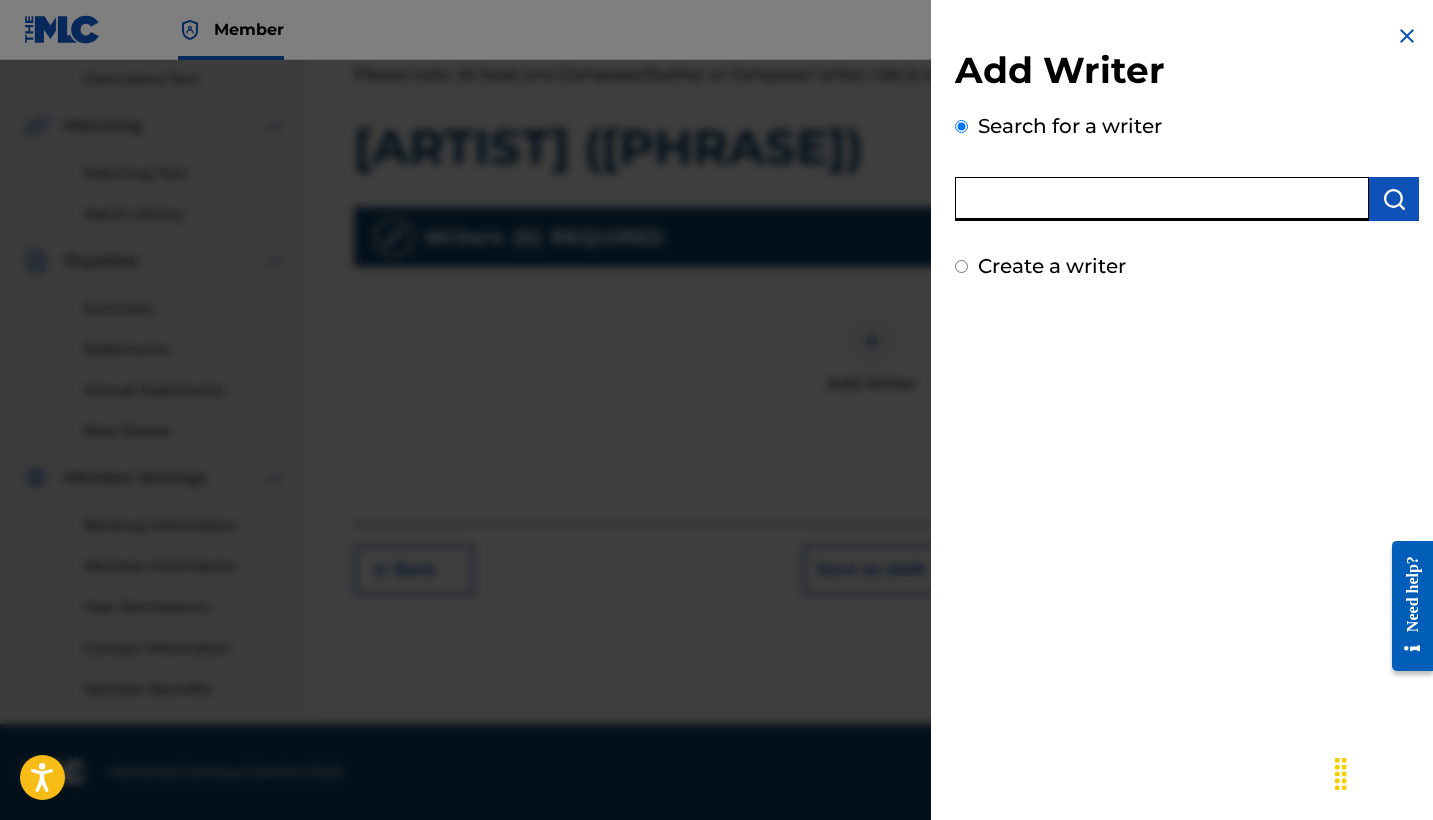 click at bounding box center (1162, 199) 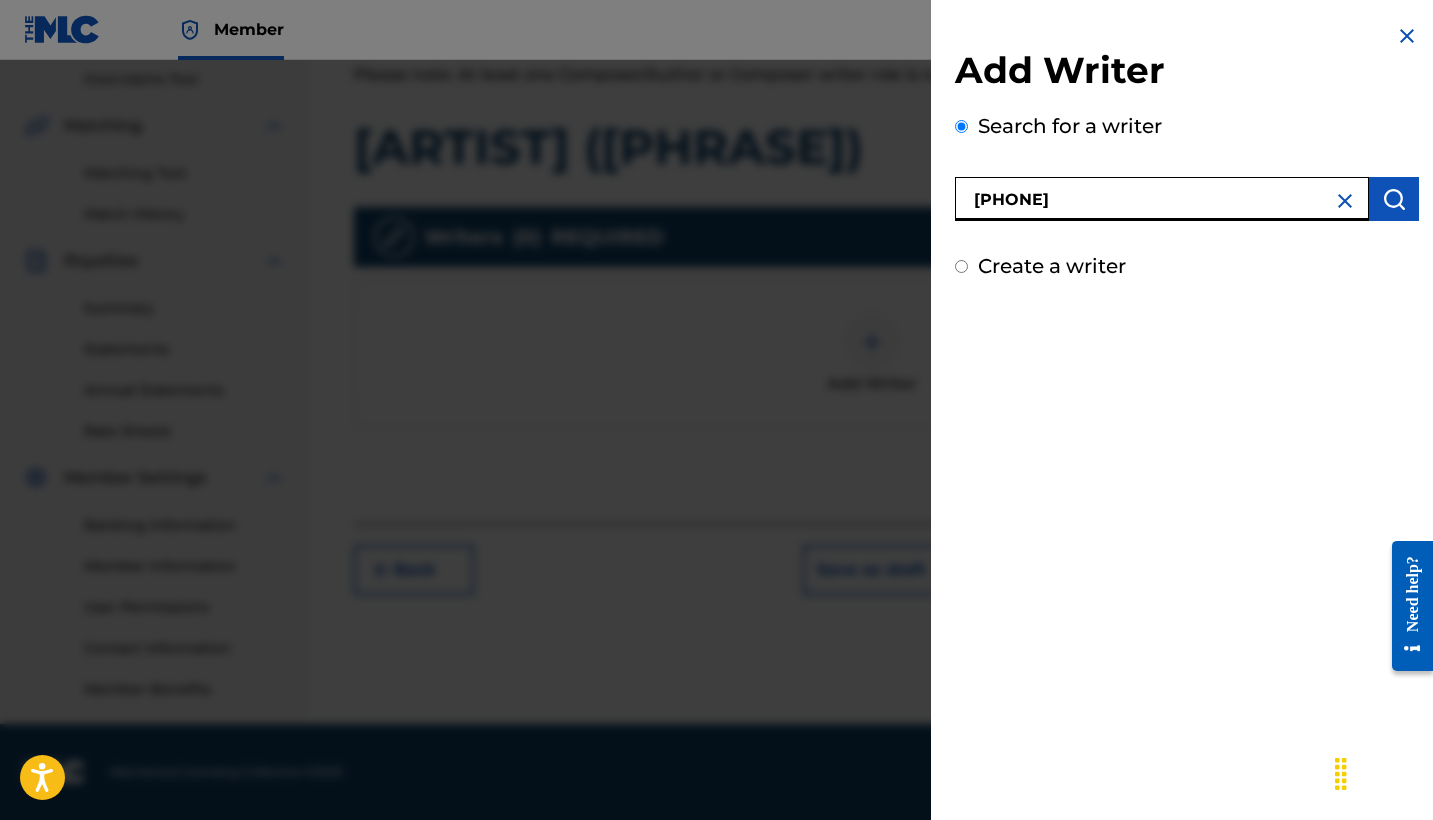 type on "[PHONE]" 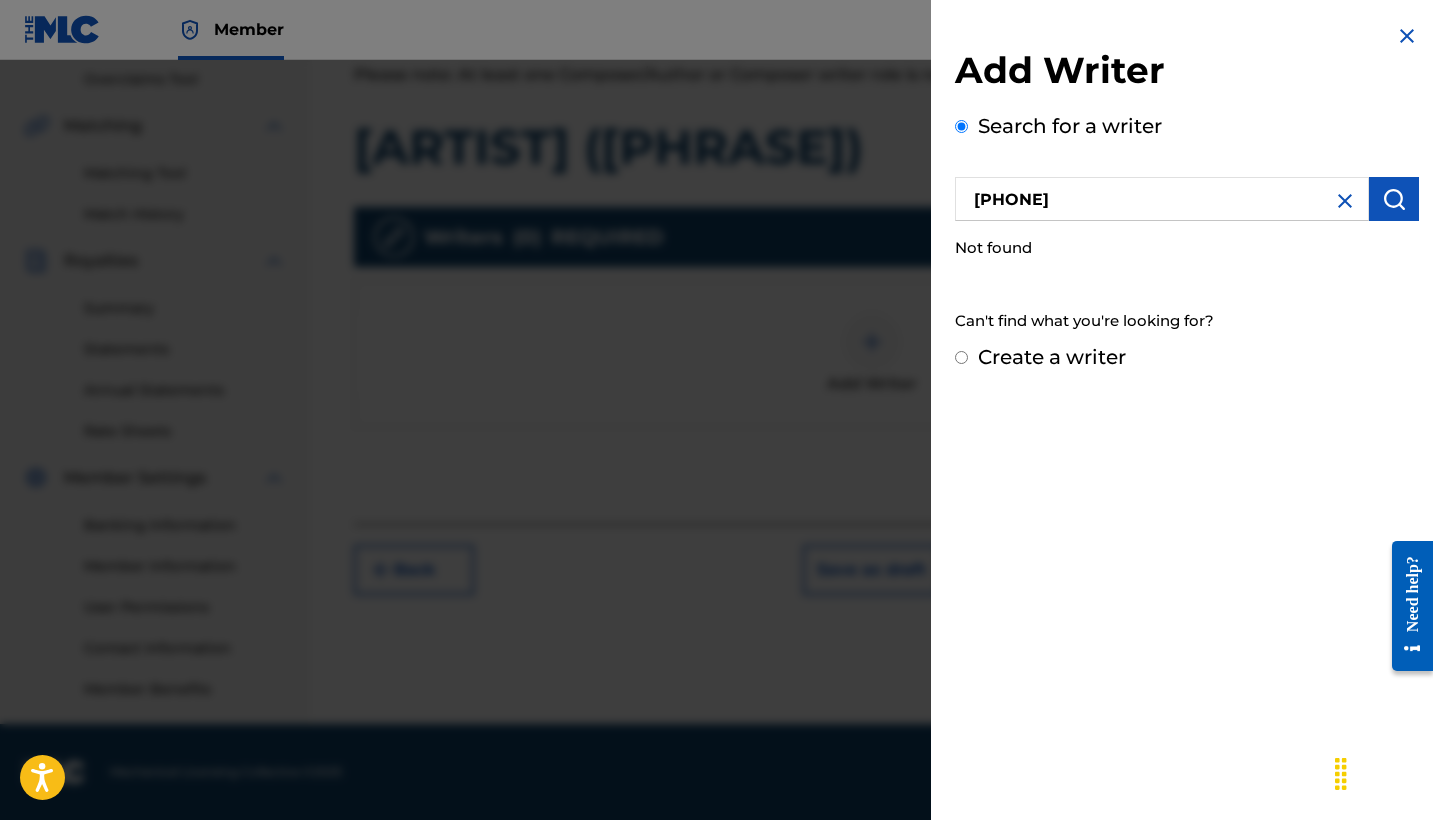 click at bounding box center (1345, 201) 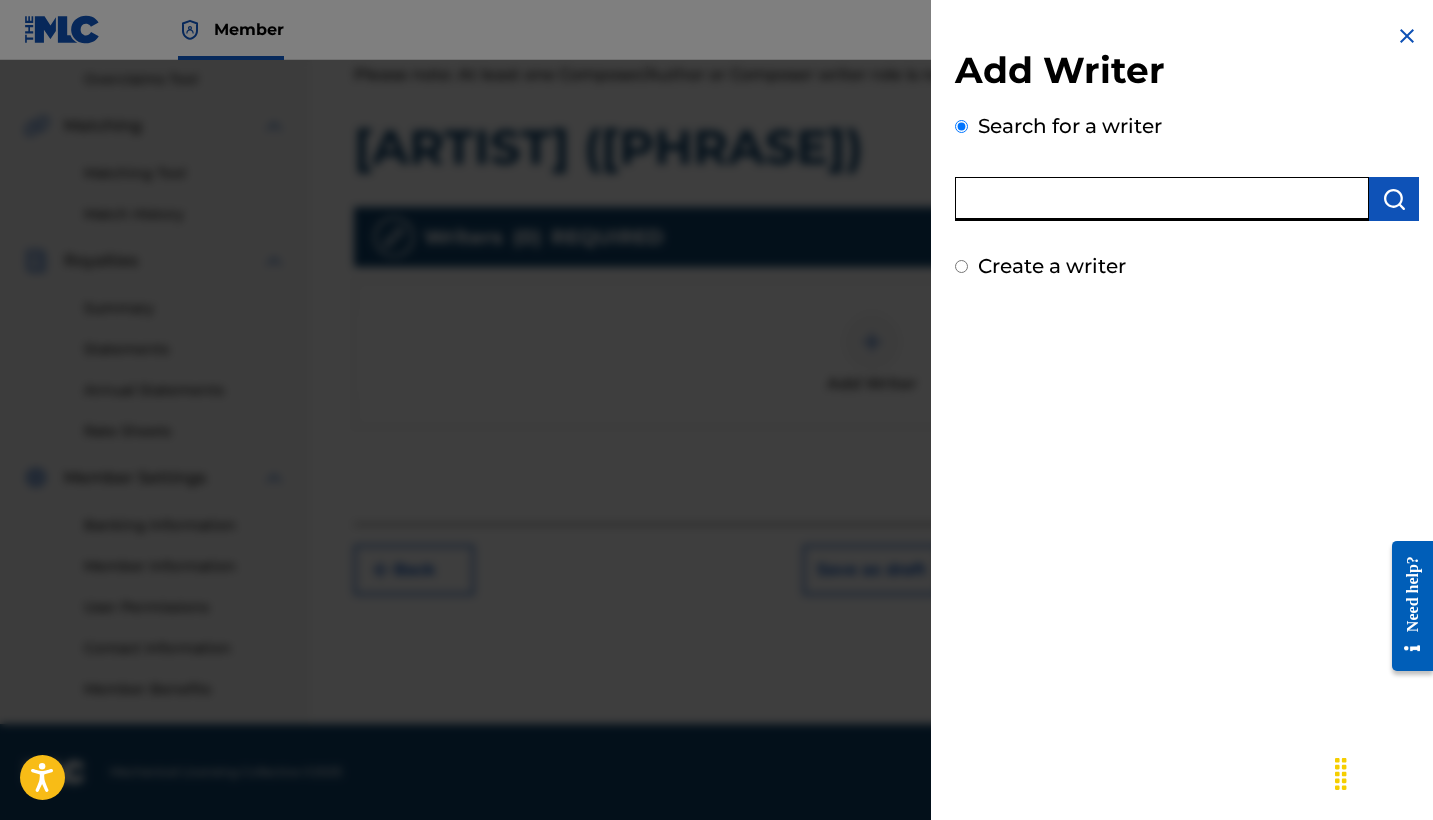 click at bounding box center [1162, 199] 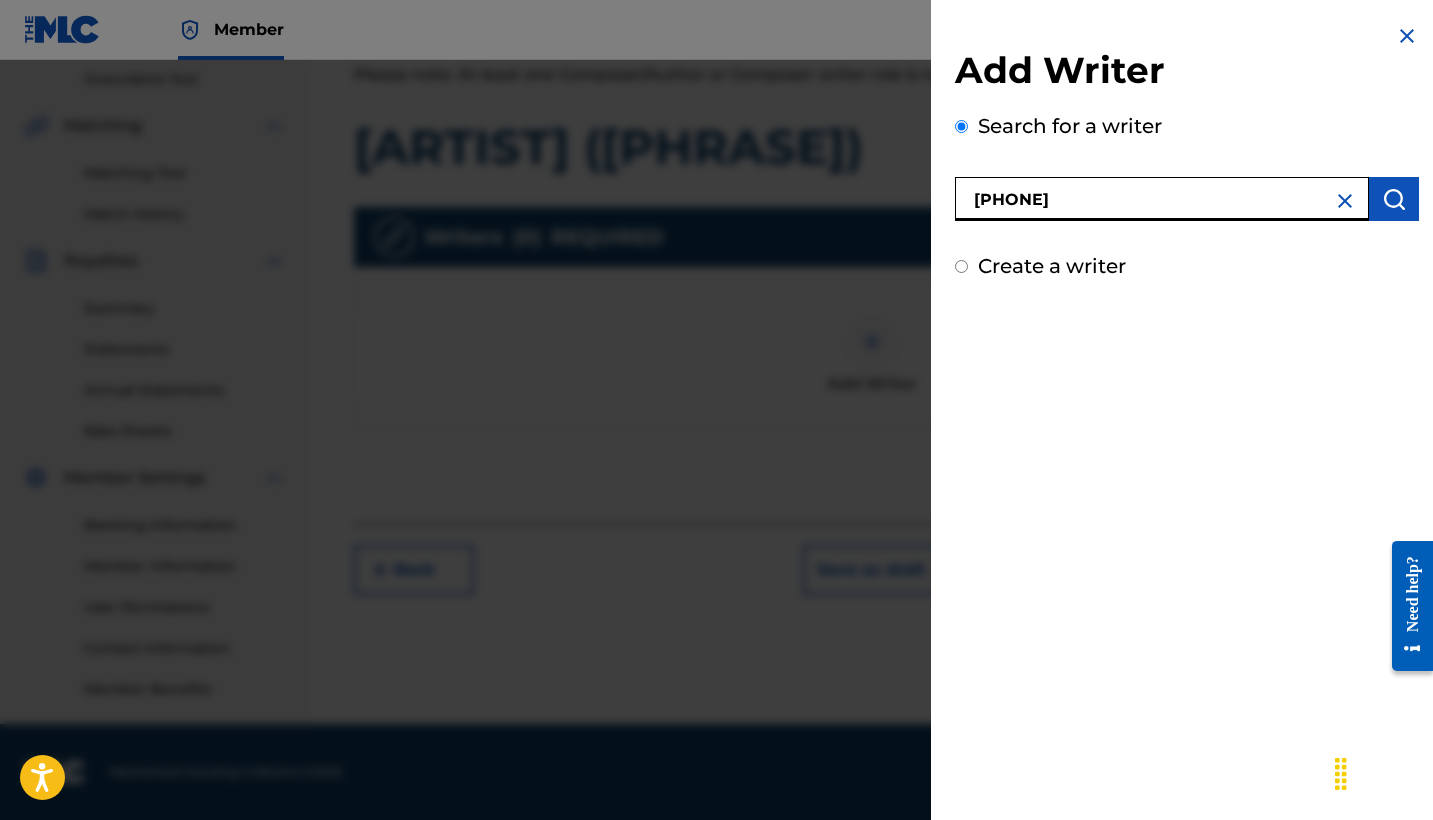 type on "[PHONE]" 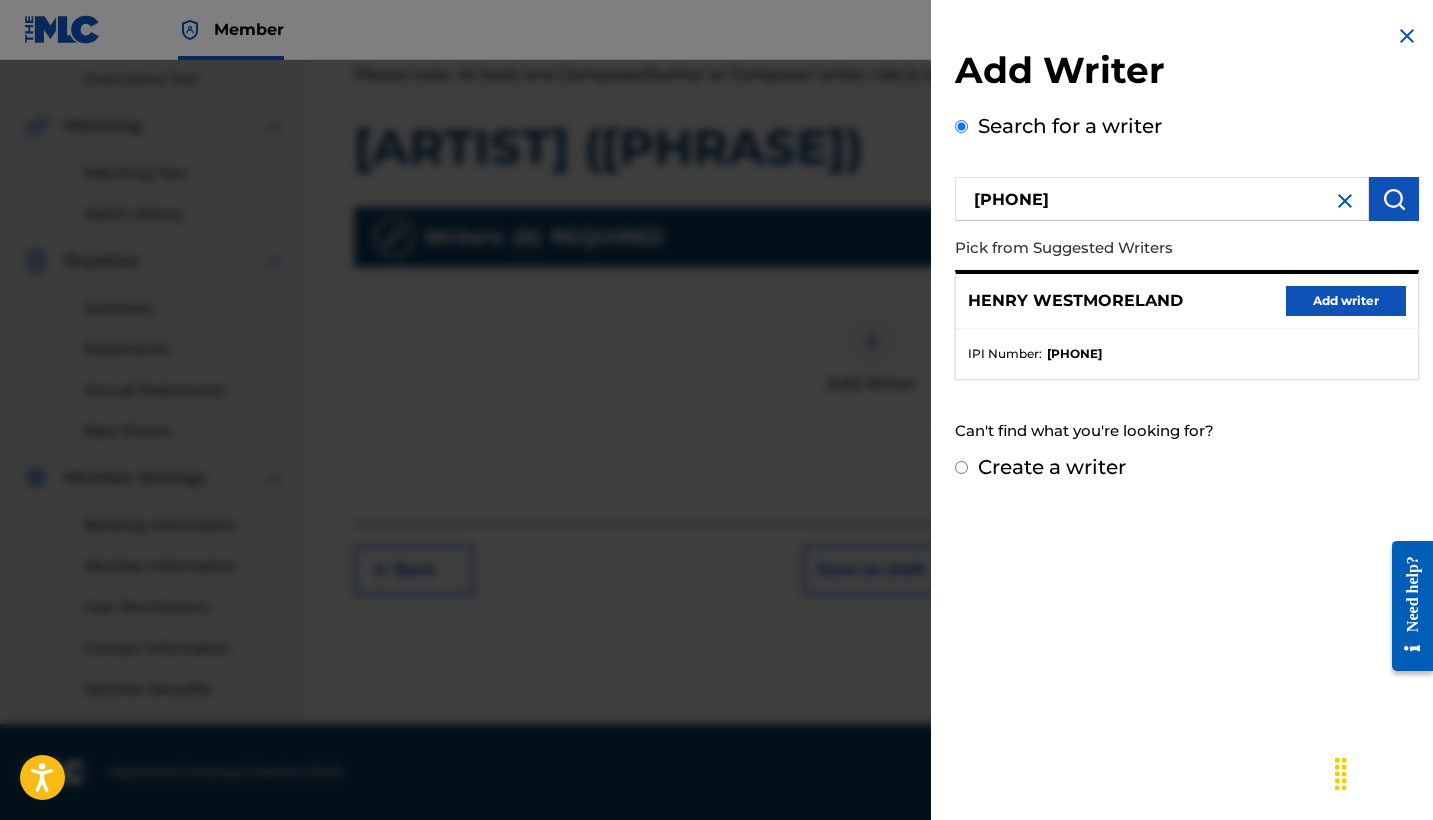 click on "Add writer" at bounding box center (1346, 301) 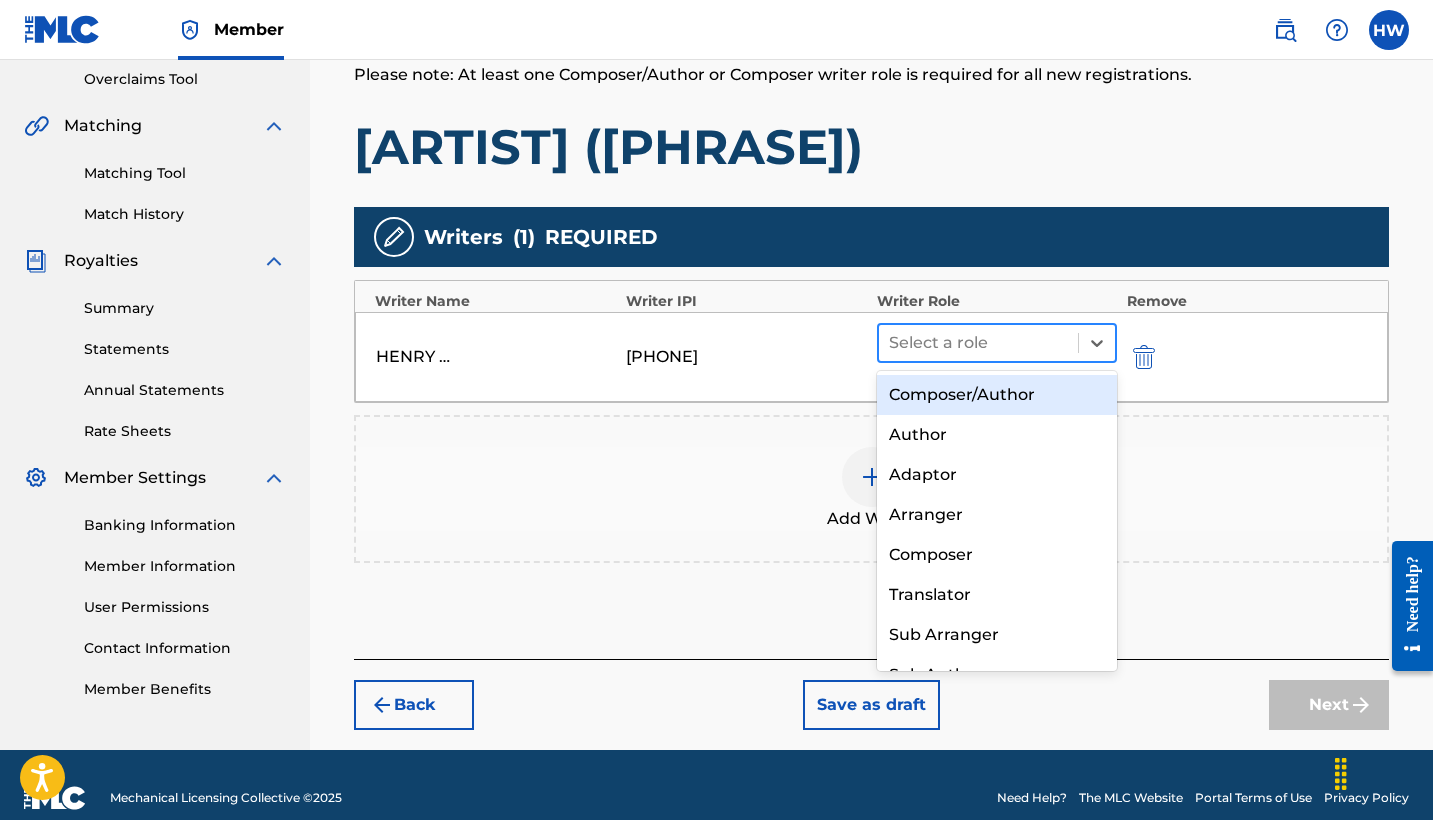 click at bounding box center [978, 343] 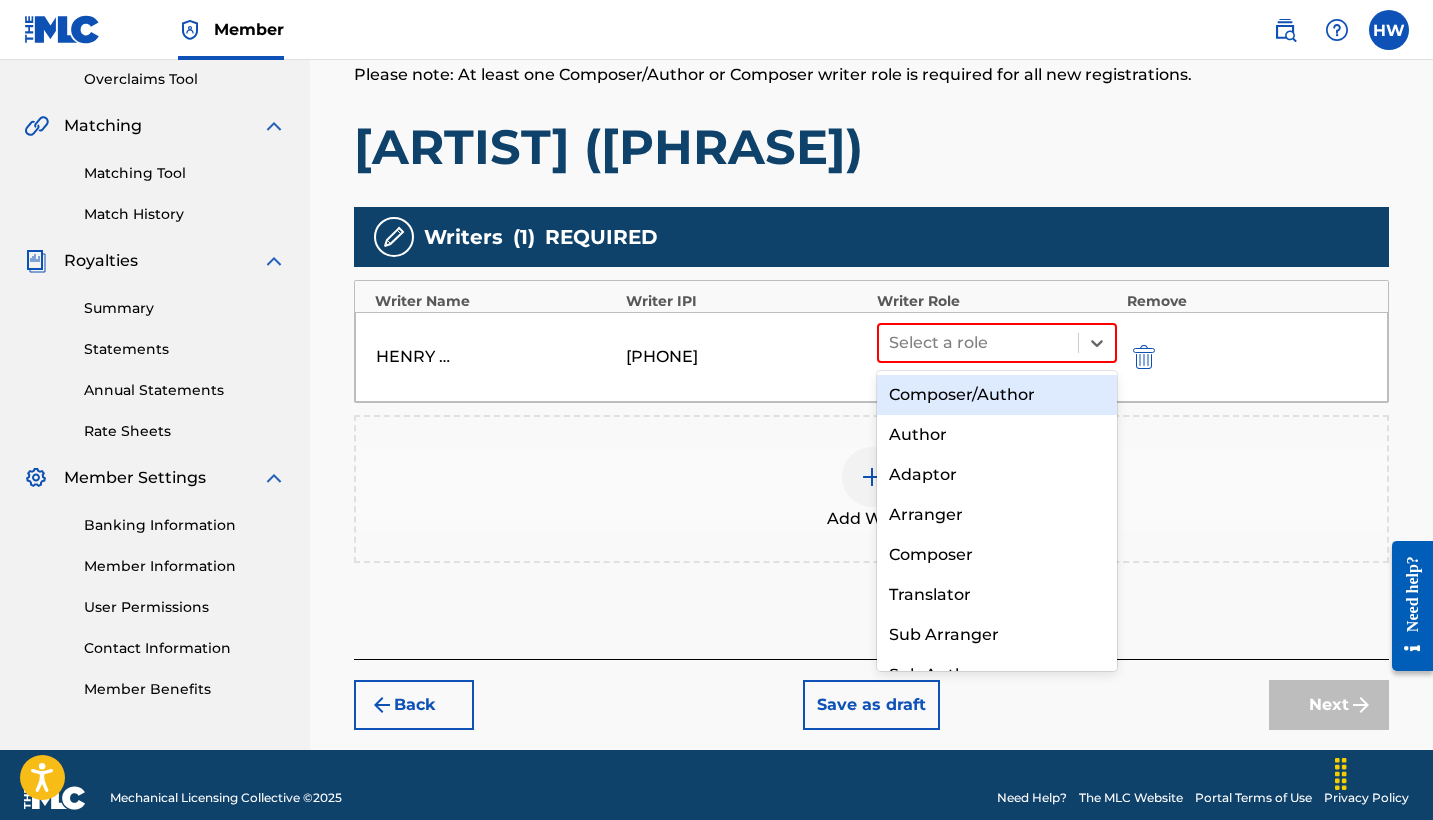 click on "Composer/Author" at bounding box center [997, 395] 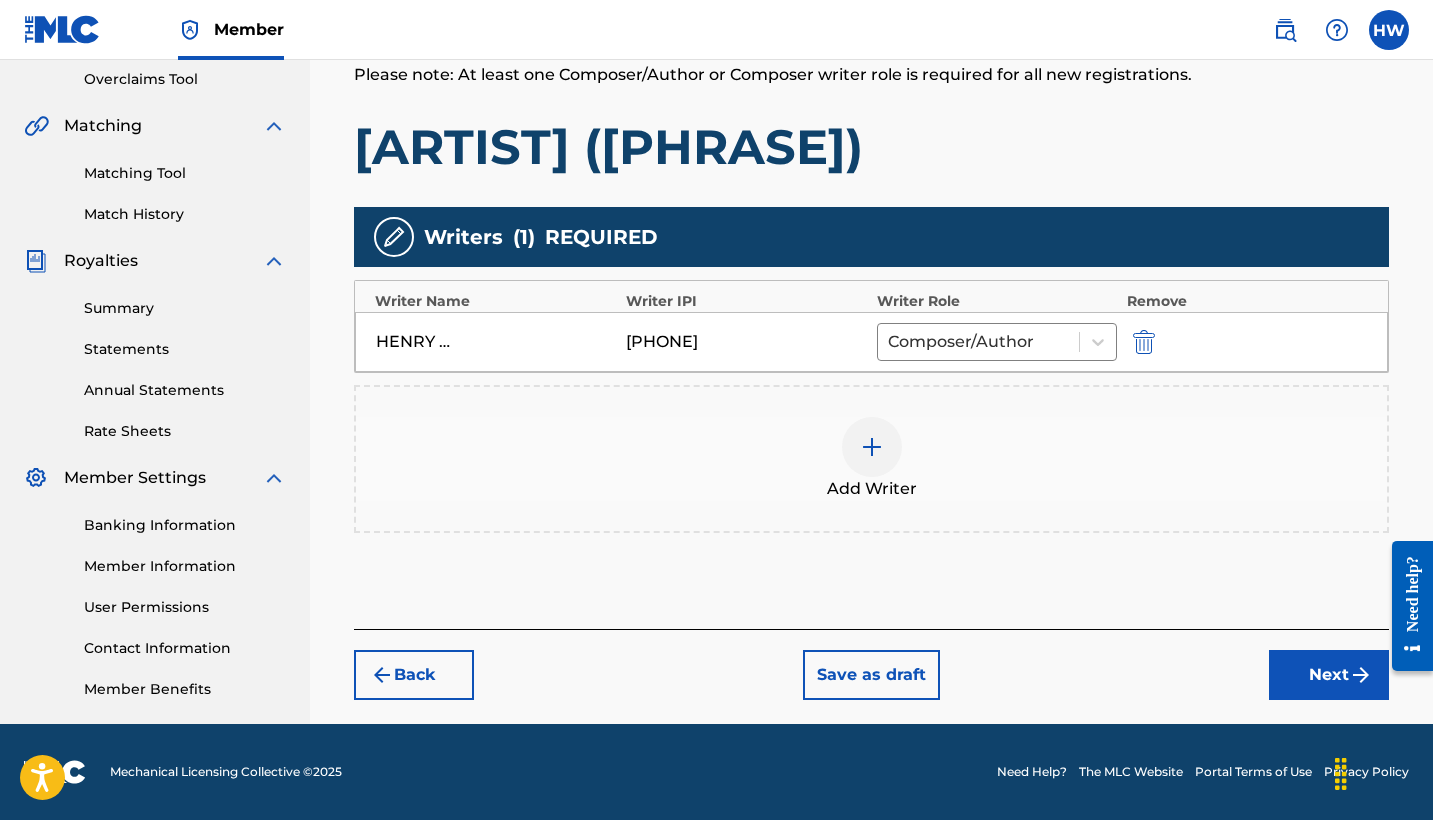 click at bounding box center (872, 447) 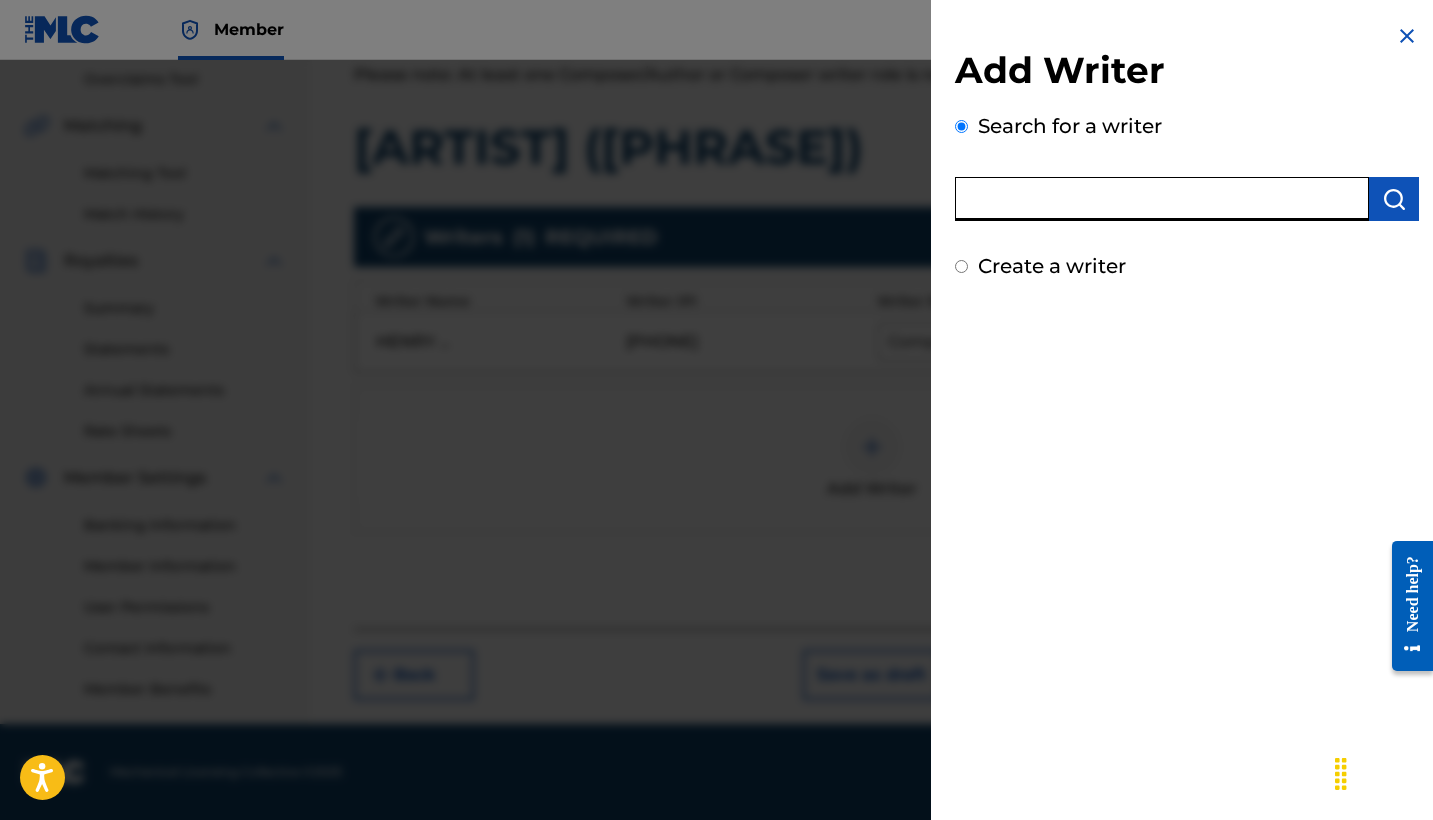 click at bounding box center [1162, 199] 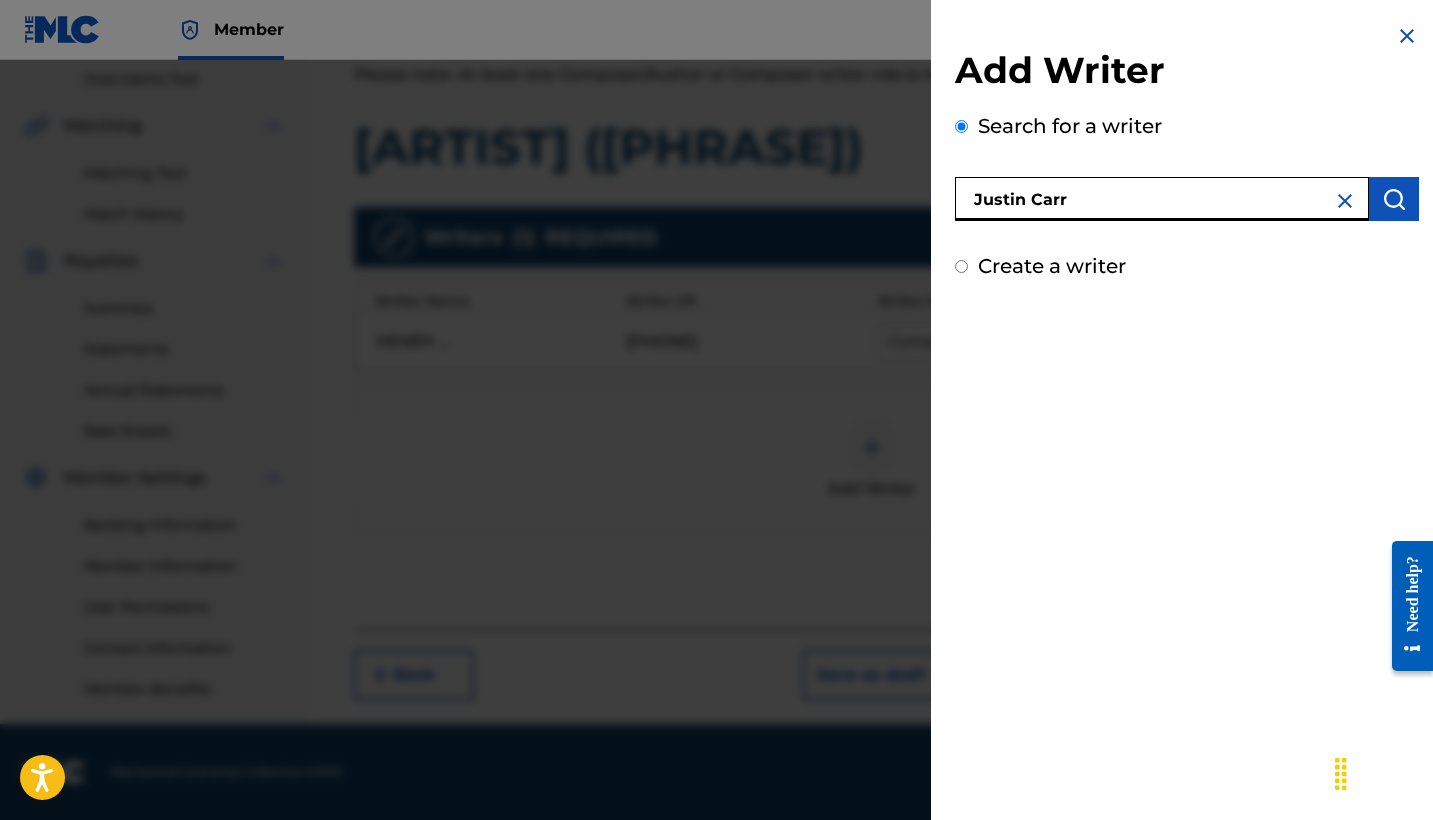 type on "Justin Carr" 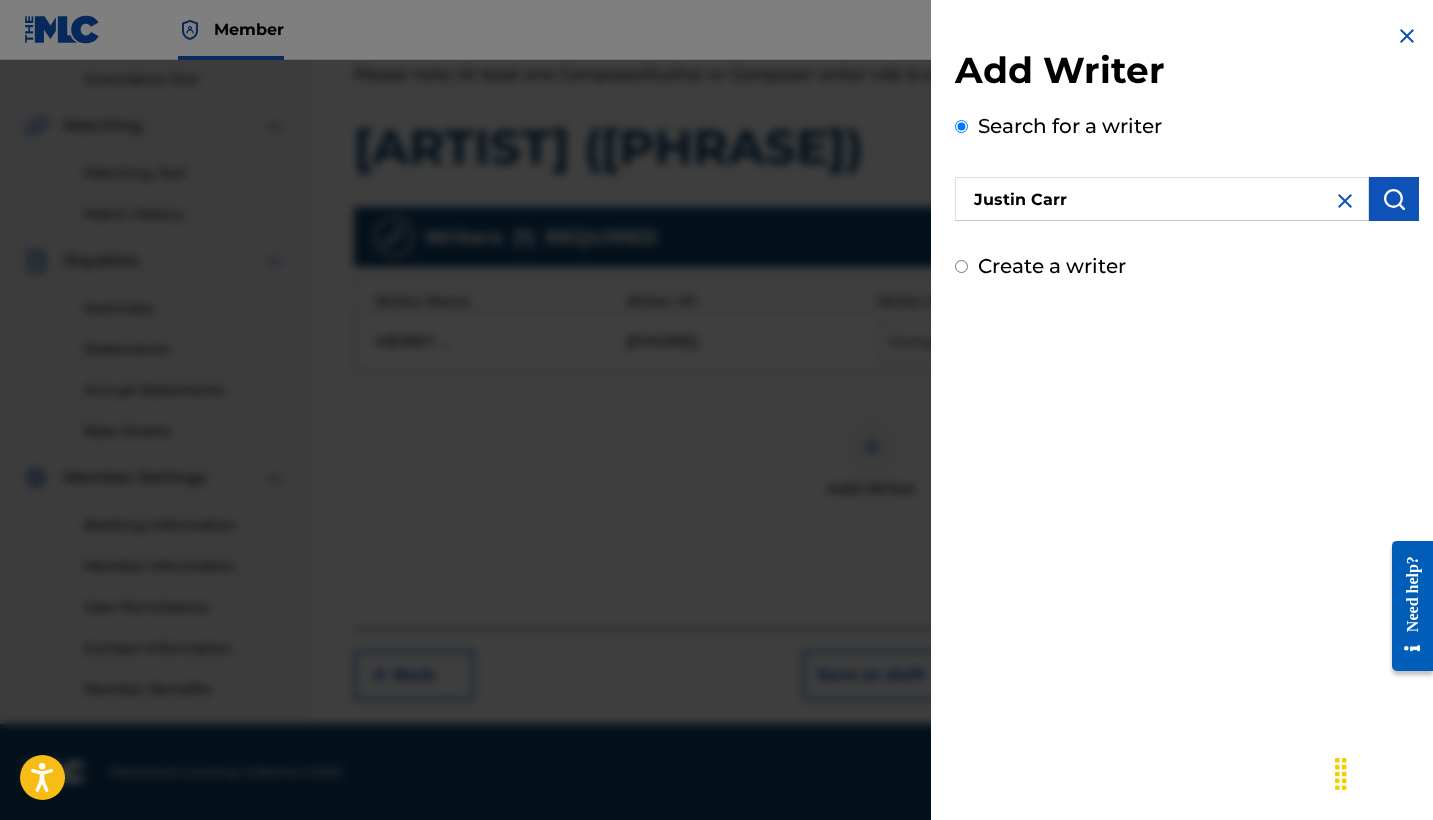 click at bounding box center (1394, 199) 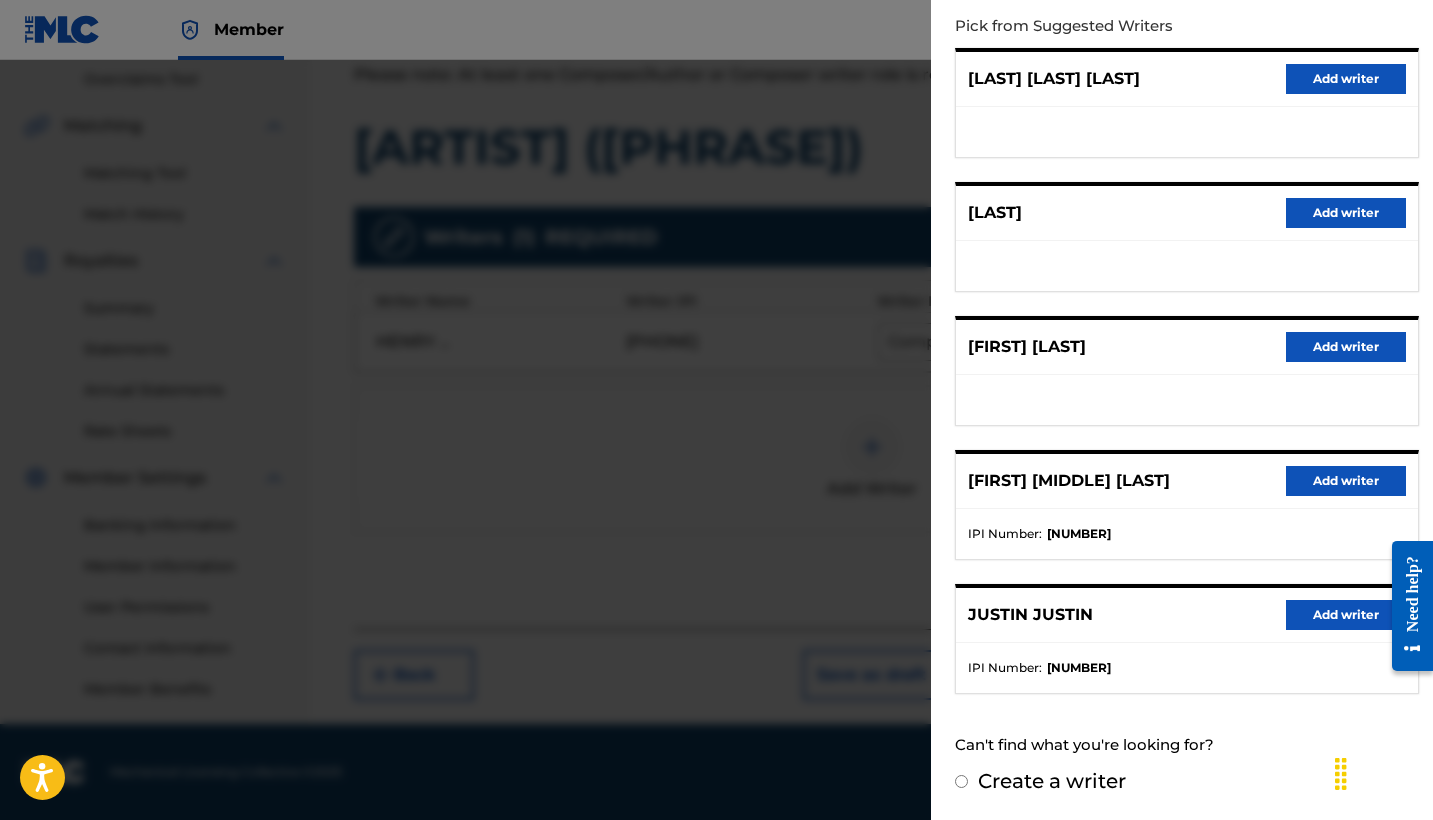 scroll, scrollTop: 221, scrollLeft: 0, axis: vertical 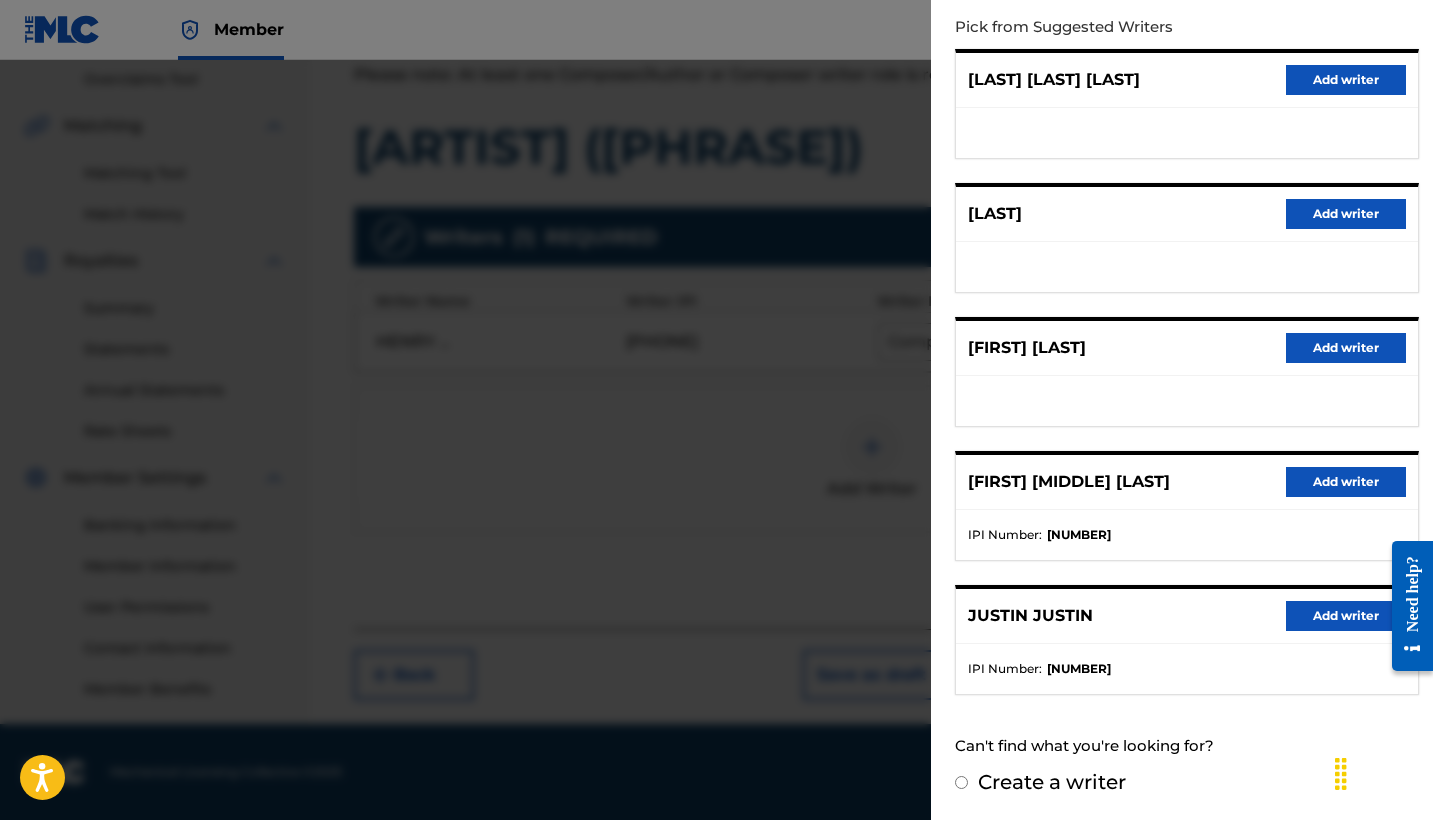 click at bounding box center [716, 470] 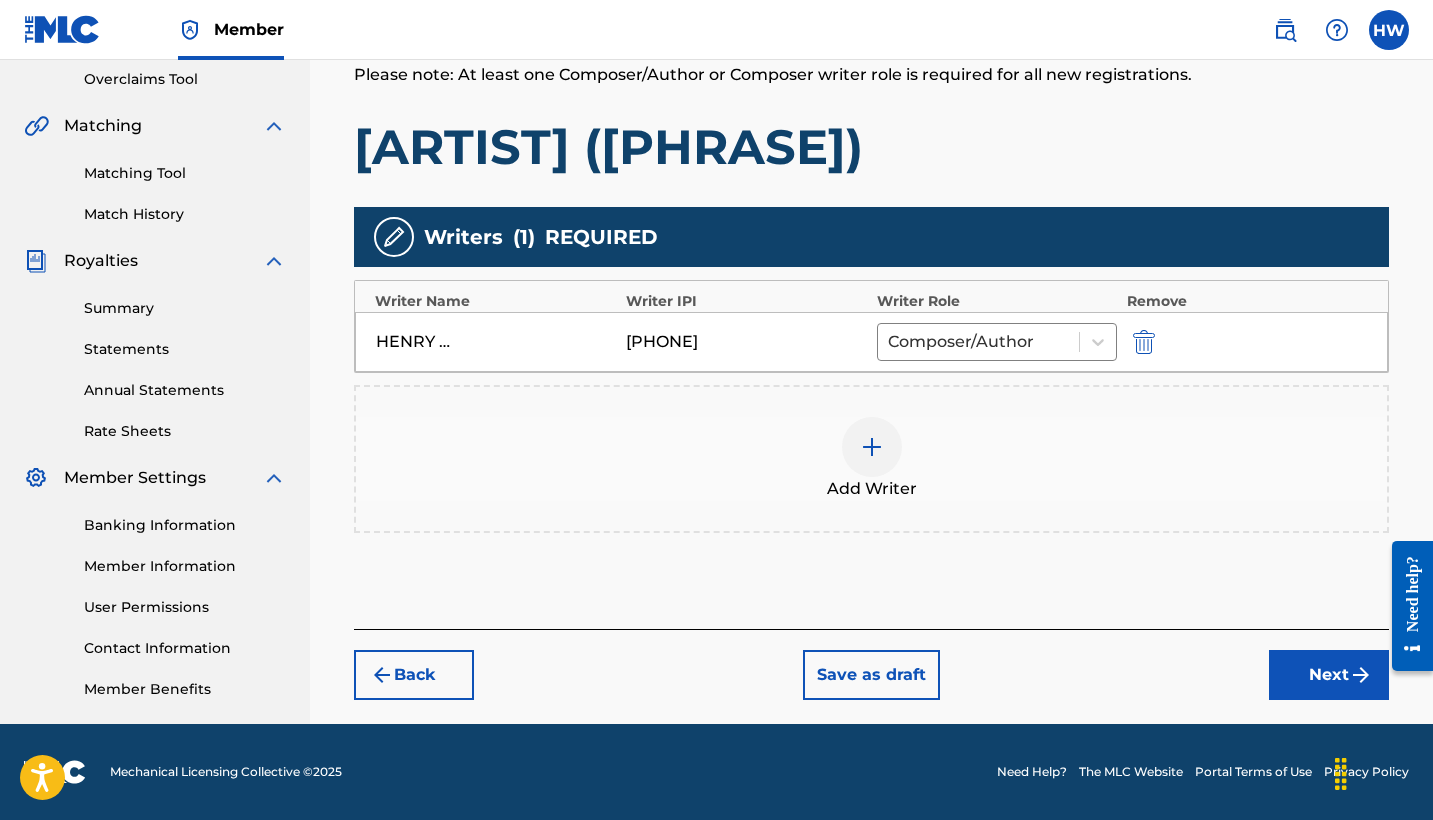 click at bounding box center [872, 447] 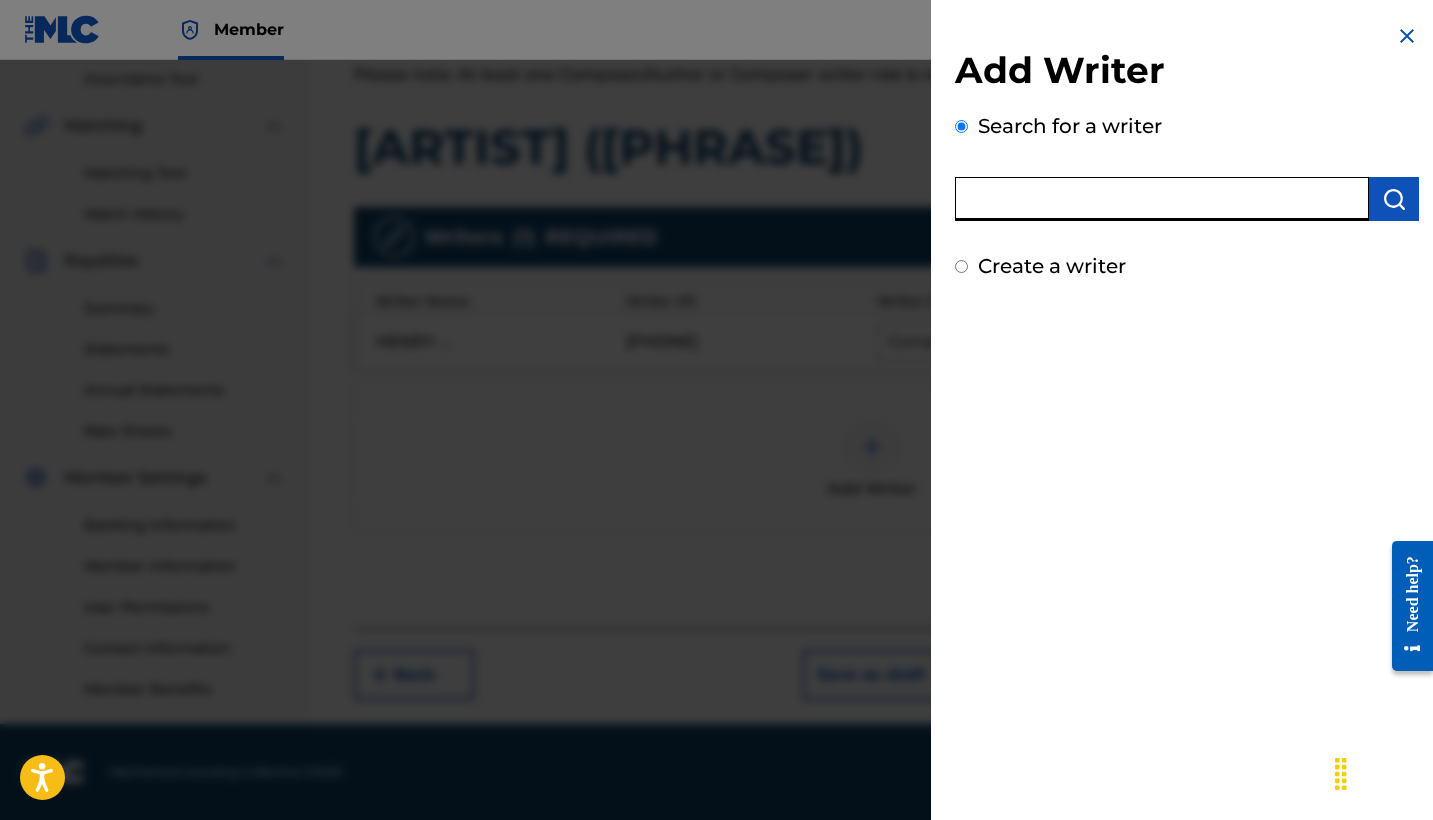 click at bounding box center [1162, 199] 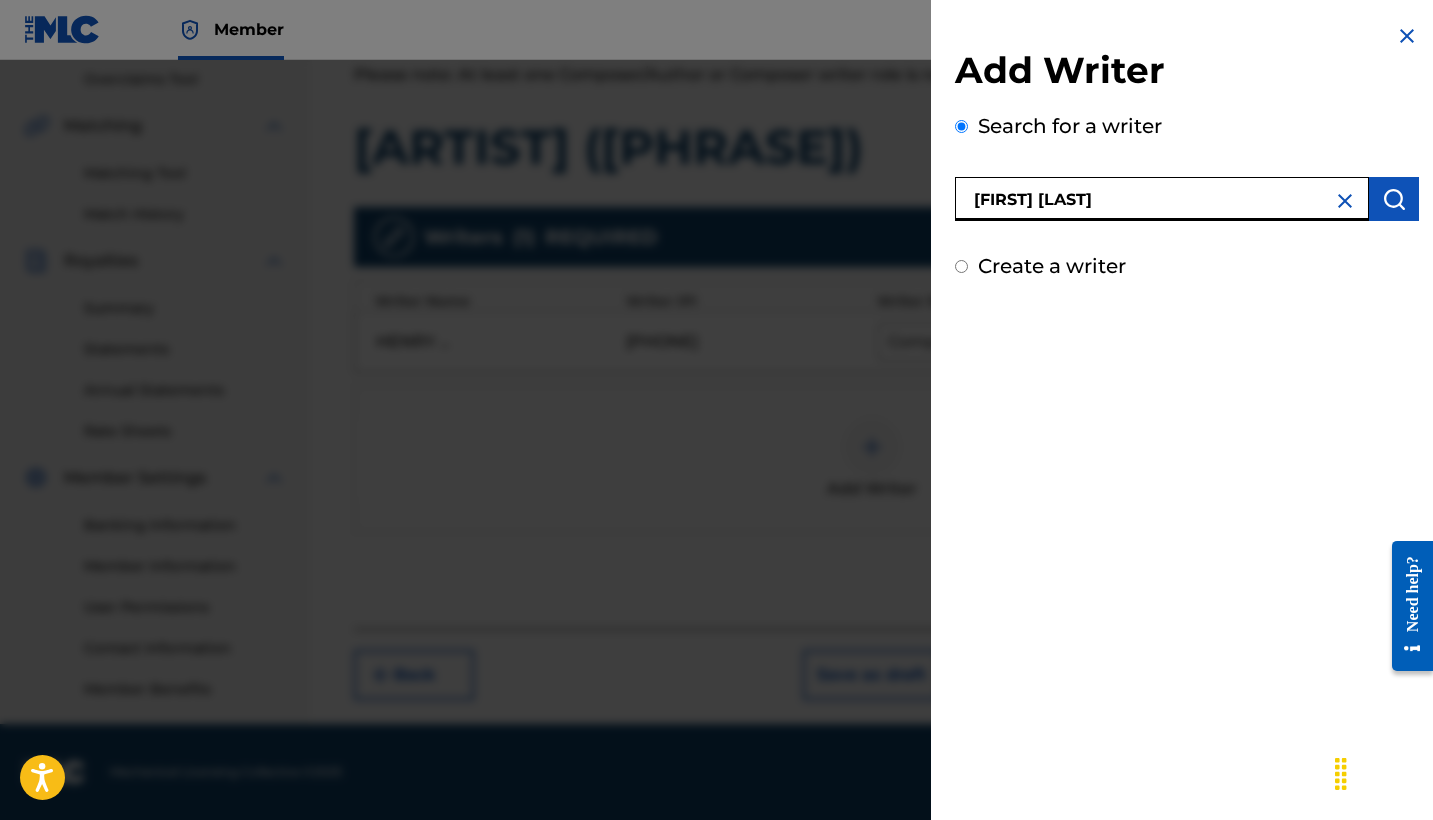 type on "[FIRST] [LAST]" 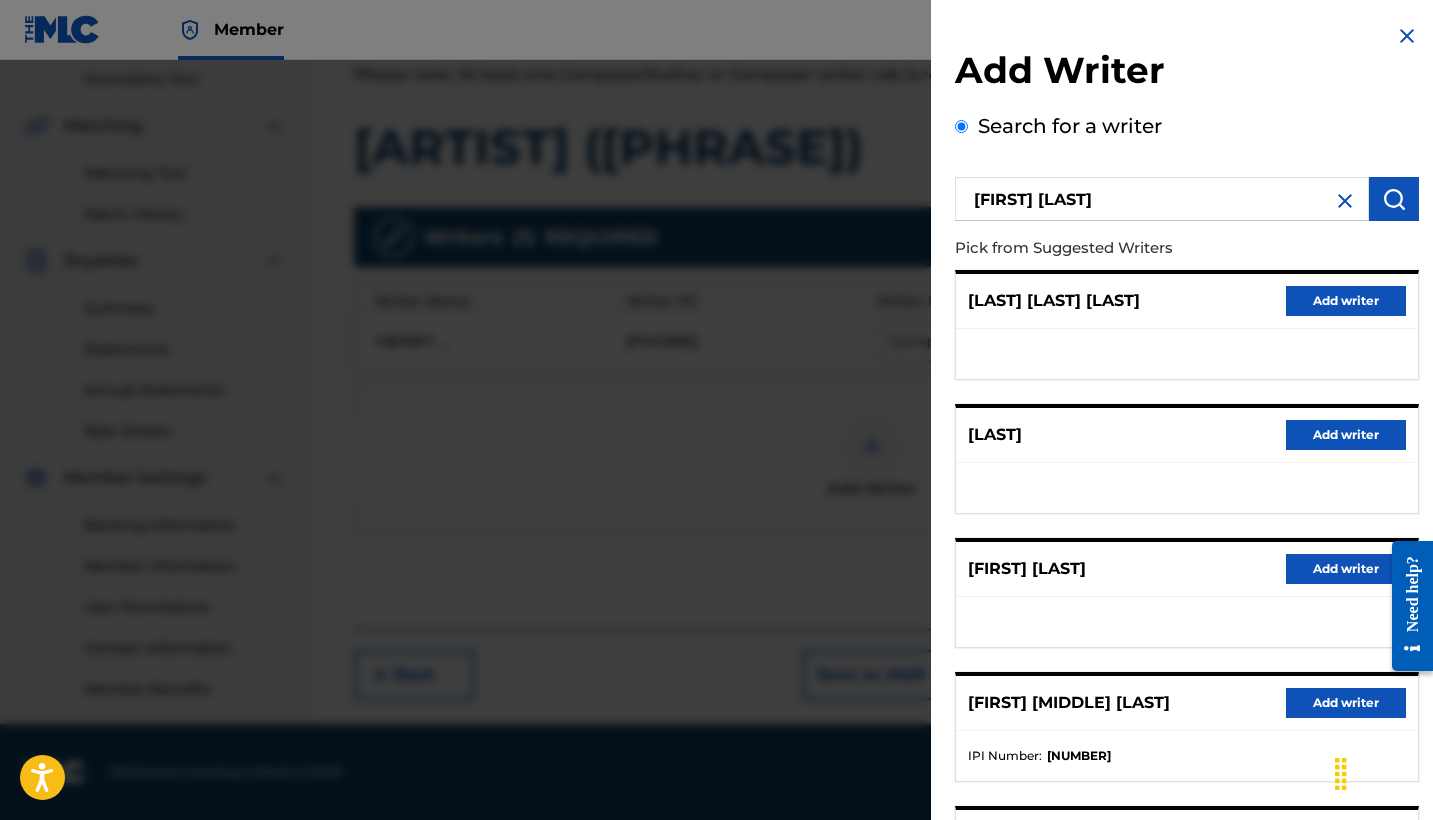 click at bounding box center [1345, 201] 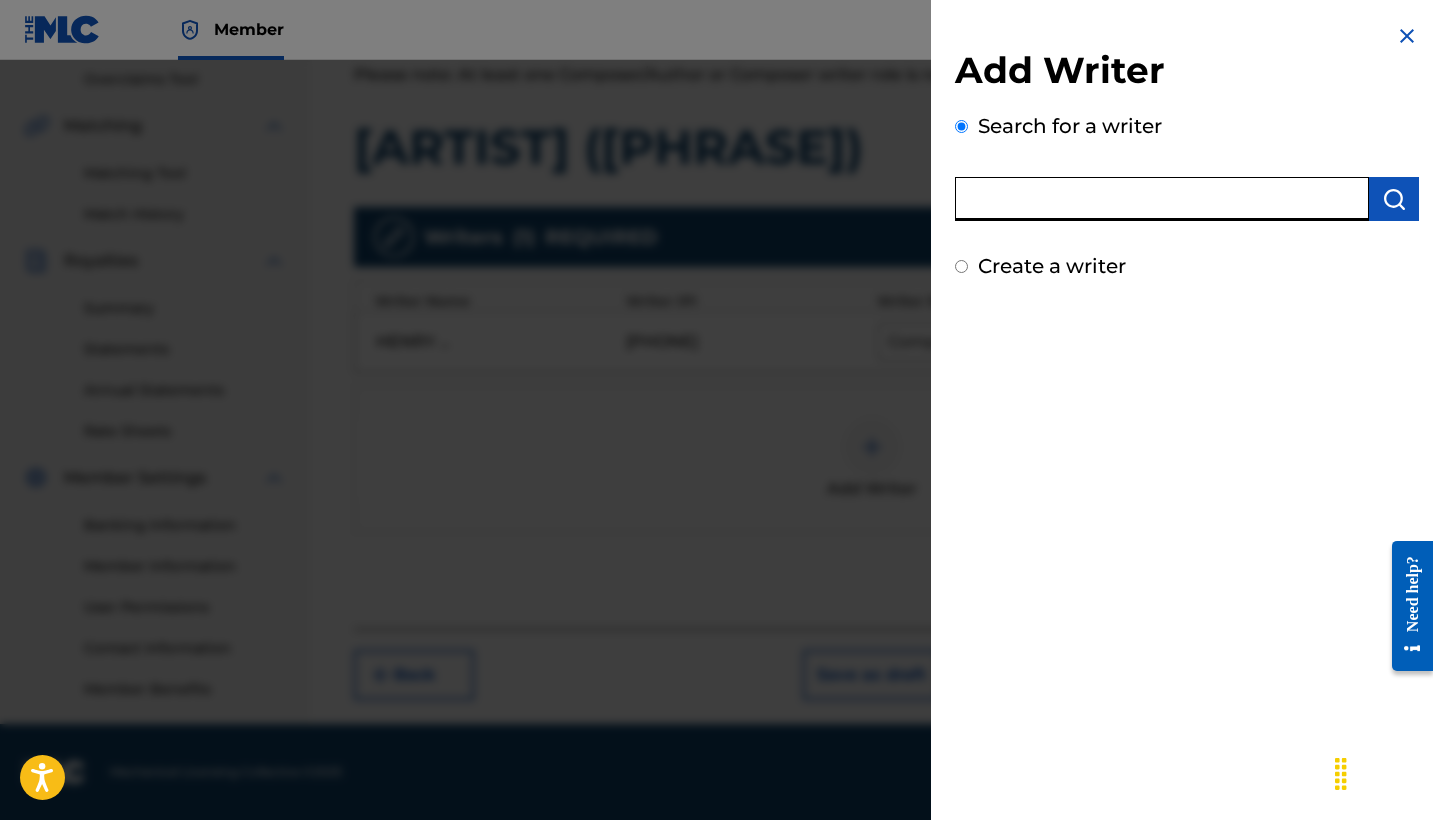 click at bounding box center (1162, 199) 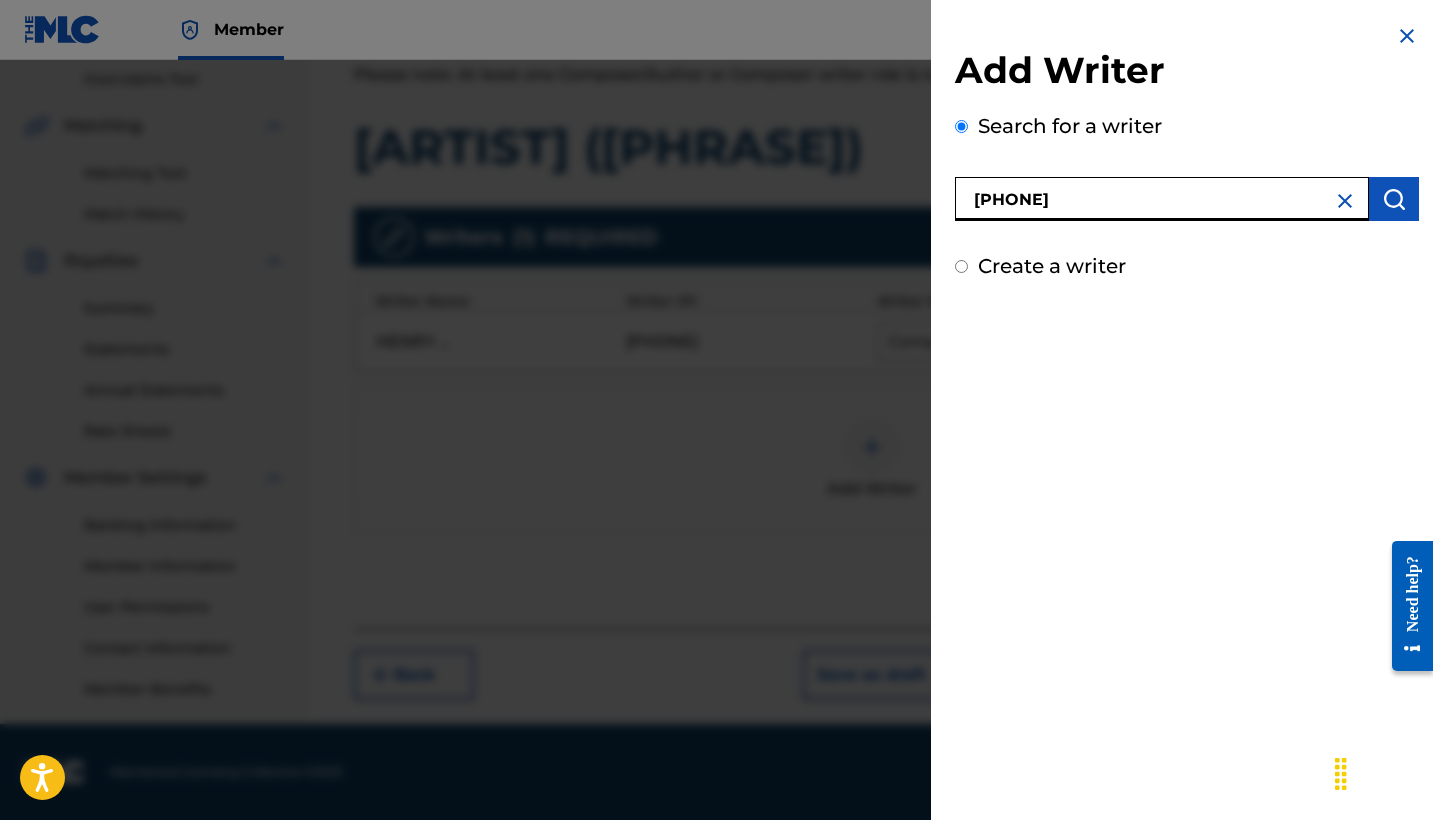 type on "[PHONE]" 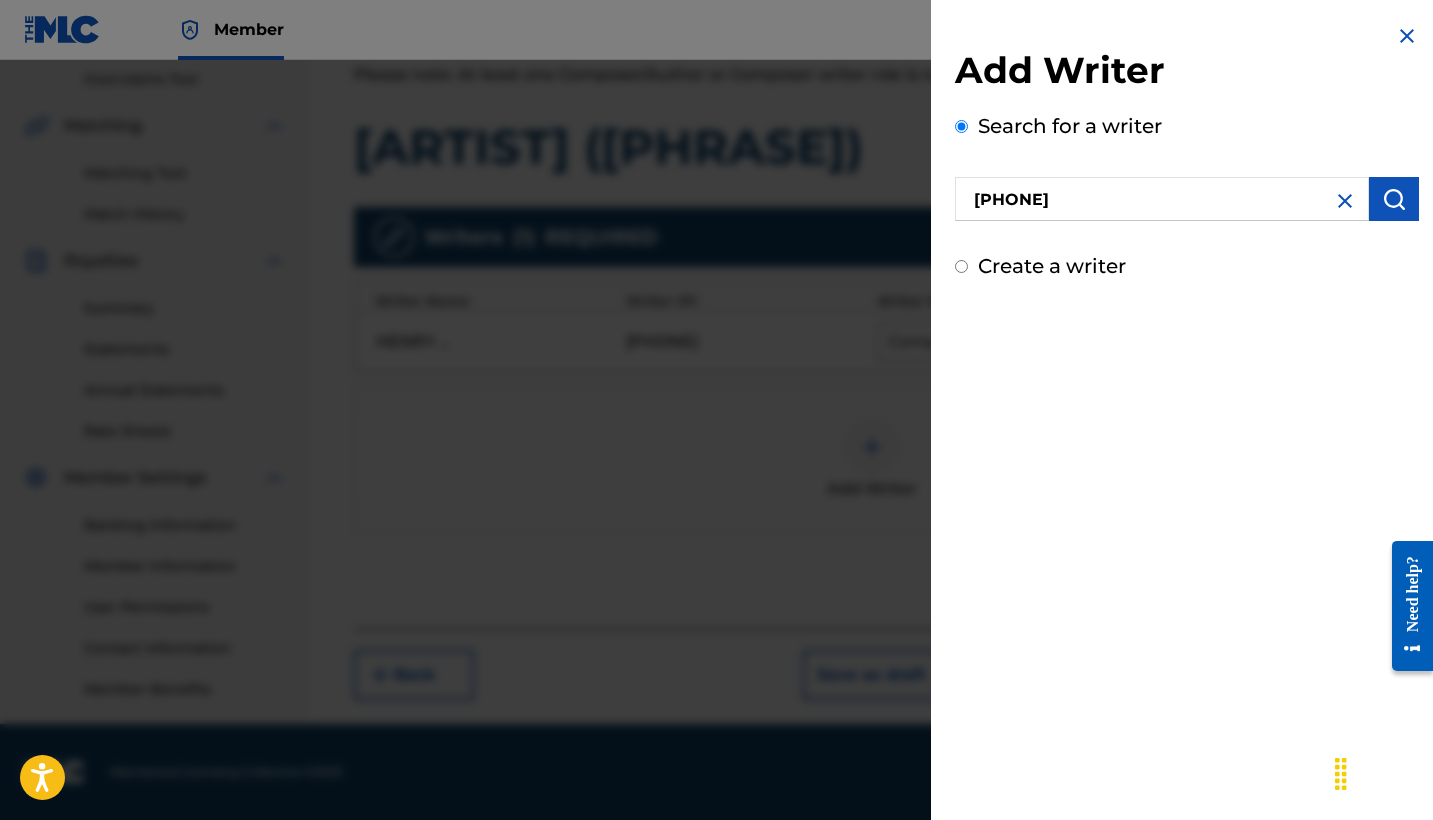click at bounding box center (1394, 199) 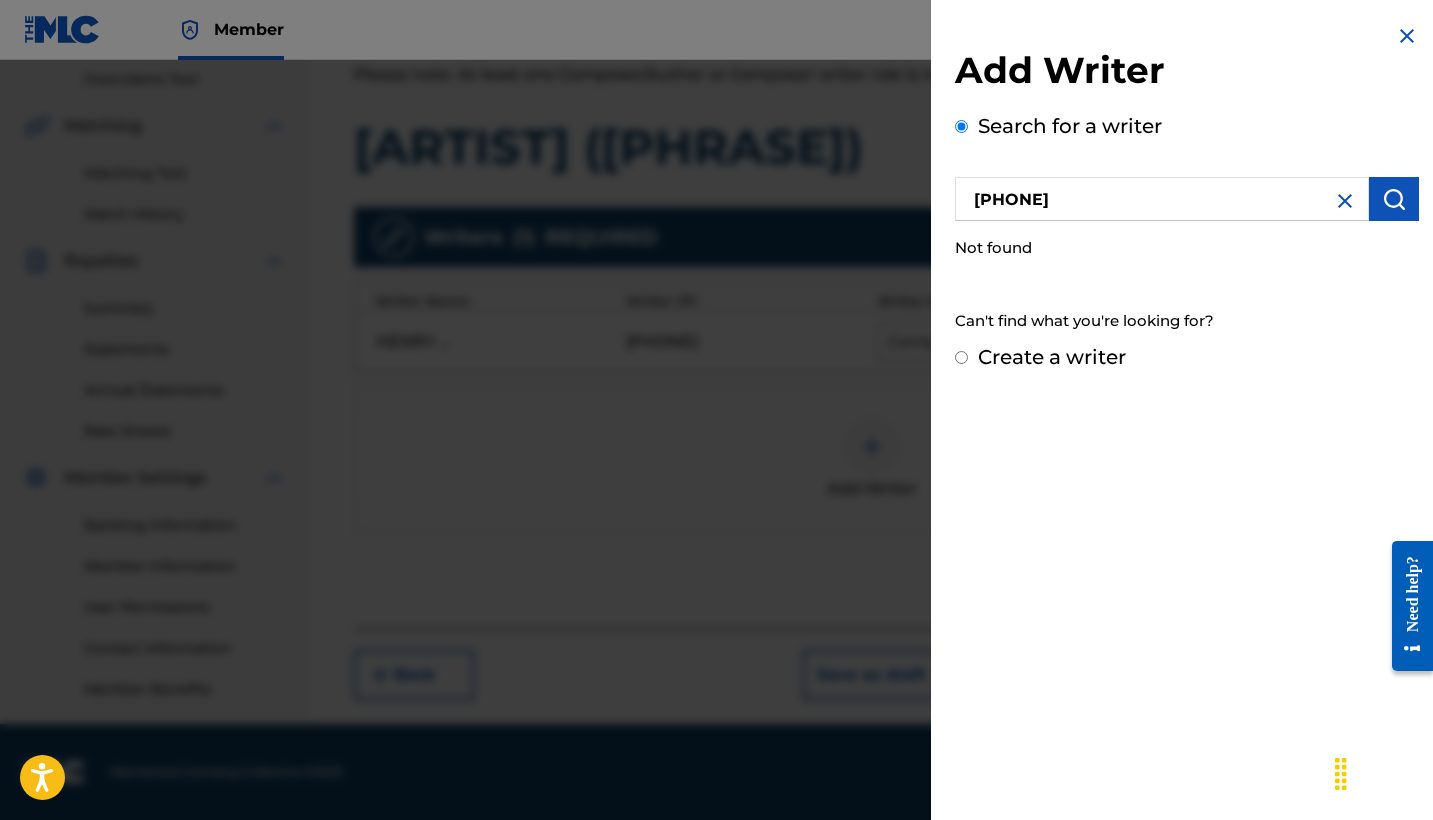 click on "[PHONE]" at bounding box center (1162, 199) 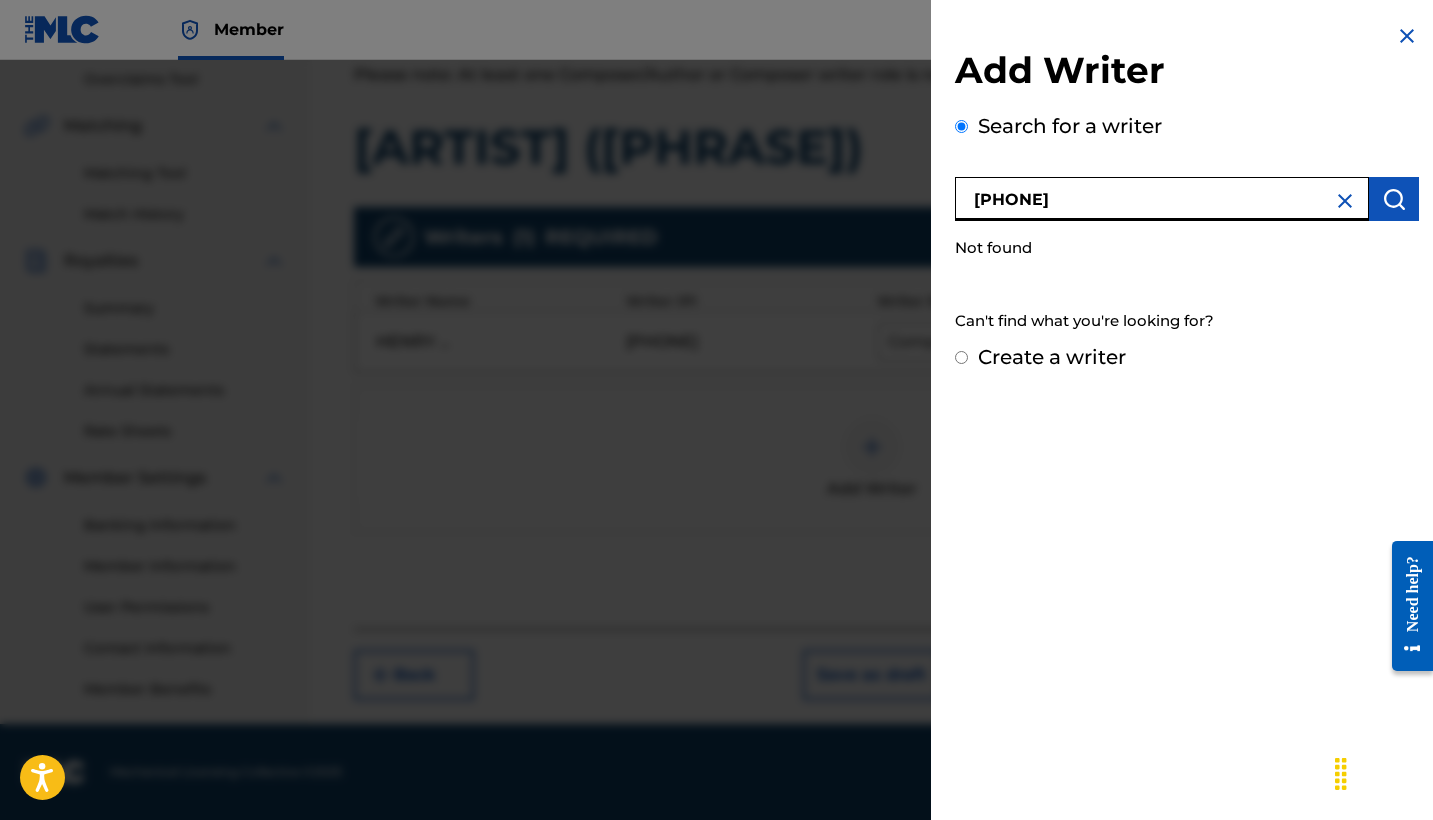 click on "Create a writer" at bounding box center [1187, 357] 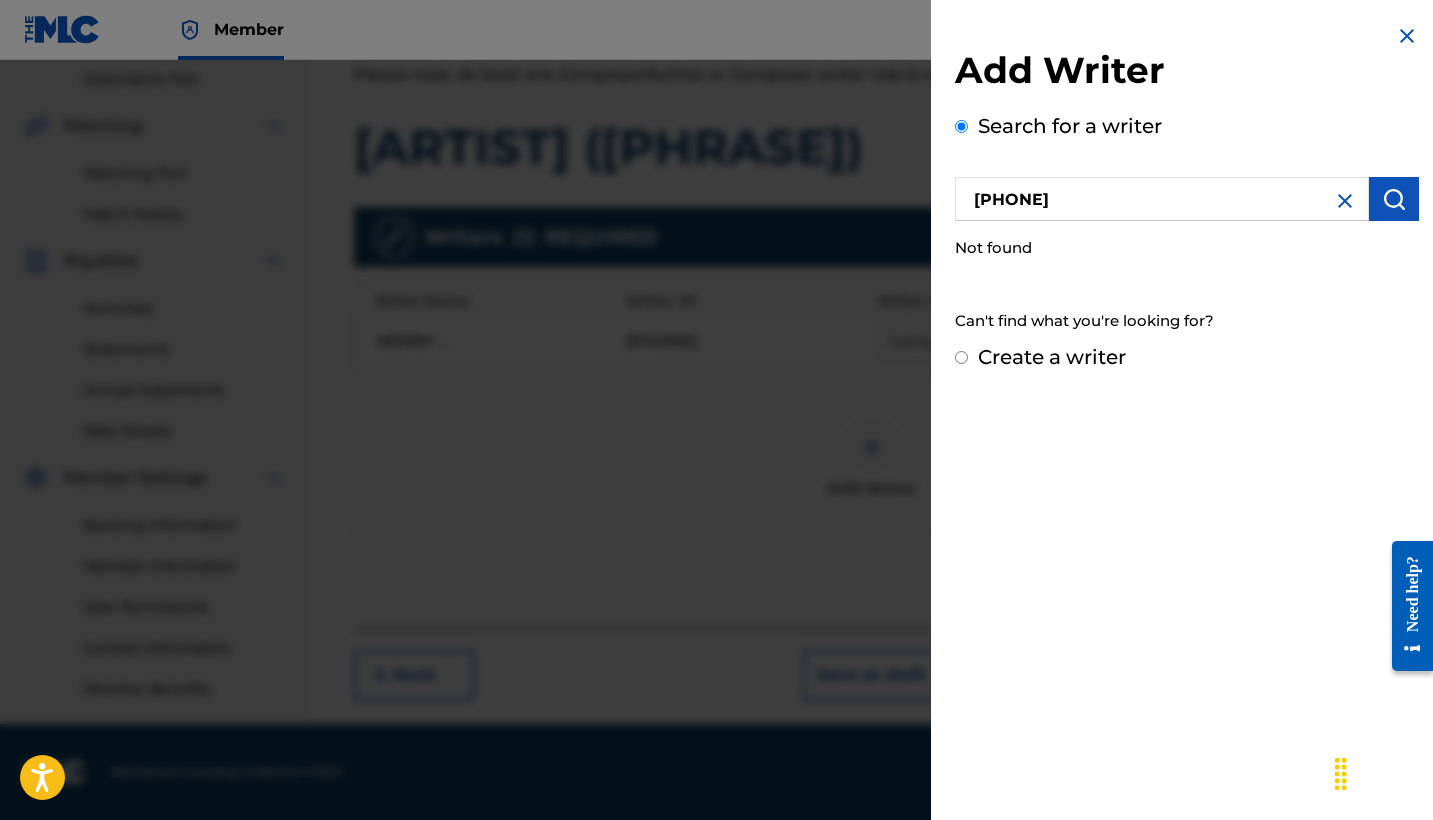 click on "Create a writer" at bounding box center (961, 357) 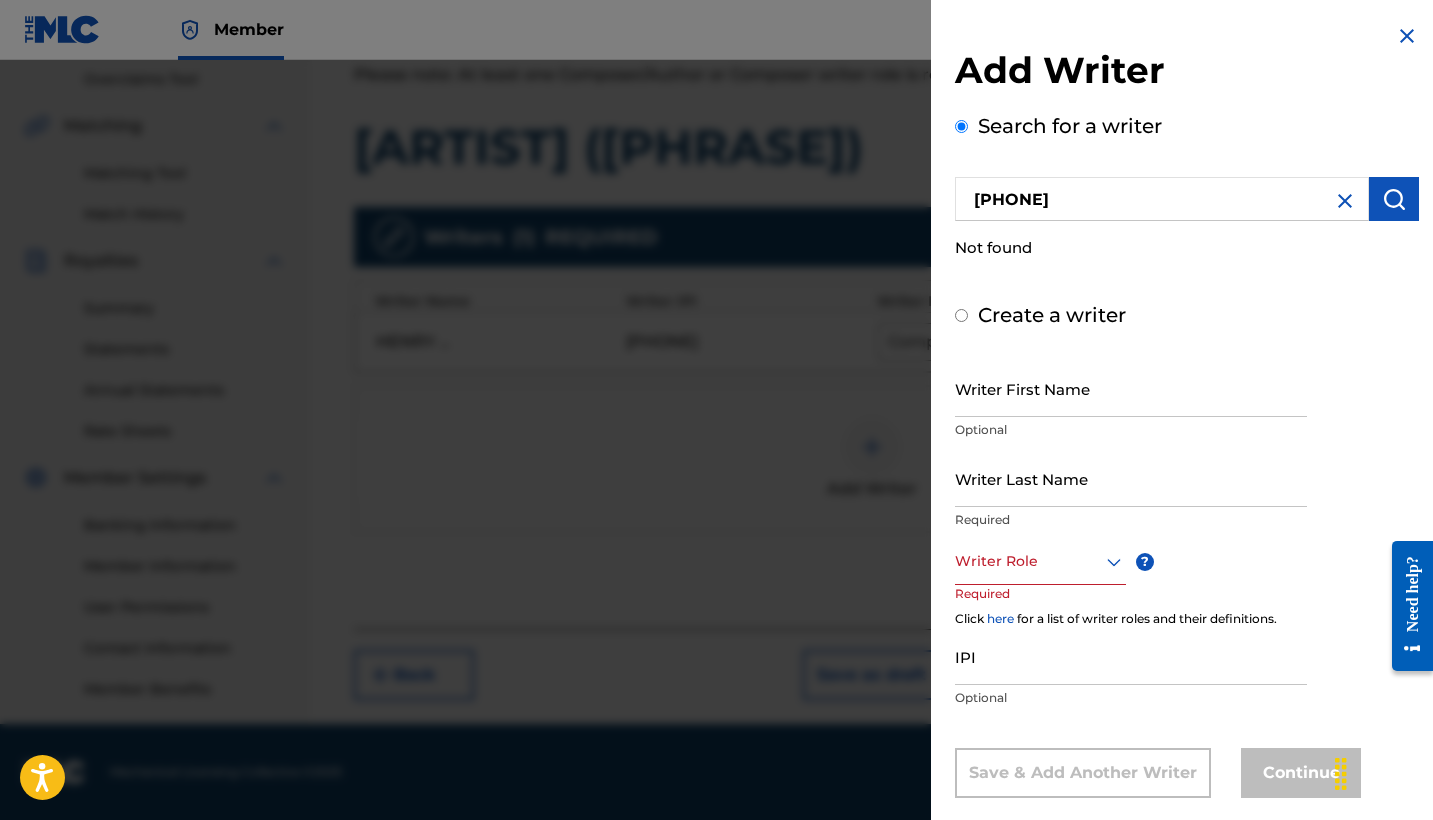 radio on "false" 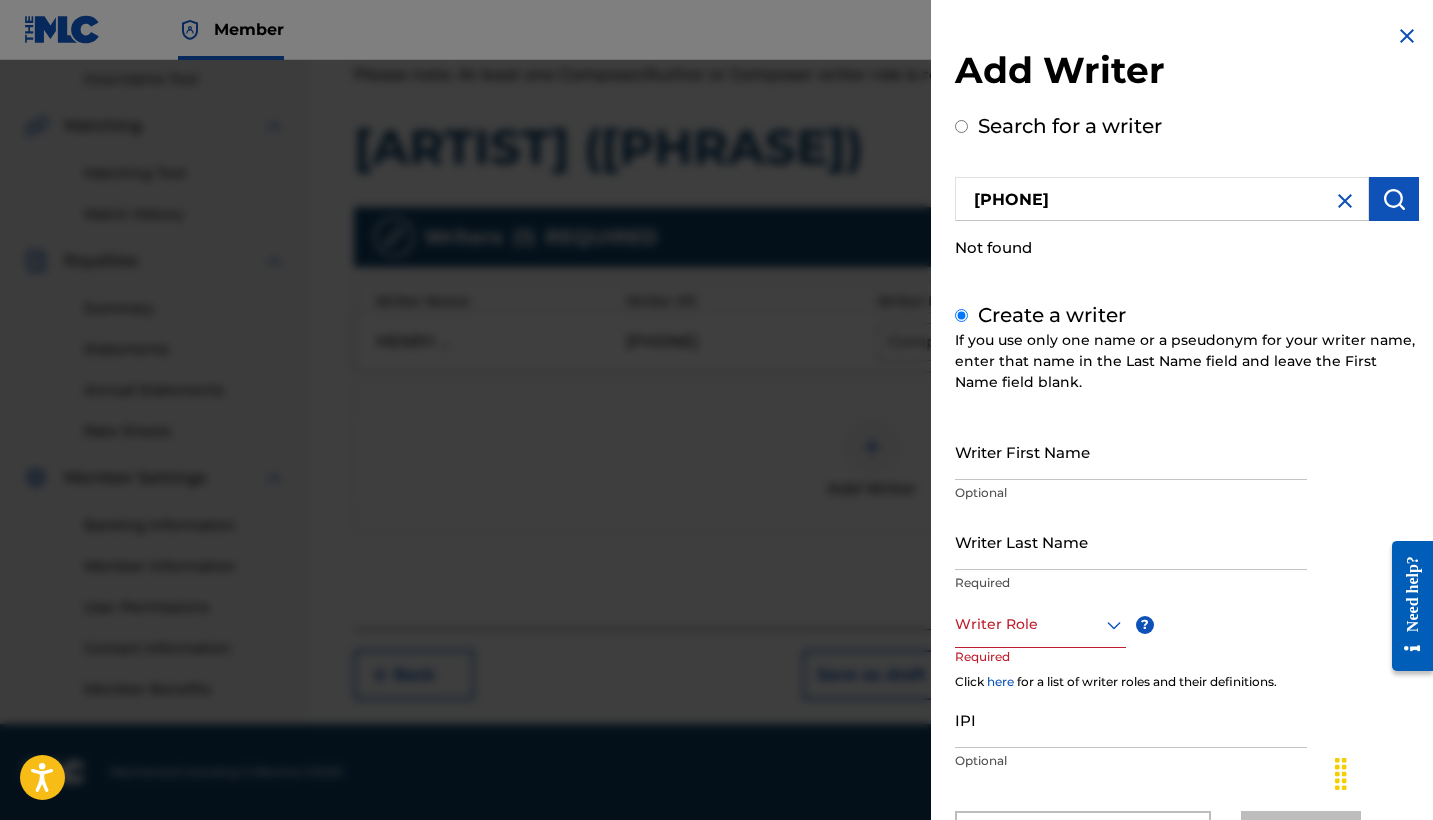 click on "Writer First Name" at bounding box center [1131, 451] 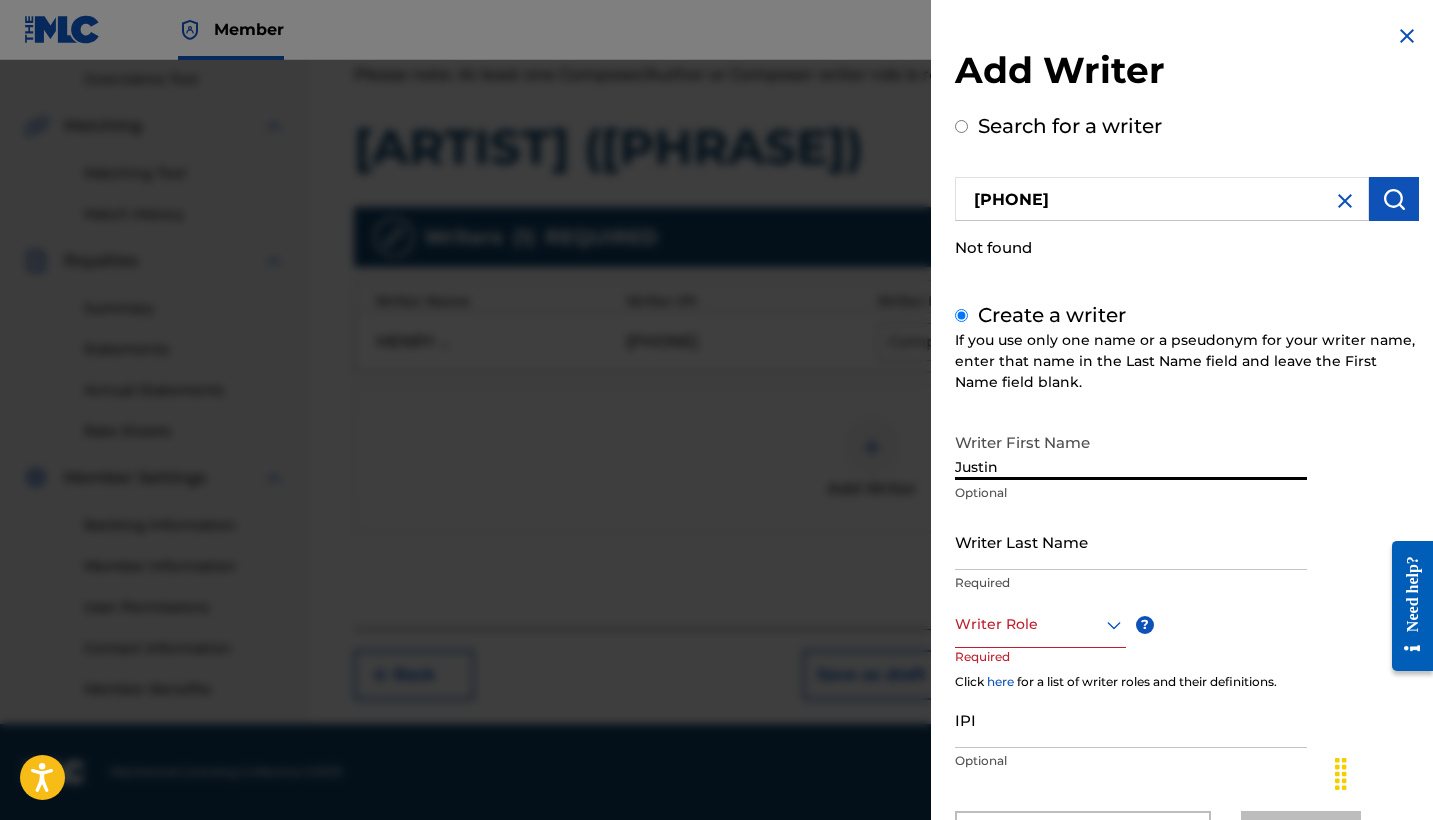 type on "Justin" 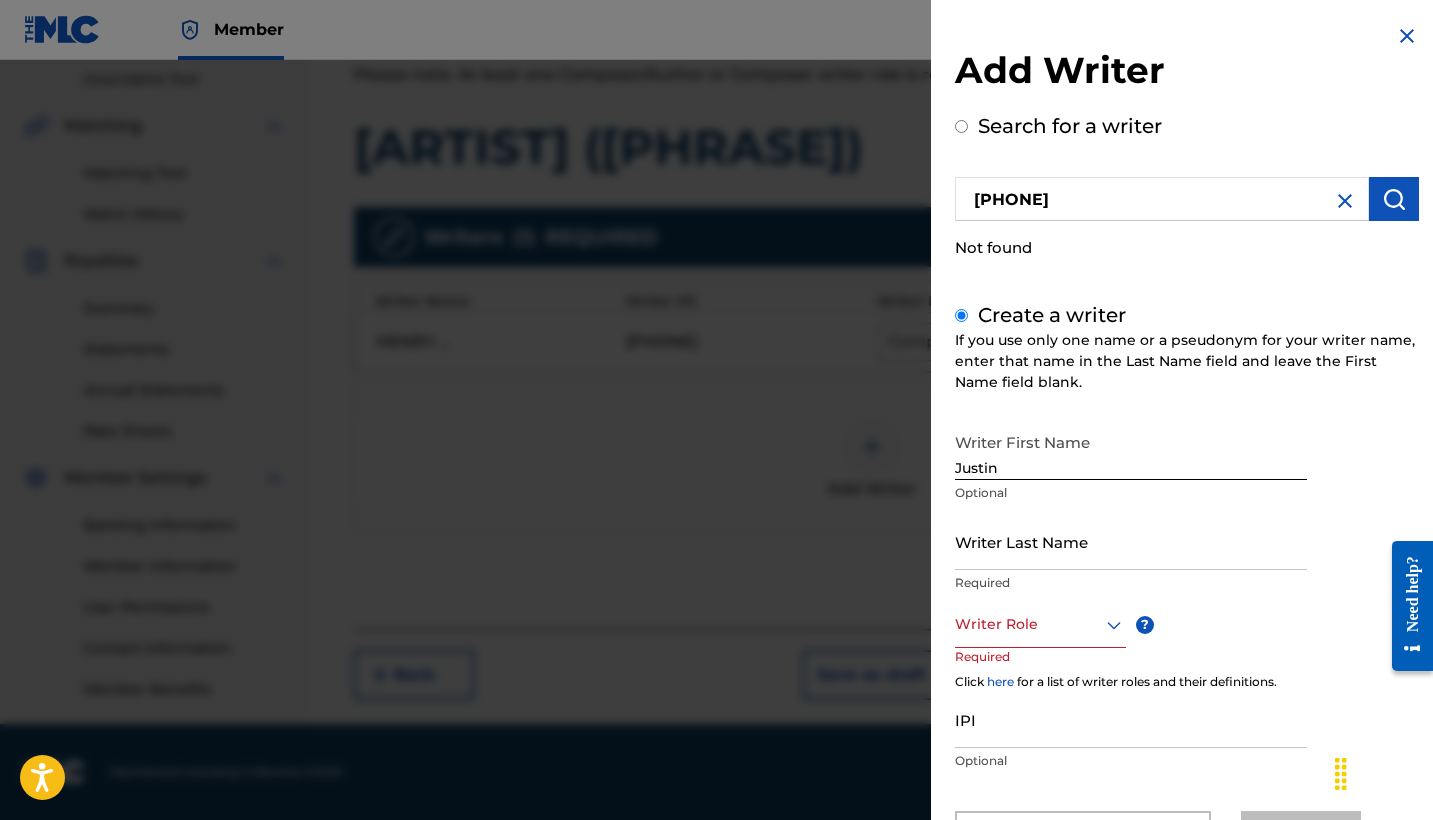 click on "Writer Last Name" at bounding box center (1131, 541) 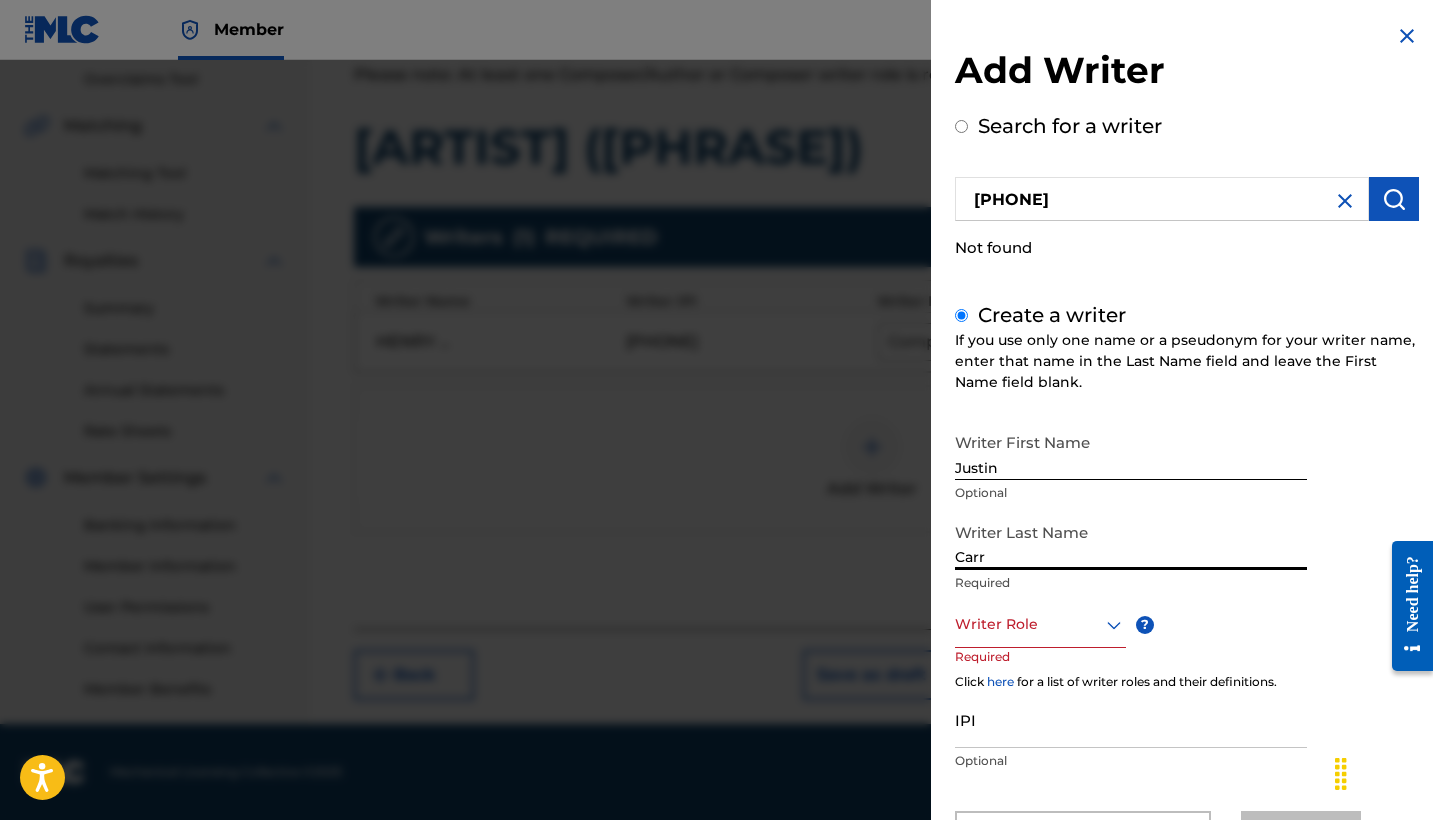 type on "Carr" 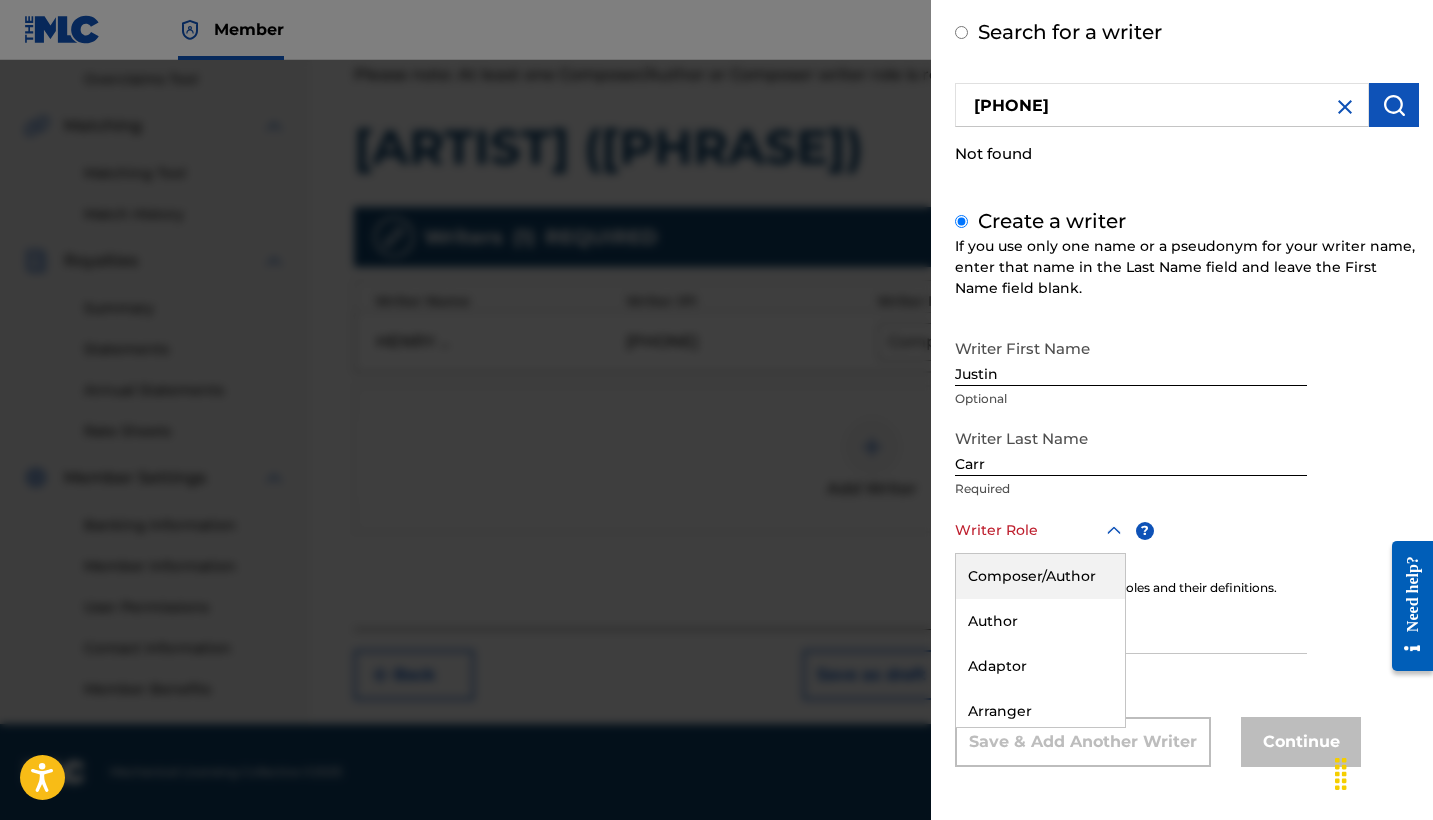 click on "Composer/Author, 1 of 8. 8 results available. Use Up and Down to choose options, press Enter to select the currently focused option, press Escape to exit the menu, press Tab to select the option and exit the menu. Writer Role Composer/Author Author Adaptor Arranger Composer Translator Sub Arranger Sub Author" at bounding box center [1040, 531] 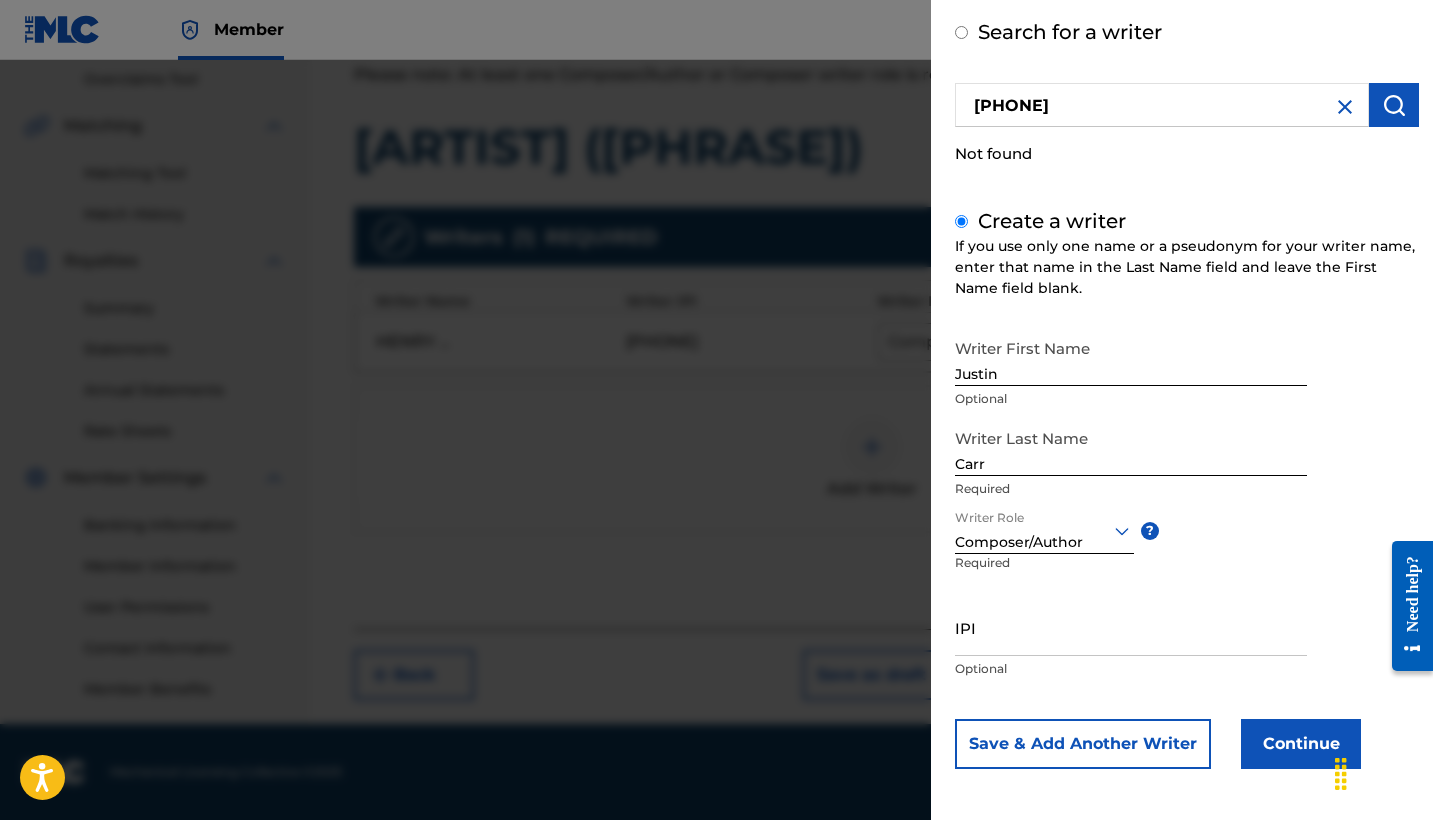click on "IPI" at bounding box center [1131, 627] 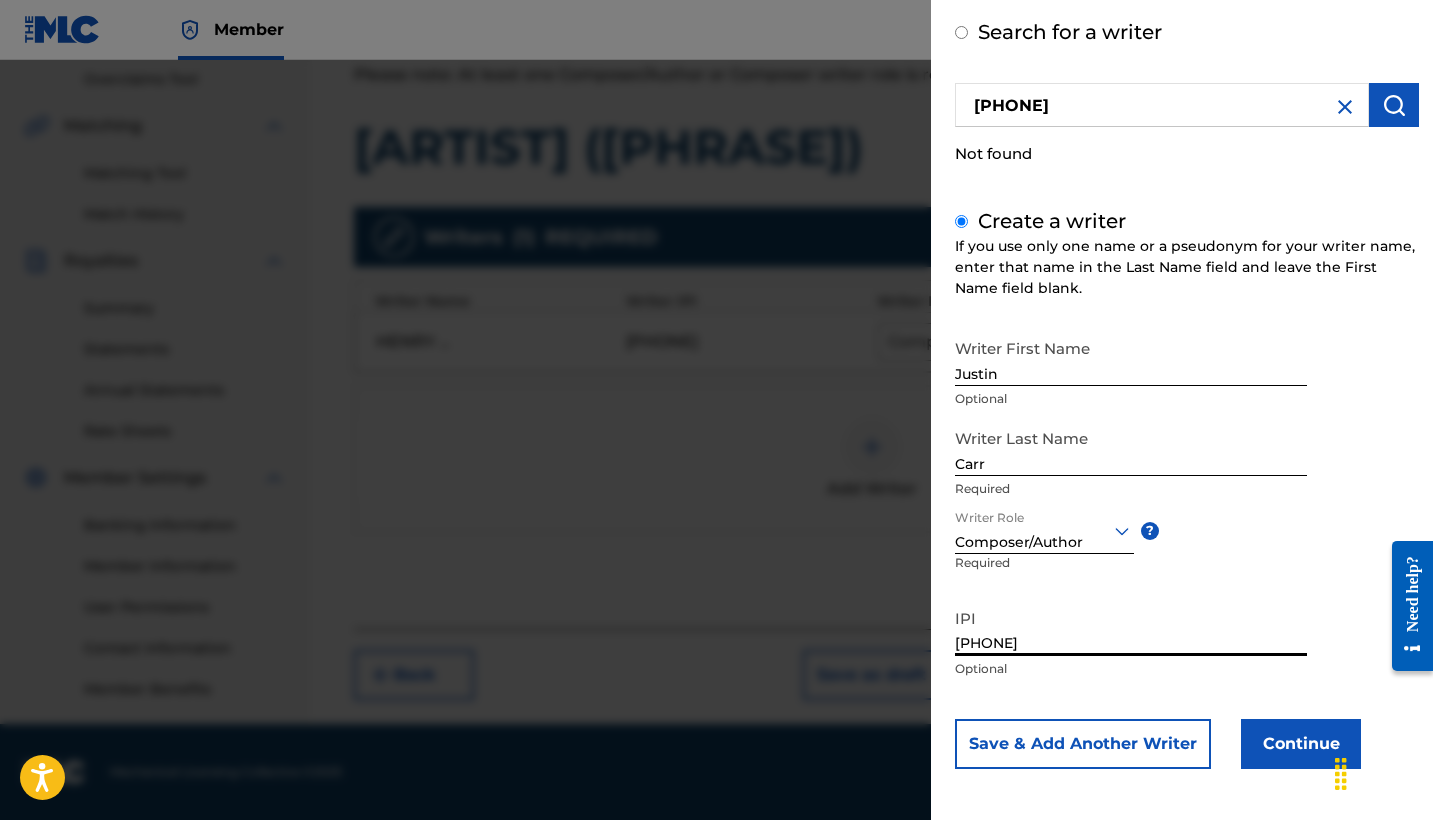 type on "[PHONE]" 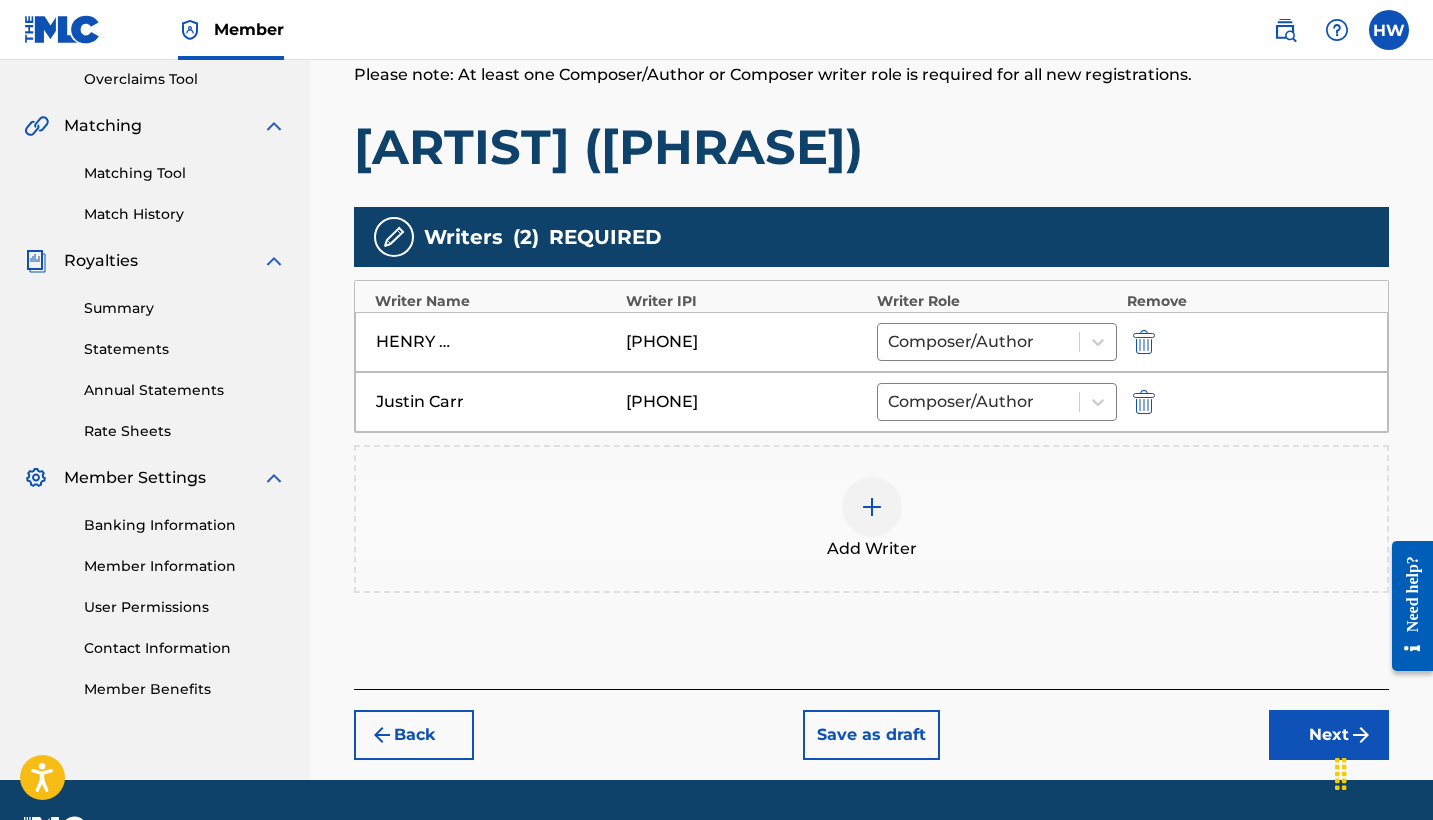 click on "Next" at bounding box center [1329, 735] 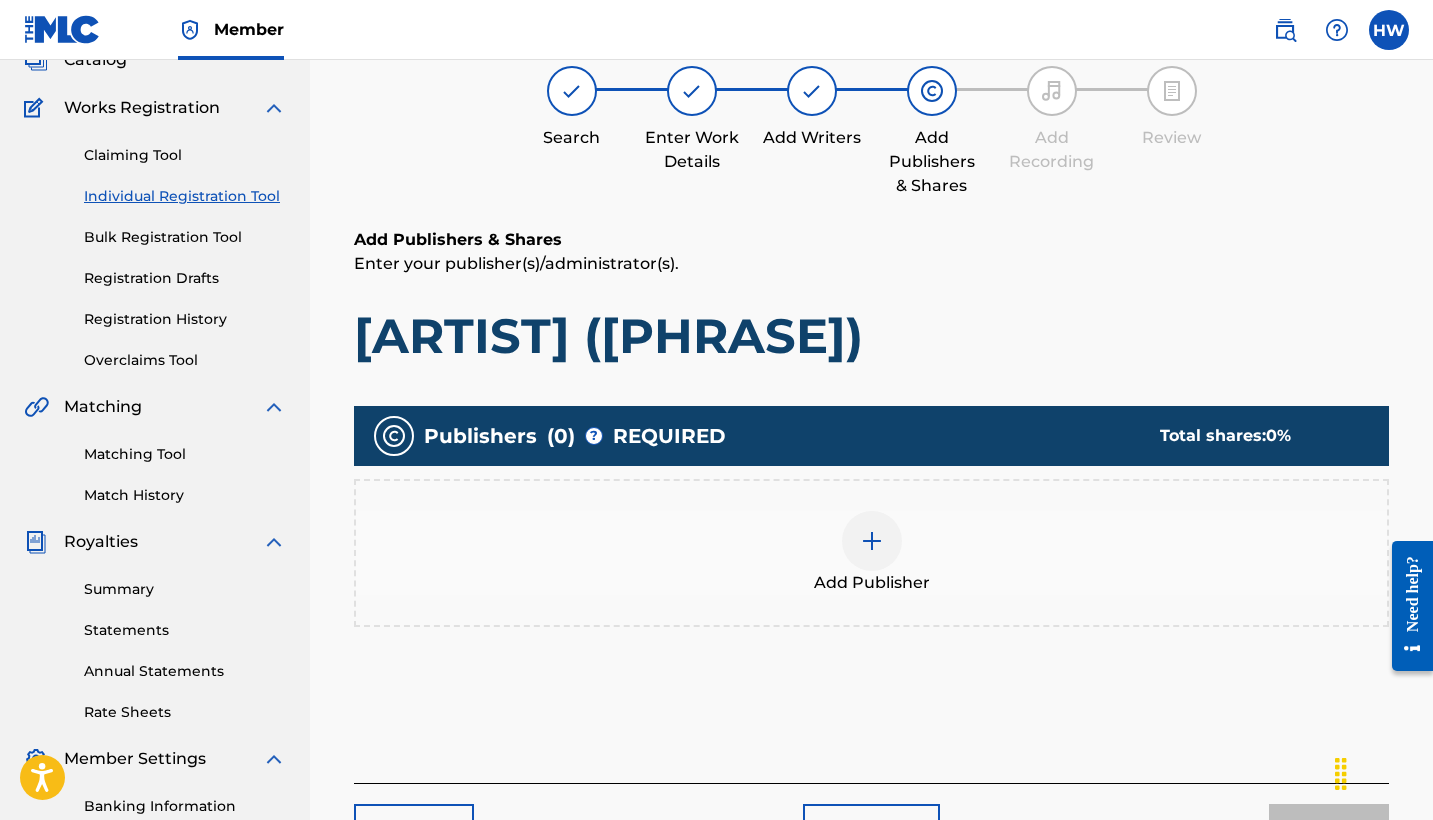 scroll, scrollTop: 90, scrollLeft: 0, axis: vertical 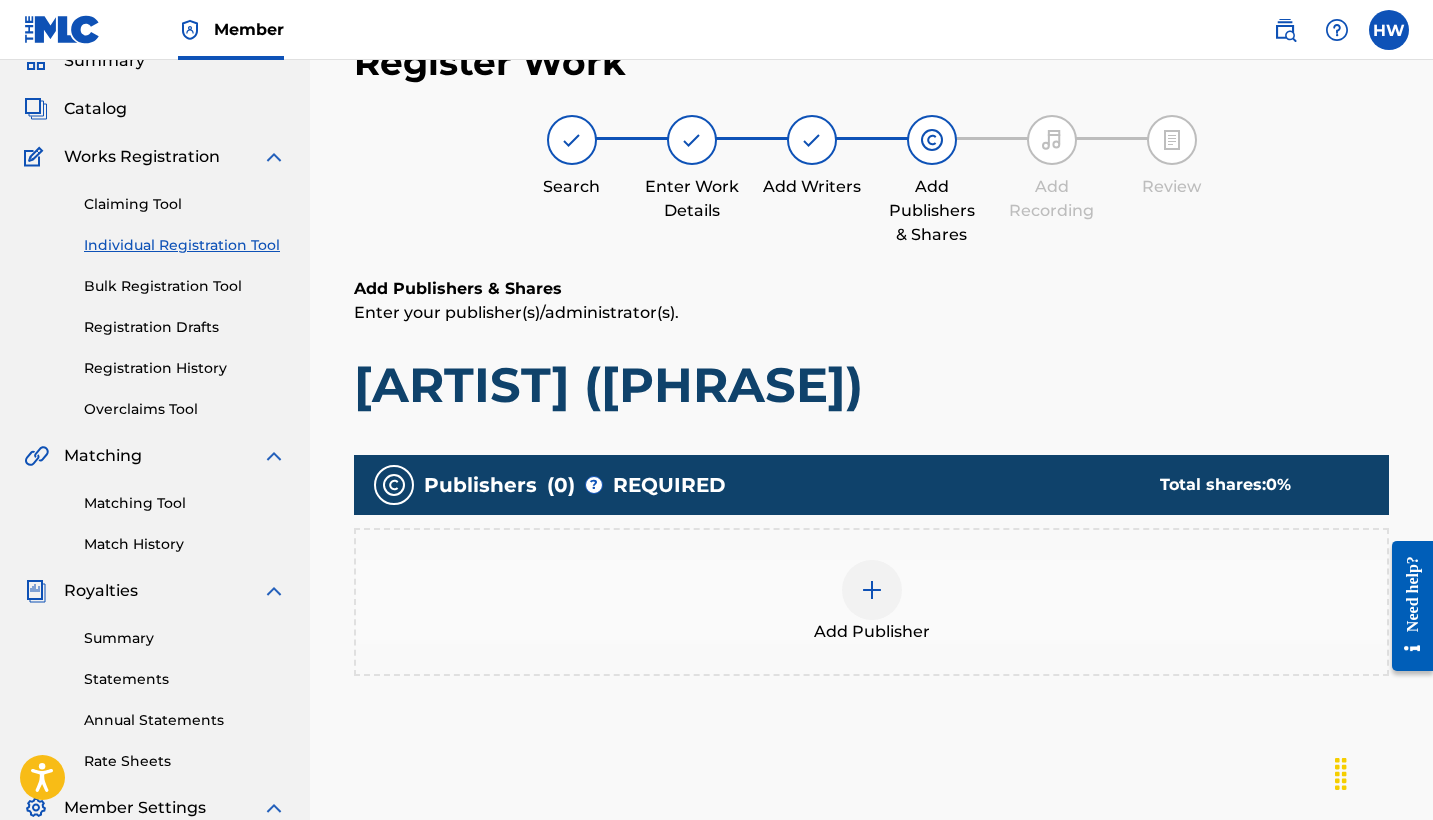 click at bounding box center (872, 590) 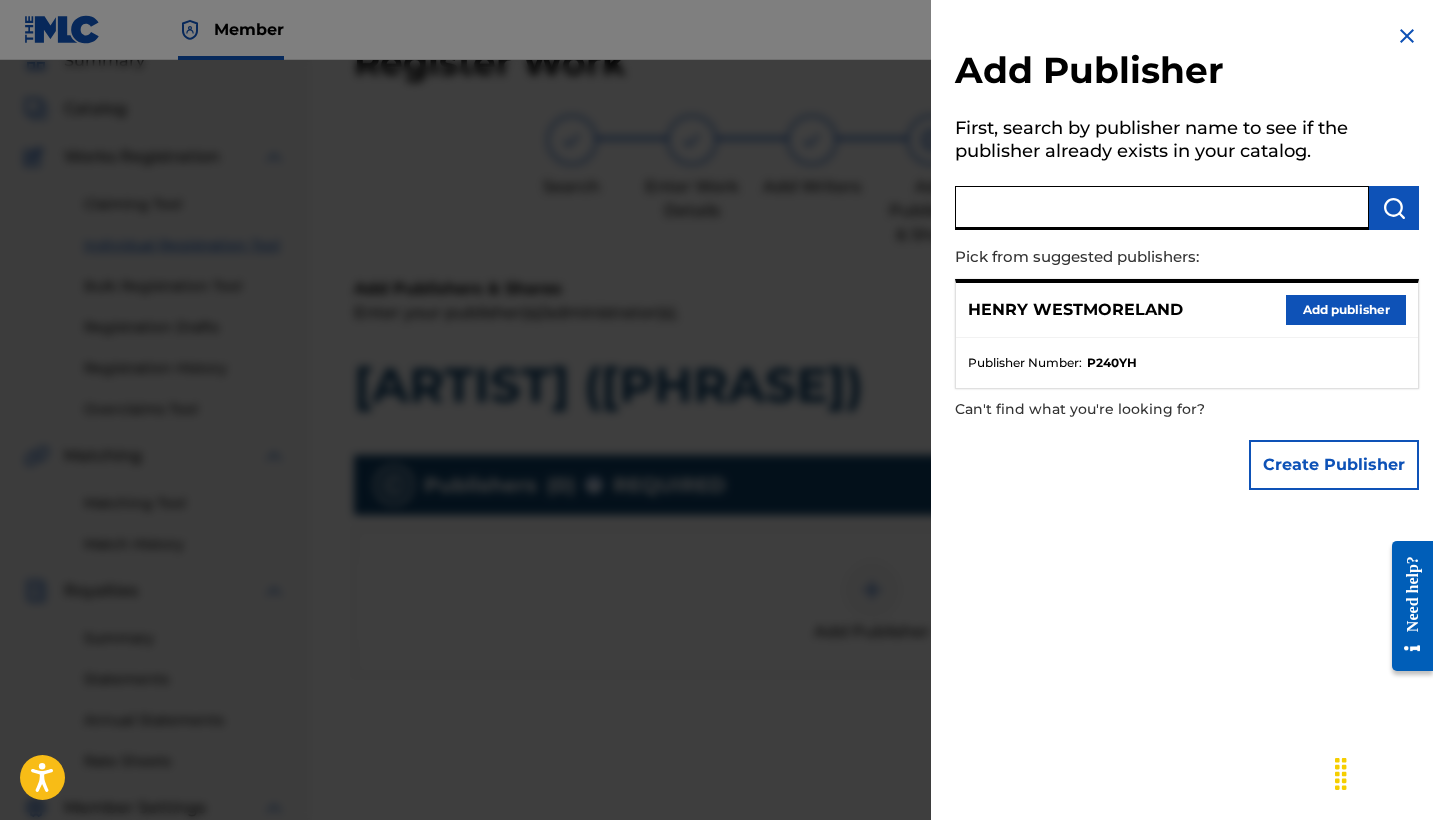 click at bounding box center (1162, 208) 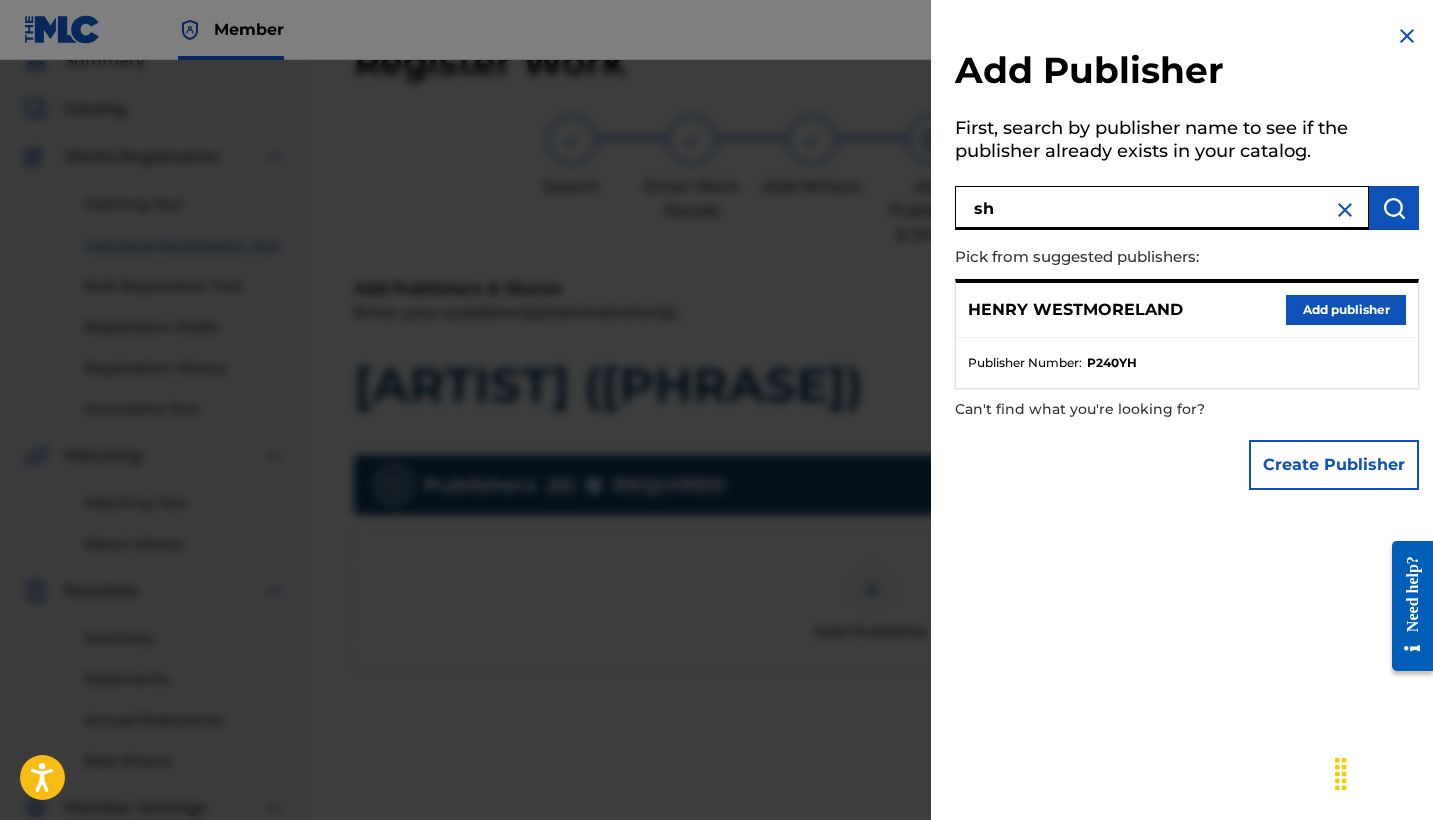 type on "s" 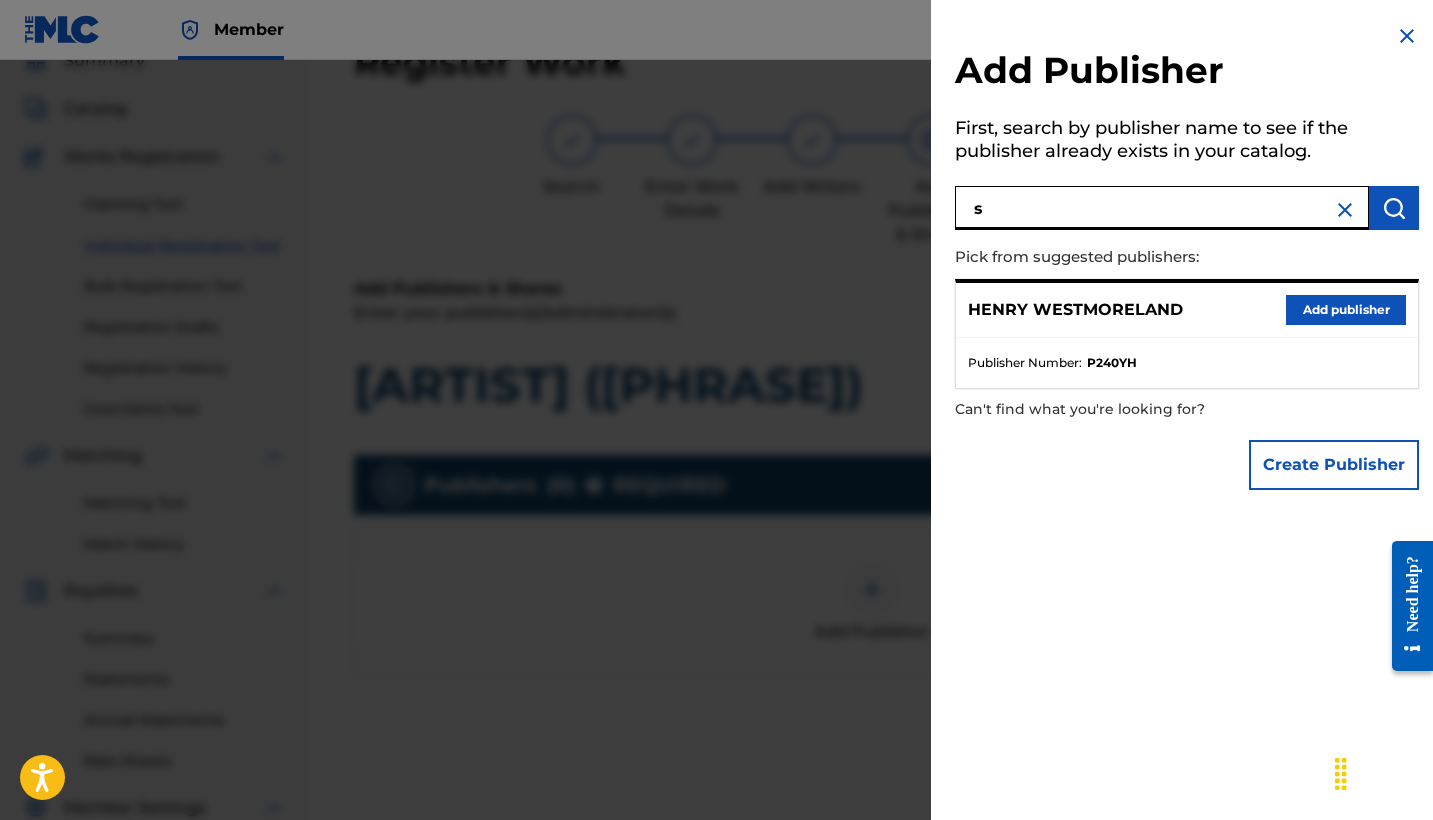 type 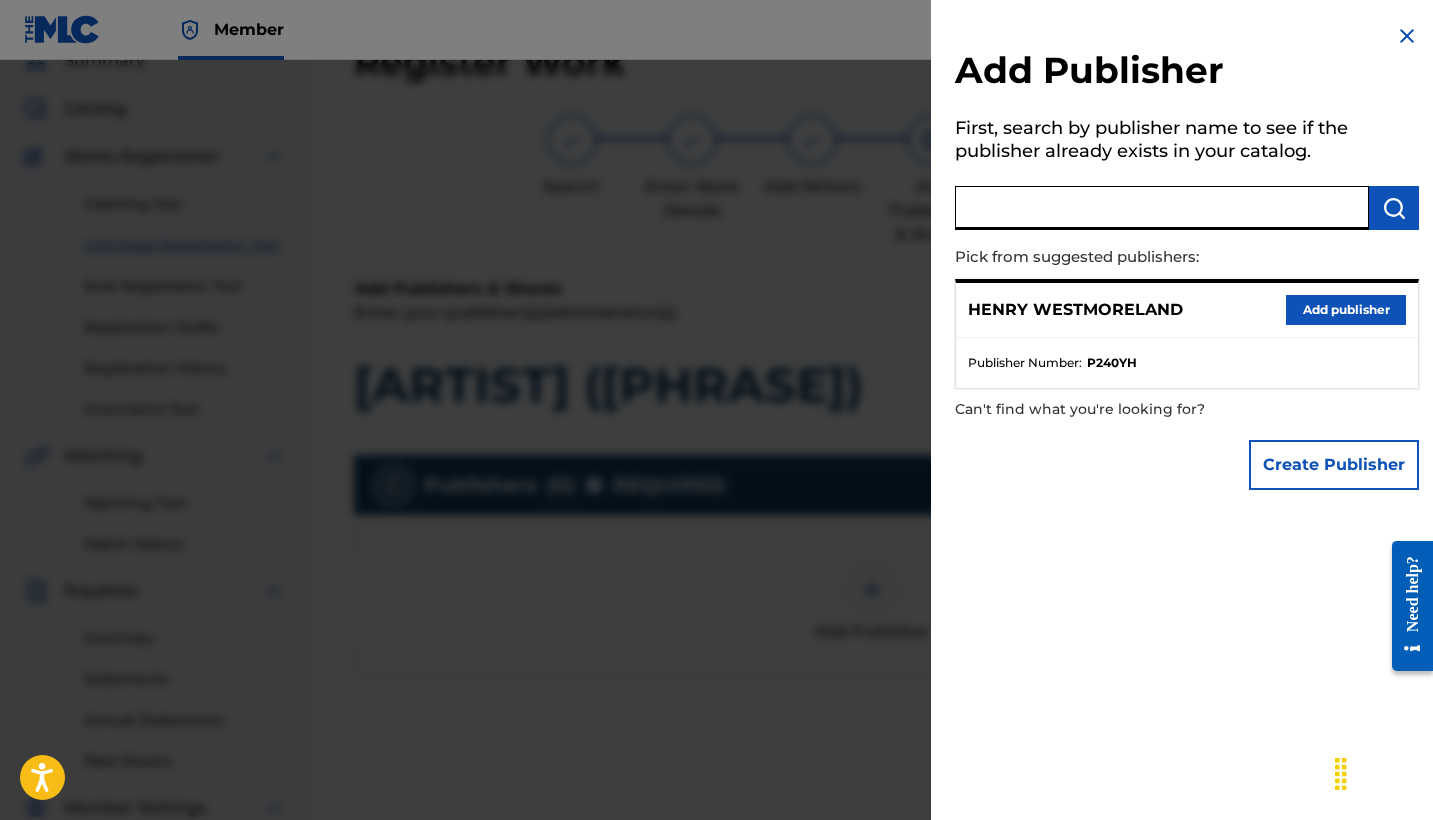 click at bounding box center [1162, 208] 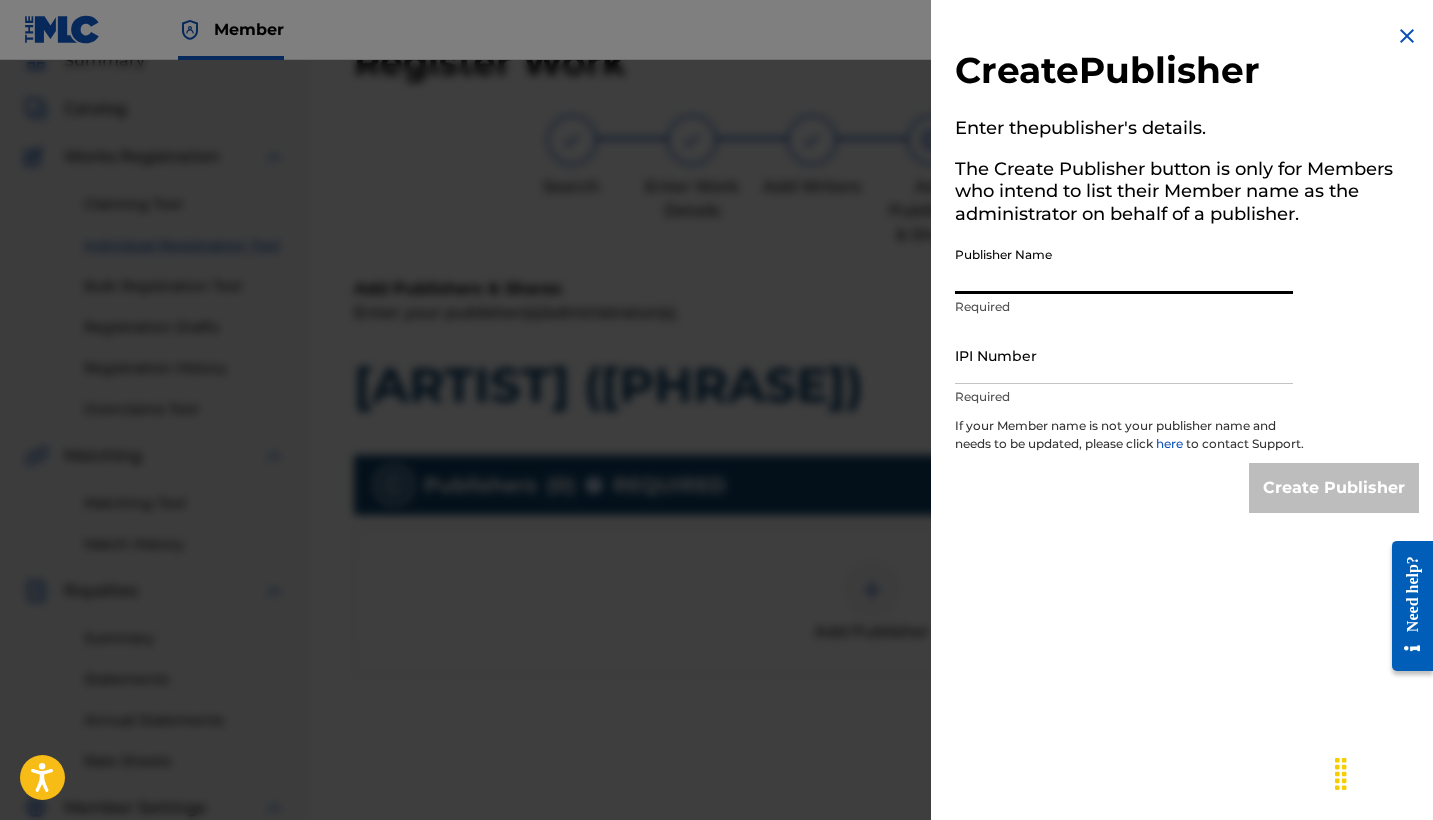 click on "Publisher Name" at bounding box center [1124, 265] 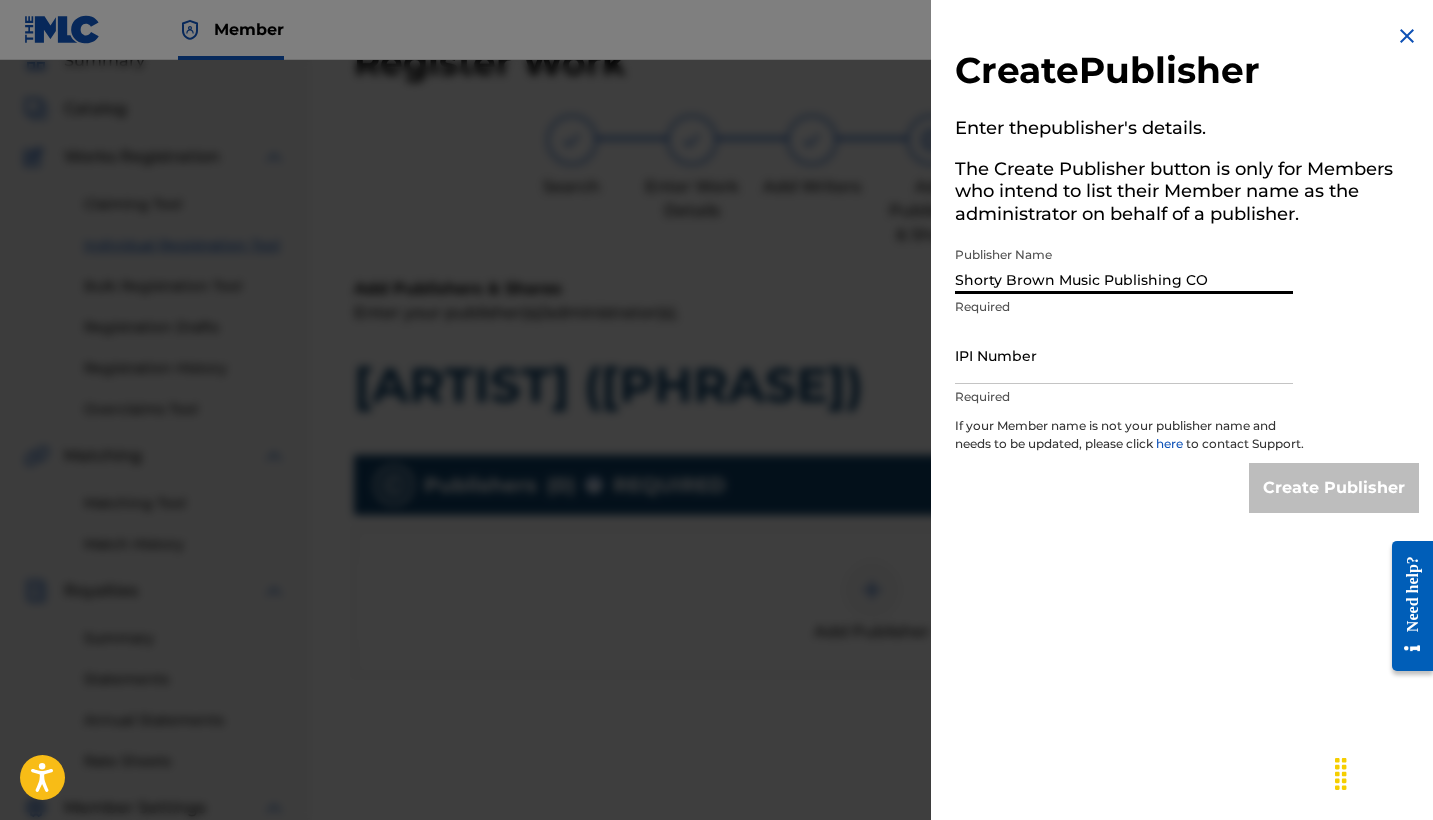 type on "Shorty Brown Music Publishing CO" 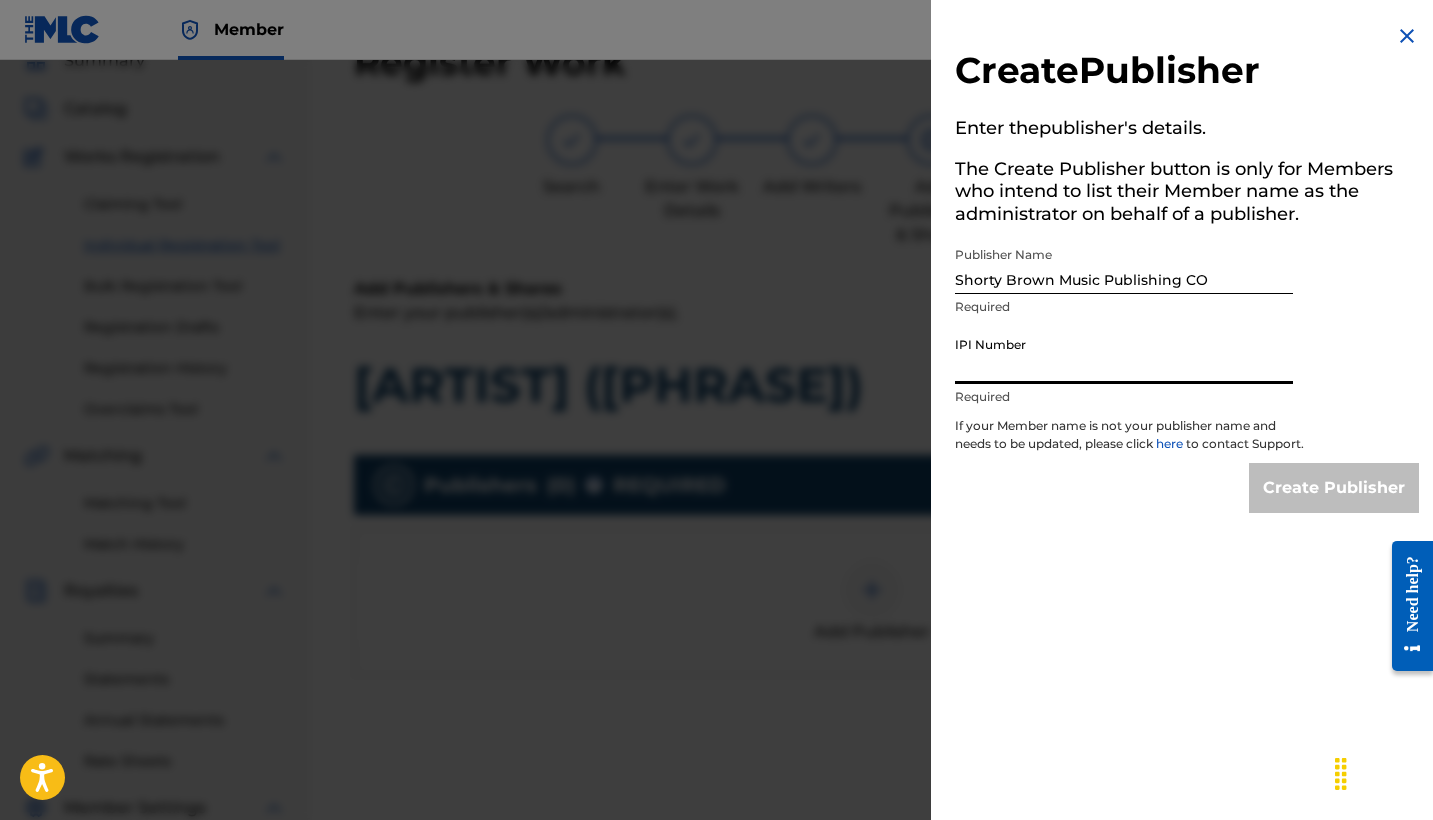 paste on "[PHONE]" 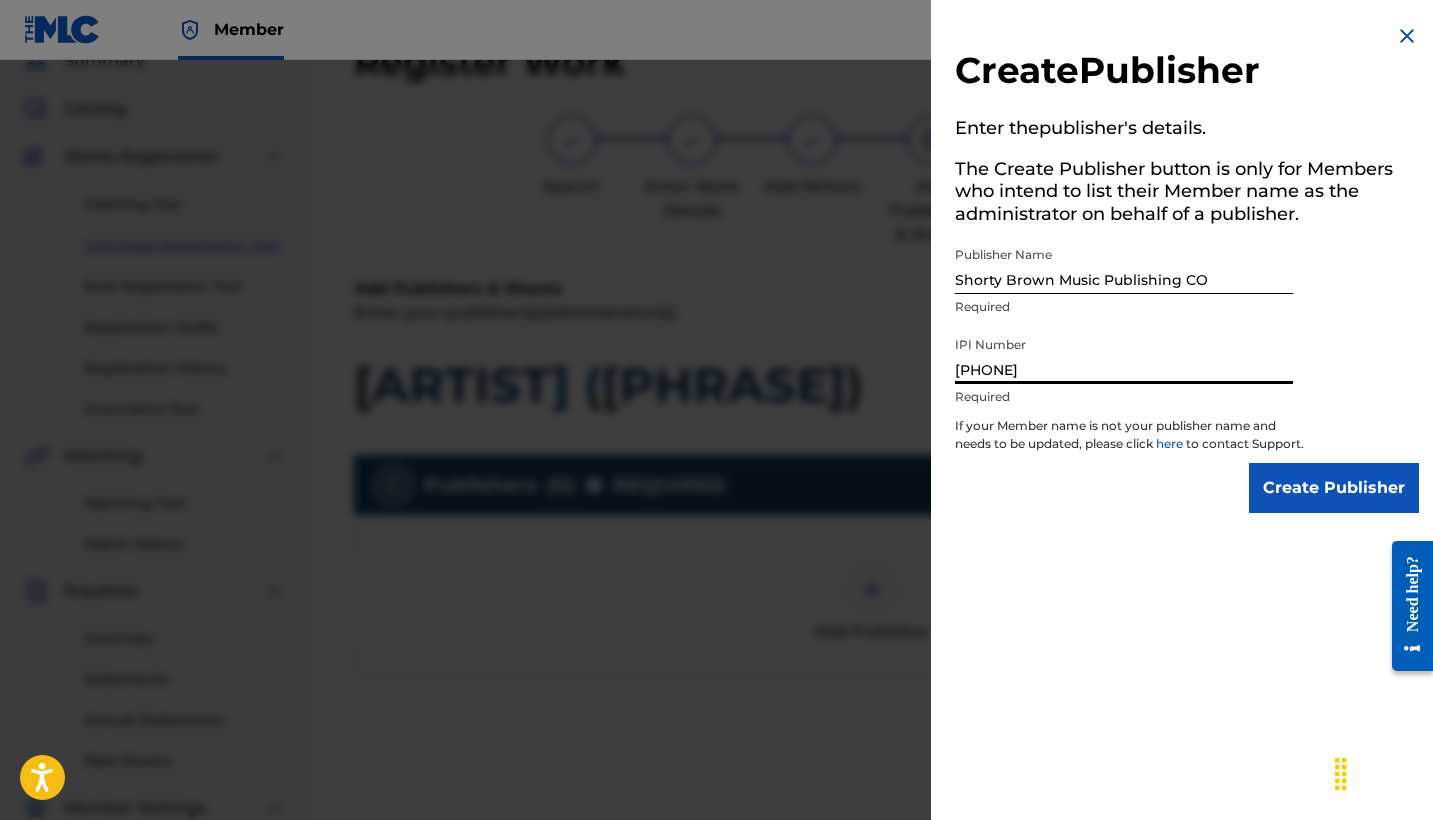 type on "[PHONE]" 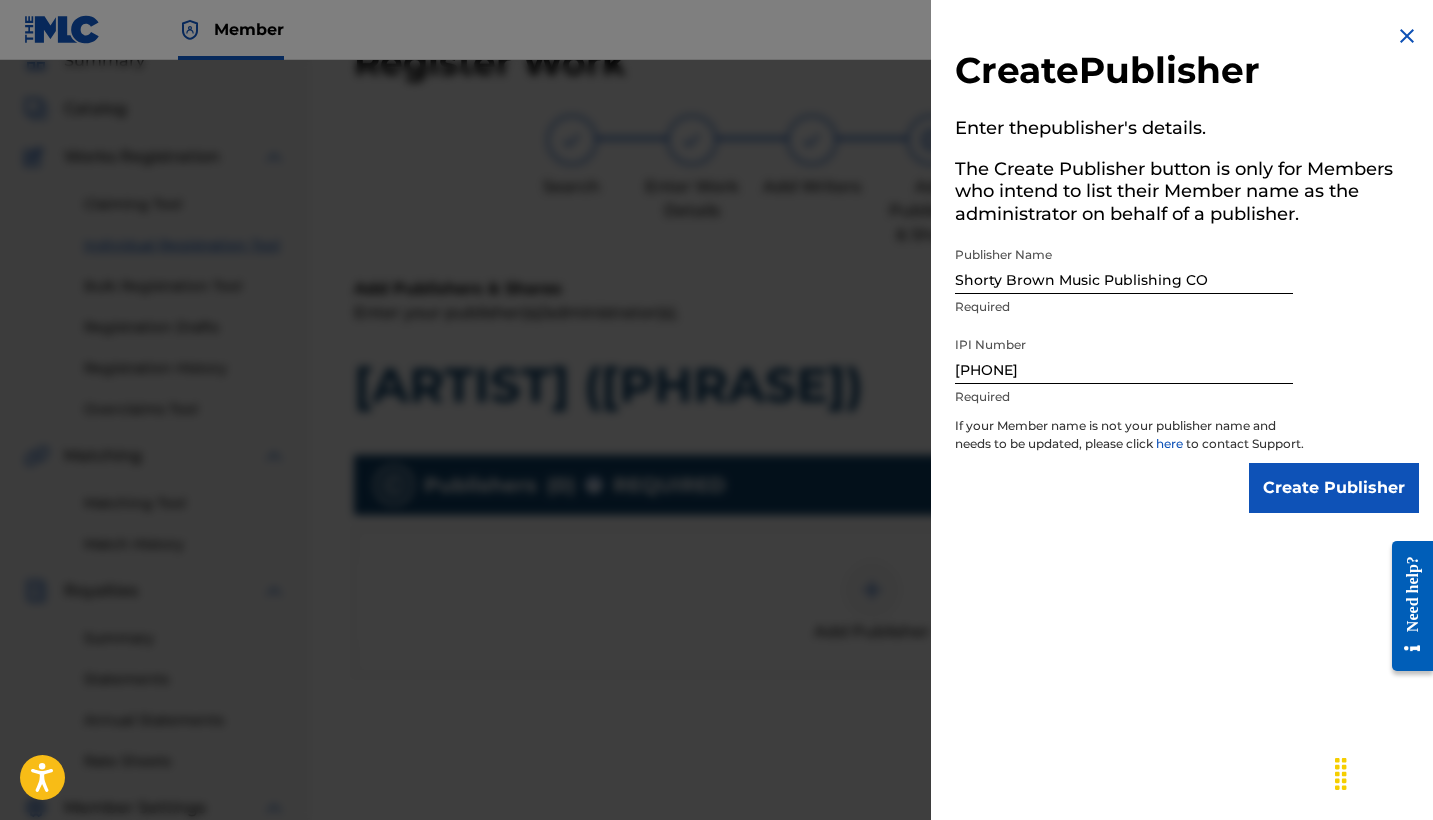 click on "Create Publisher" at bounding box center (1334, 488) 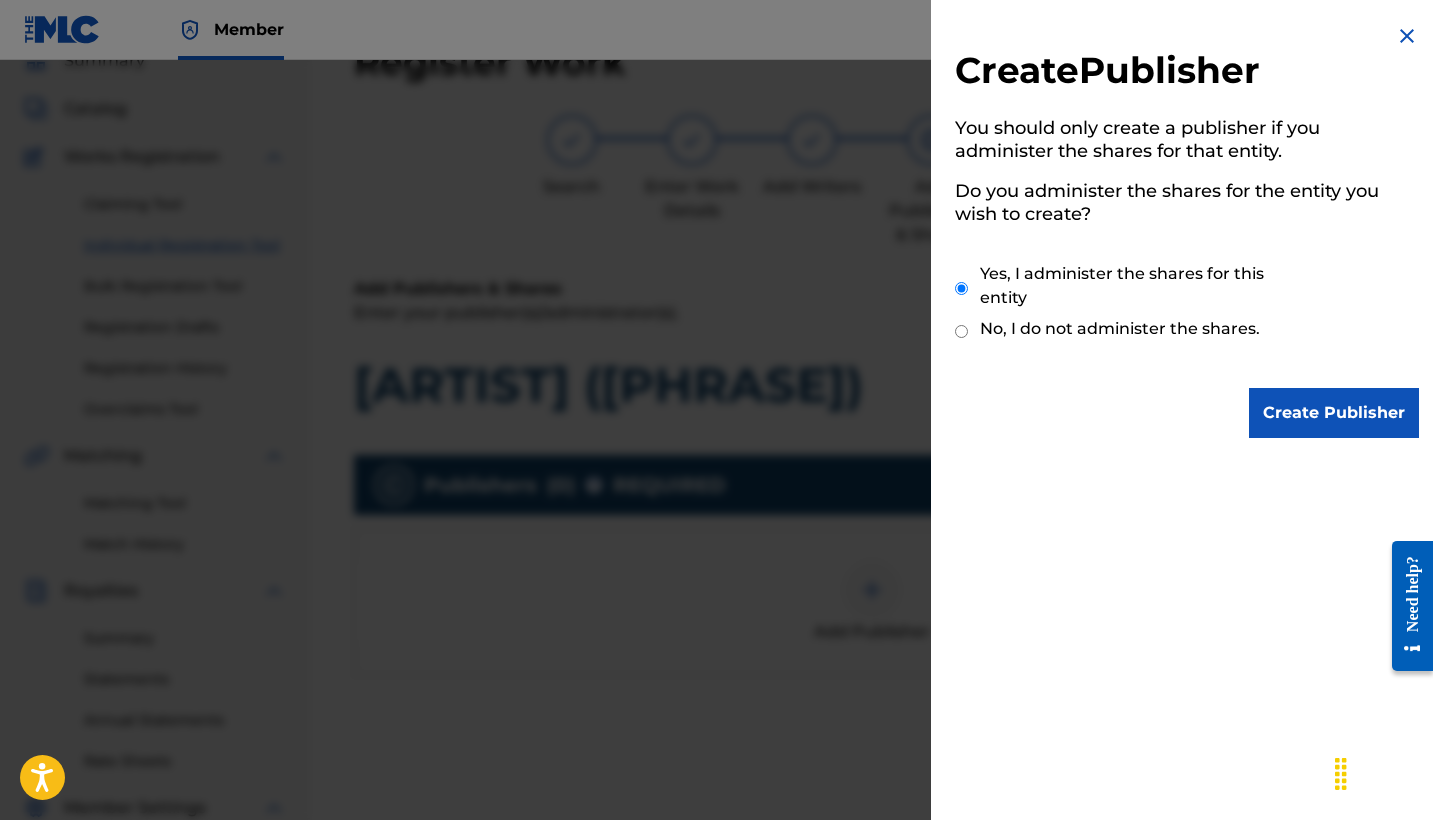 click on "No, I do not administer the shares." at bounding box center [961, 331] 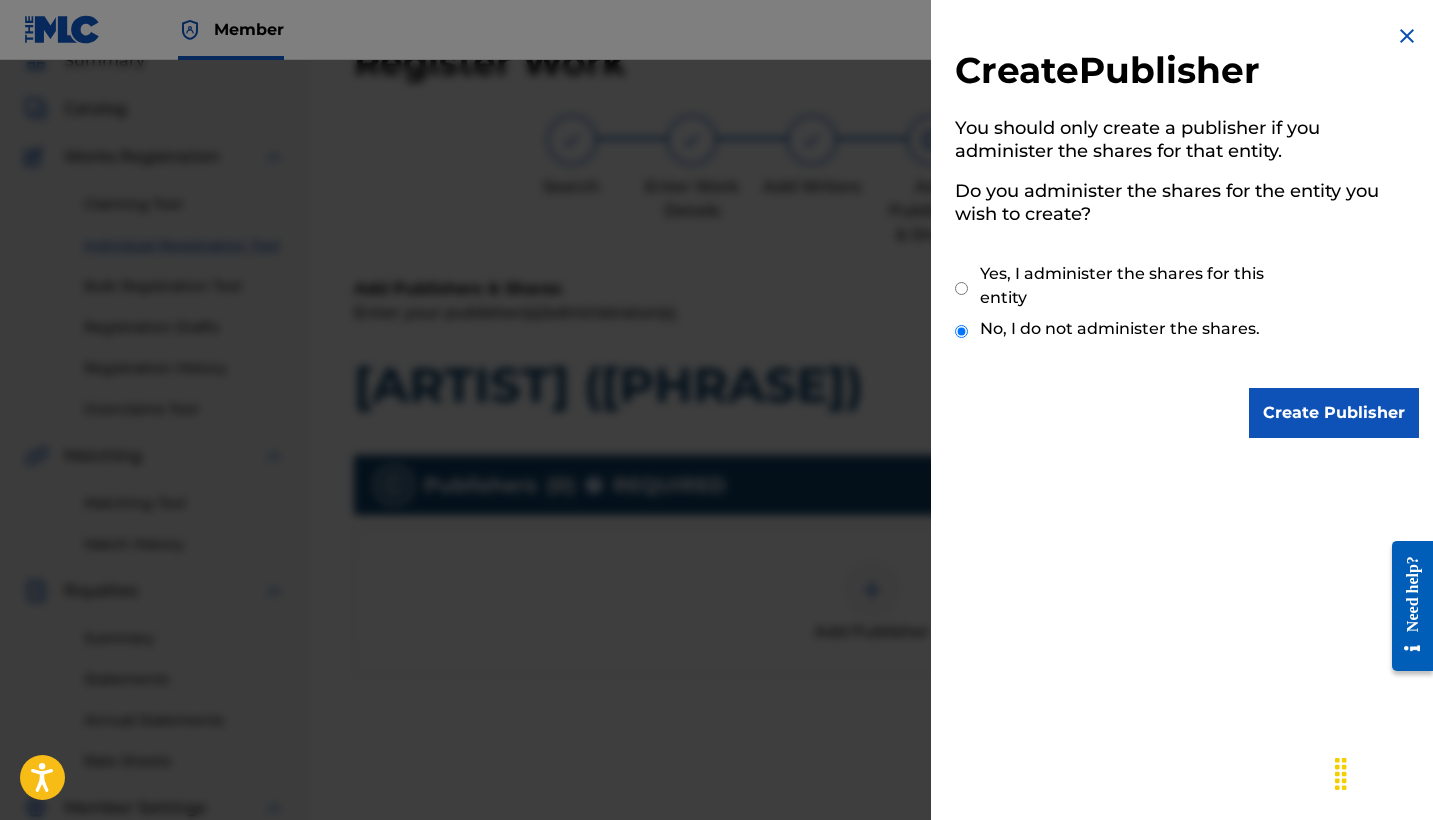 click on "Create Publisher" at bounding box center (1334, 413) 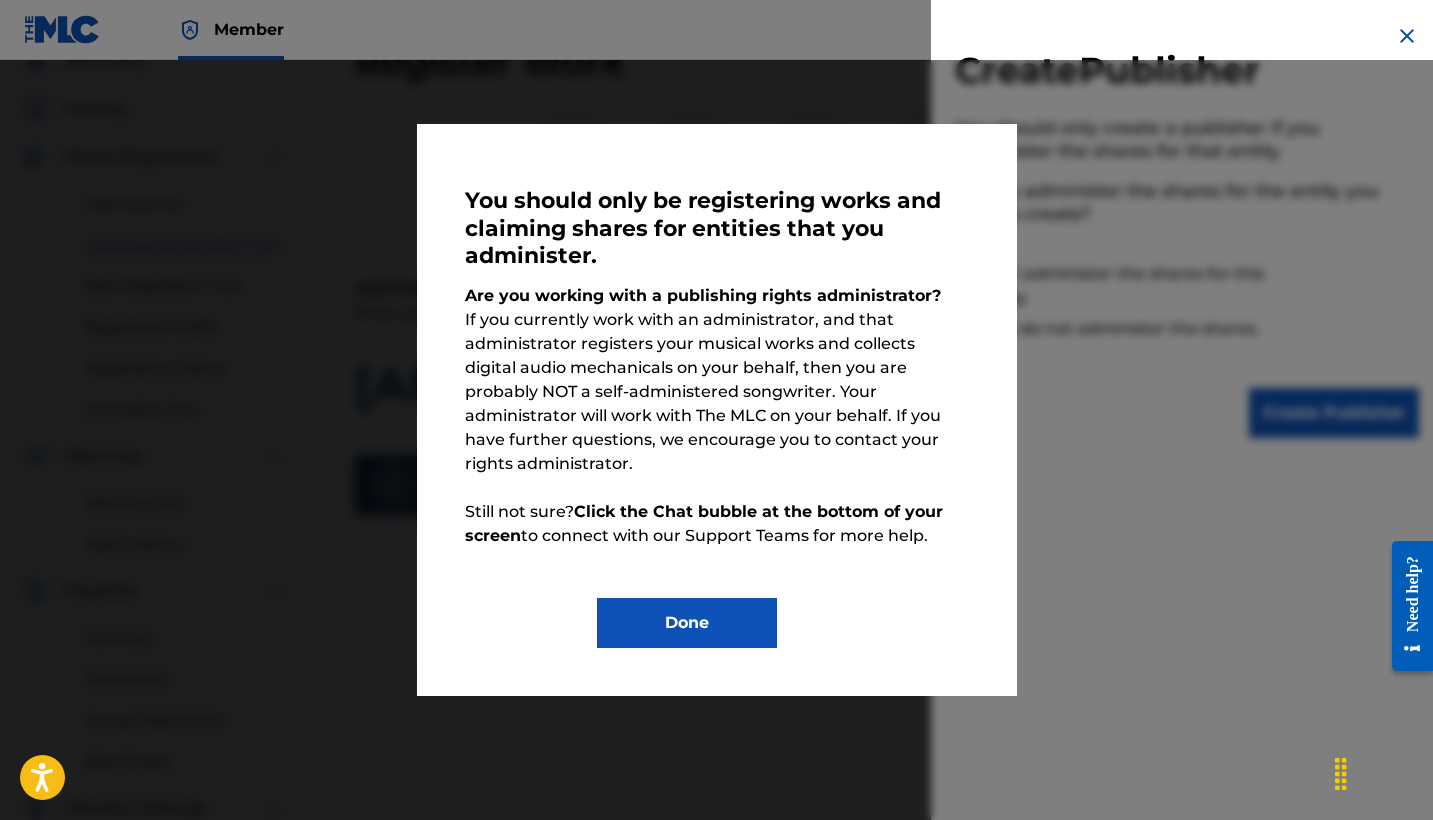 click on "Done" at bounding box center (687, 623) 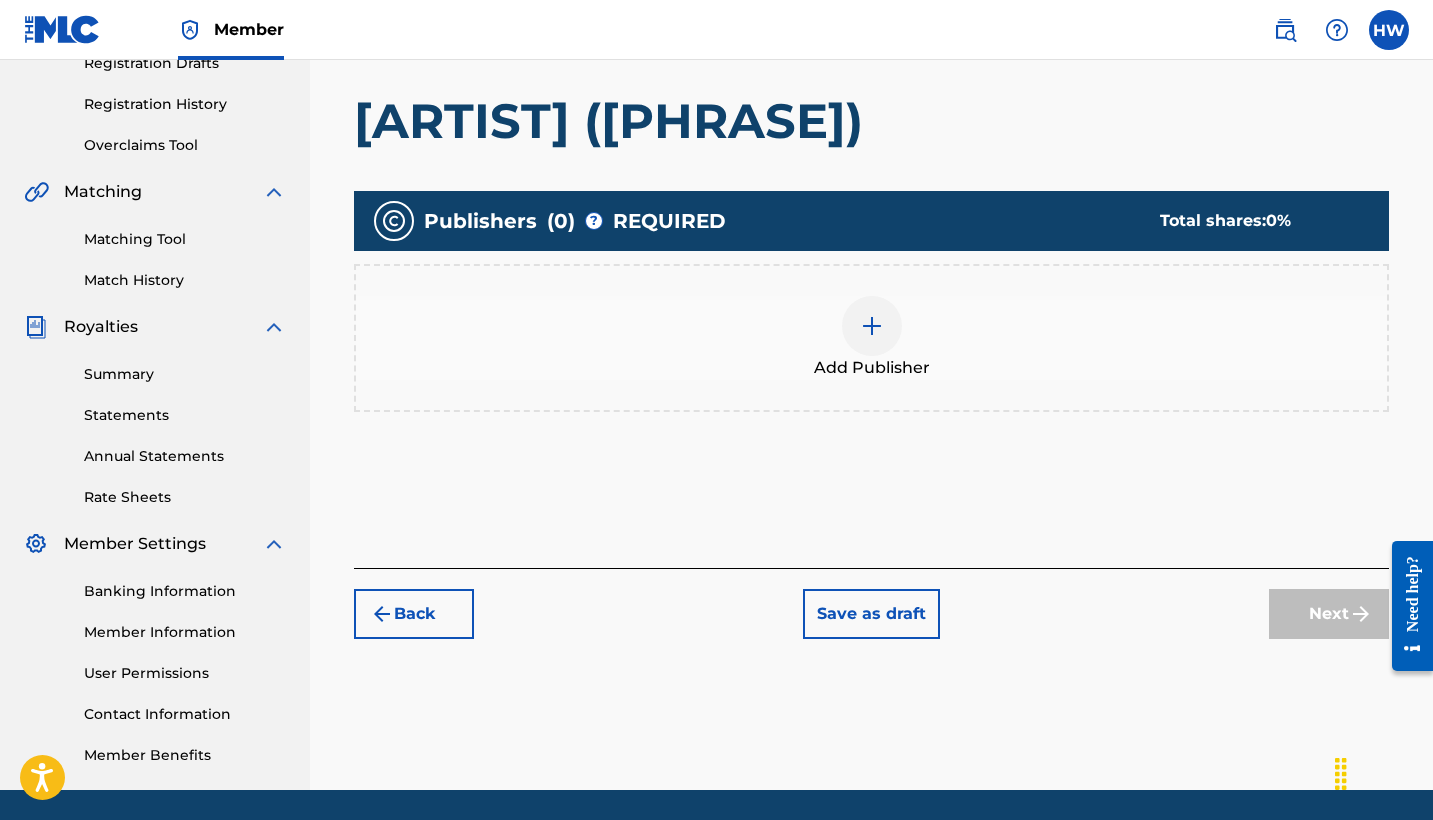 scroll, scrollTop: 400, scrollLeft: 0, axis: vertical 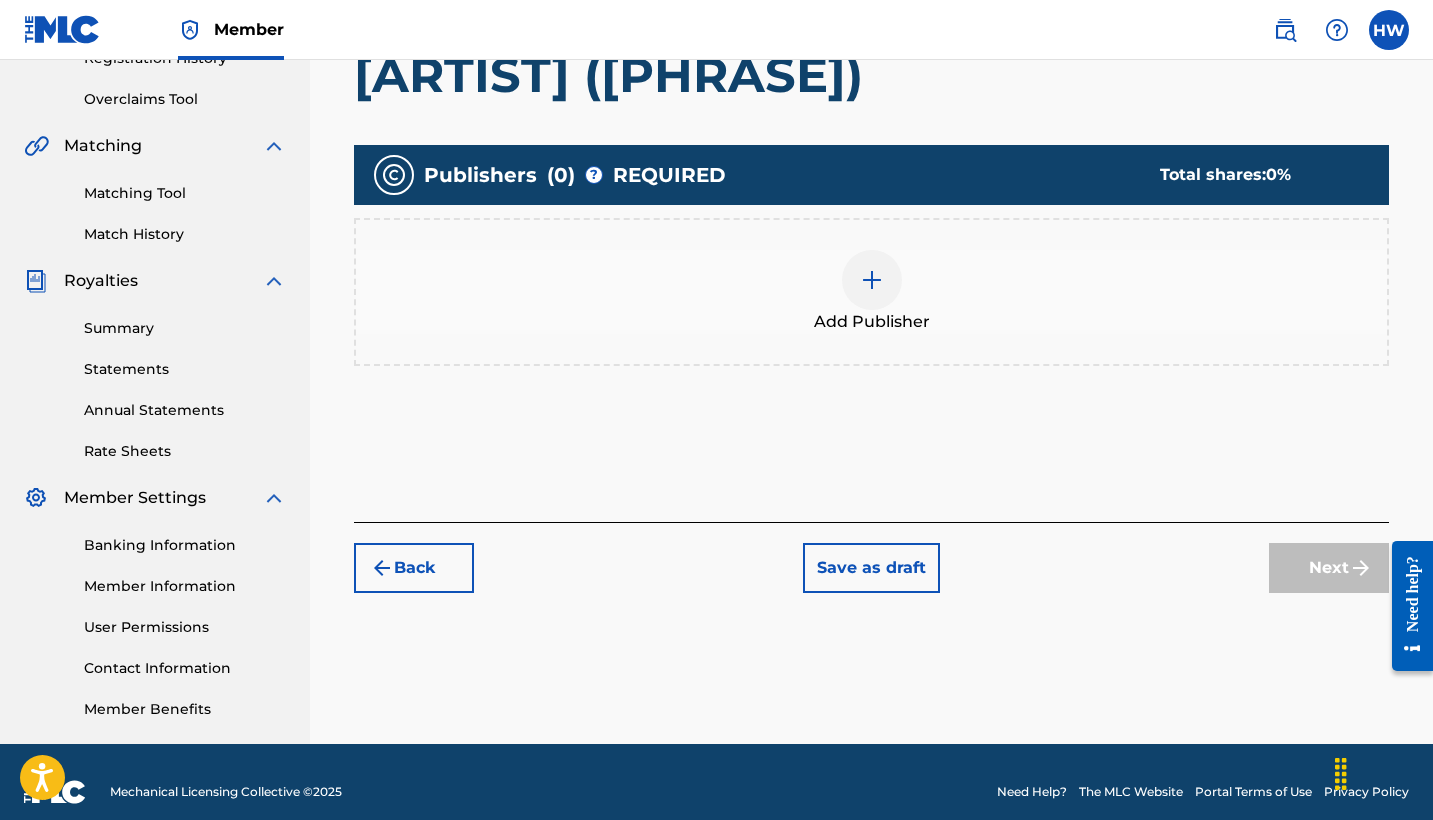 click on "Next" at bounding box center [1329, 568] 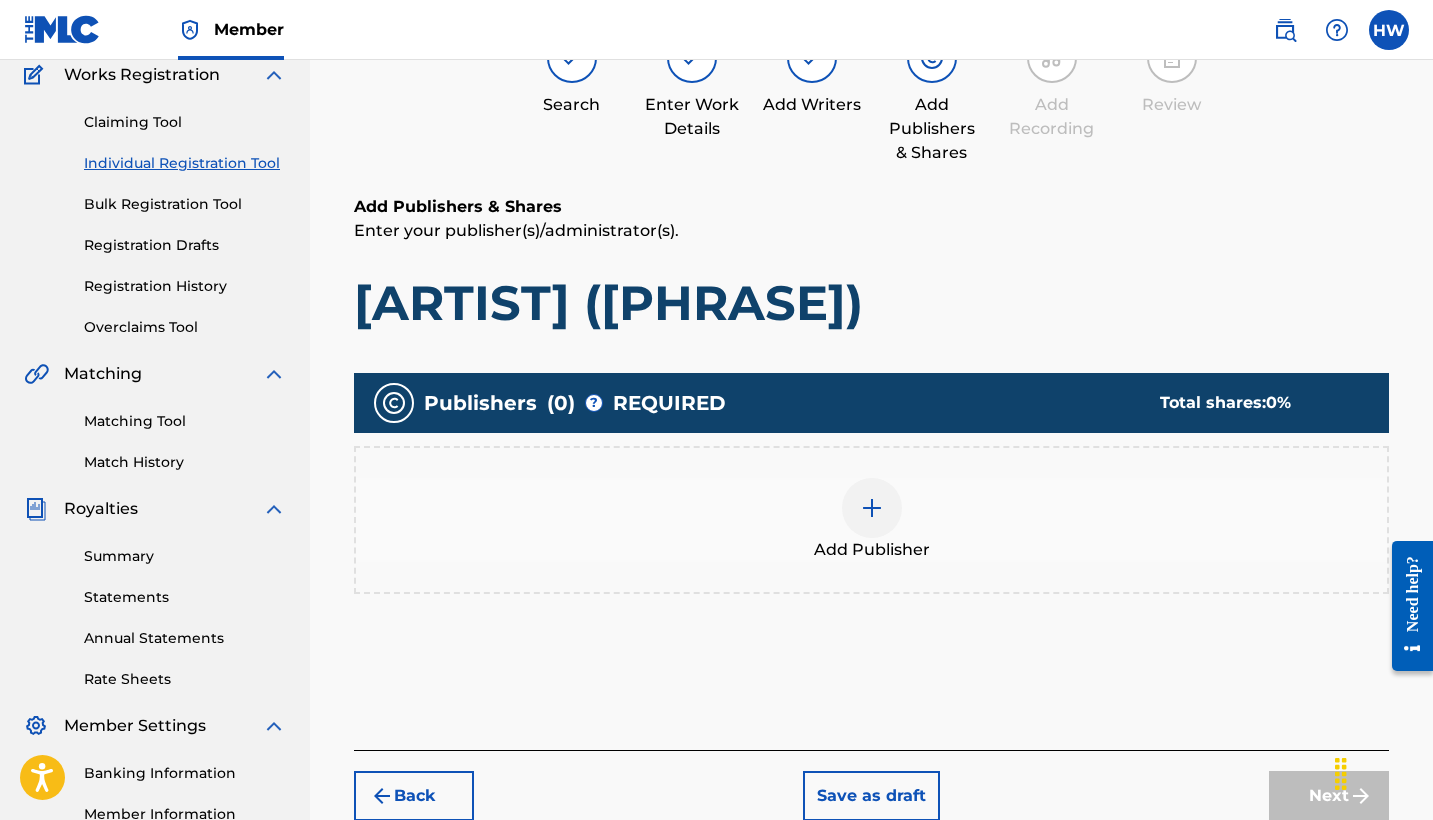 scroll, scrollTop: 170, scrollLeft: 0, axis: vertical 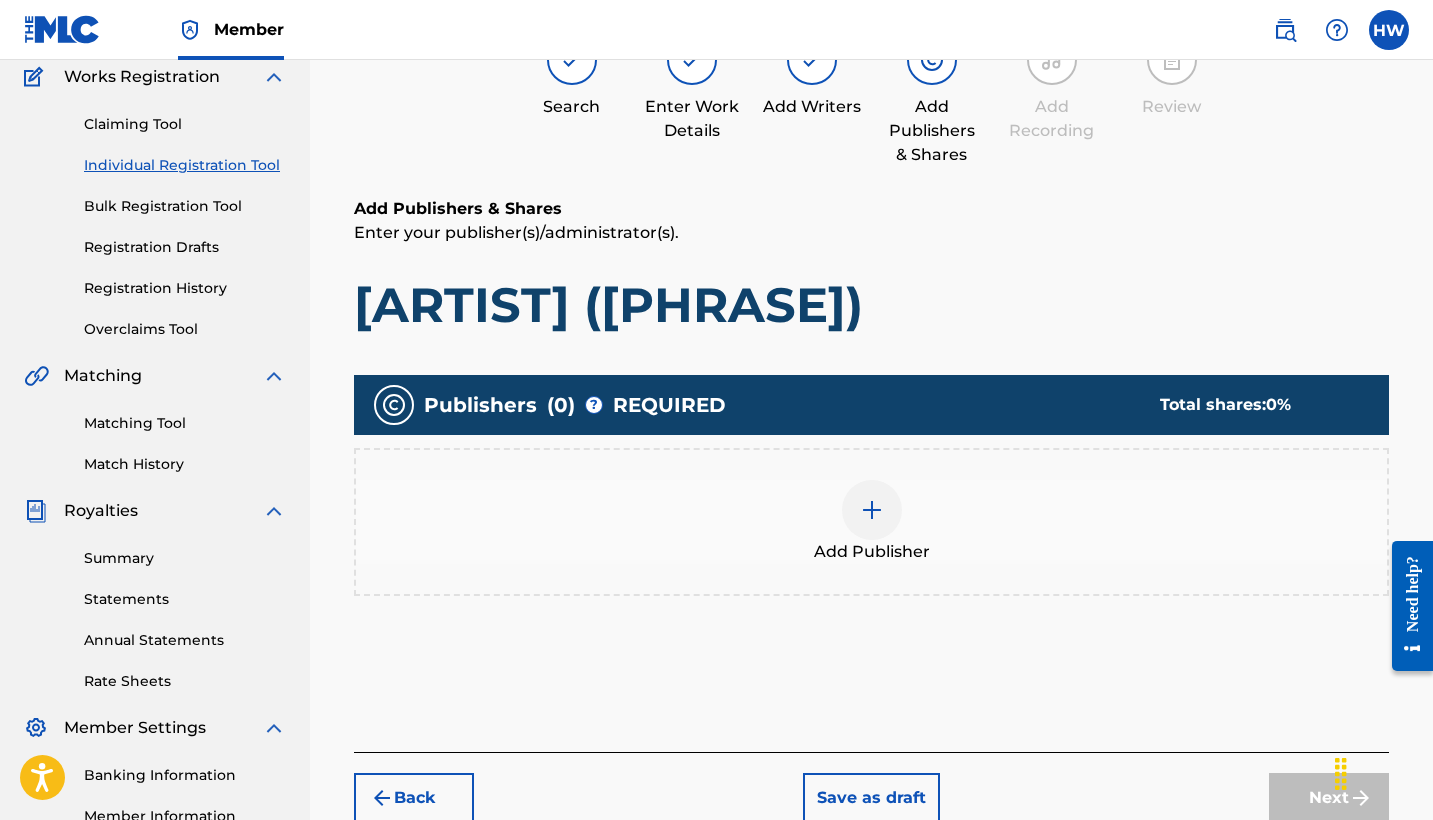 click at bounding box center (872, 510) 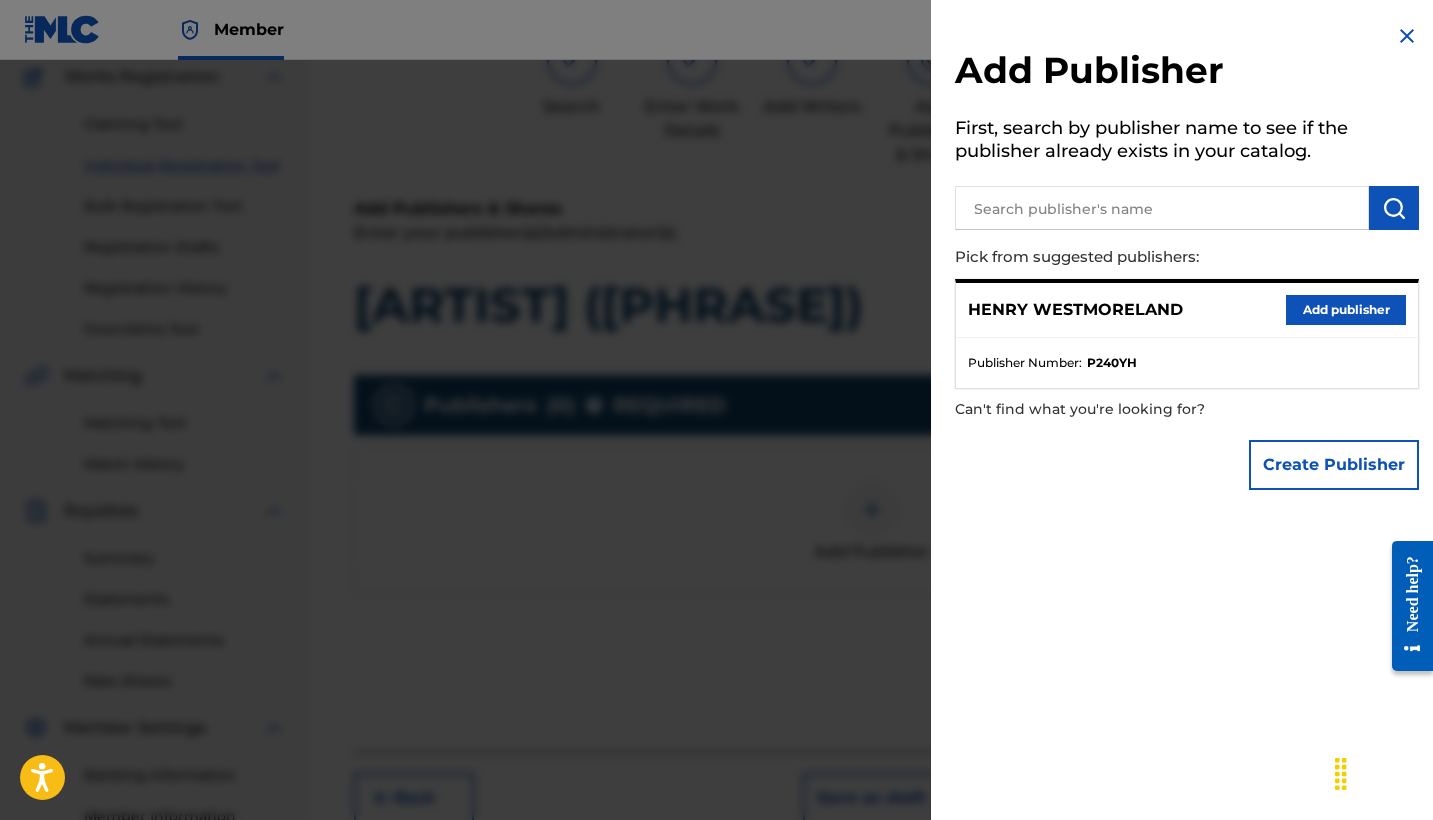 click at bounding box center (1162, 208) 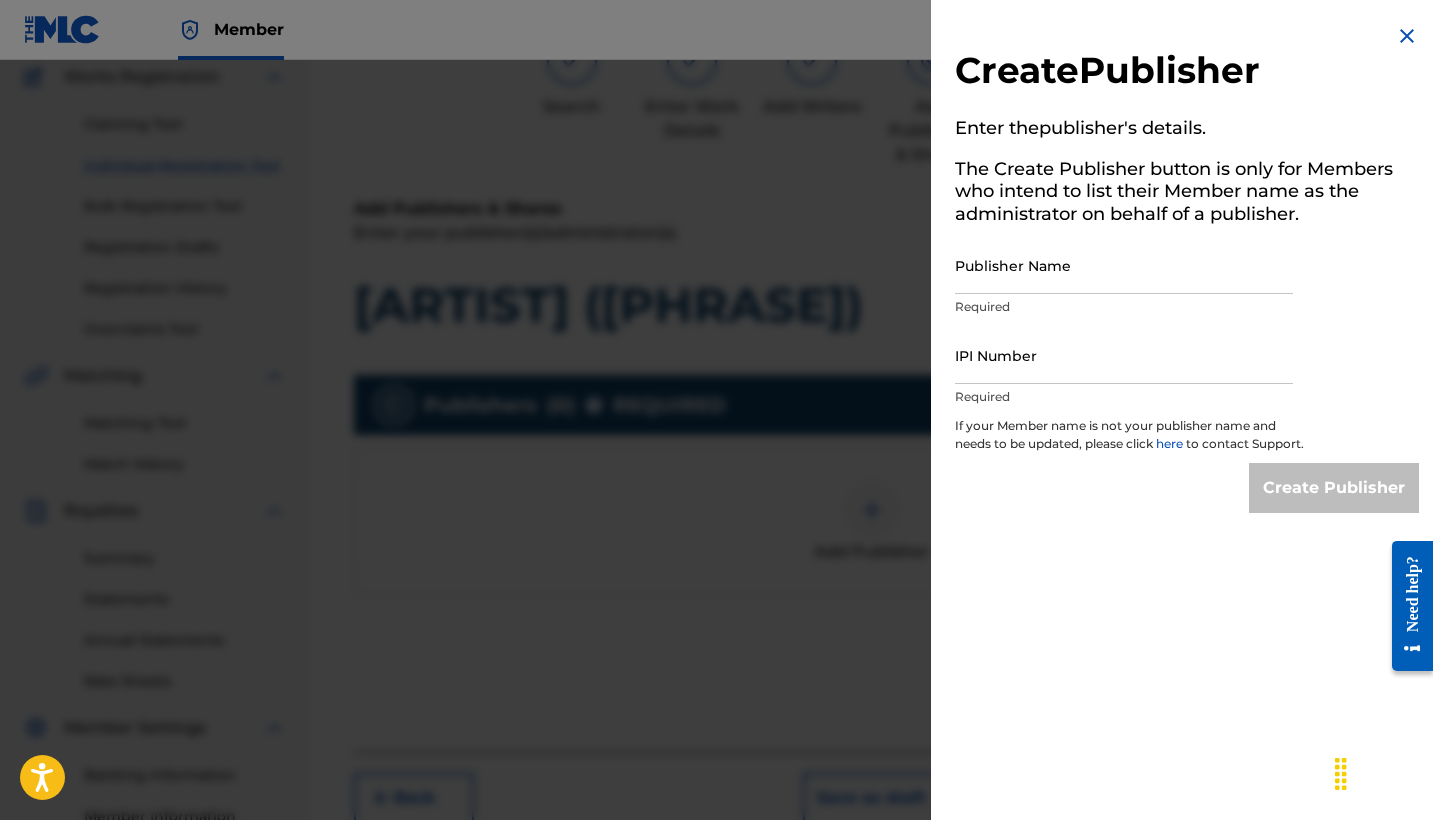 click on "Publisher Name" at bounding box center [1124, 265] 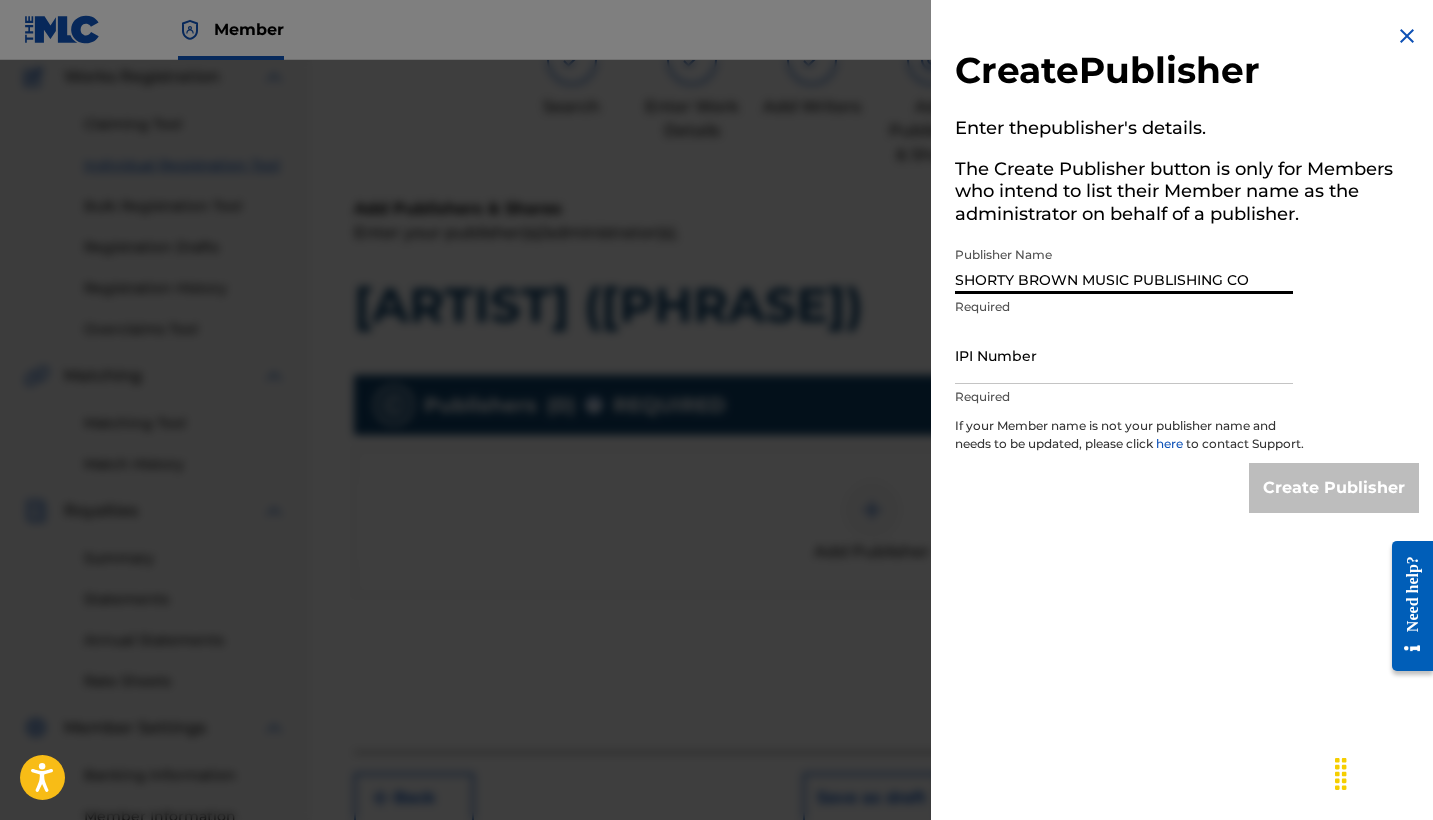 type on "SHORTY BROWN MUSIC PUBLISHING CO" 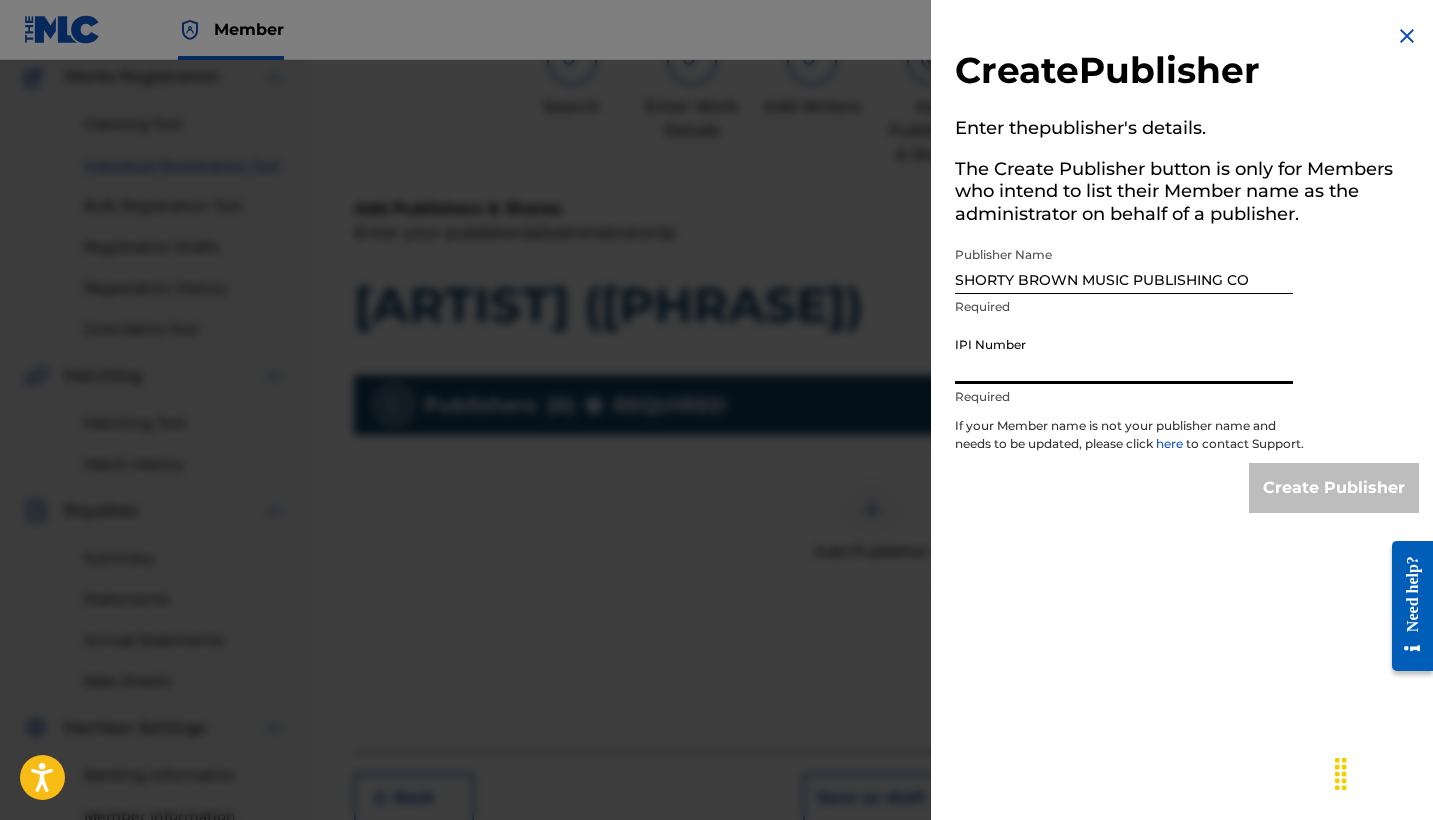 paste on "[PHONE]" 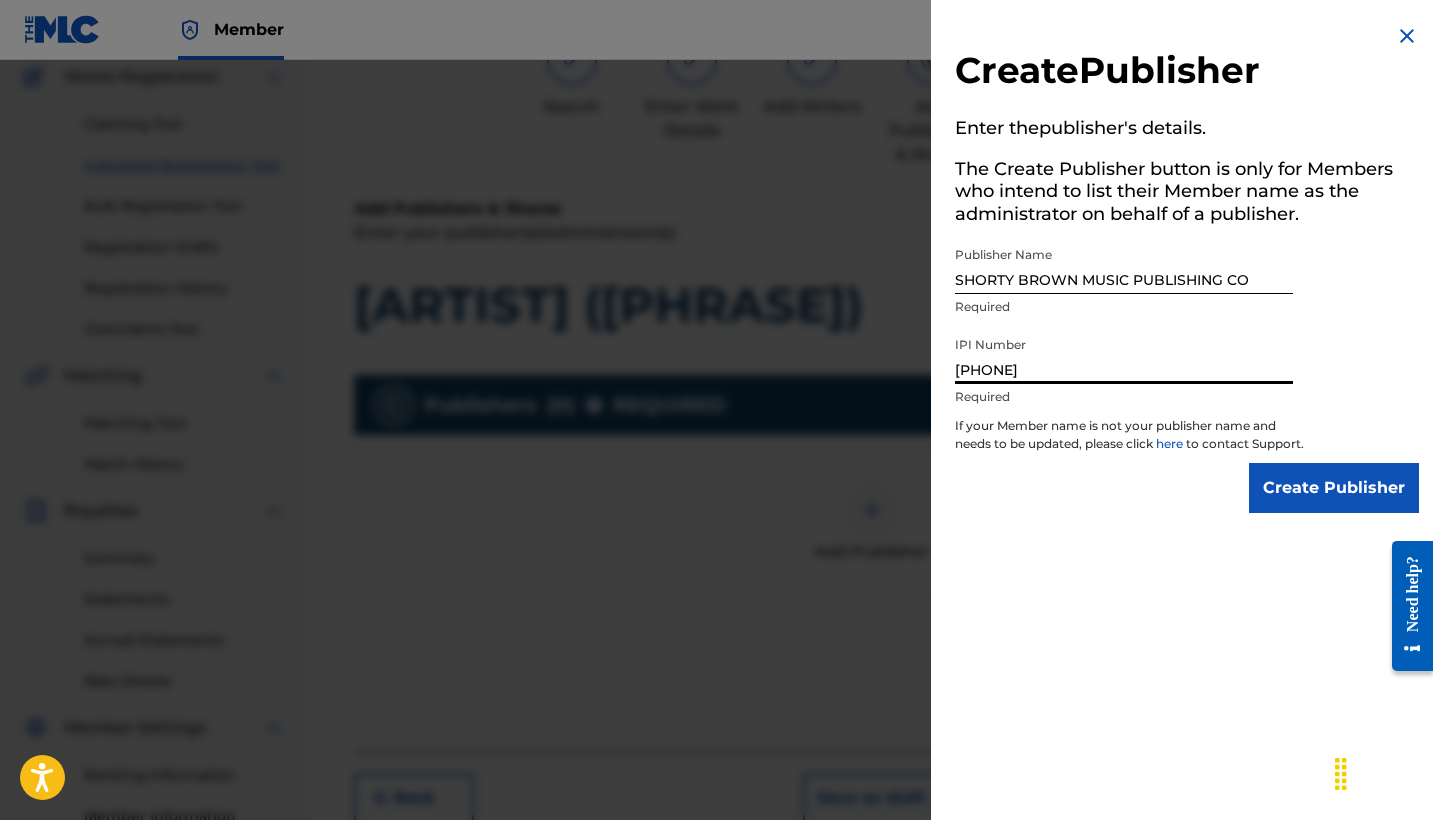 type on "[PHONE]" 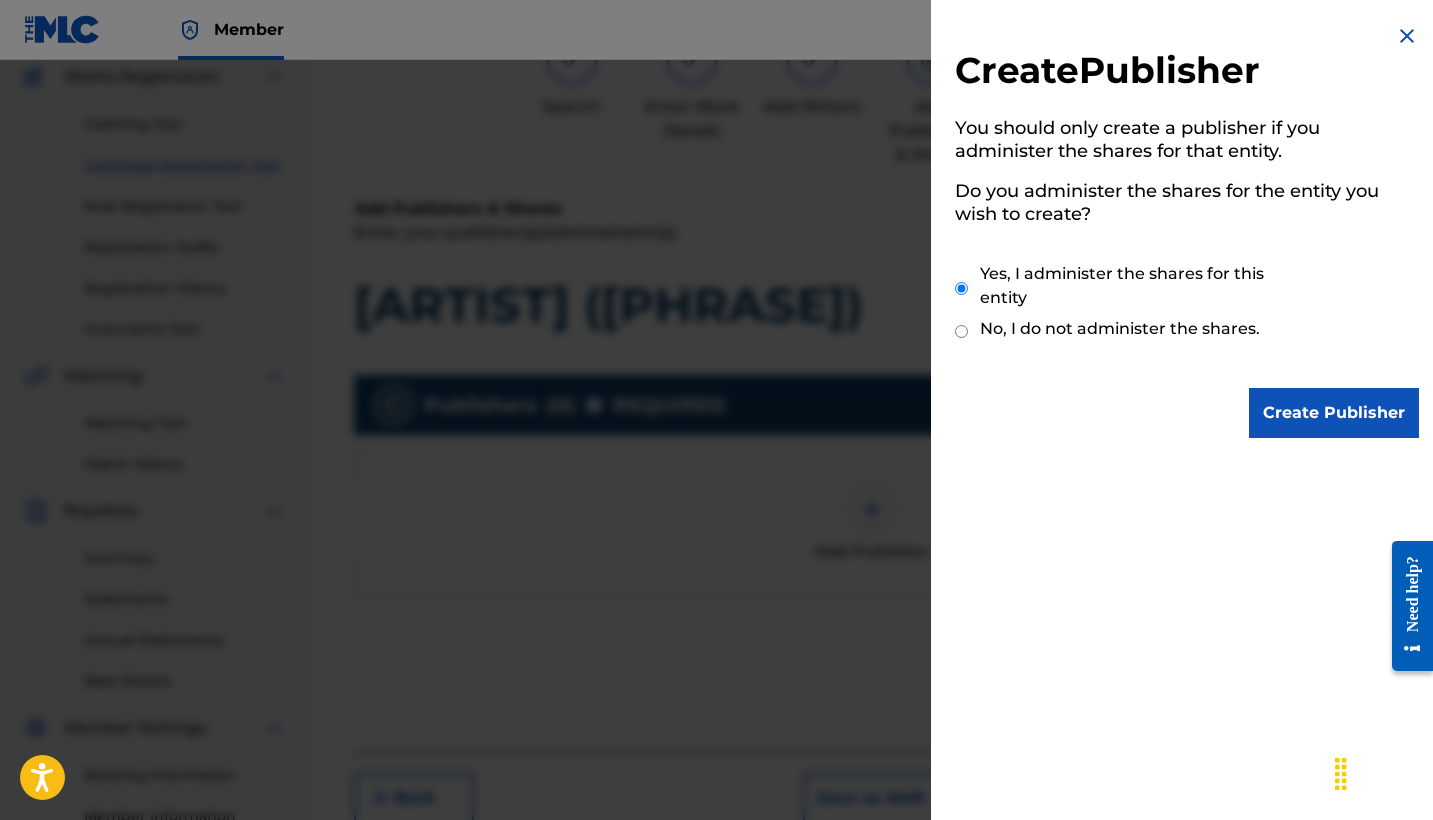 click on "Create Publisher" at bounding box center (1334, 413) 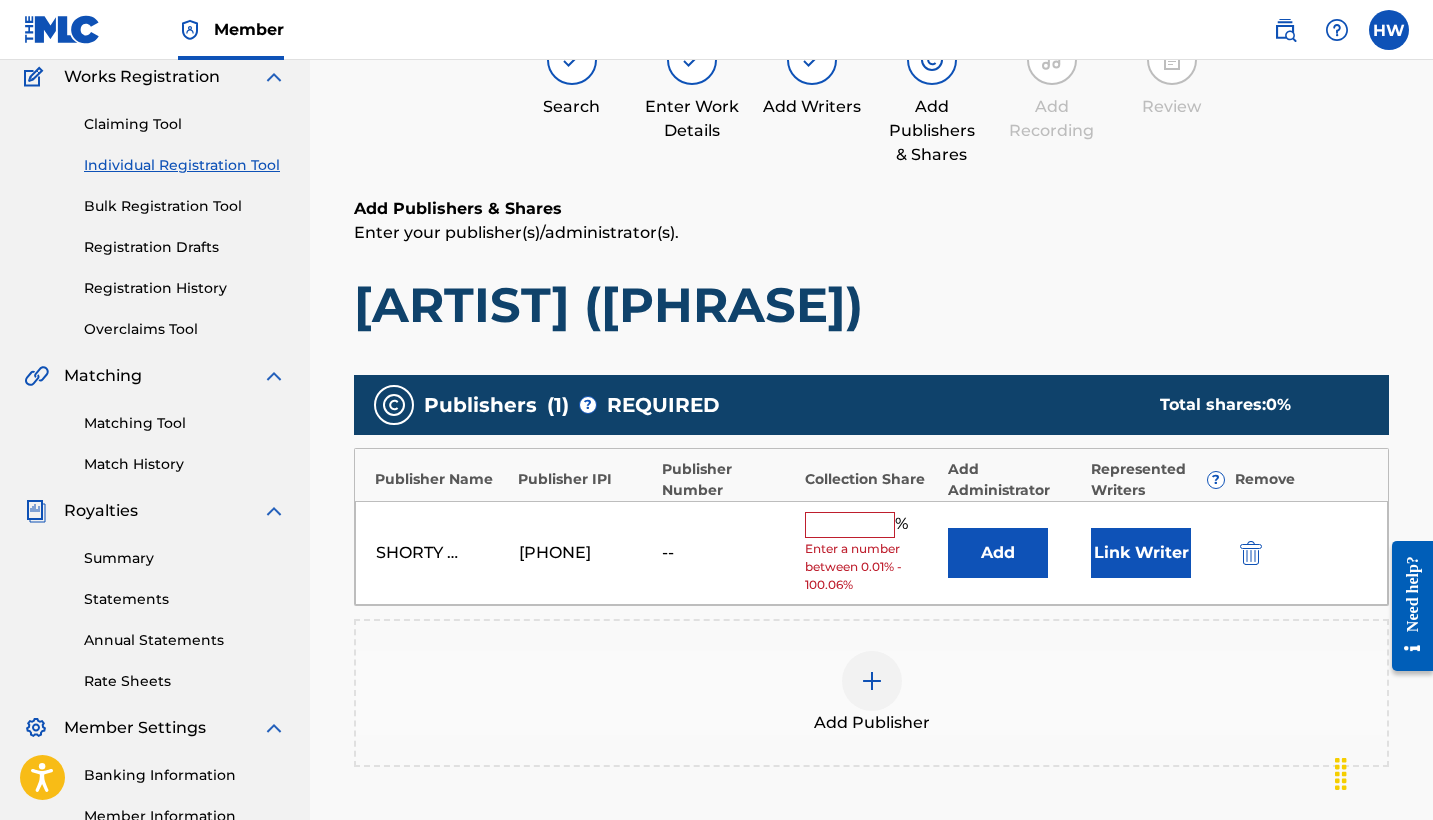 click at bounding box center (850, 525) 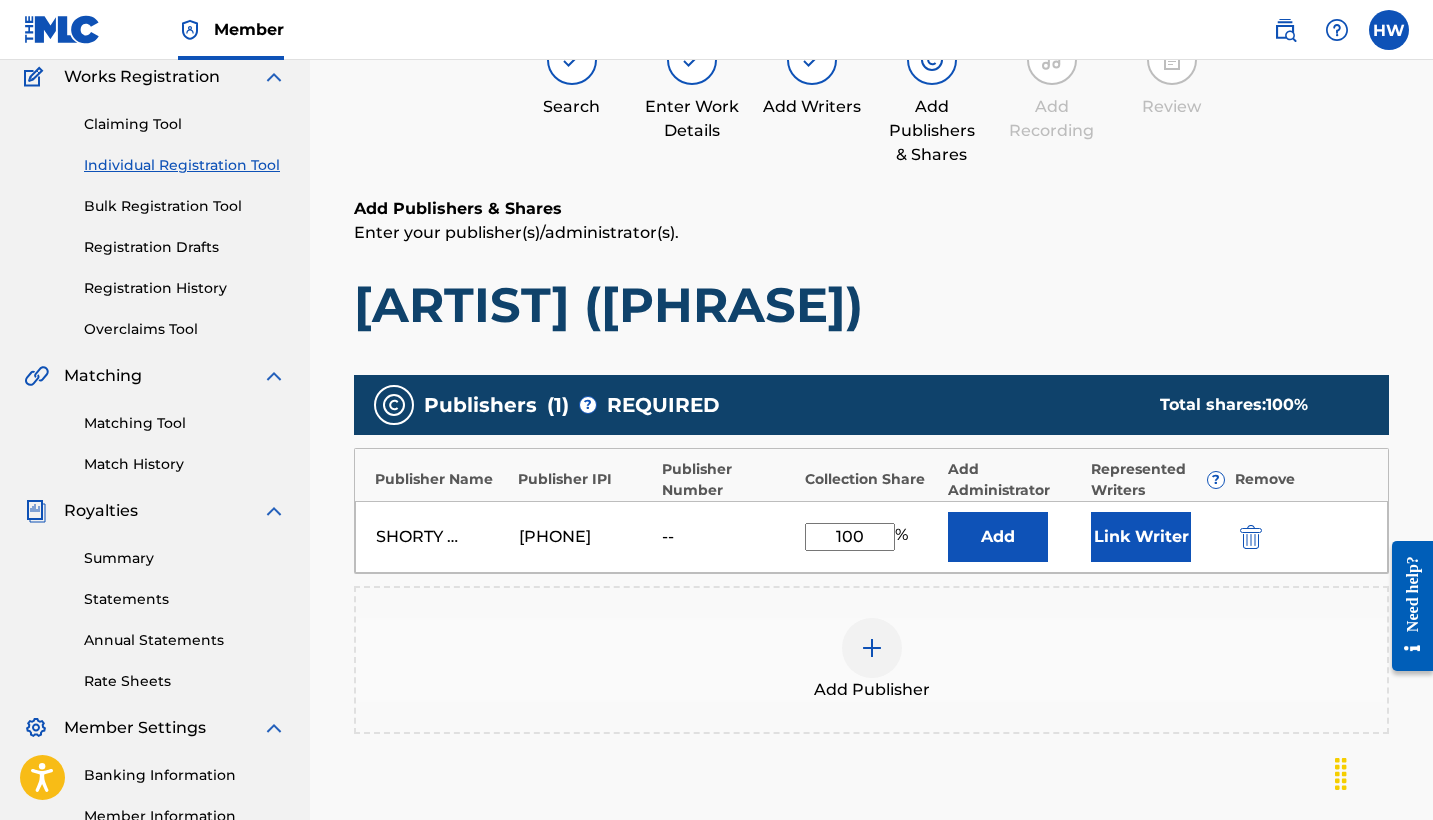 type on "100" 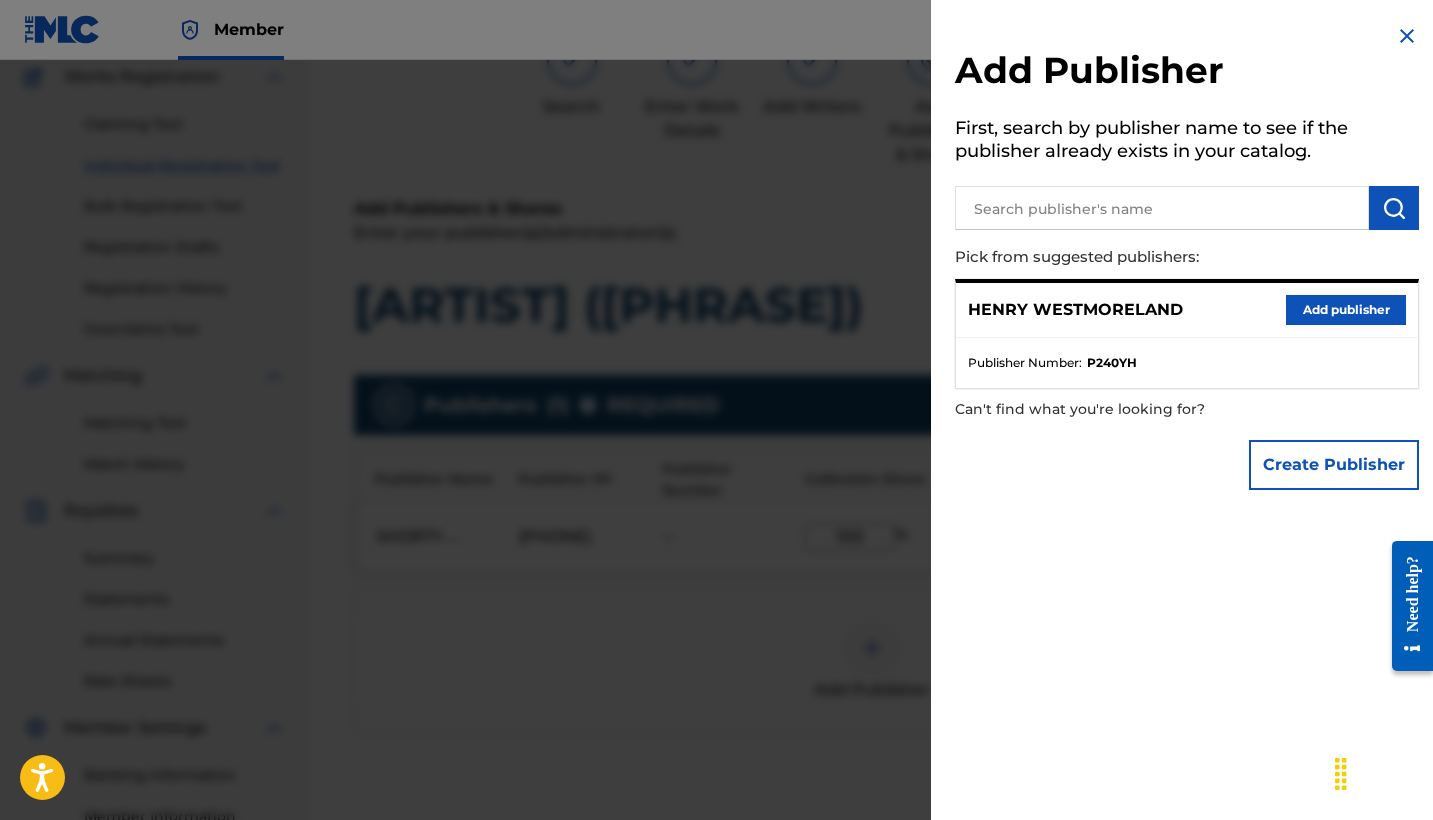 click on "[ACTION] [ORGANIZATION] [FIRST], [ACTION] [ORGANIZATION] [LAST] [ACTION] [ORGANIZATION] [LAST] [ACTION] [ORGANIZATION] [ACTION] [ORGANIZATION] [NUMBER] [ACTION] [ACTION] [ACTION] [ACTION]" at bounding box center [1187, 262] 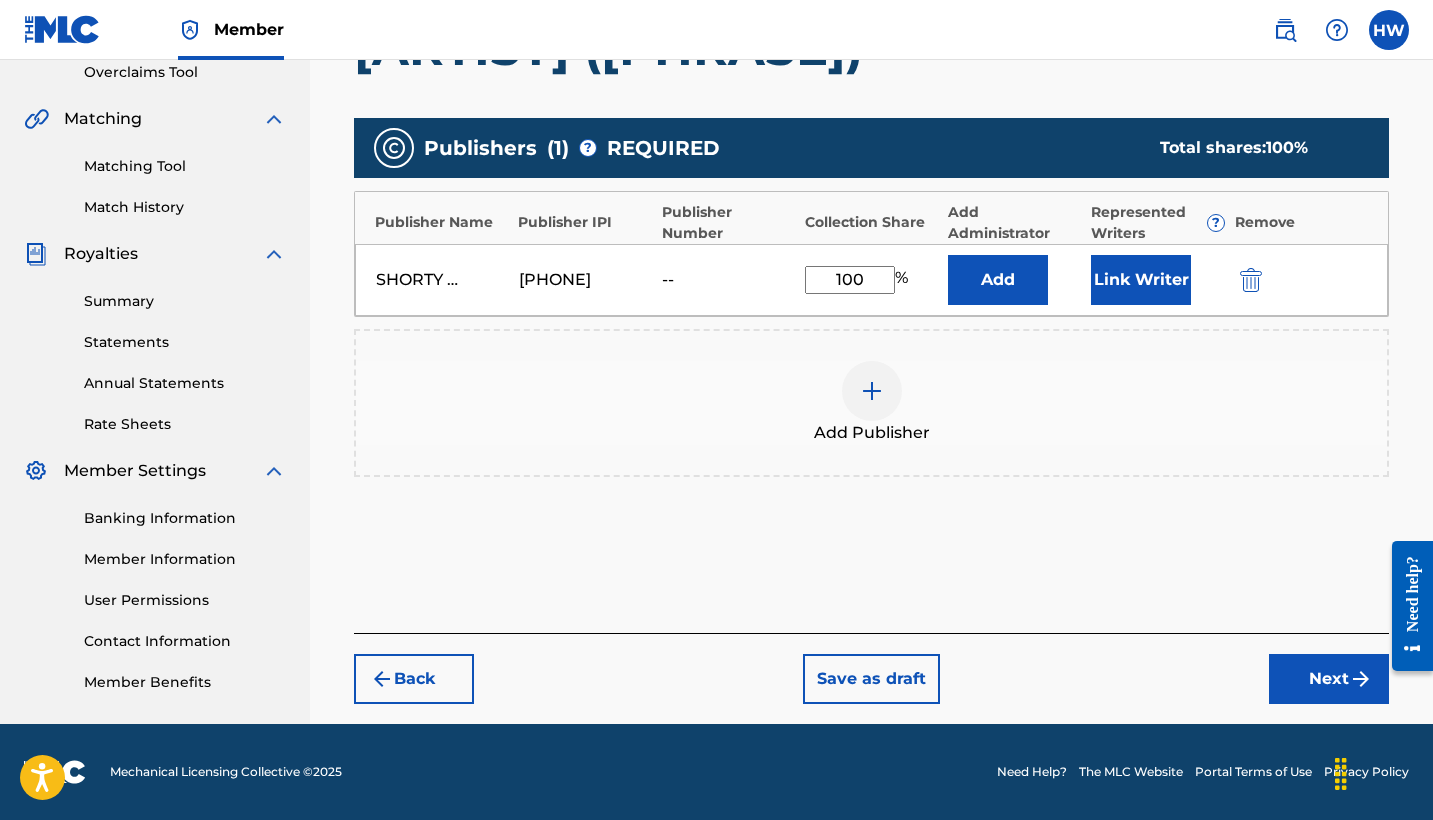 scroll, scrollTop: 427, scrollLeft: 0, axis: vertical 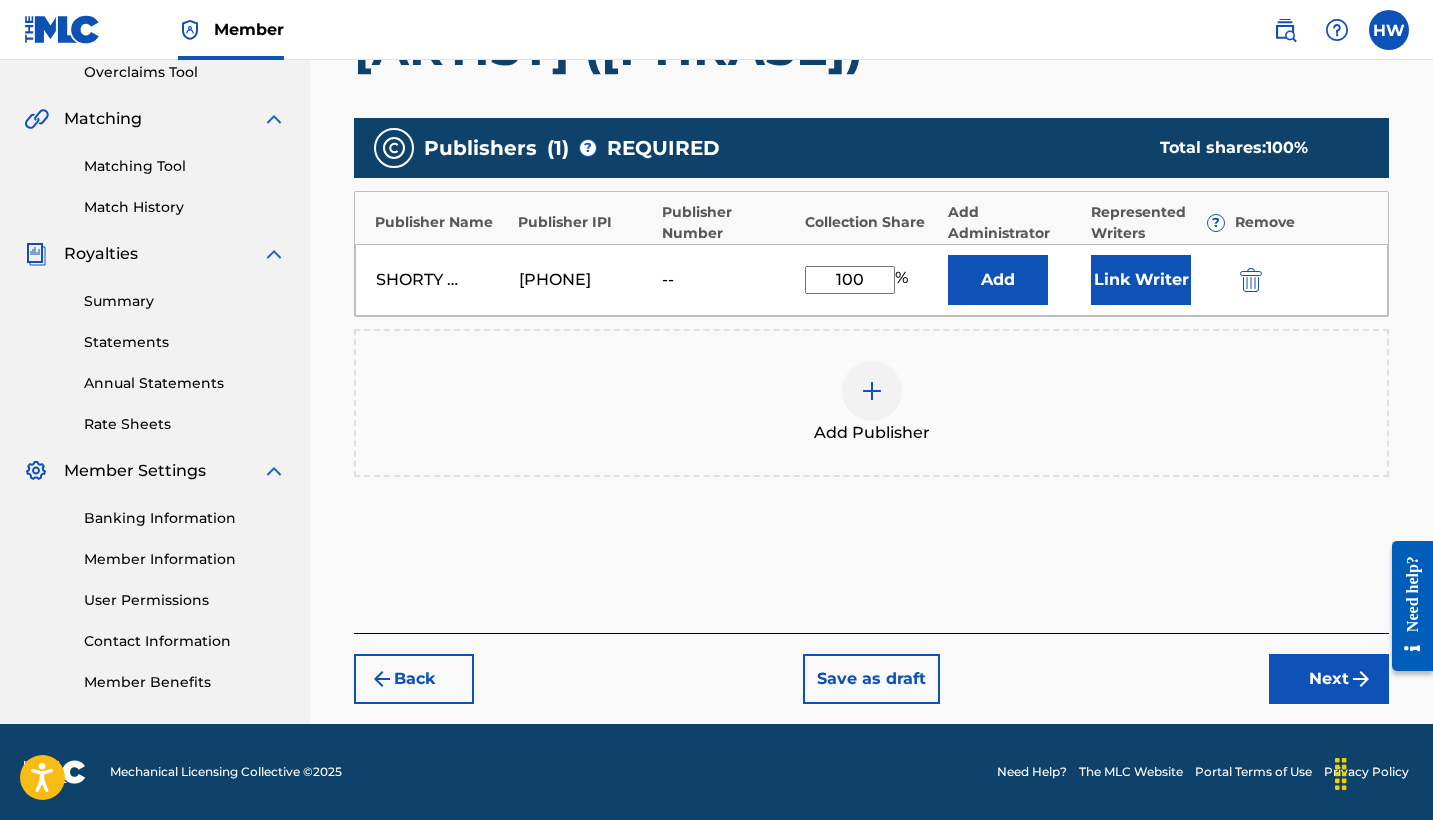 click on "Next" at bounding box center (1329, 679) 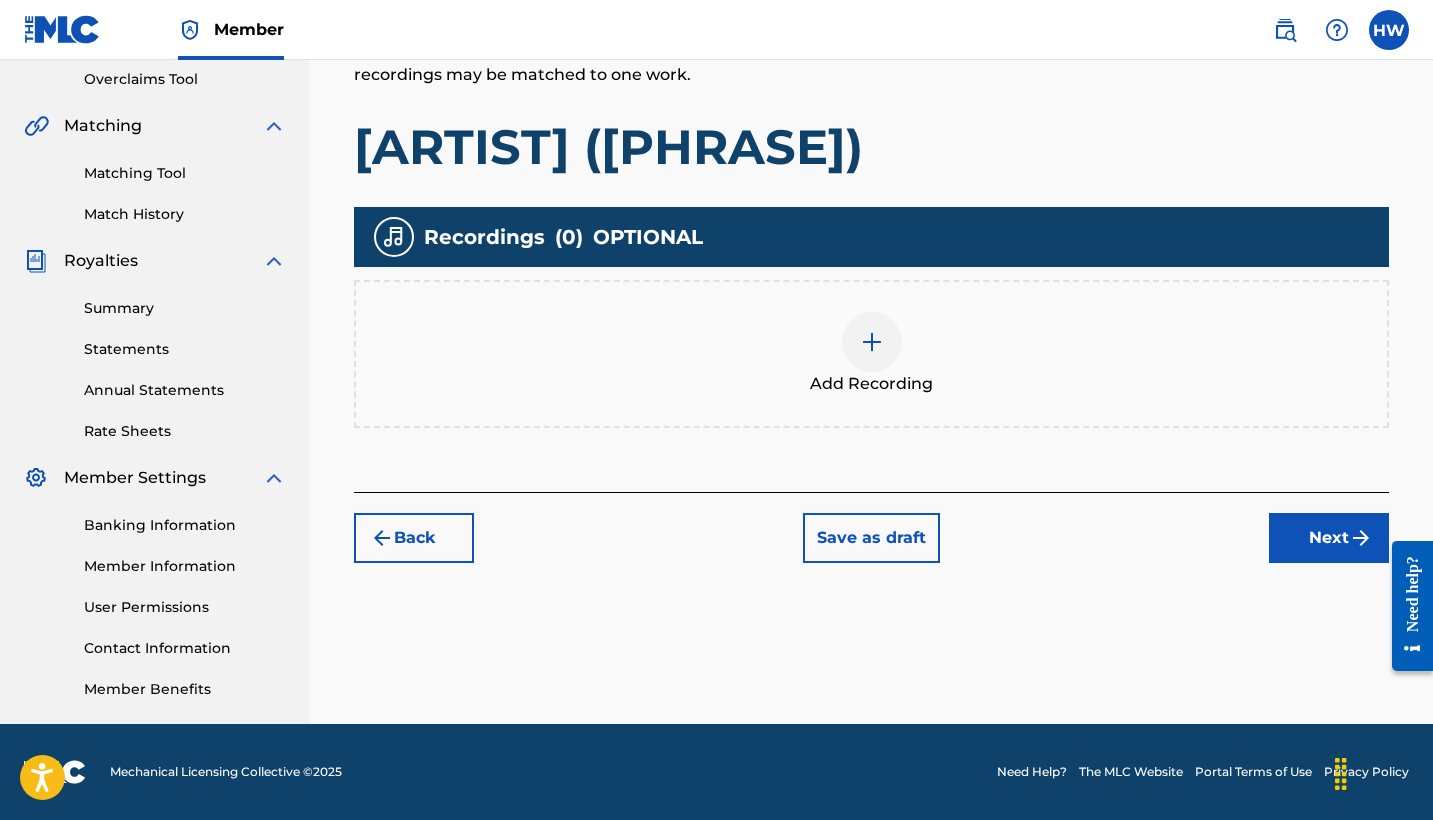 scroll, scrollTop: 420, scrollLeft: 0, axis: vertical 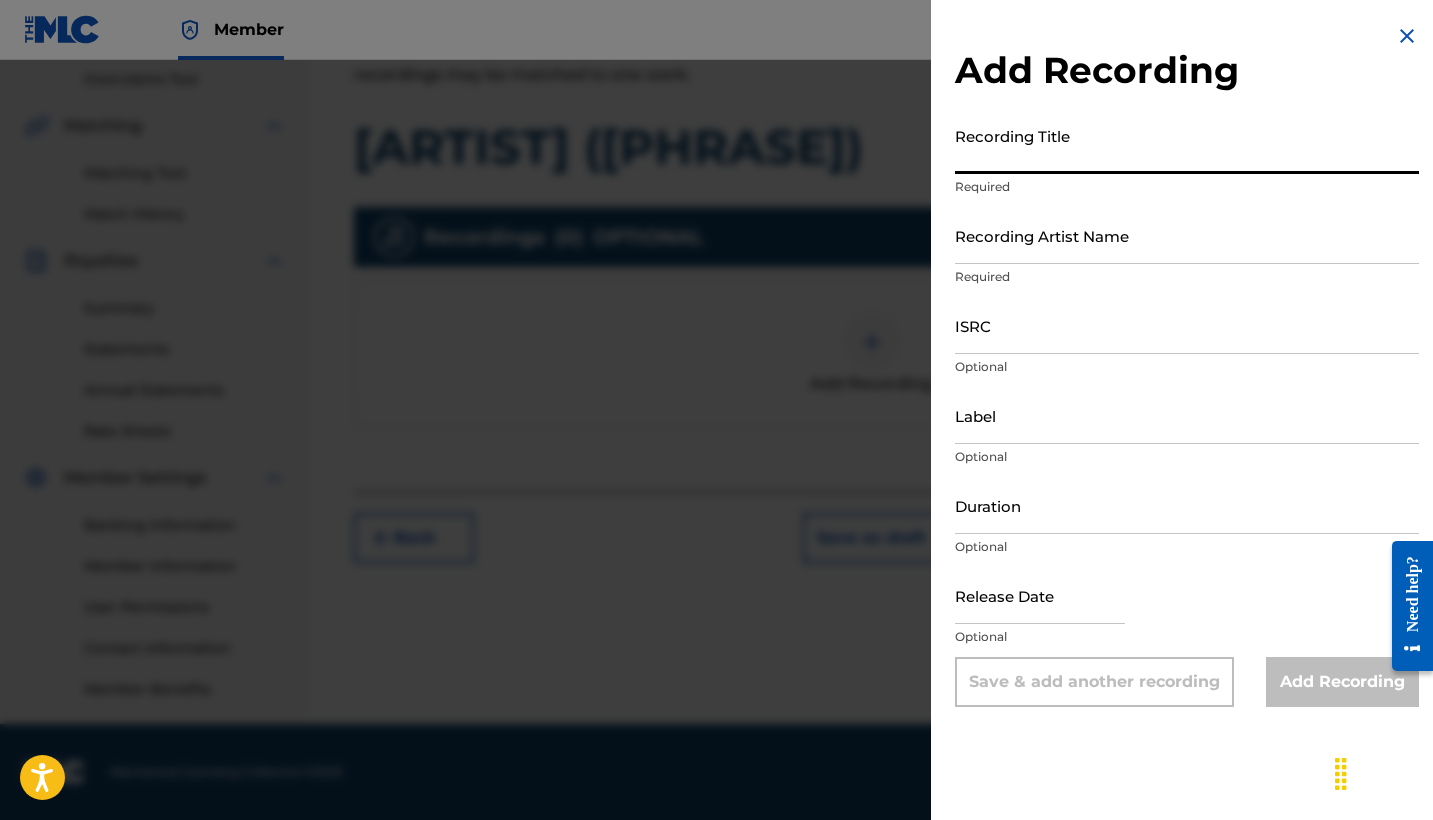 click on "Recording Title" at bounding box center (1187, 145) 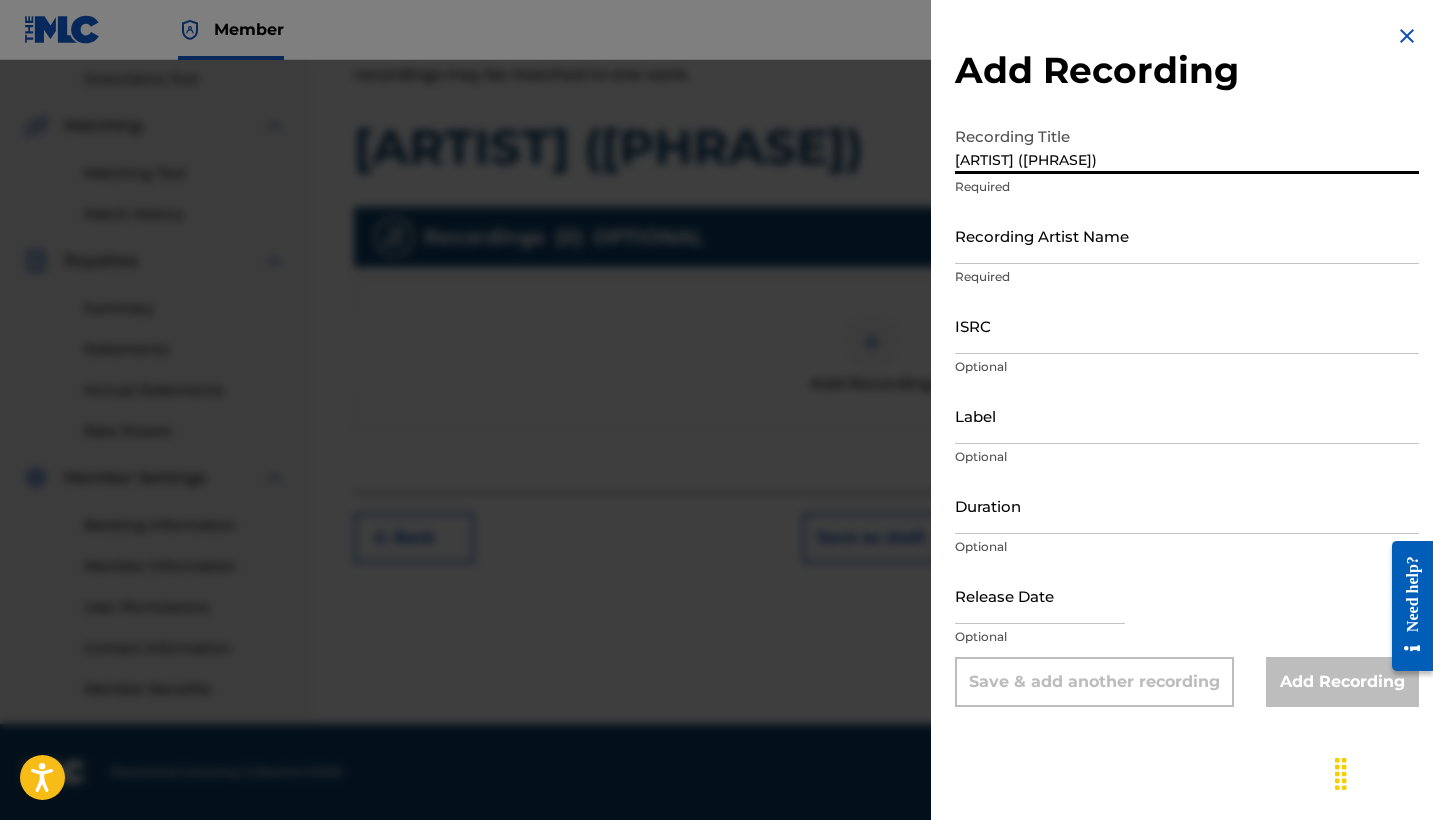 type on "[ARTIST] ([PHRASE])" 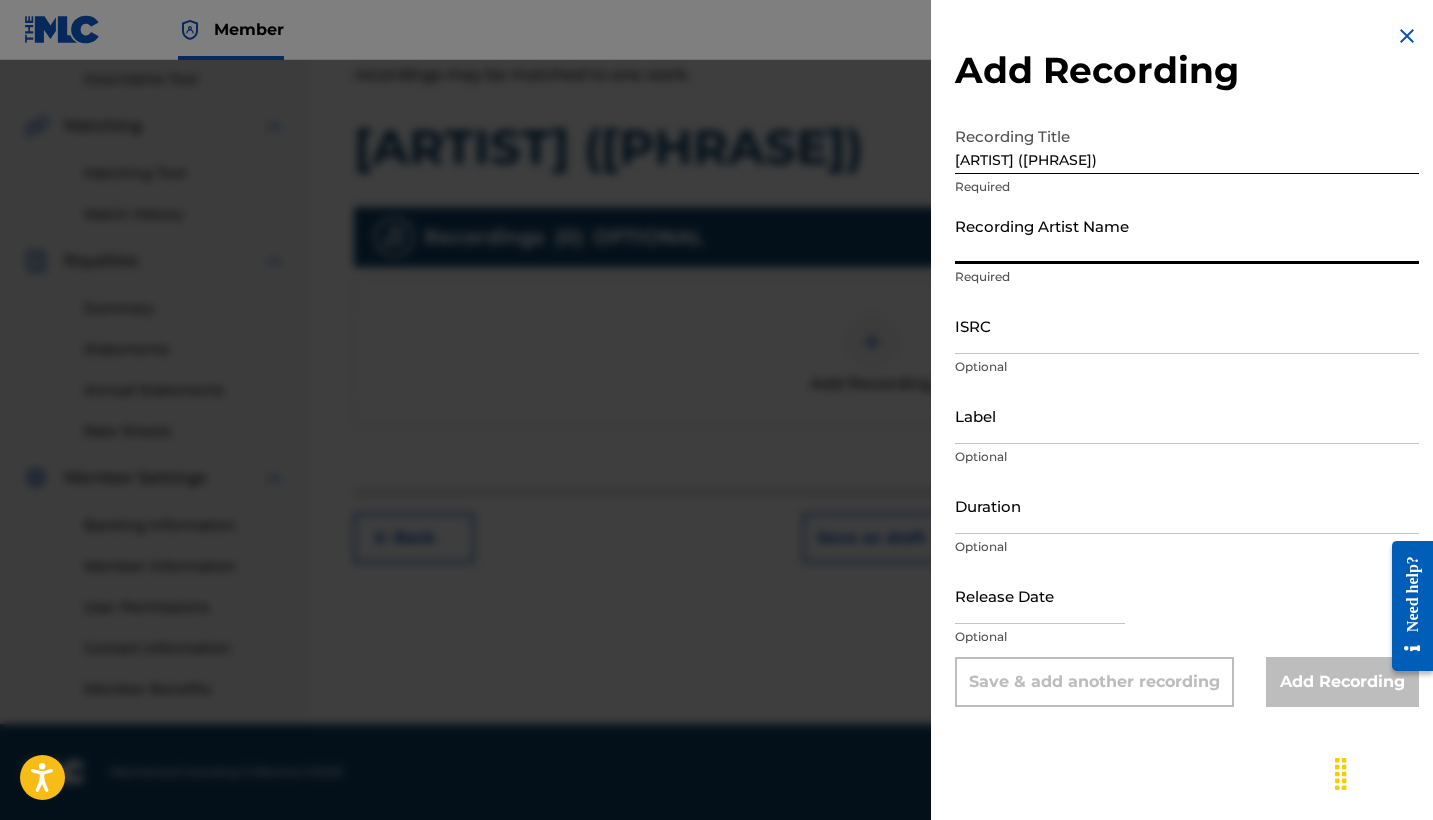 click on "Recording Artist Name" at bounding box center [1187, 235] 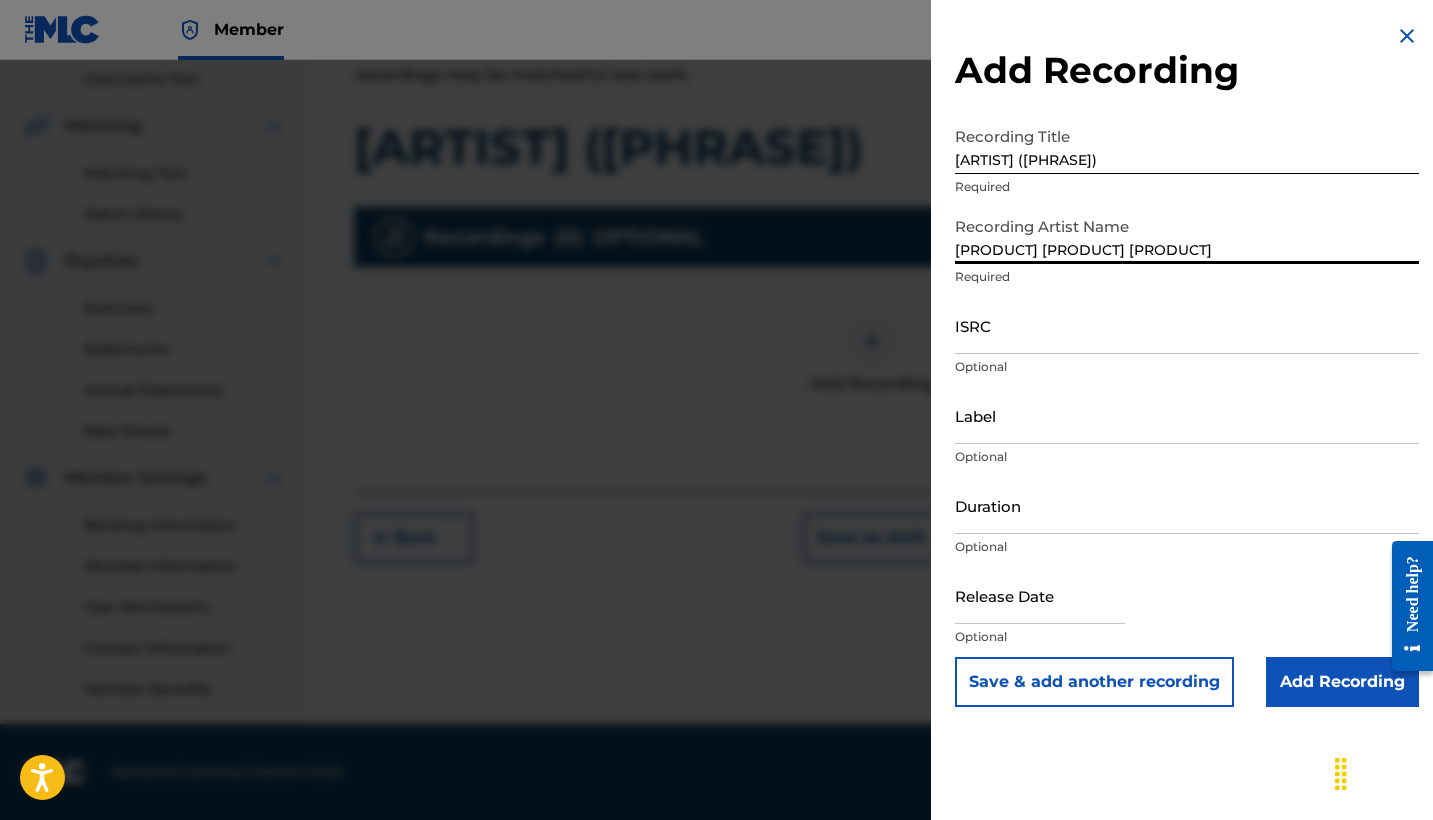 type on "[PRODUCT] [PRODUCT] [PRODUCT]" 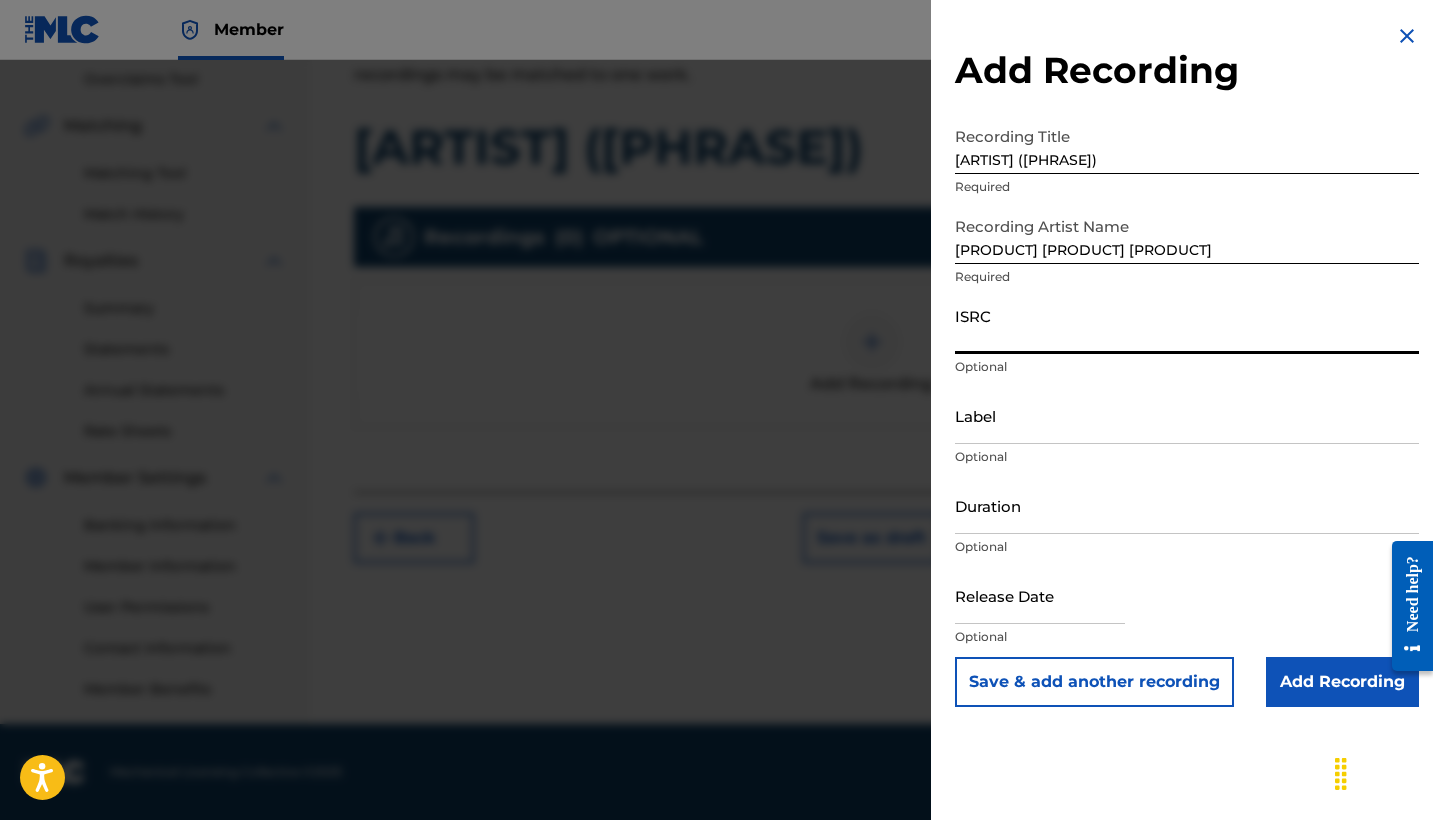 click on "Add Recording" at bounding box center [1342, 682] 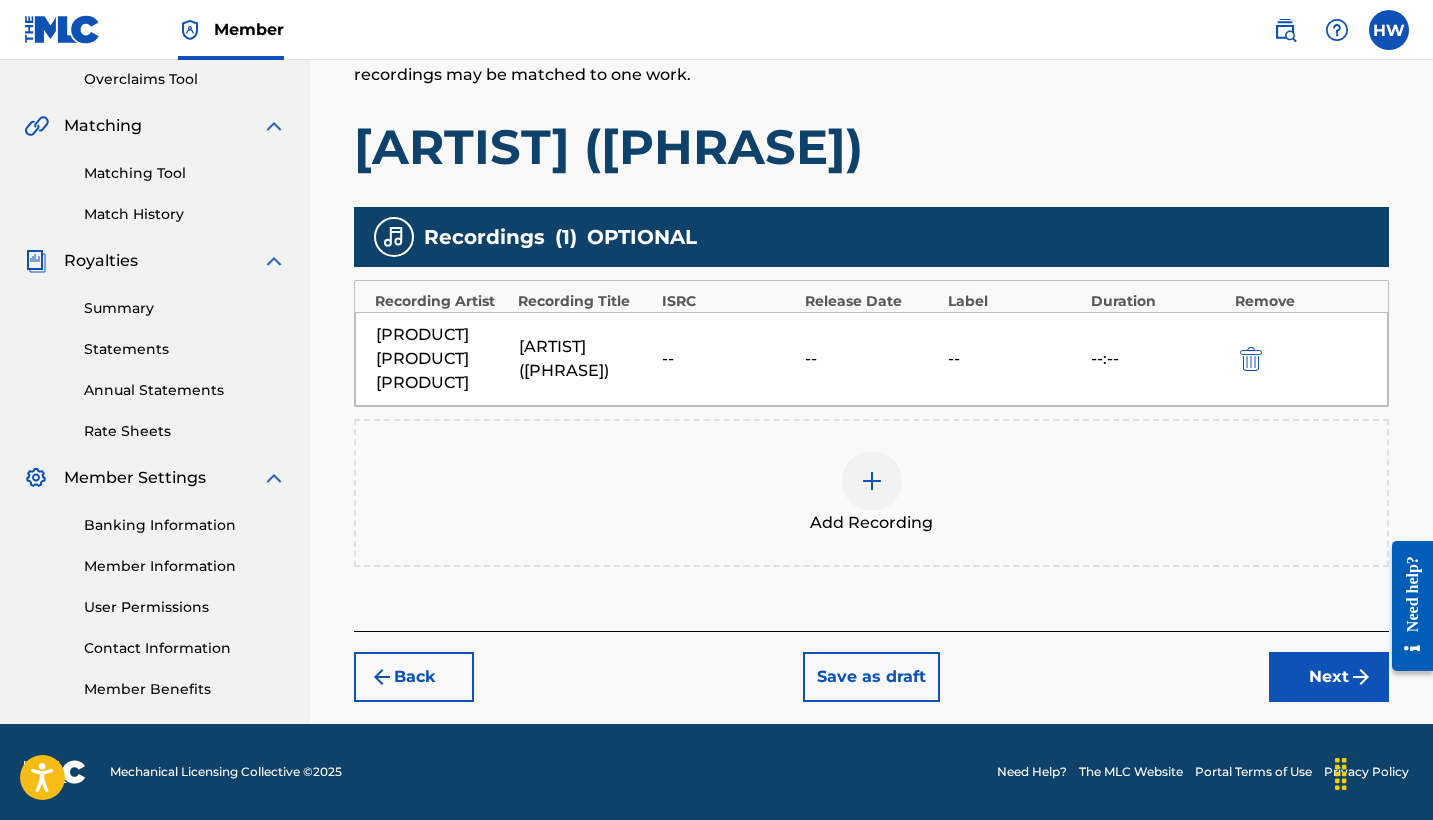 click on "Next" at bounding box center (1329, 677) 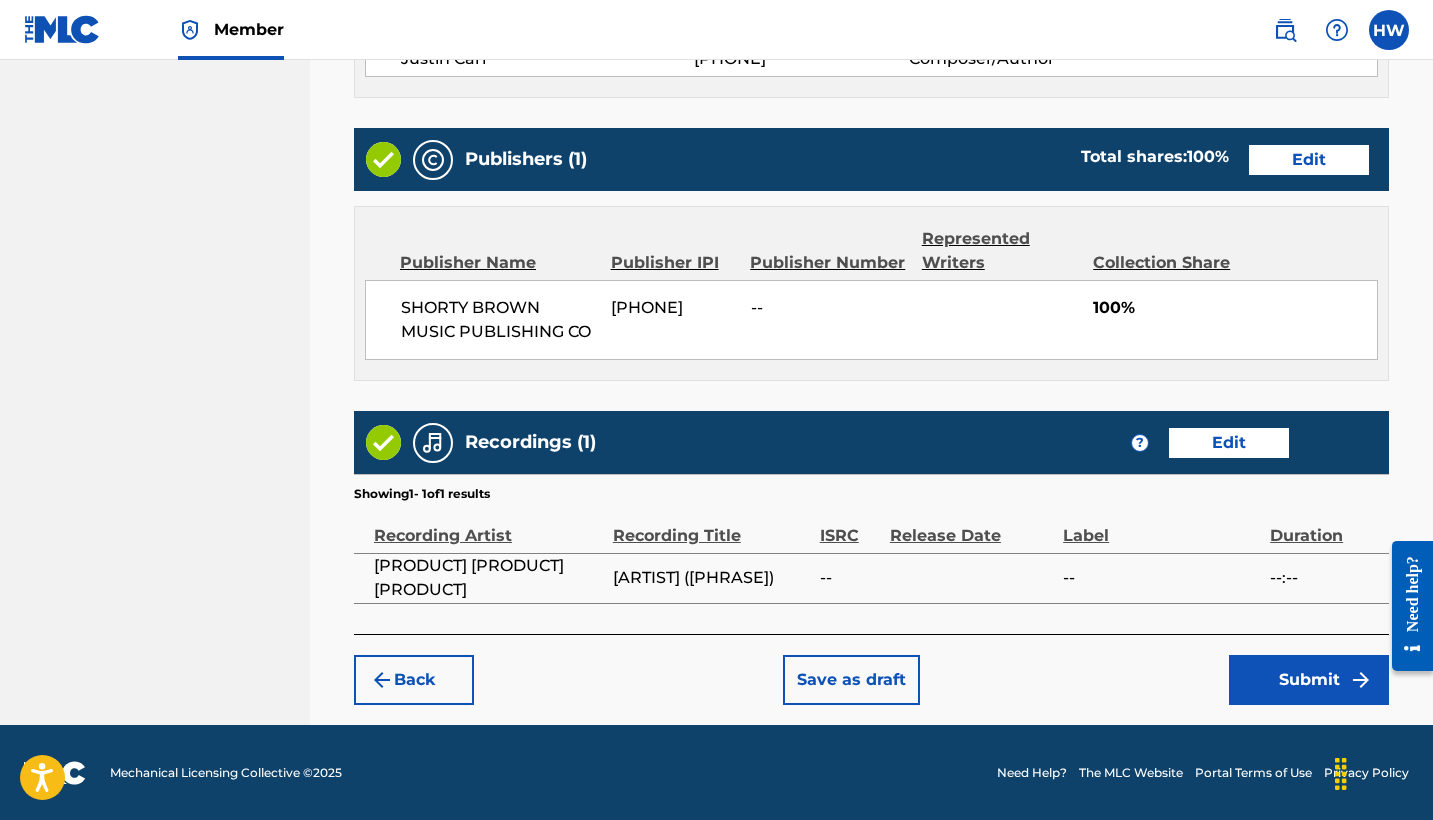 scroll, scrollTop: 1062, scrollLeft: 0, axis: vertical 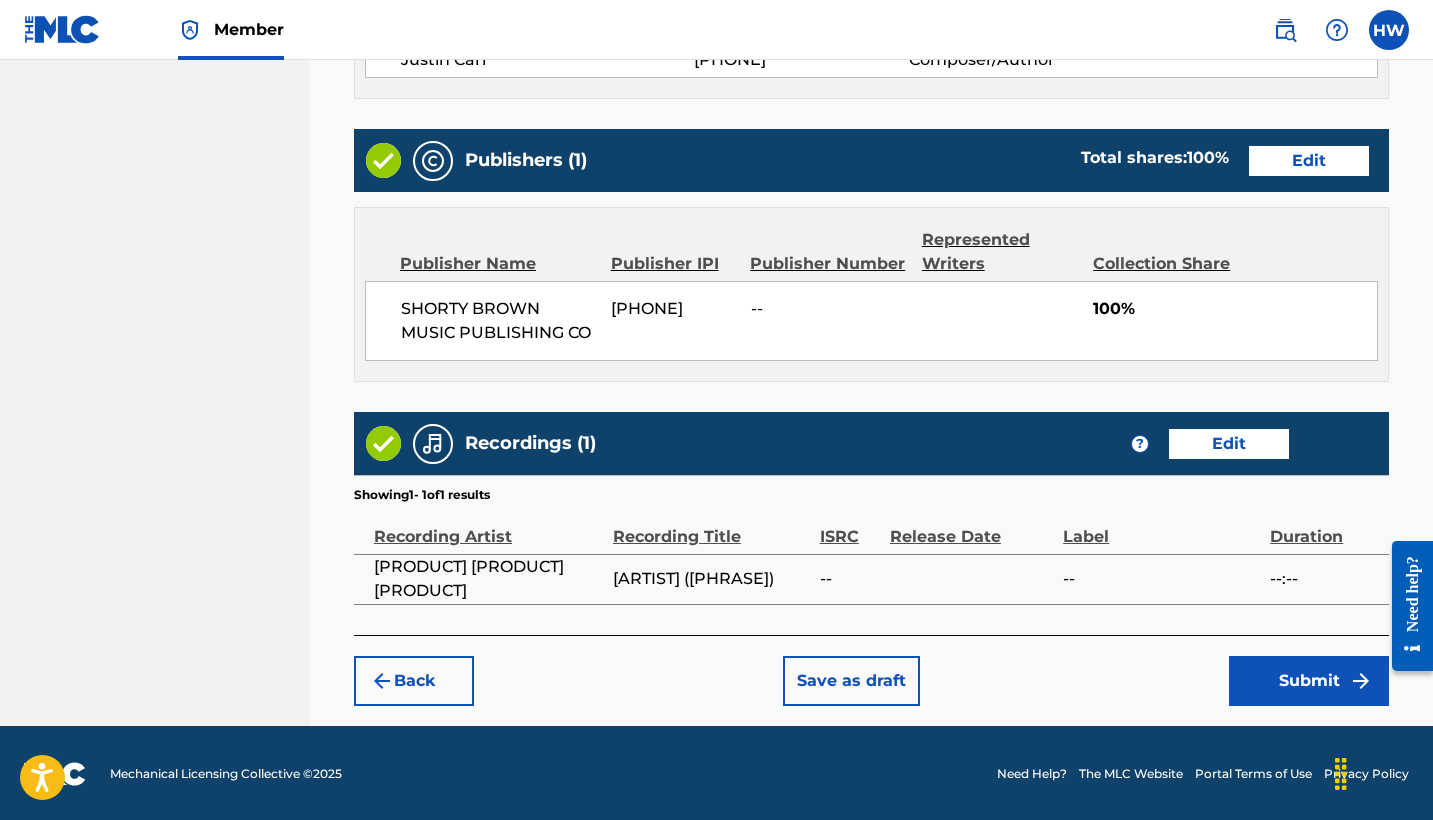 click on "Submit" at bounding box center [1309, 681] 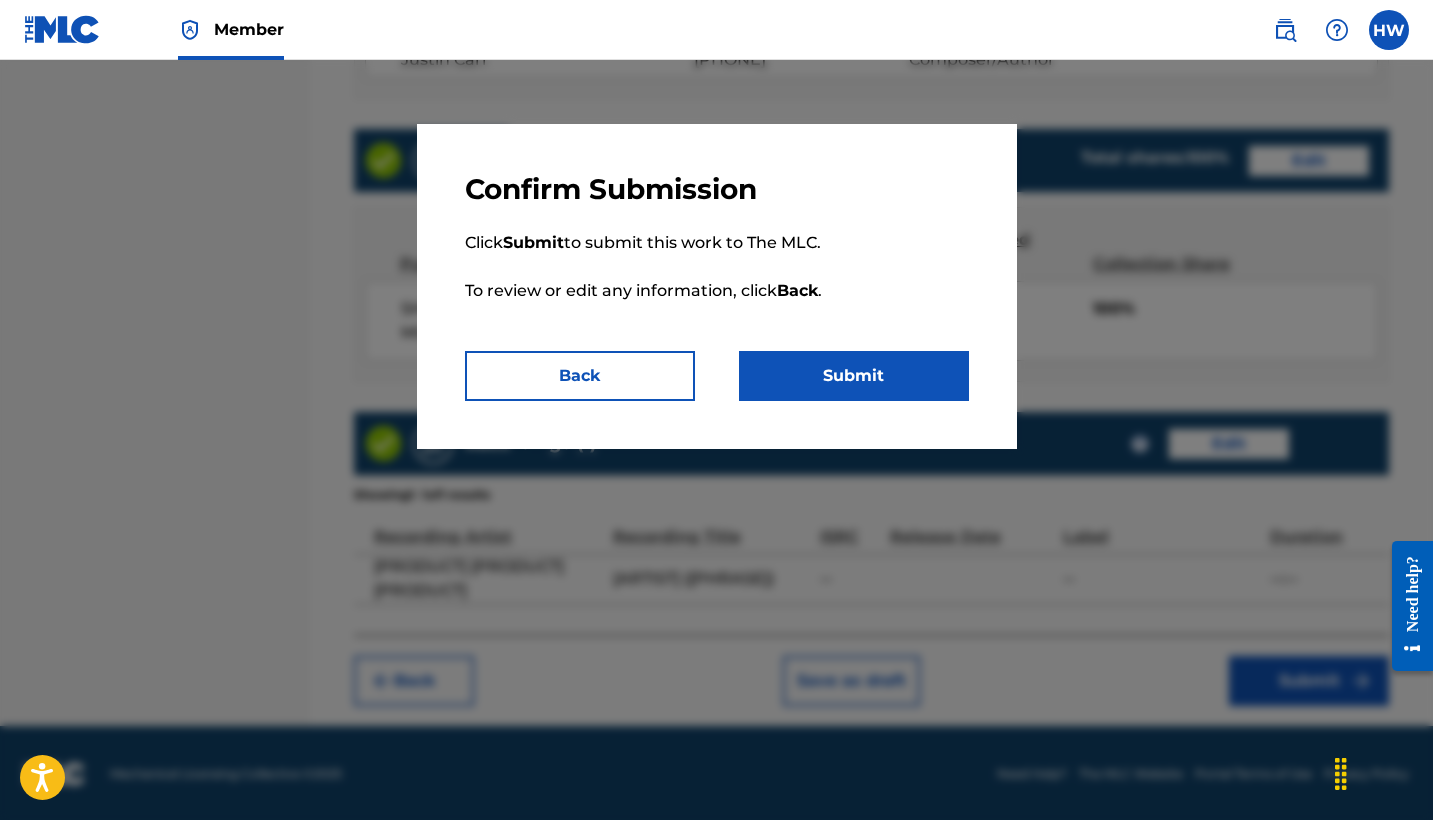 click on "Submit" at bounding box center (854, 376) 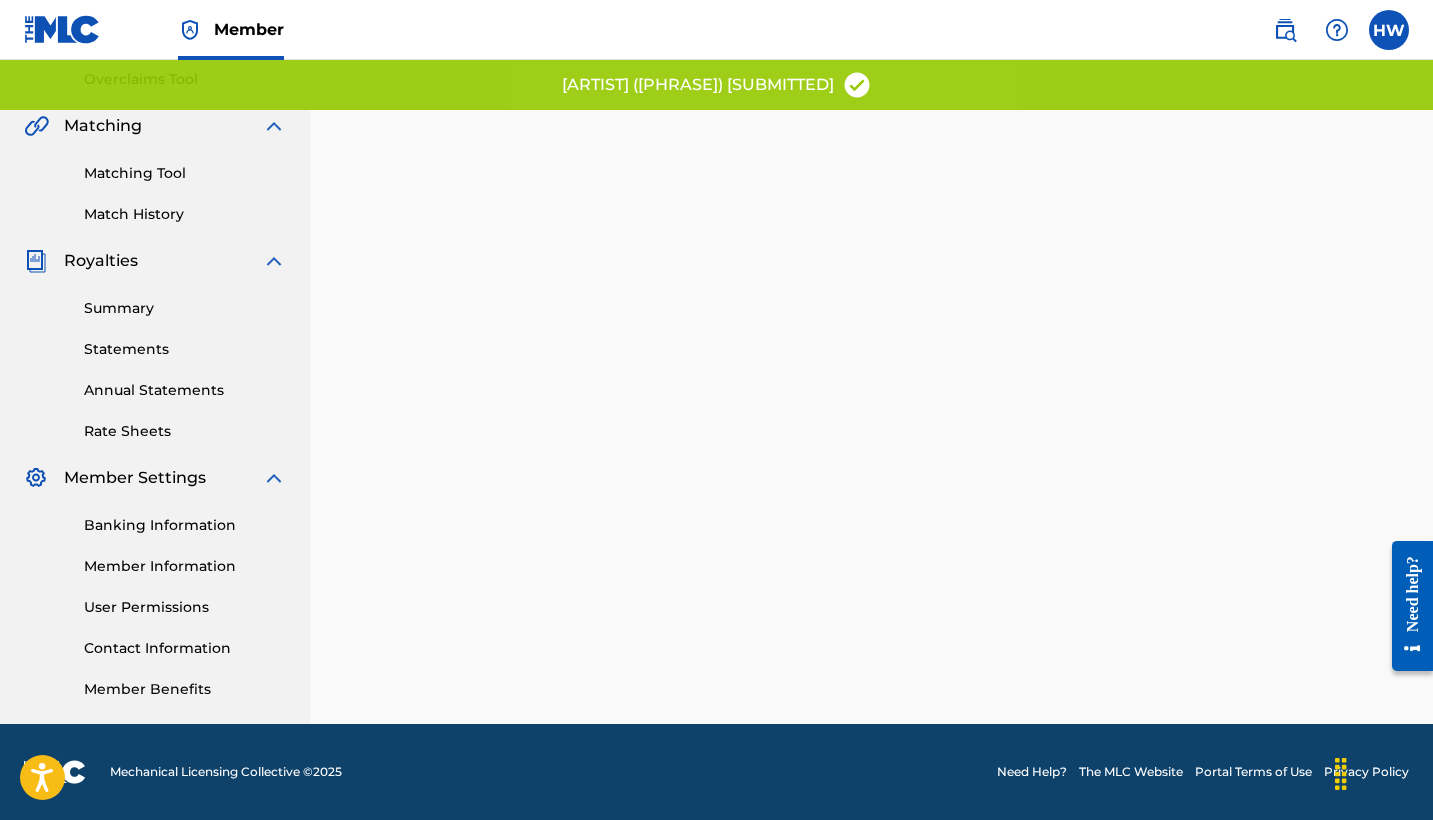 scroll, scrollTop: 0, scrollLeft: 0, axis: both 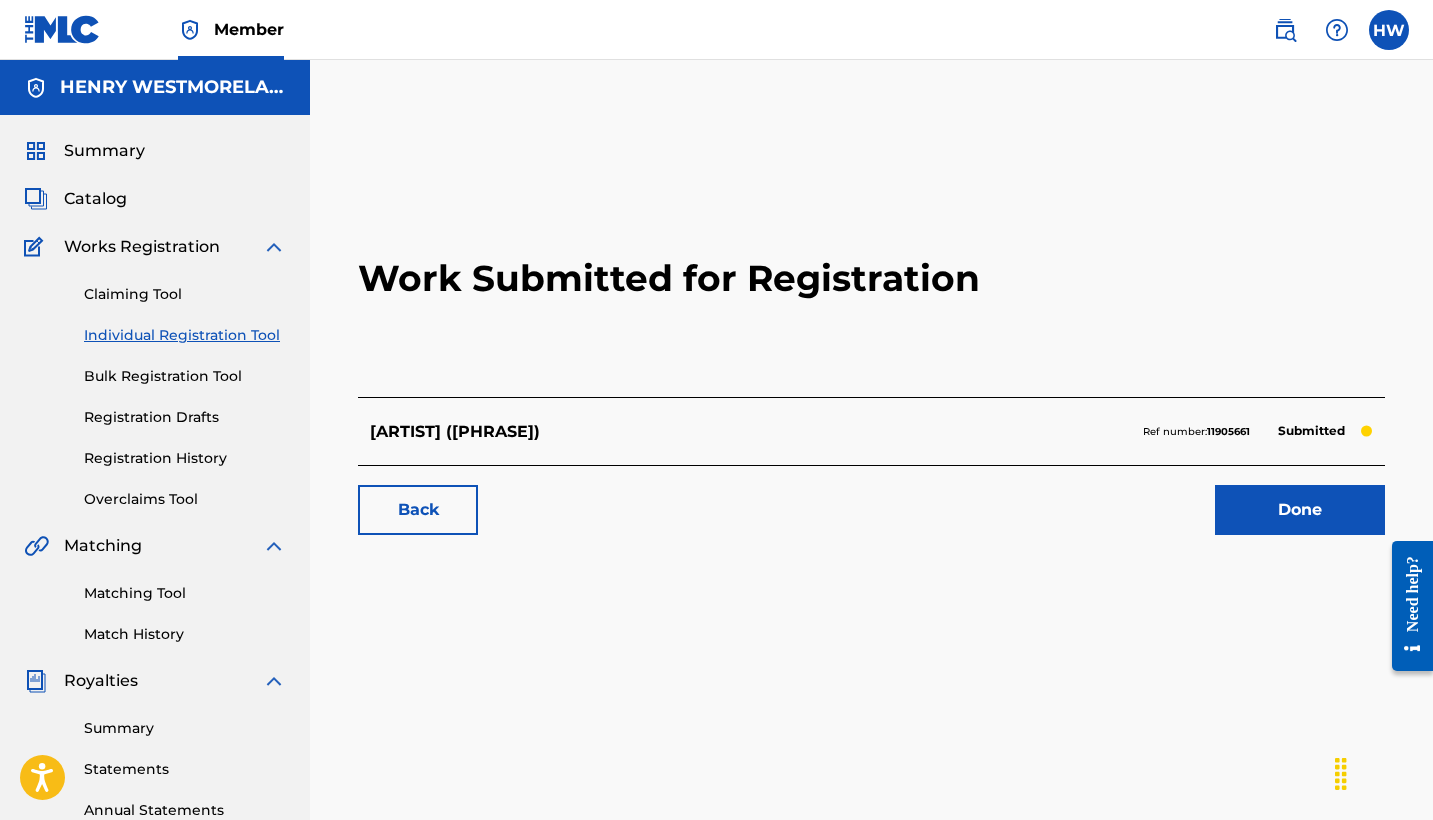 click on "Done" at bounding box center [1300, 510] 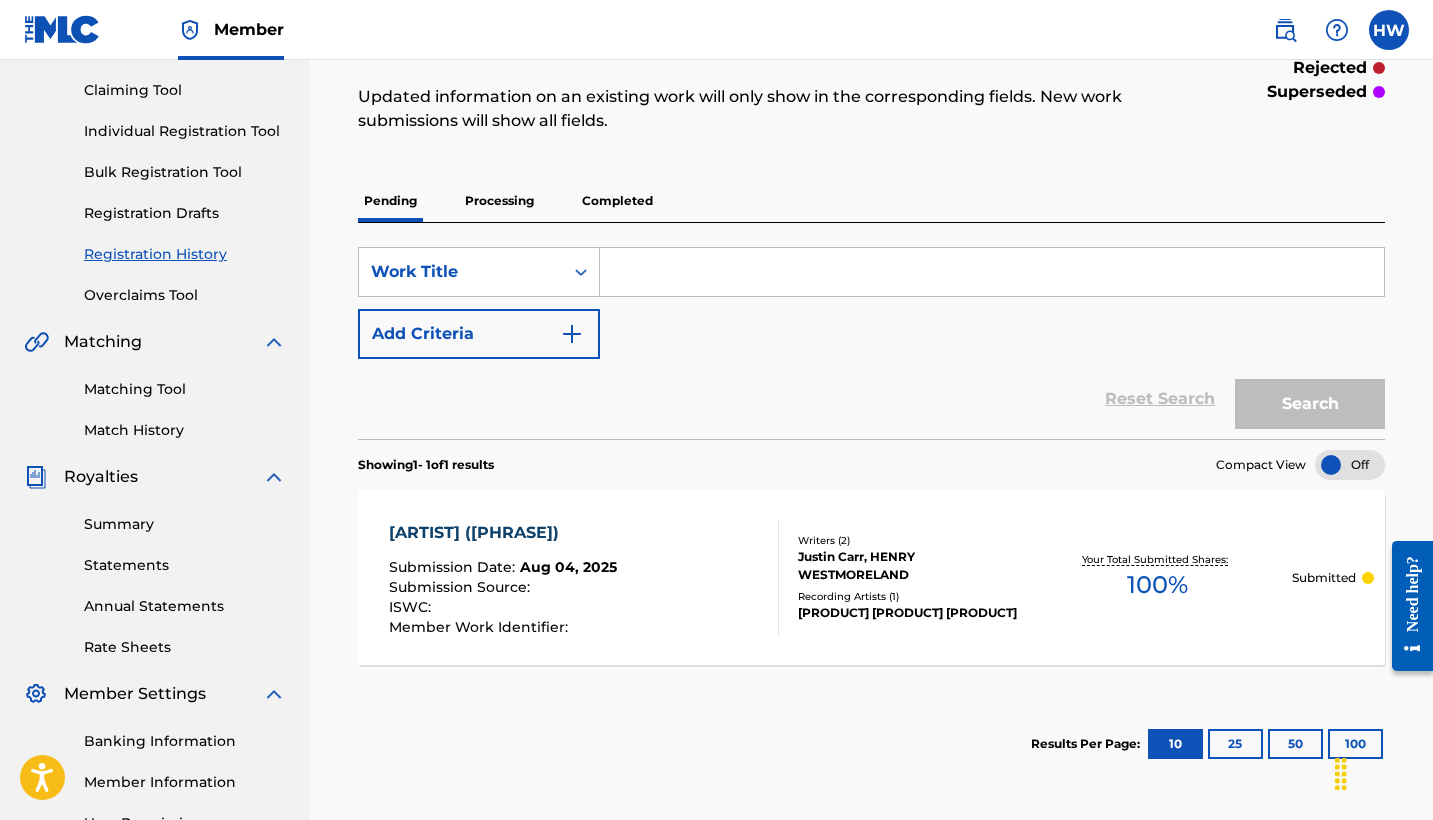 scroll, scrollTop: 200, scrollLeft: 0, axis: vertical 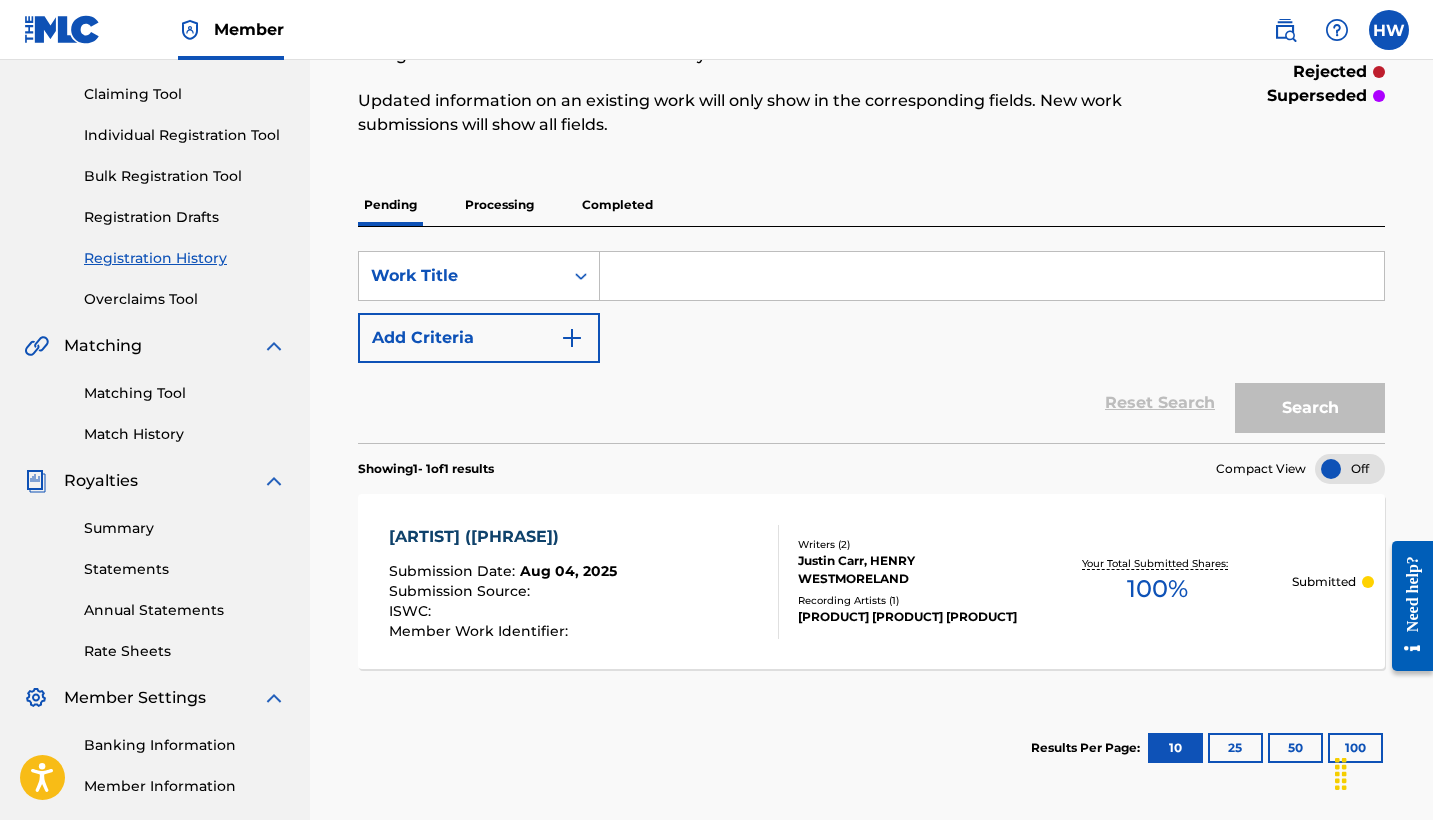 click on "Claiming Tool" at bounding box center [185, 94] 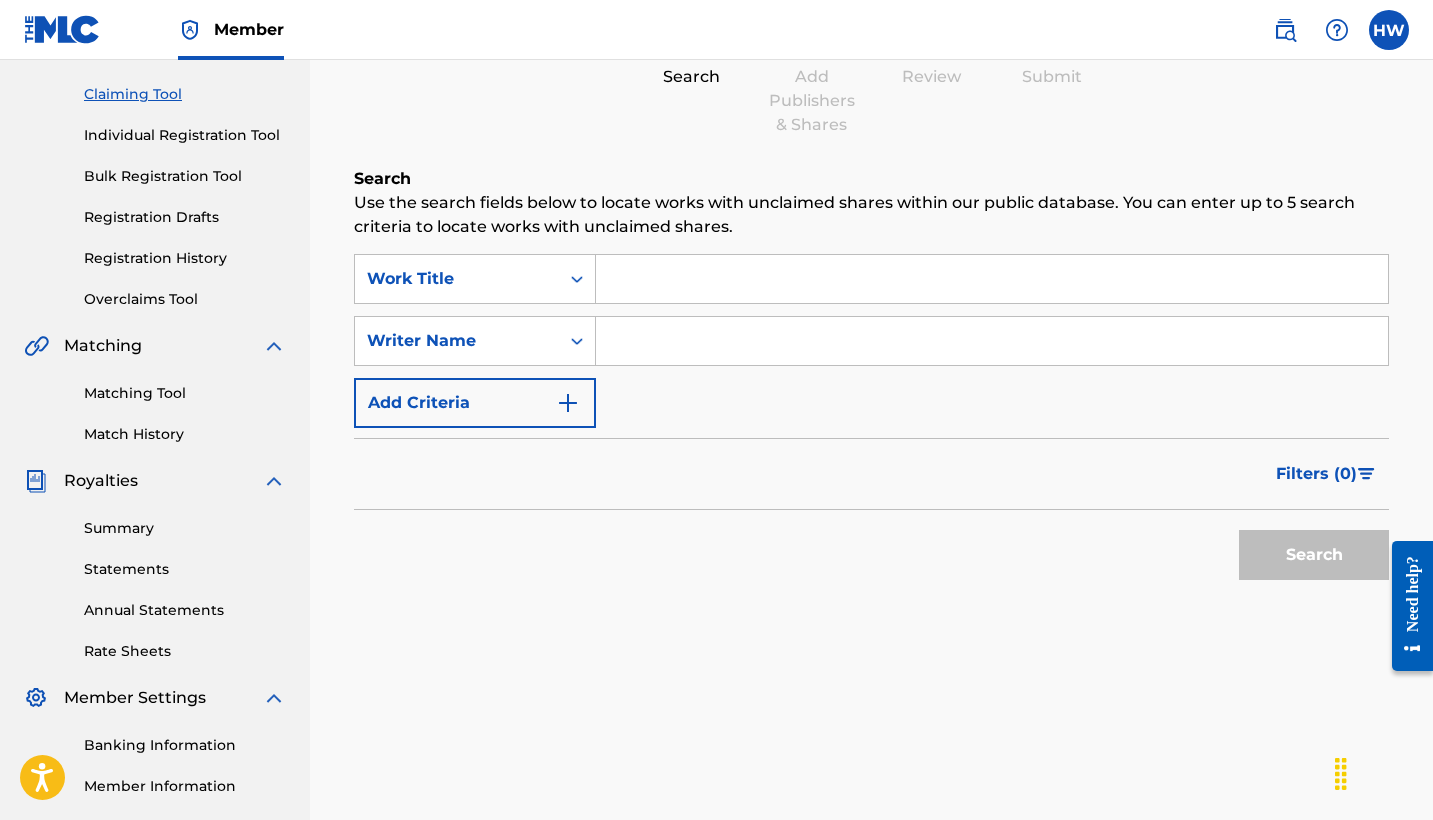 scroll, scrollTop: 0, scrollLeft: 0, axis: both 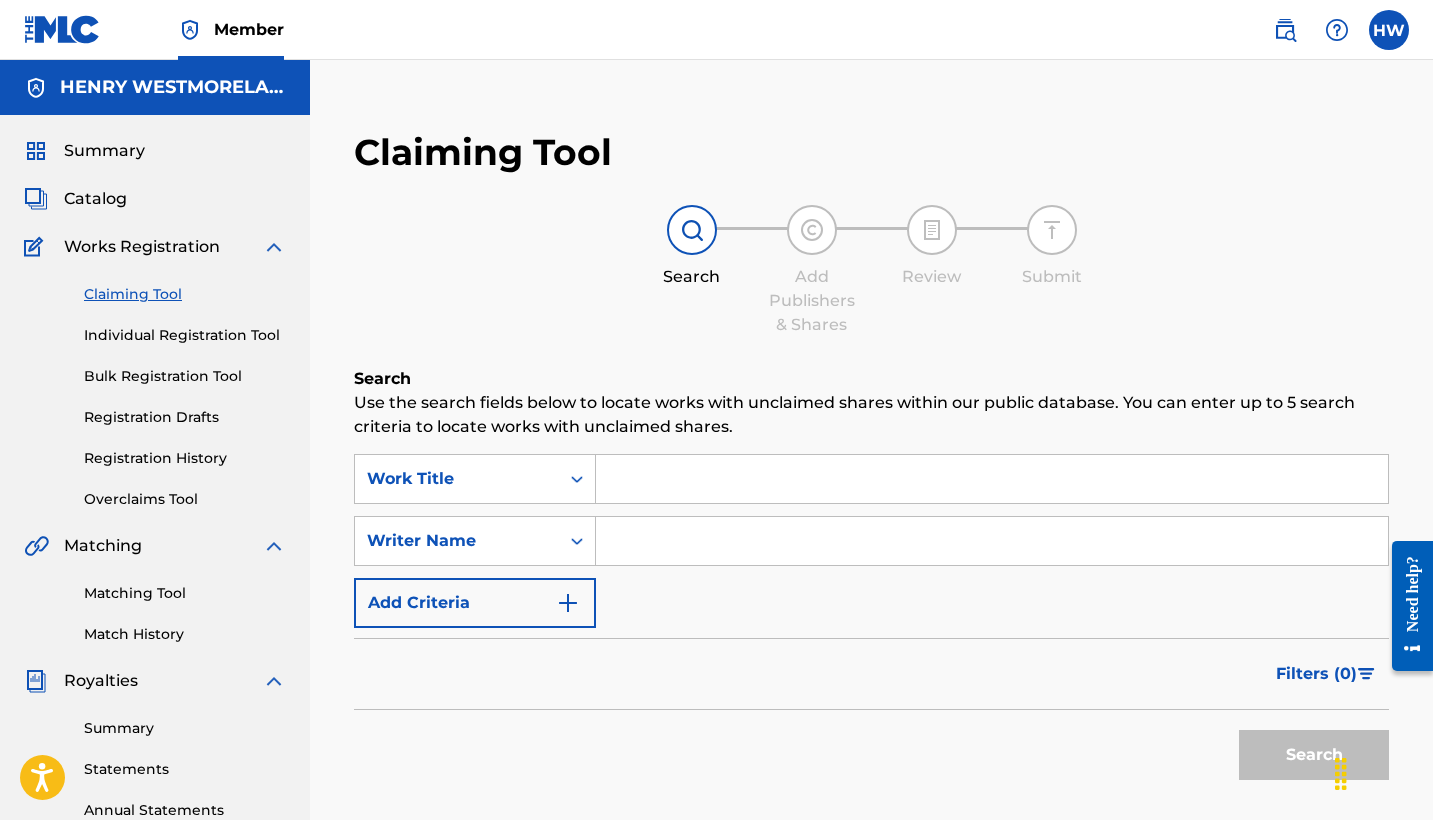 click at bounding box center (992, 479) 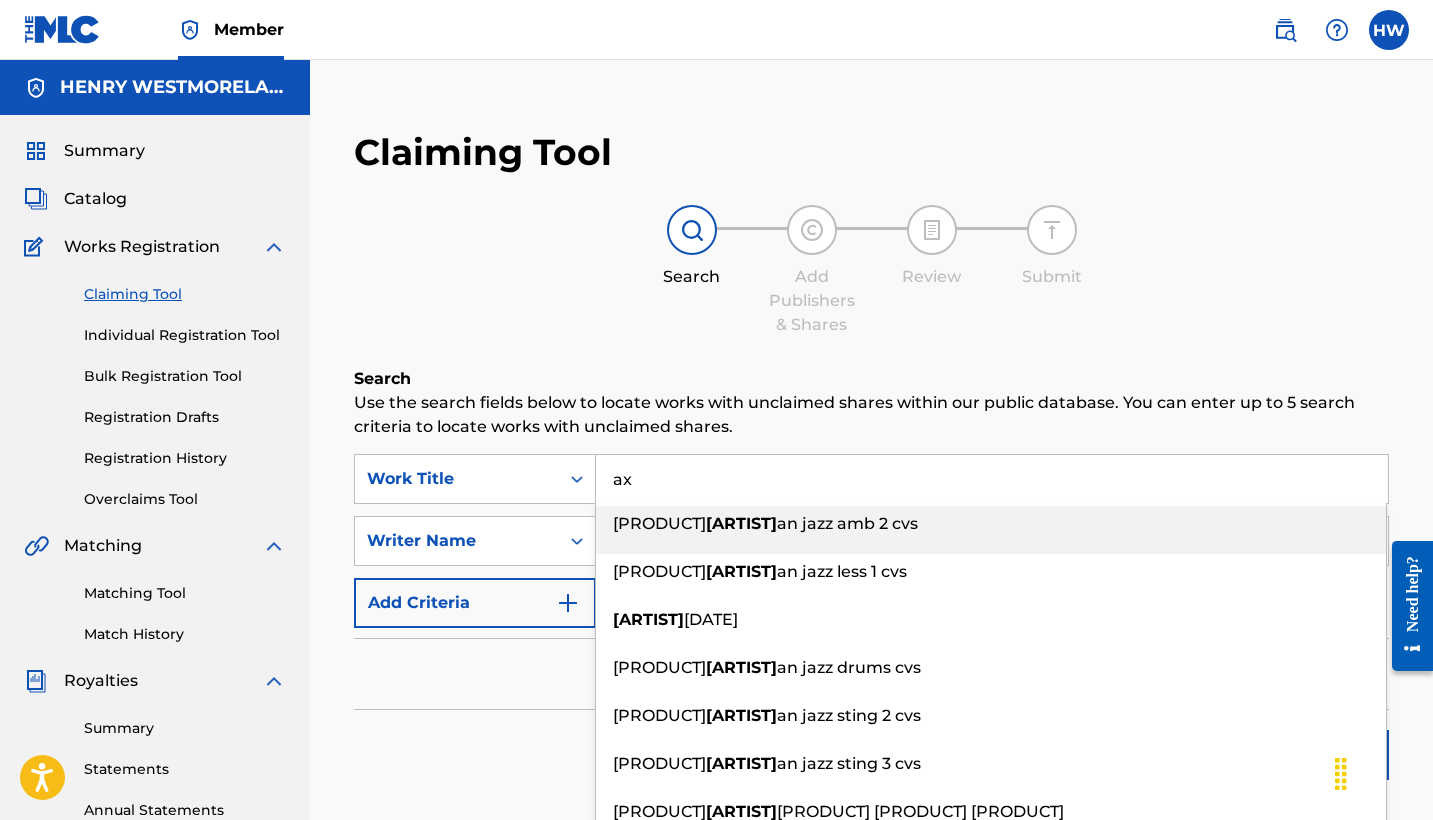 type on "a" 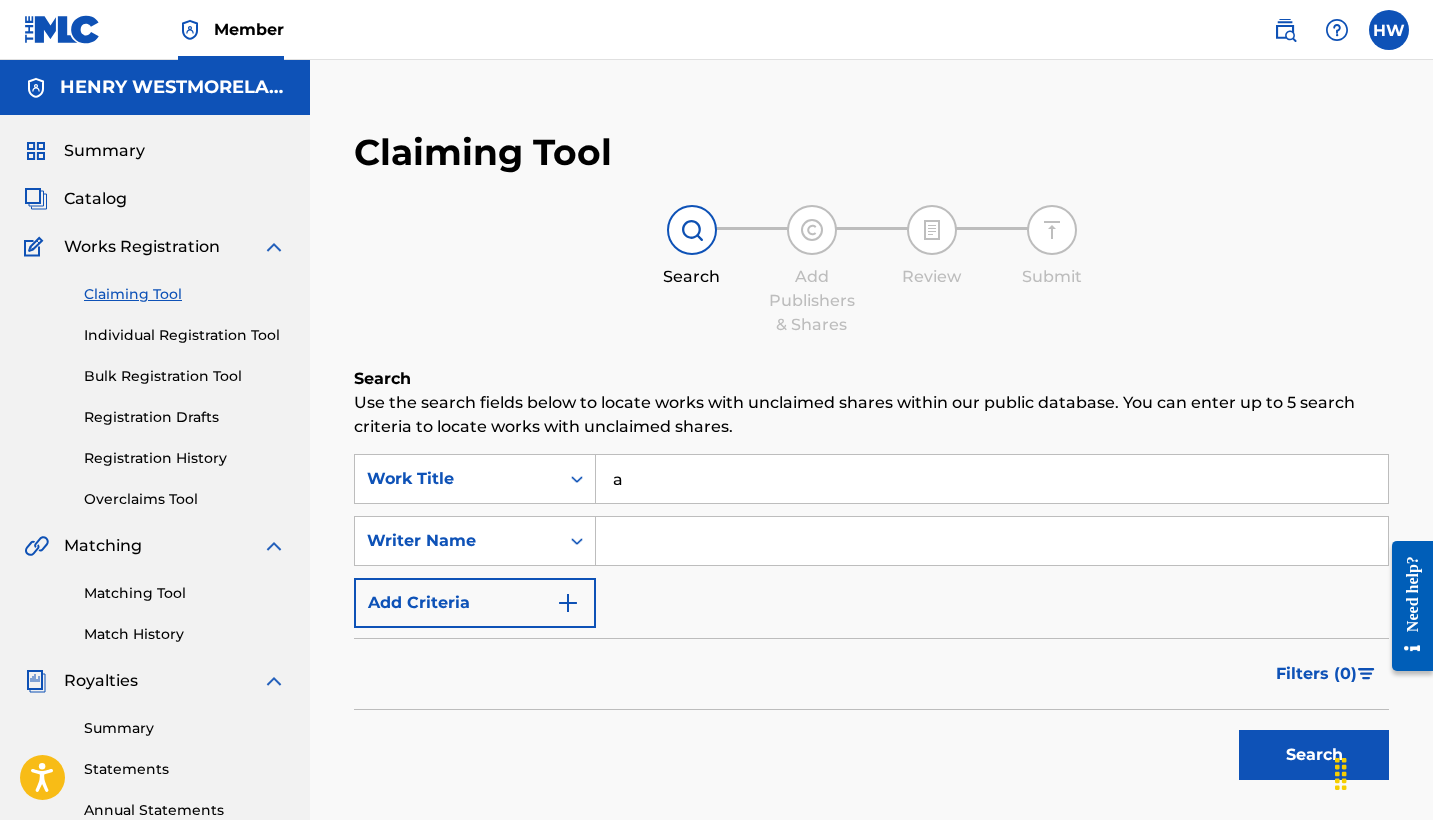 type 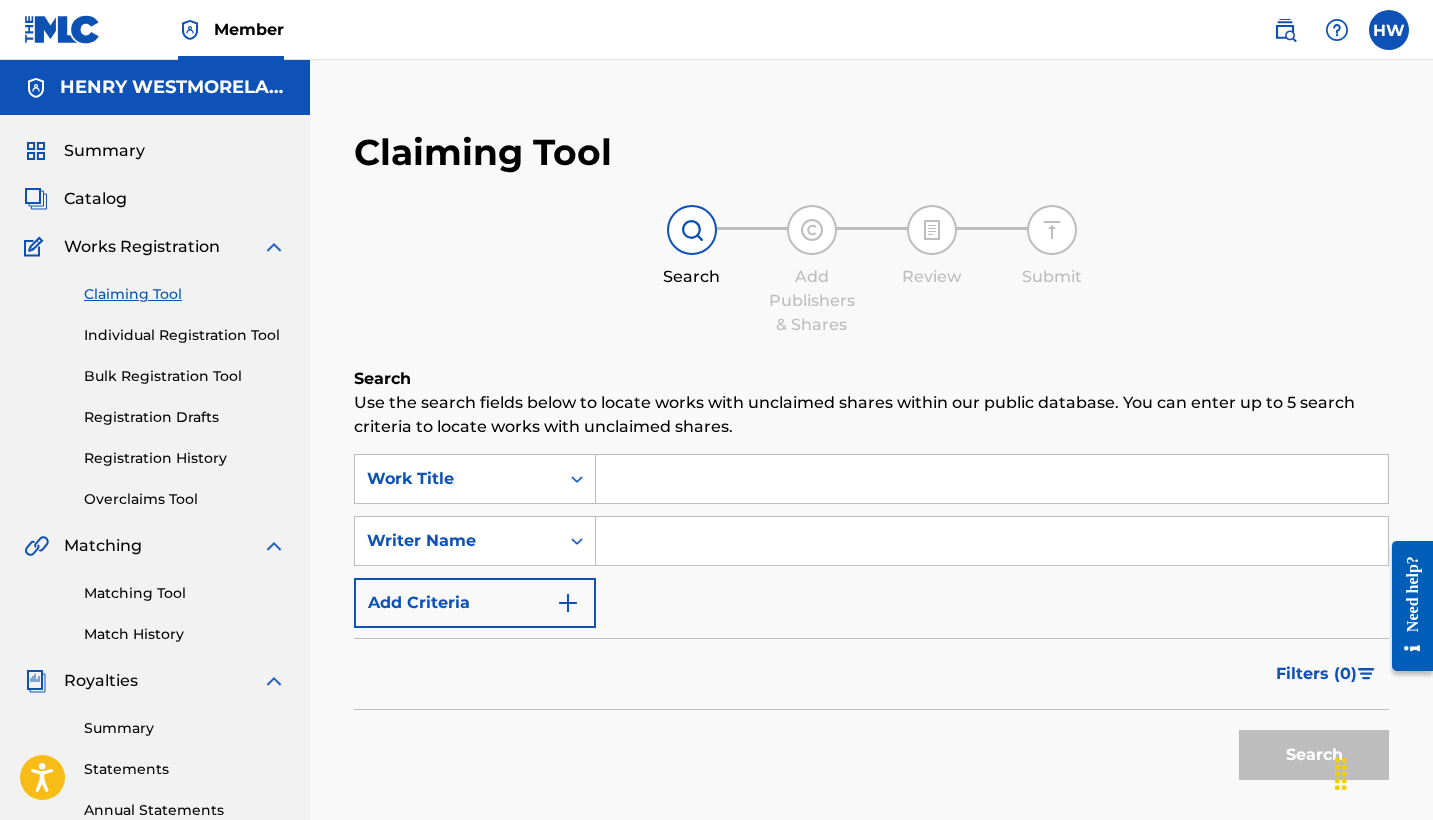 click on "Use the search fields below to locate works with unclaimed shares within our public database. You can enter up
to 5 search criteria to locate works with unclaimed shares." at bounding box center [871, 415] 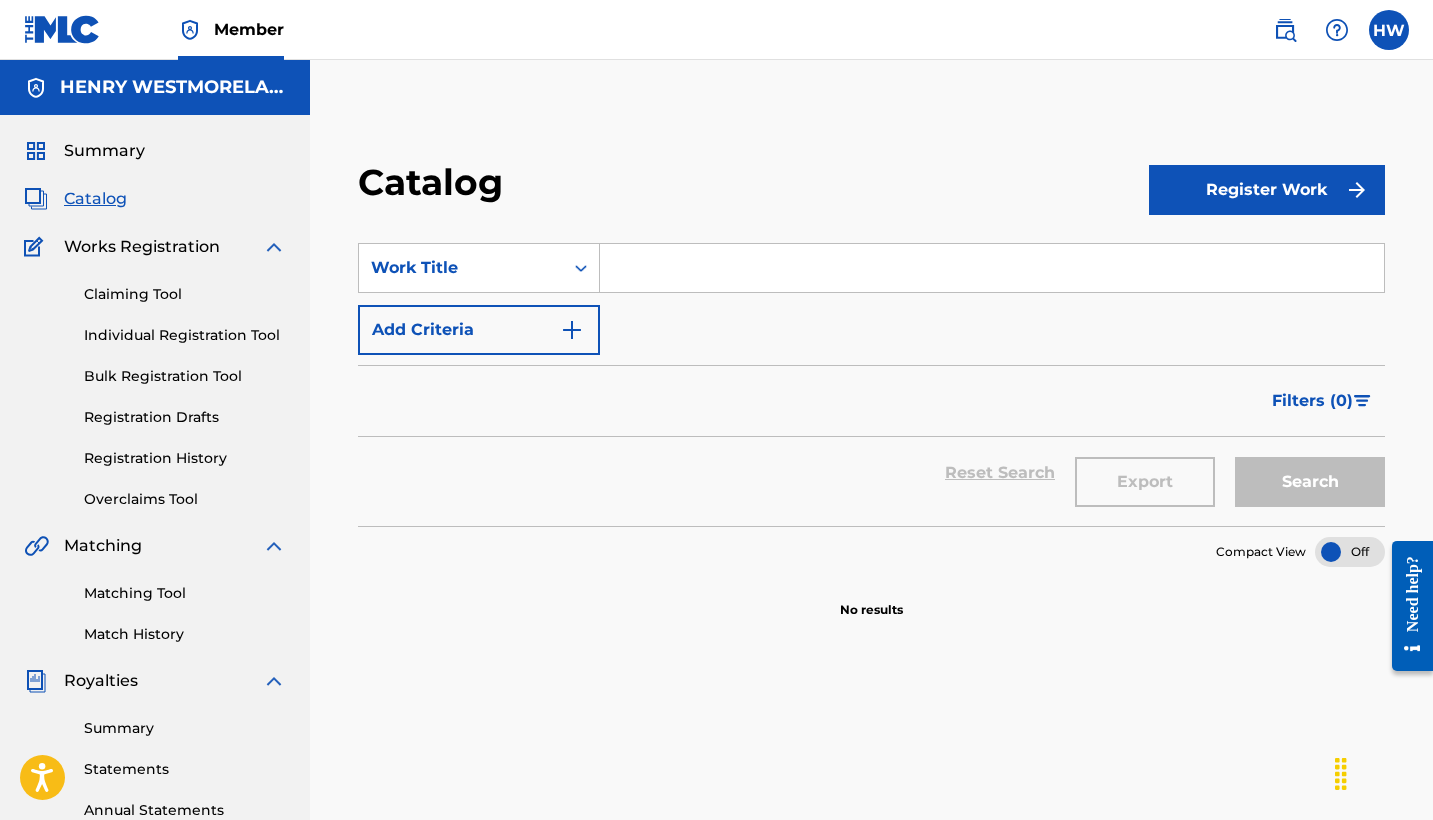 click on "Summary" at bounding box center (104, 151) 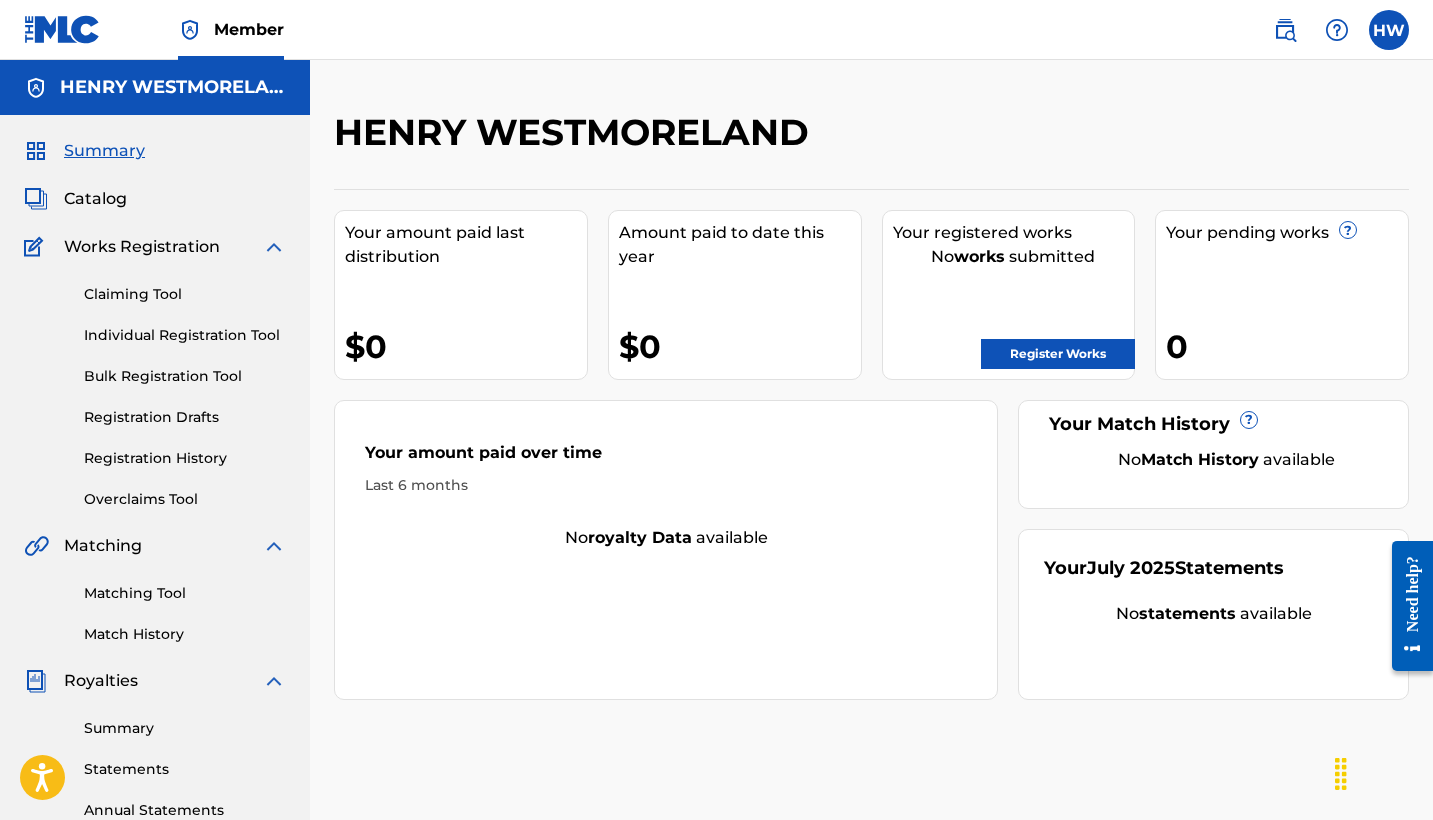 click on "Register Works" at bounding box center [1058, 354] 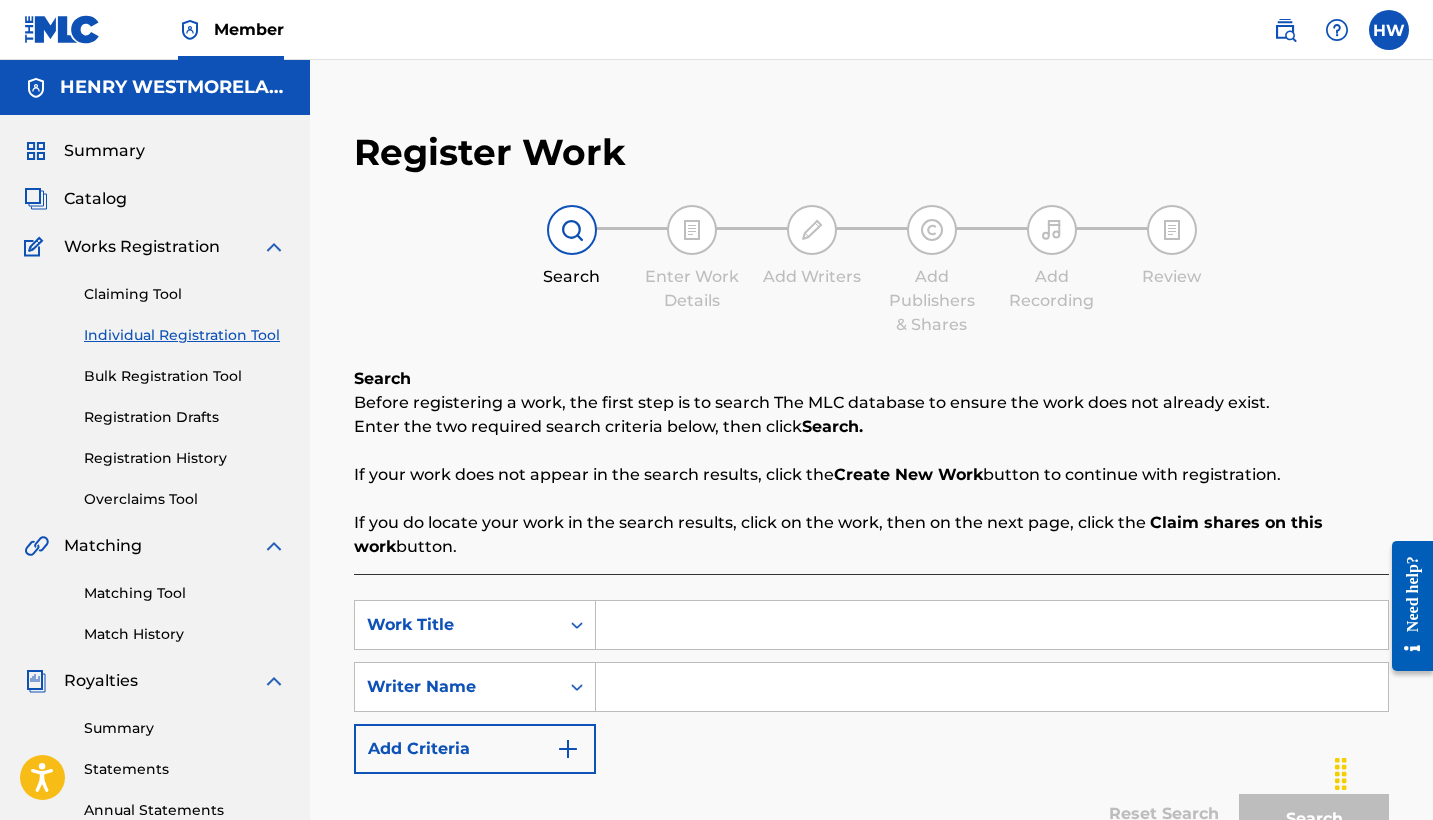 click at bounding box center (992, 625) 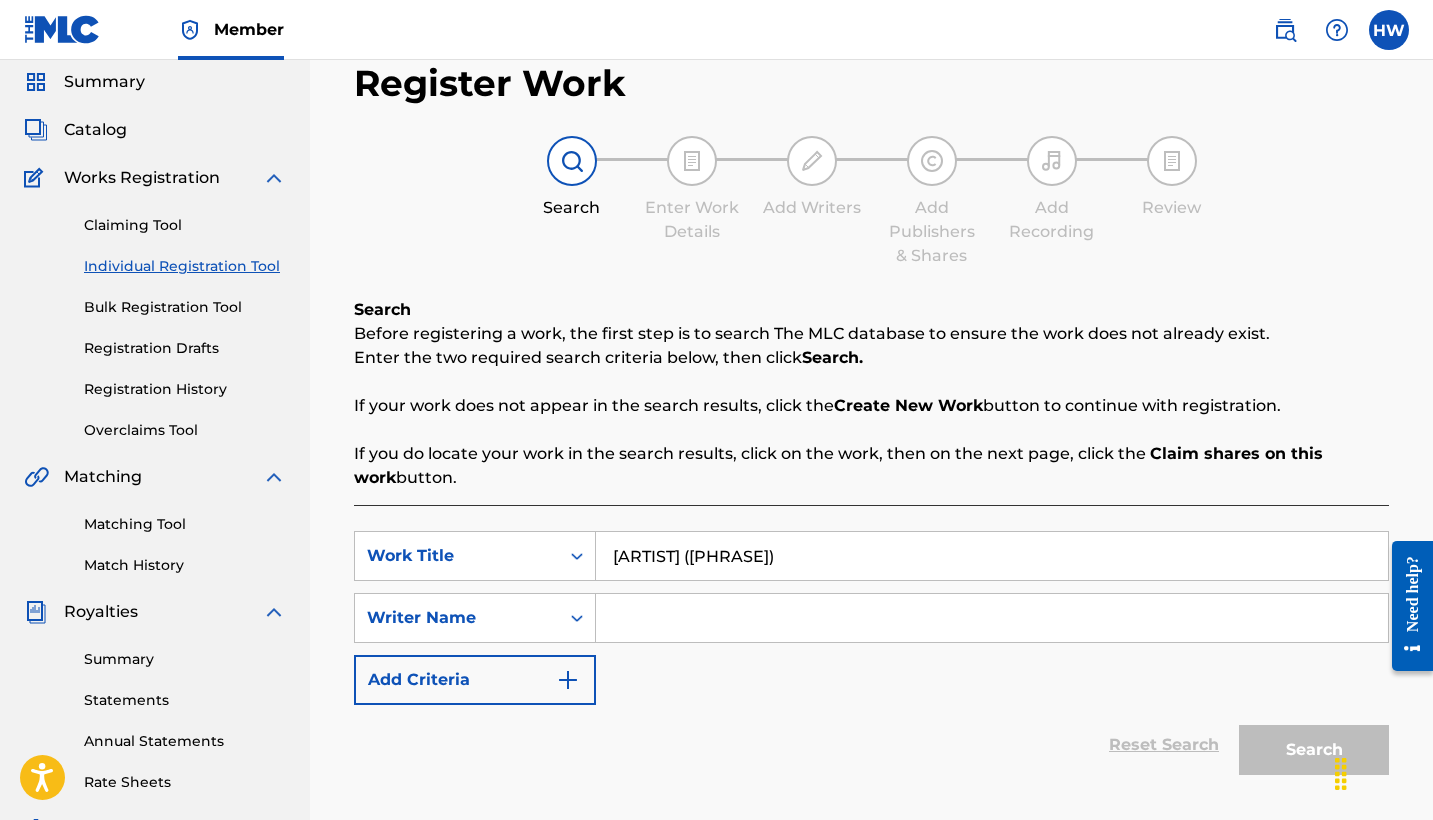 scroll, scrollTop: 70, scrollLeft: 0, axis: vertical 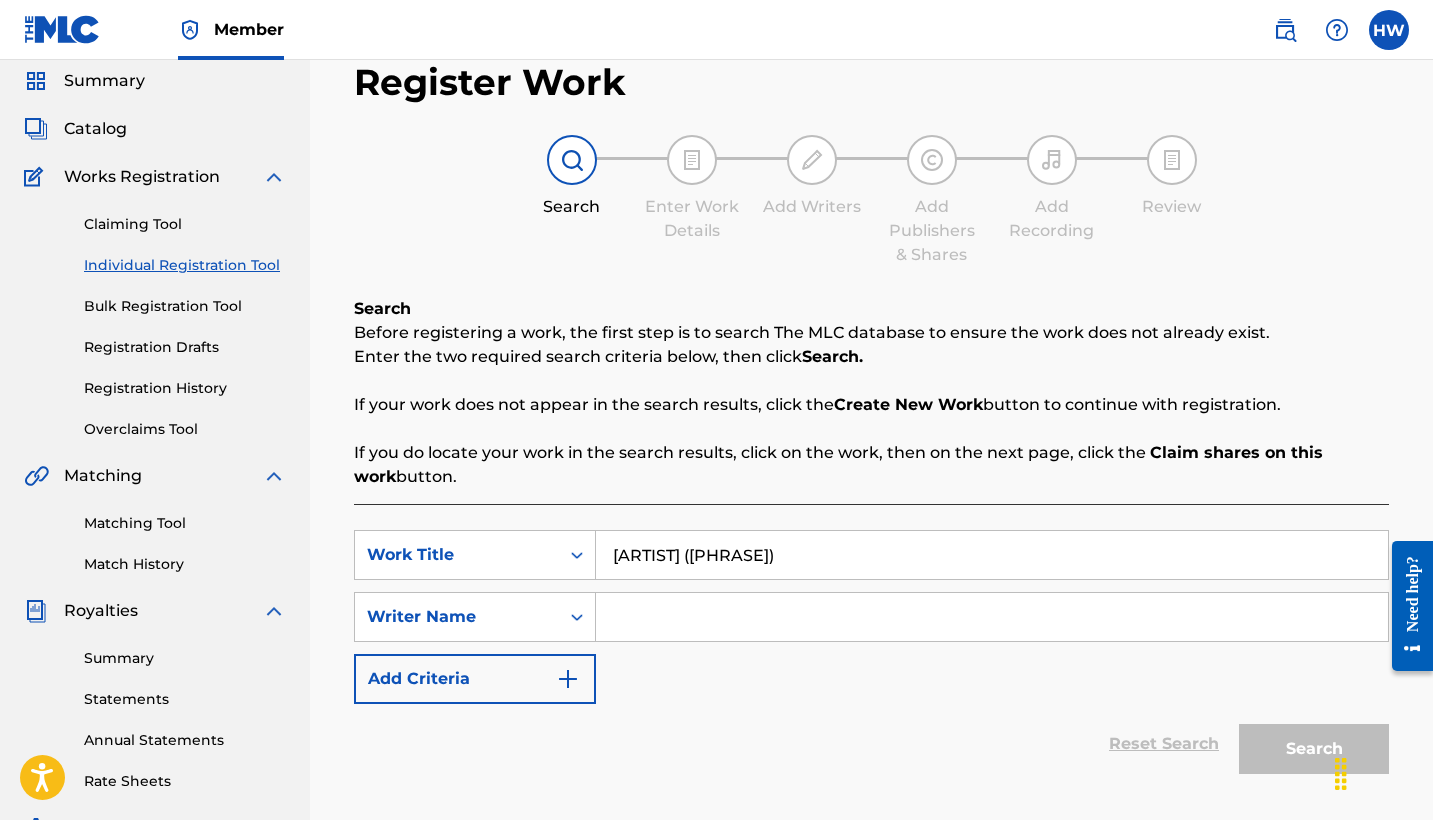 click on "[ARTIST] ([PHRASE])" at bounding box center [992, 555] 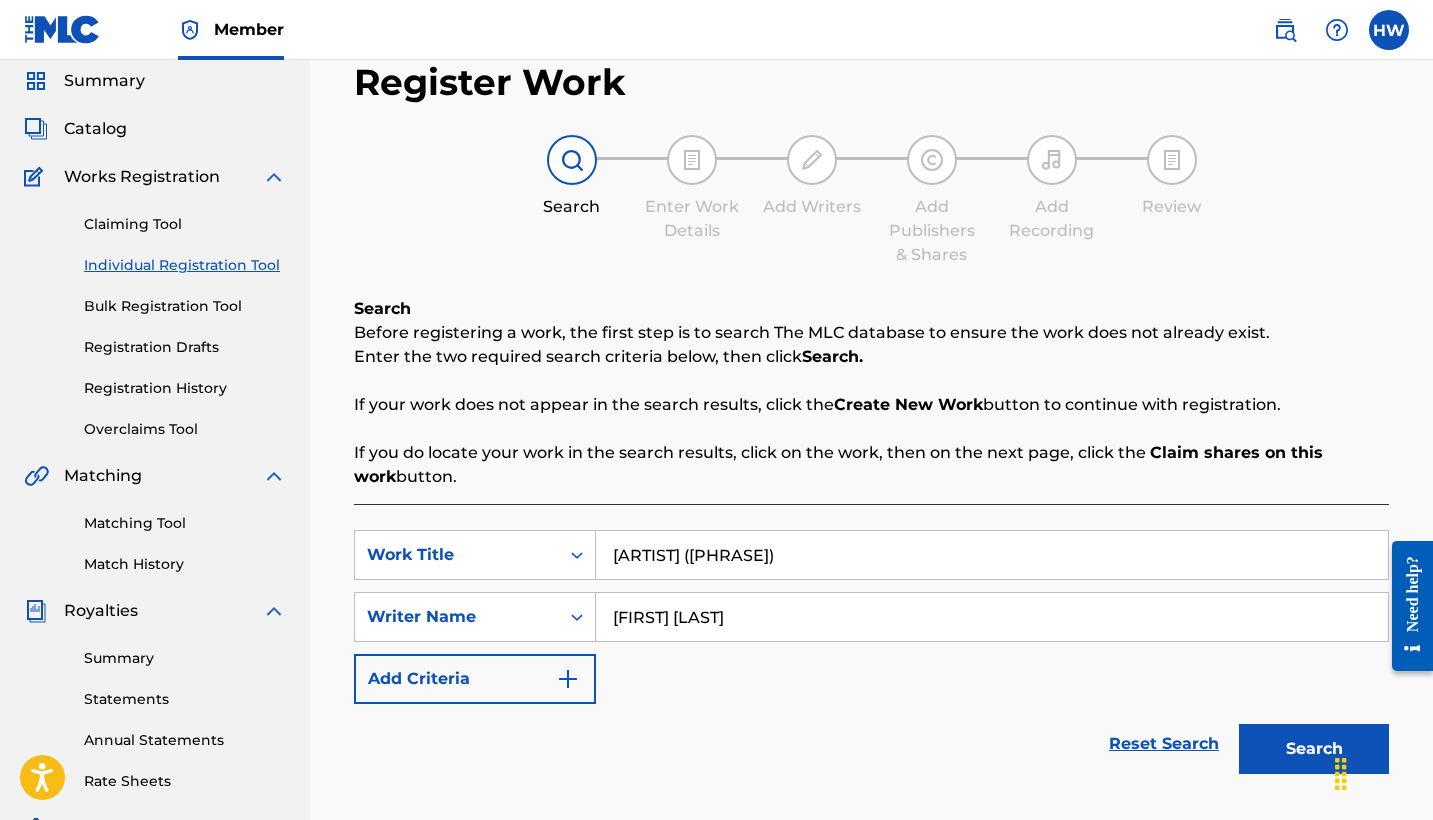 type on "[FIRST] [LAST]" 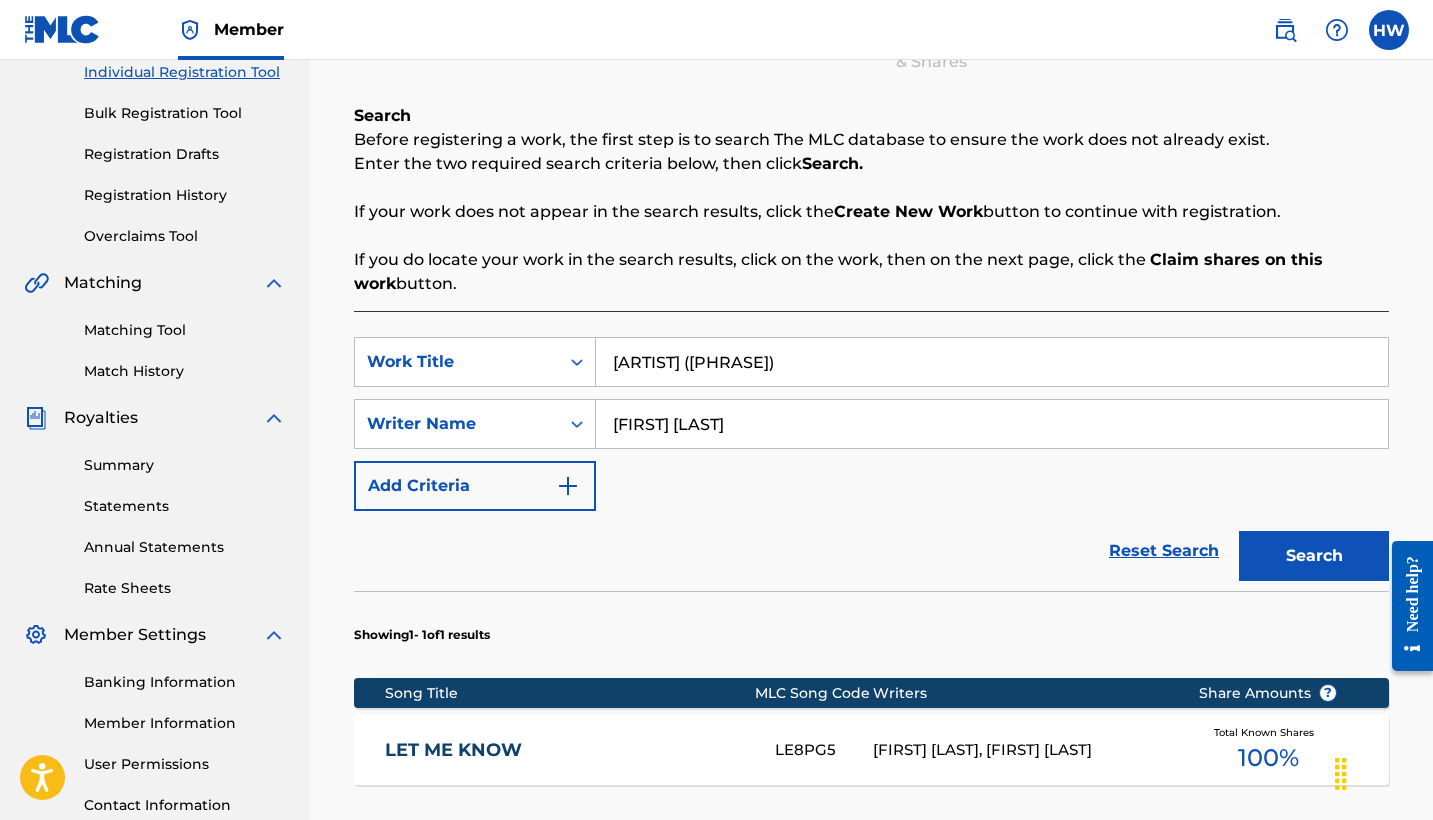scroll, scrollTop: 262, scrollLeft: 0, axis: vertical 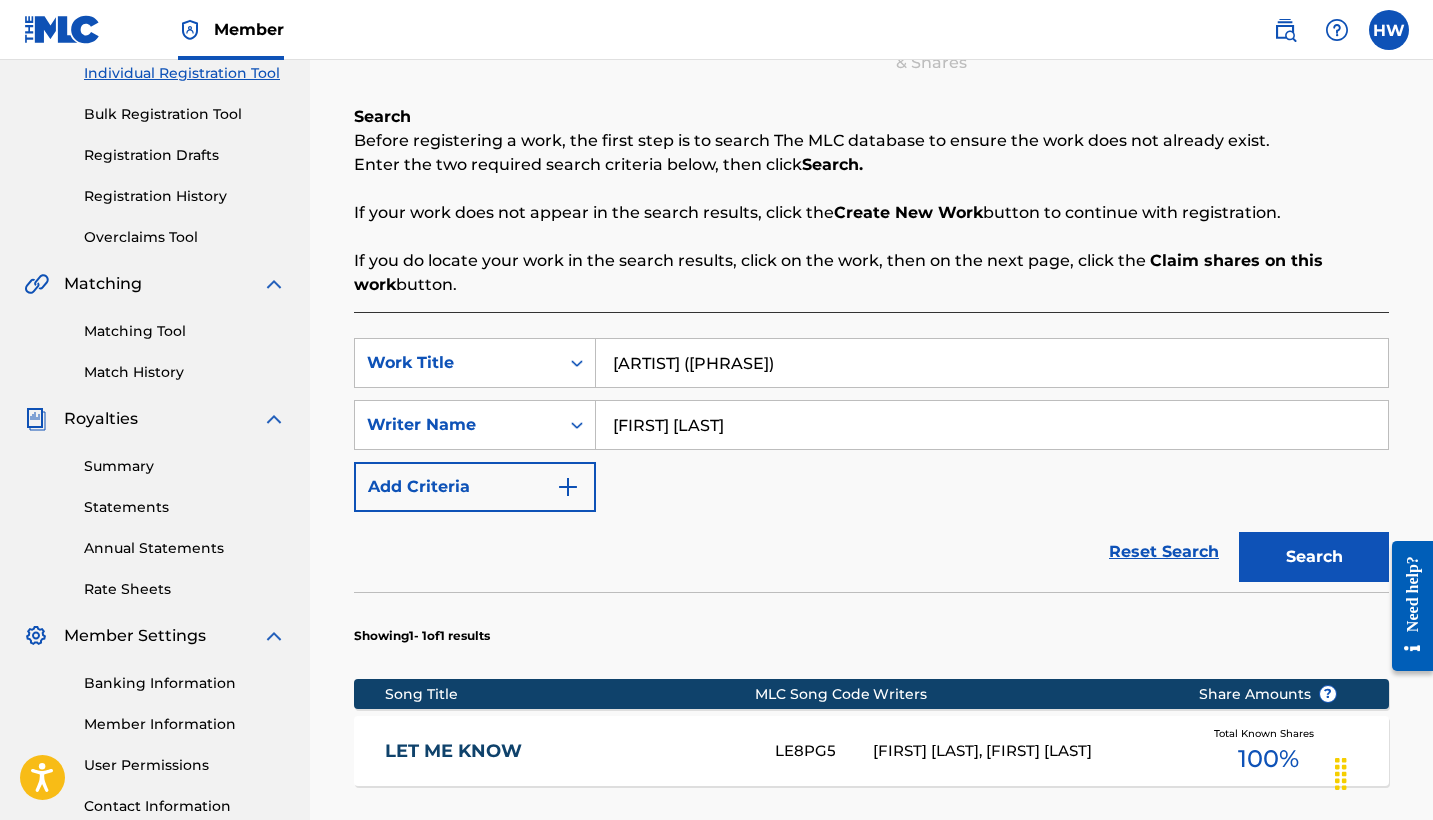 click on "Registration Drafts" at bounding box center (185, 155) 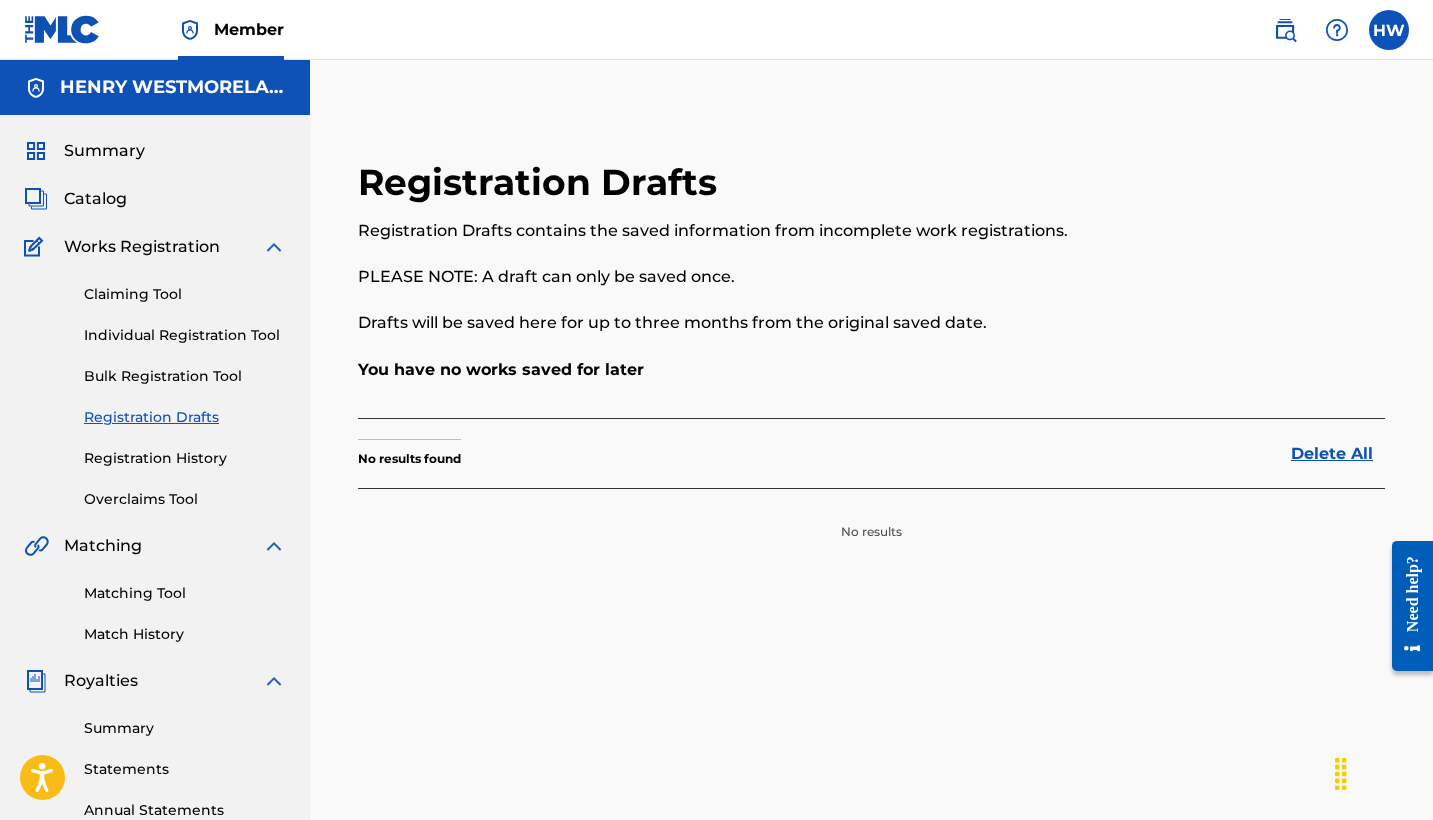 click on "Overclaims Tool" at bounding box center (185, 499) 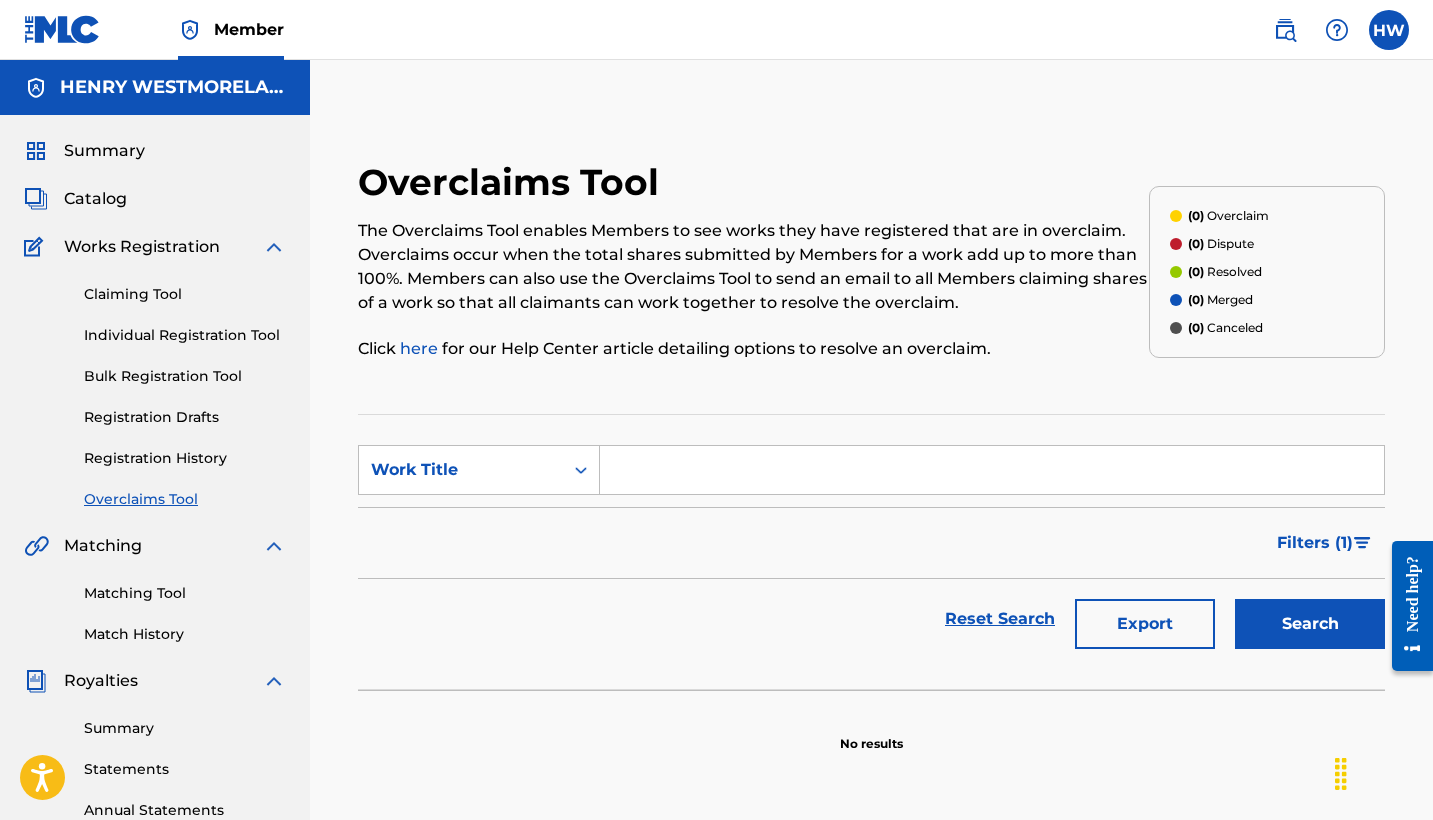 scroll, scrollTop: 0, scrollLeft: 0, axis: both 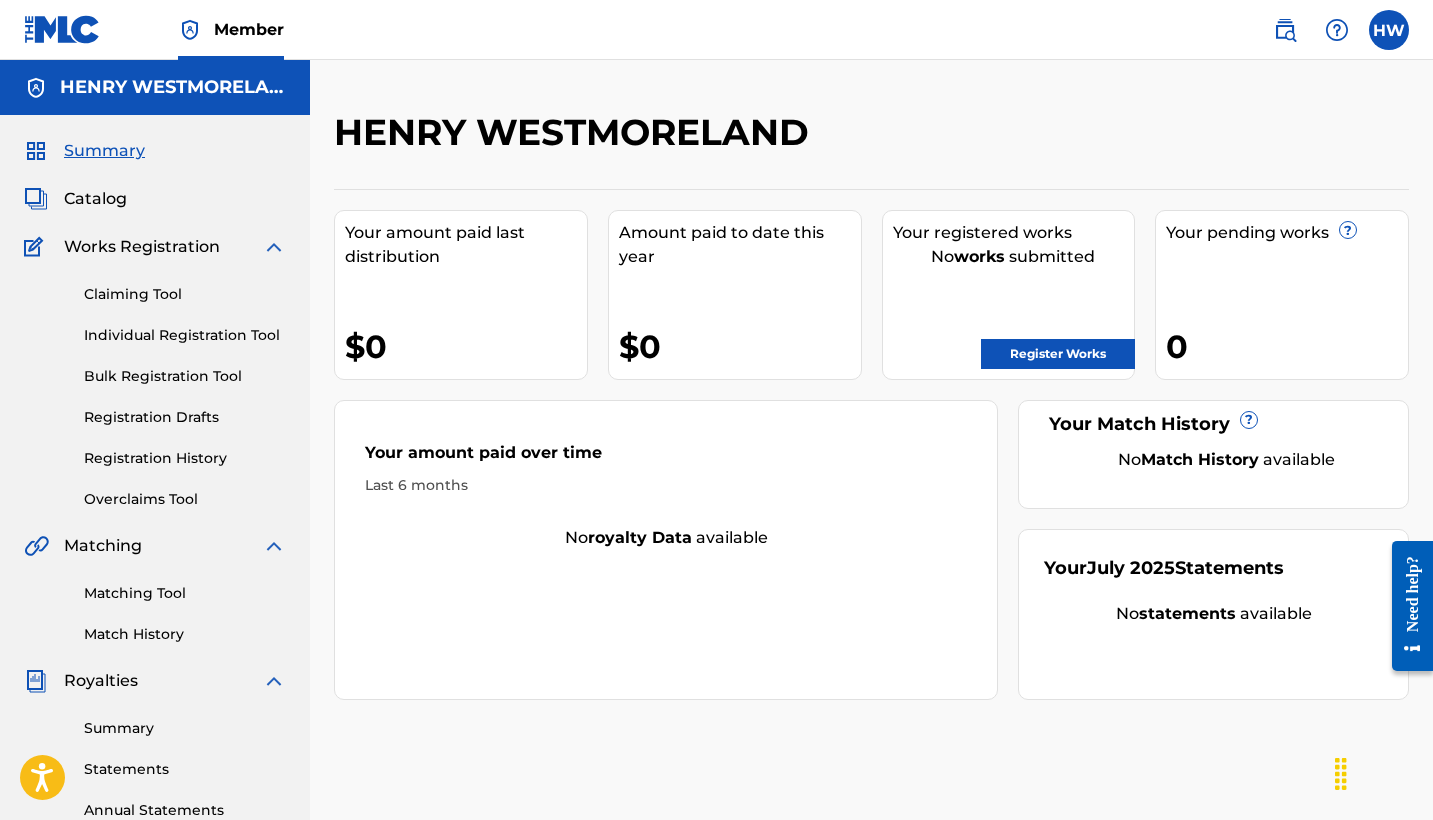 click on "Your pending works   ?" at bounding box center [1287, 233] 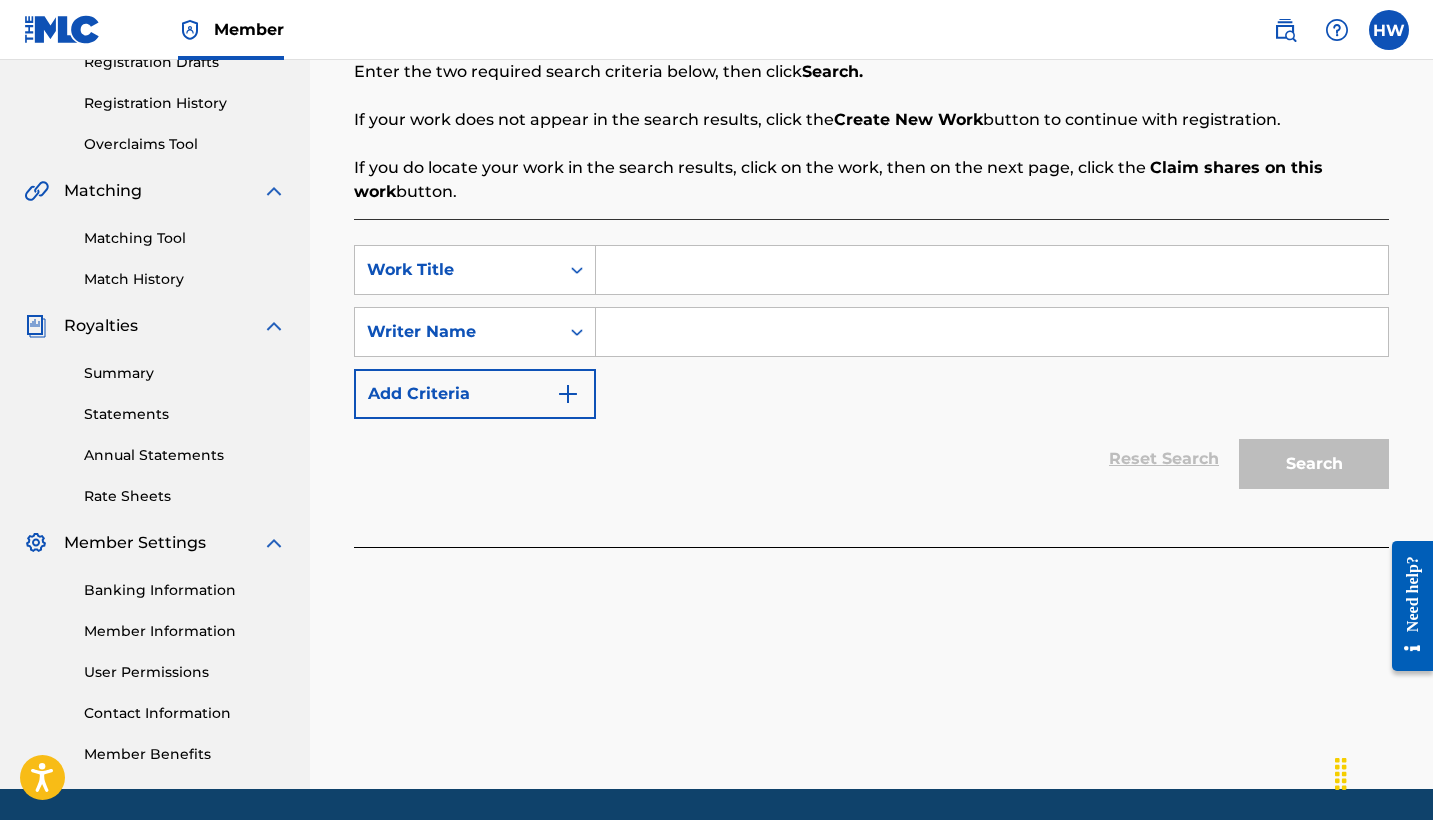 scroll, scrollTop: 367, scrollLeft: 0, axis: vertical 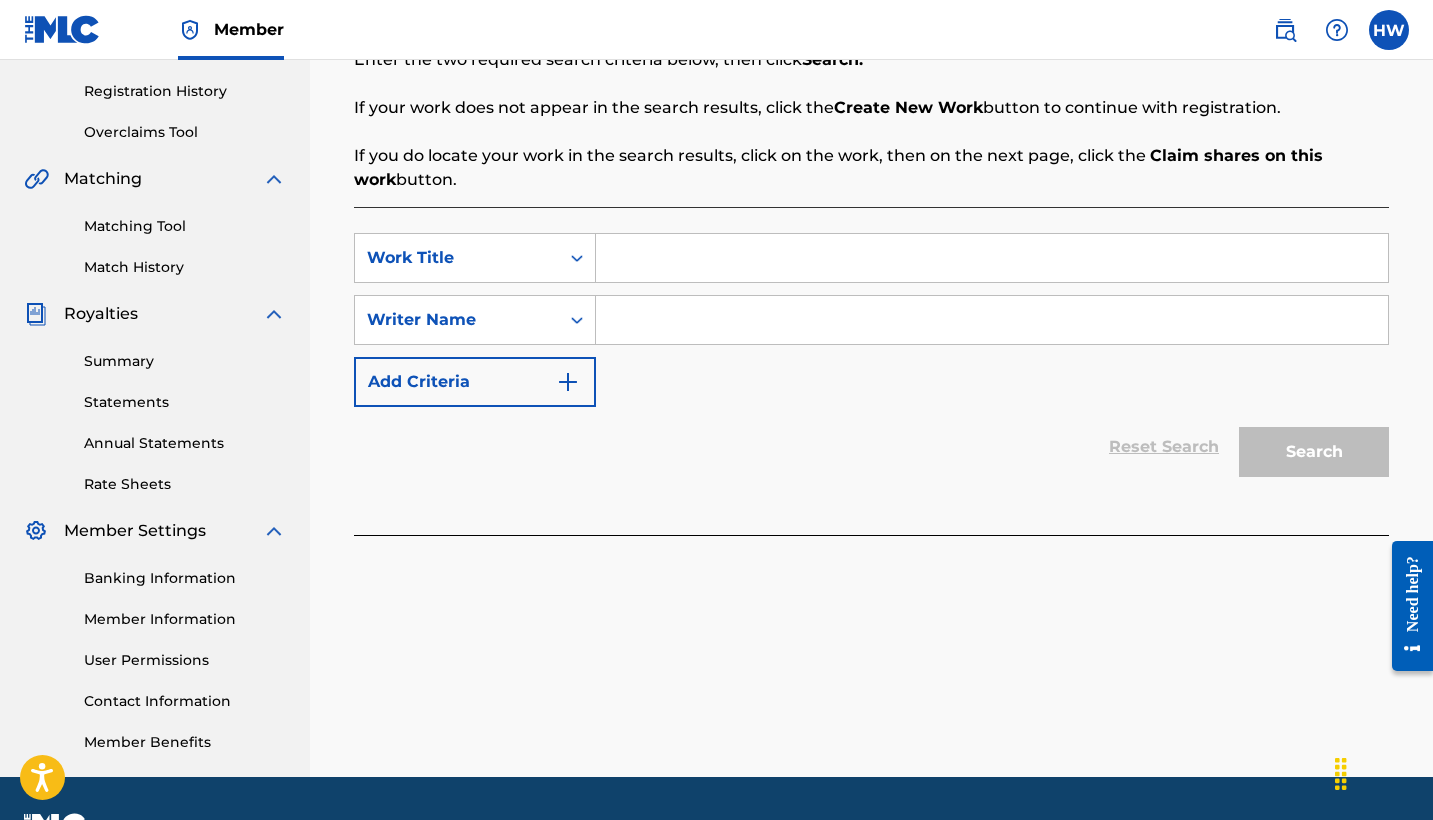 click at bounding box center (992, 258) 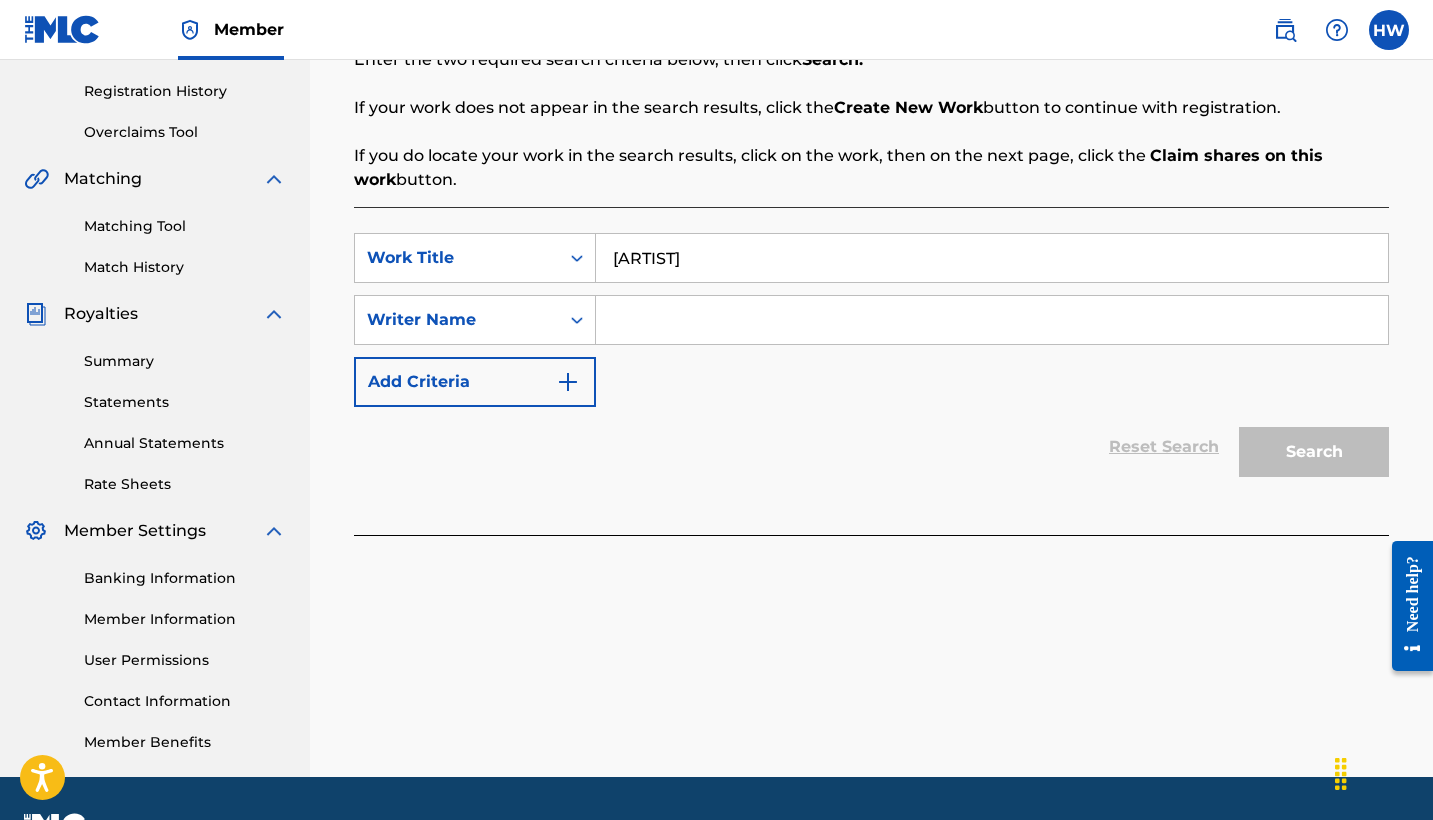 type on "[ARTIST]" 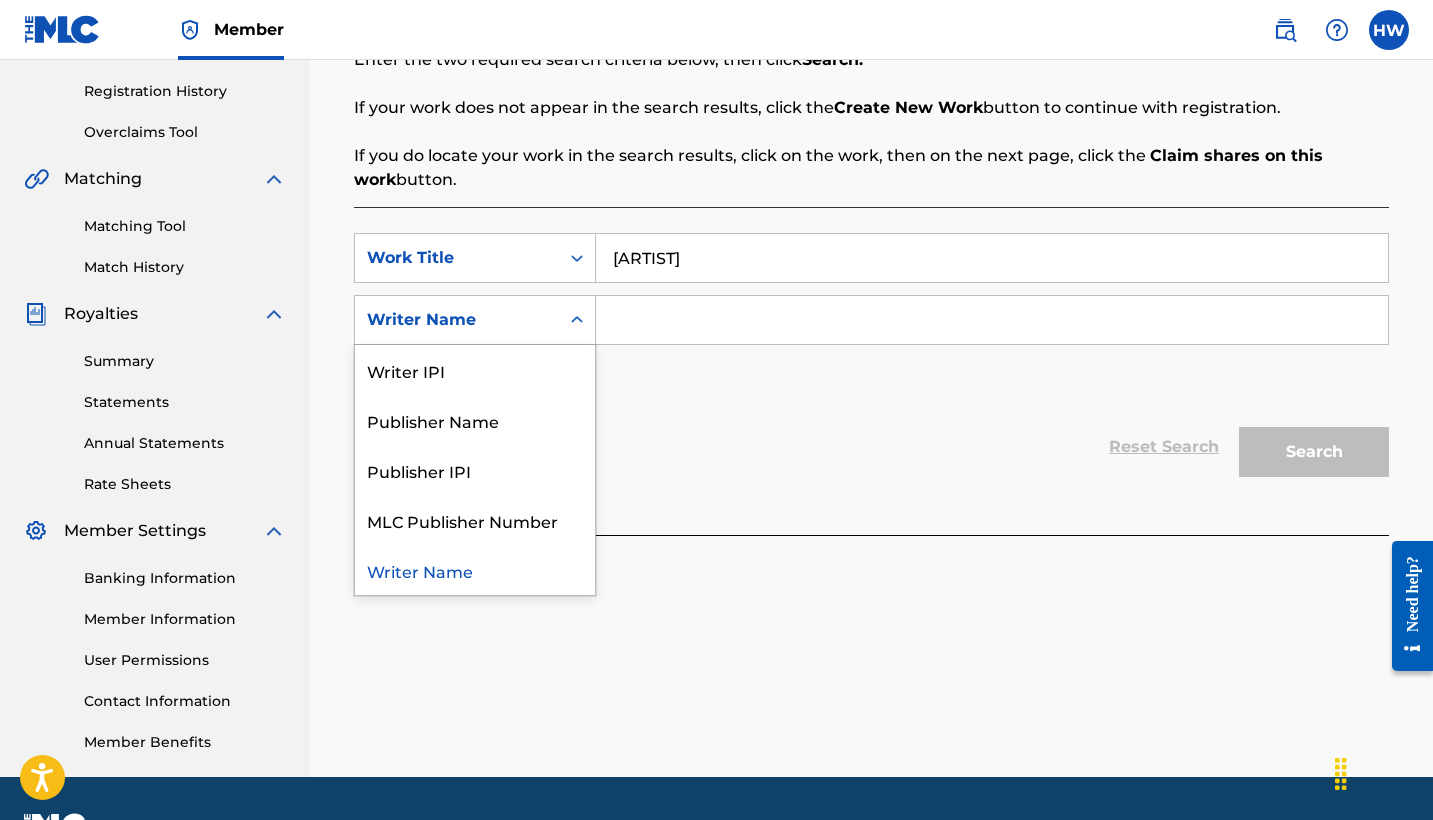 click on "Writer Name" at bounding box center [457, 320] 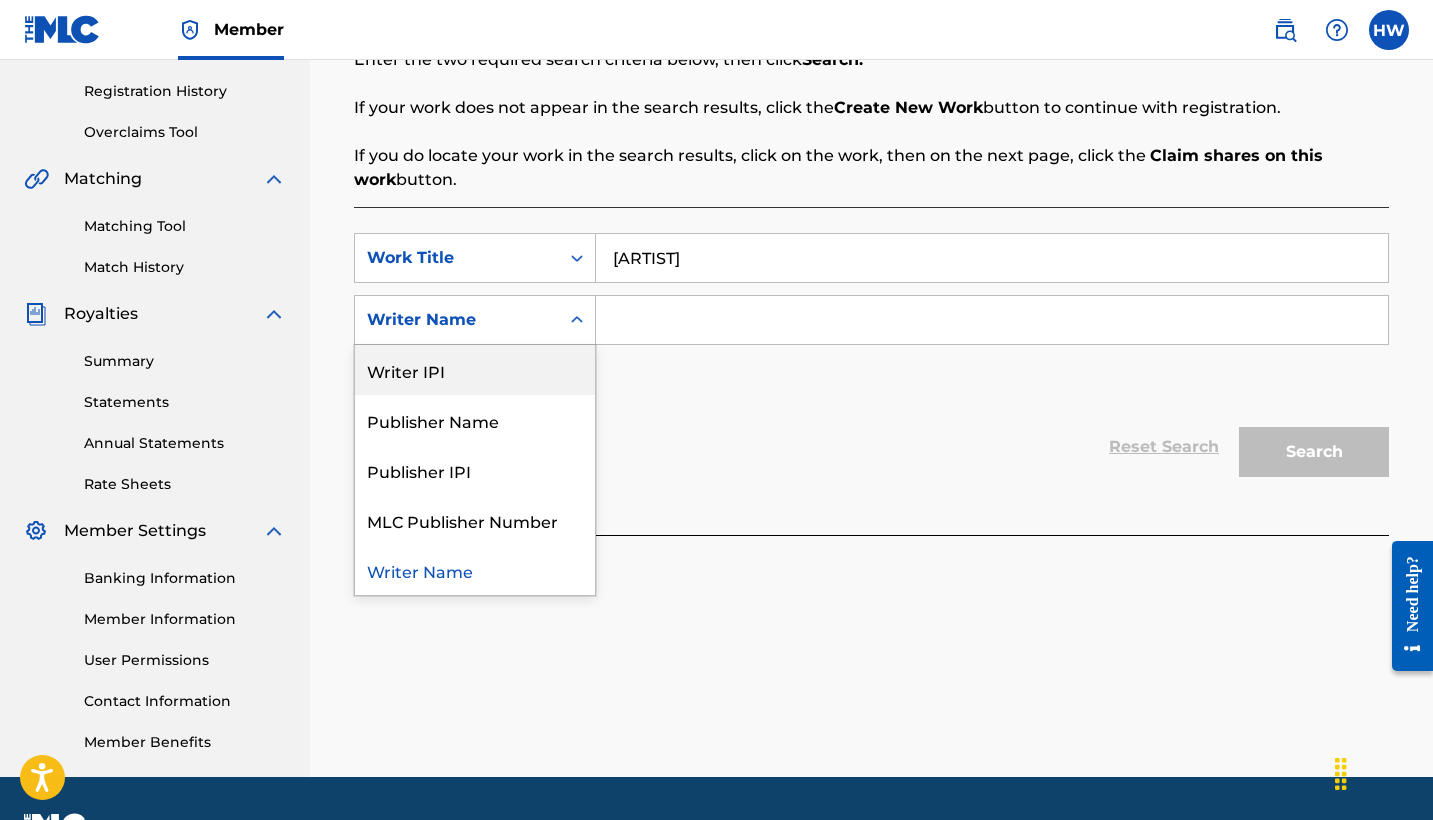 click on "Writer IPI" at bounding box center (475, 370) 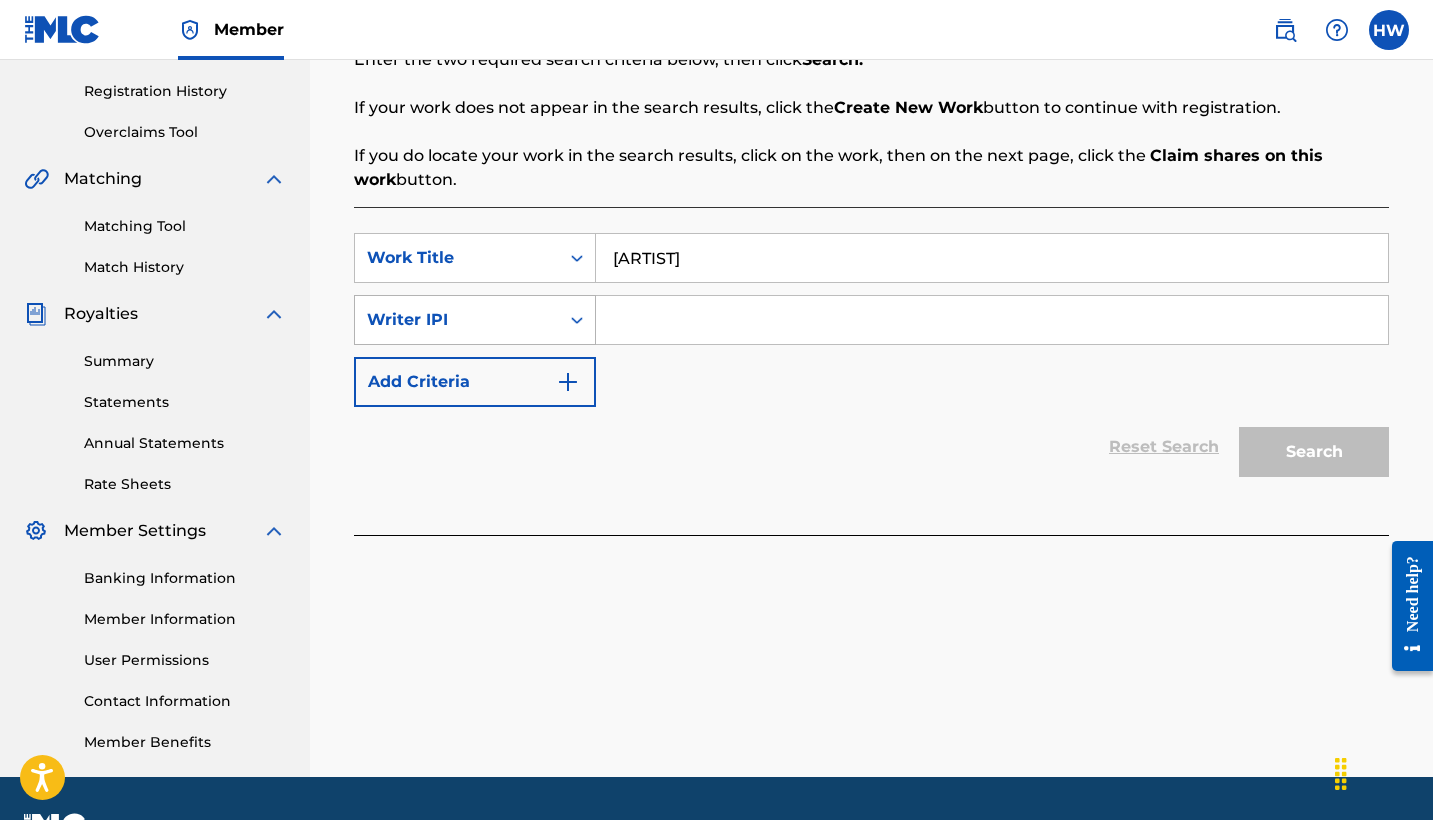 click on "Writer IPI" at bounding box center [457, 320] 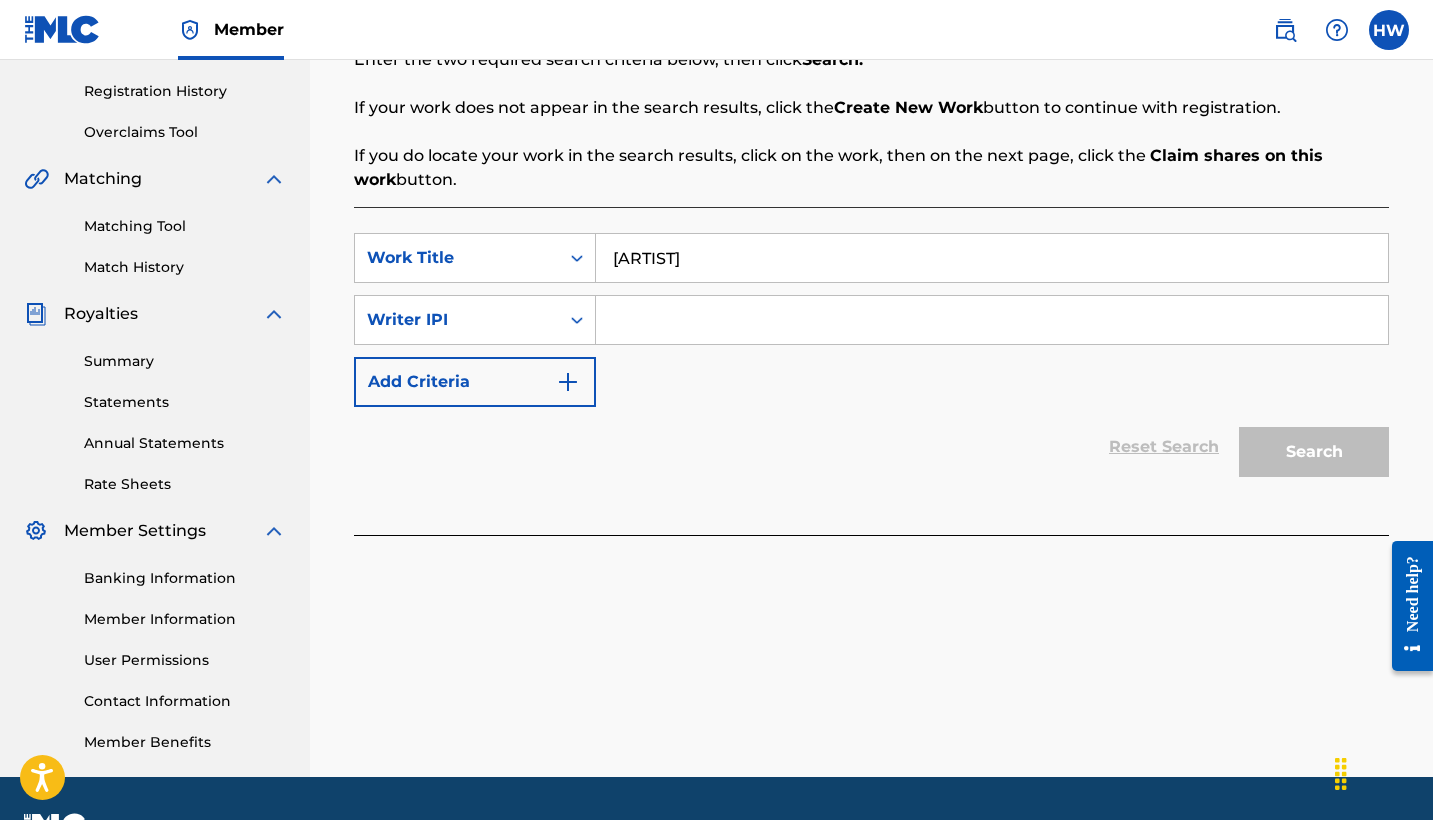 click on "Register Work Search Enter Work Details Add Writers Add Publishers & Shares Add Recording Review Search Before registering a work, the first step is to search The MLC database to ensure the work does not already exist. Enter the two required search criteria below, then click Search. If your work does not appear in the search results, click the Create New Work button to continue with registration. If you do locate your work in the search results, click on the work, then on the next page, click the Claim shares on this work button. SearchWithCriteria6a42e485-1199-471f-964f-0a192e2664a4 Work Title Axman Jazz SearchWithCriteria51ba7dc8-5f41-4c91-9ace-25c1a8f44e30 Writer IPI Add Criteria Reset Search Search" at bounding box center [871, 159] 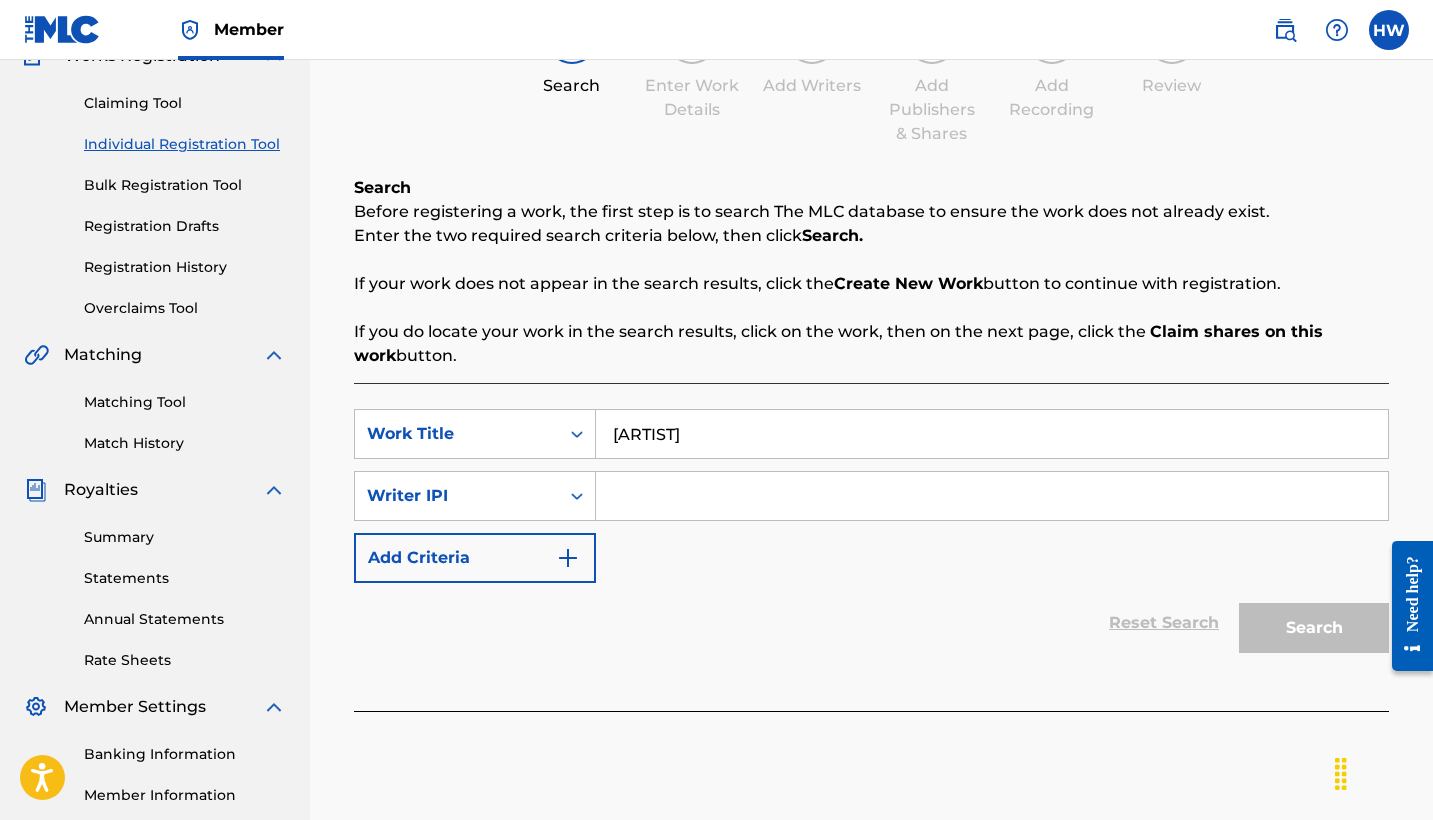 scroll, scrollTop: 190, scrollLeft: 0, axis: vertical 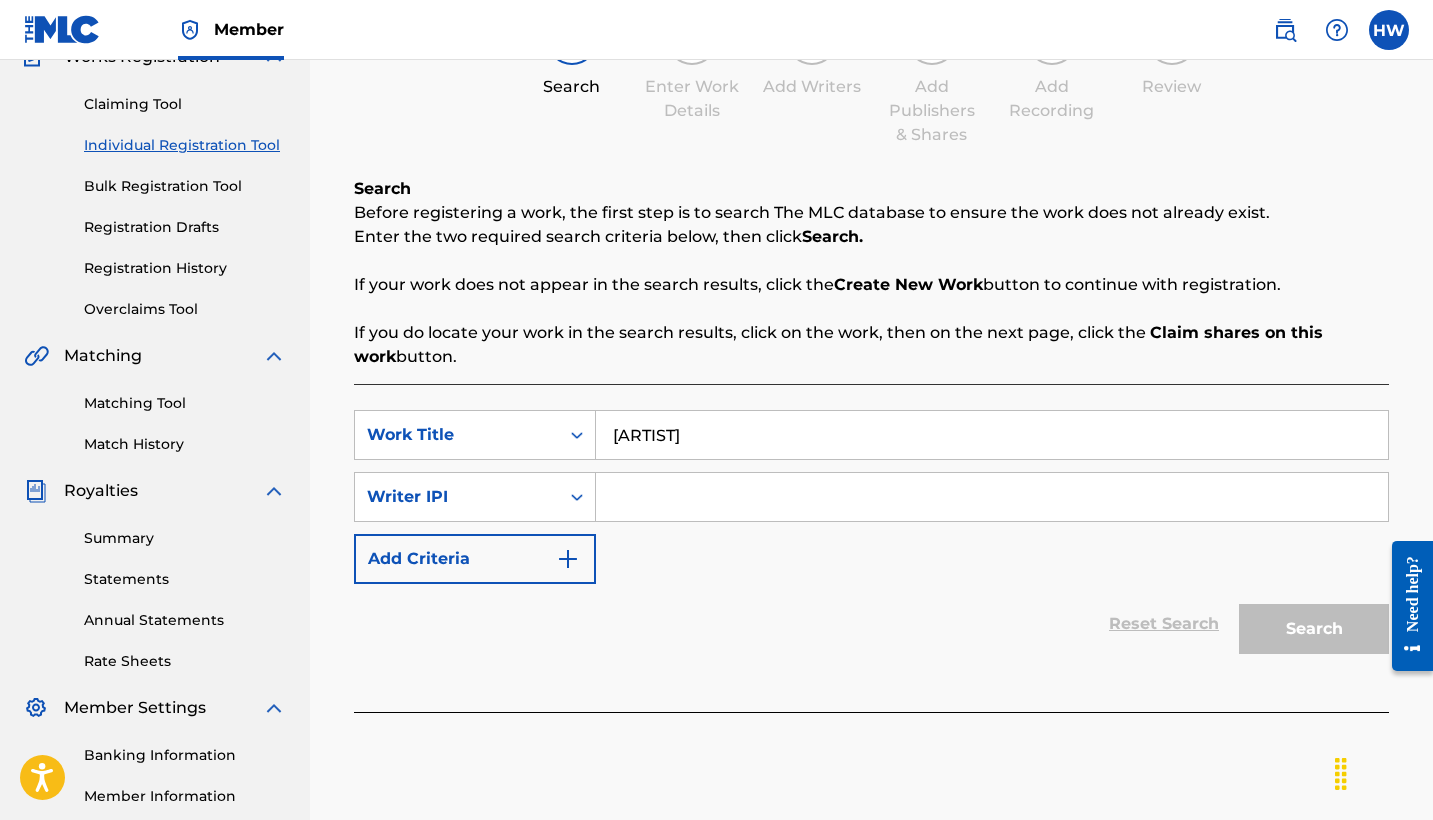 click on "Claiming Tool" at bounding box center [185, 104] 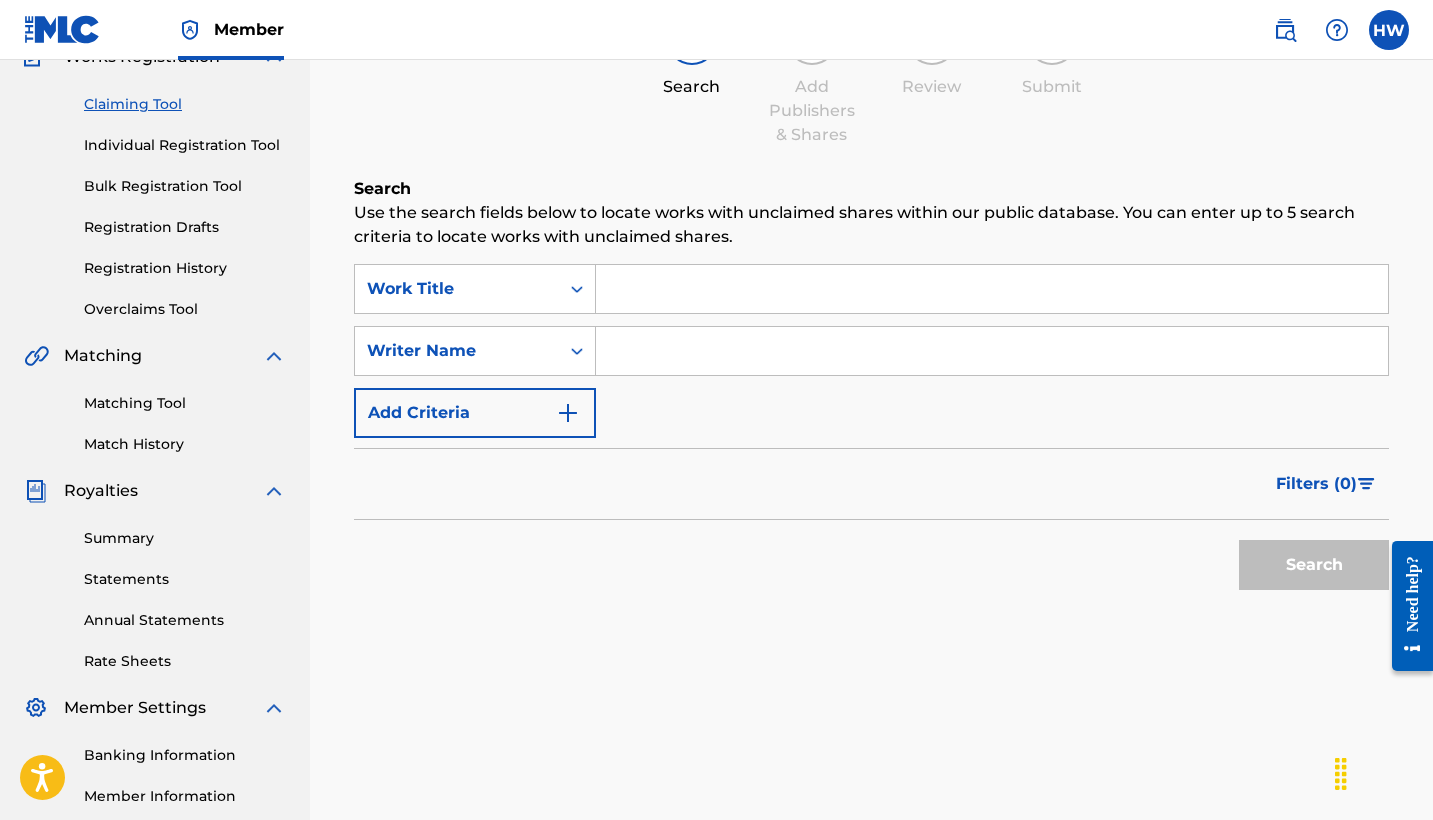 scroll, scrollTop: 0, scrollLeft: 0, axis: both 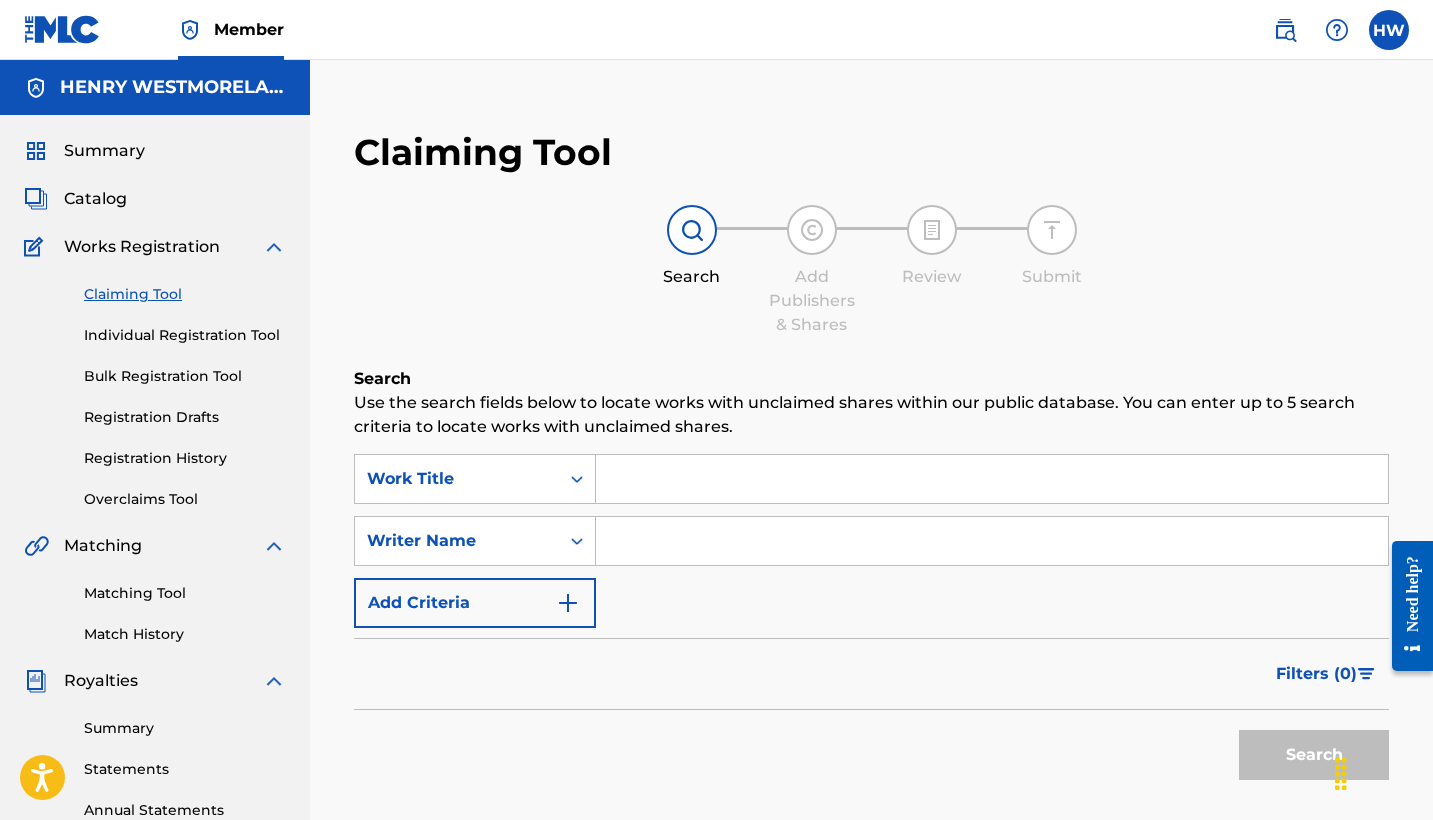 click at bounding box center (992, 479) 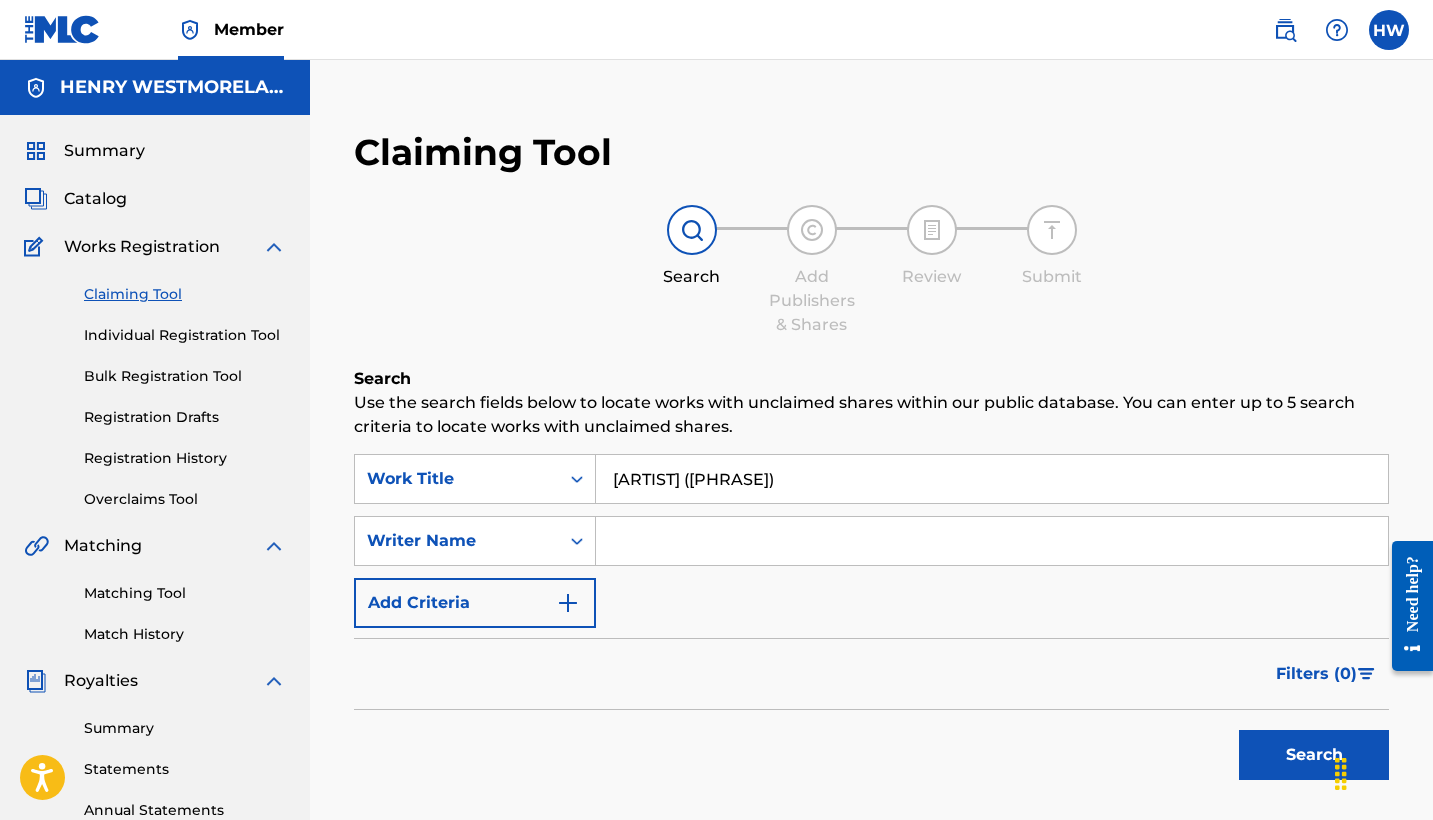 type on "[ARTIST] ([PHRASE])" 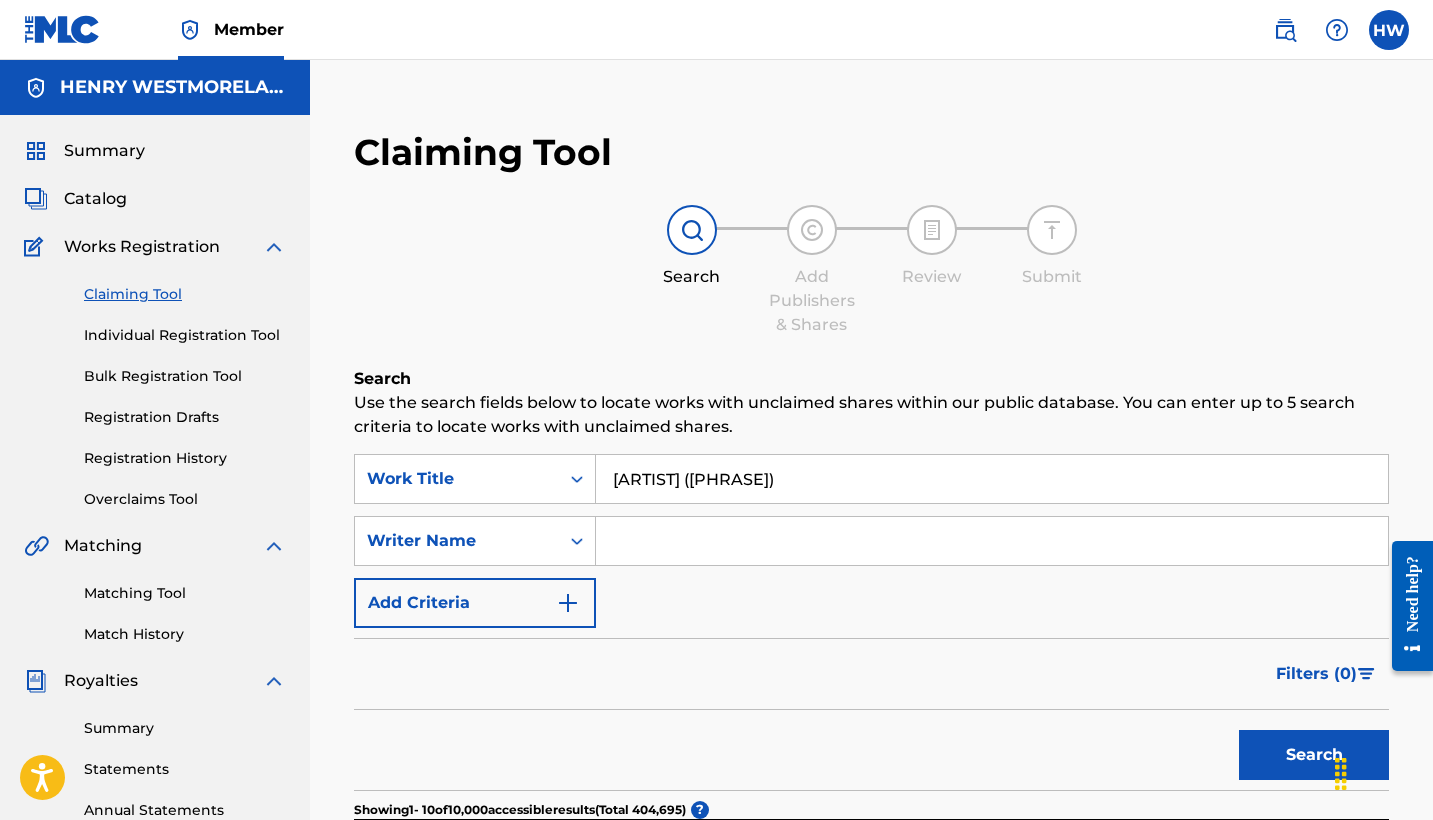 scroll, scrollTop: 0, scrollLeft: 0, axis: both 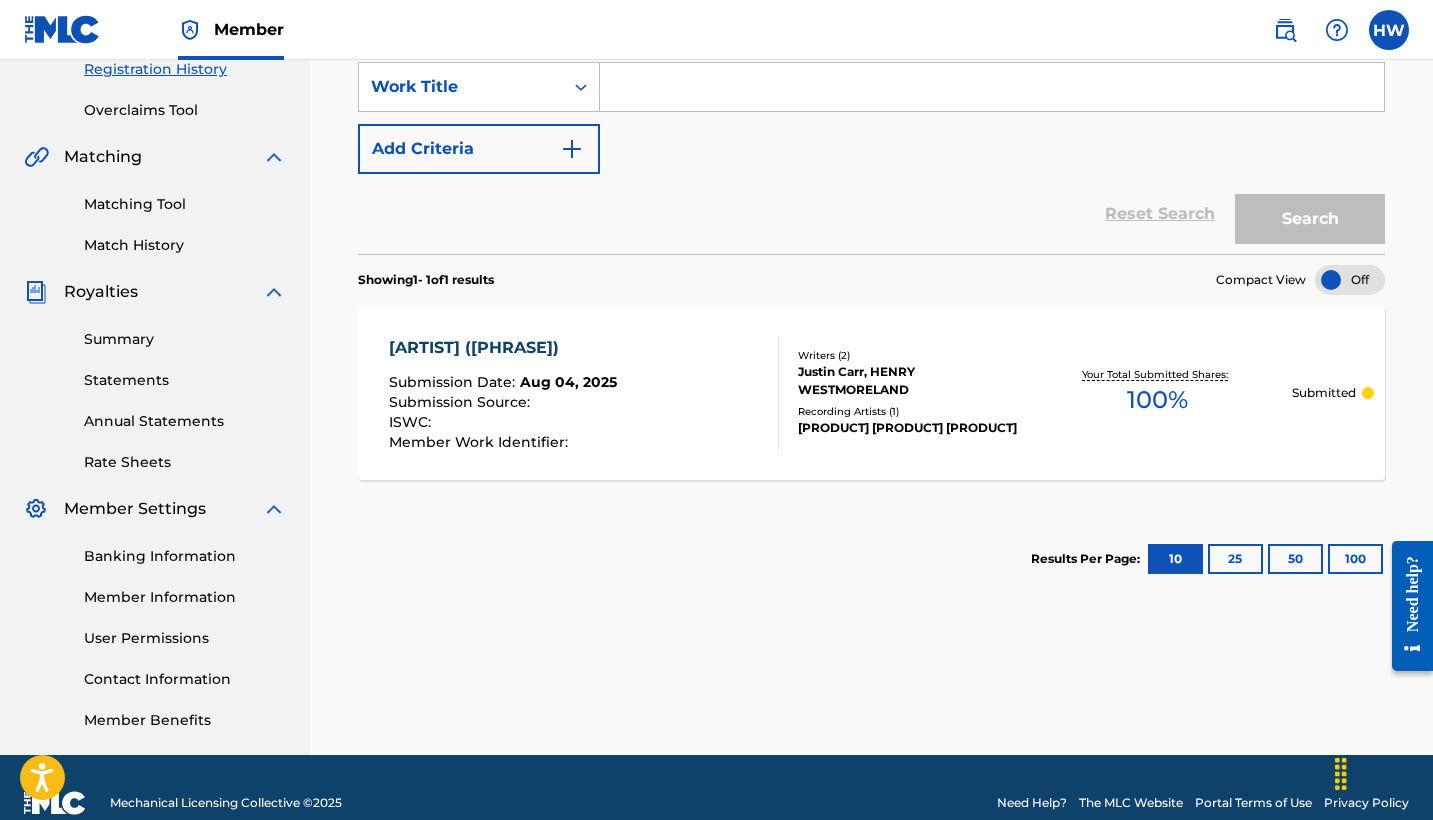 click on "Submitted" at bounding box center [1324, 393] 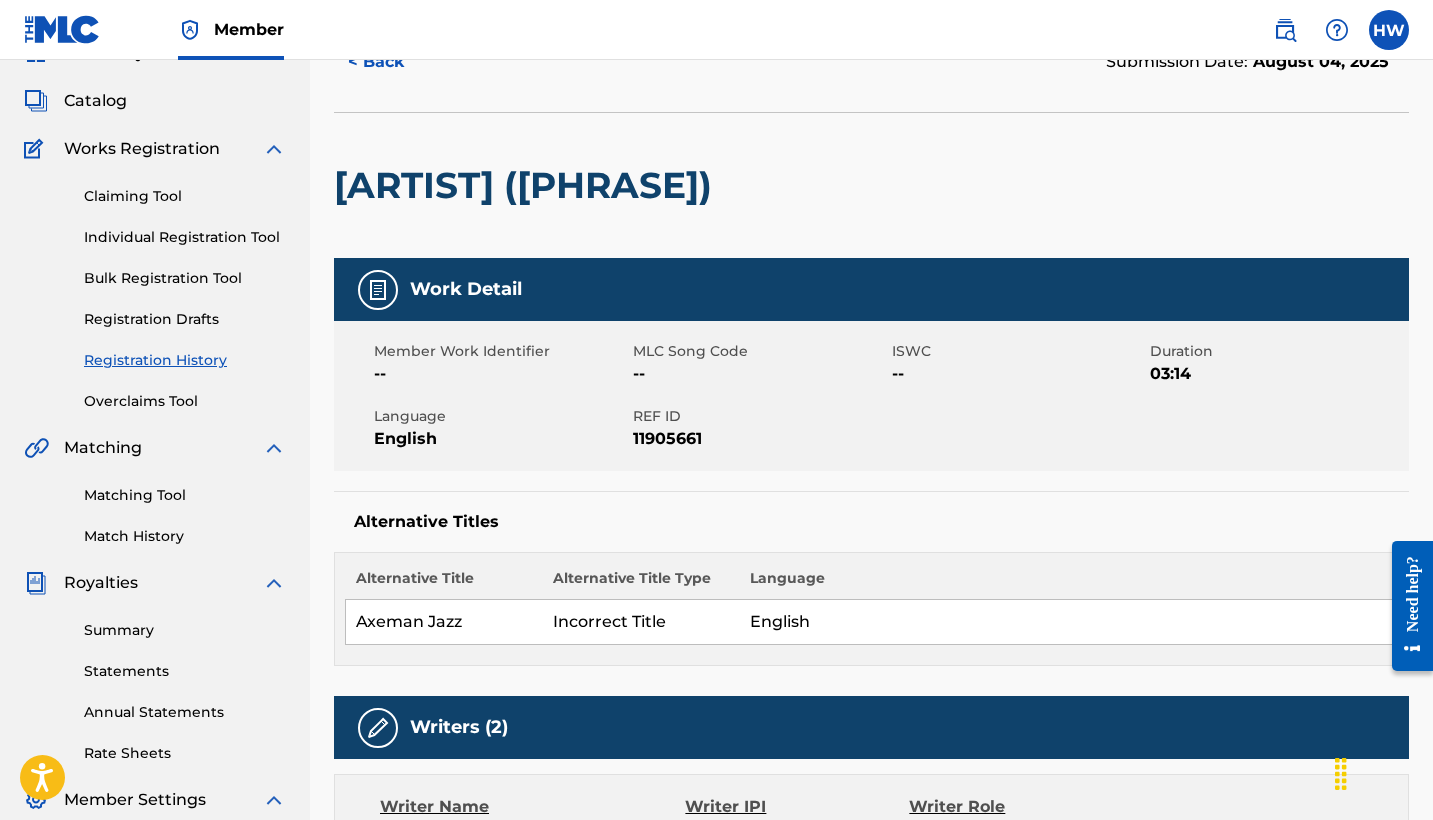 scroll, scrollTop: 109, scrollLeft: 0, axis: vertical 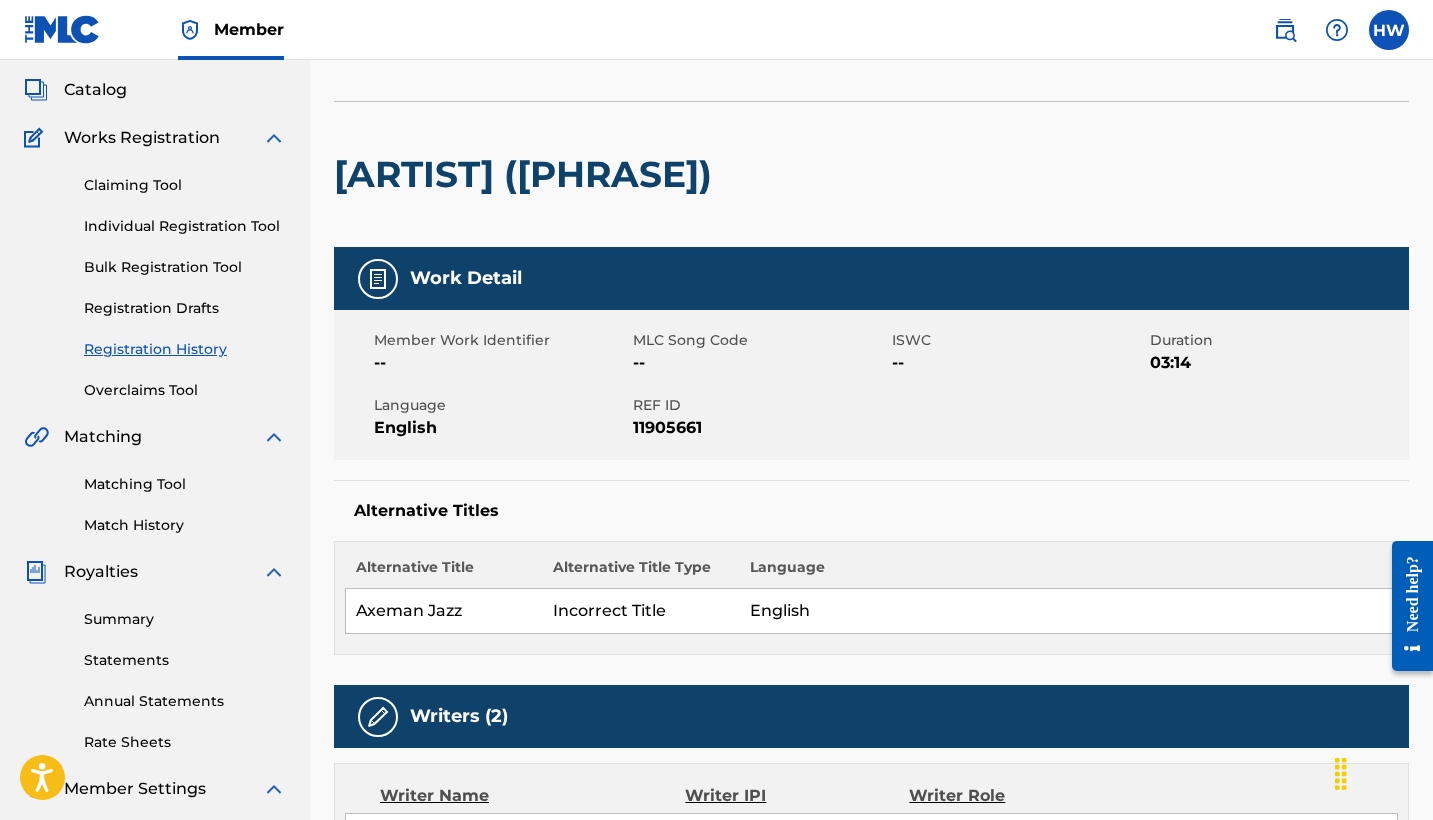click on "Registration History" at bounding box center [185, 349] 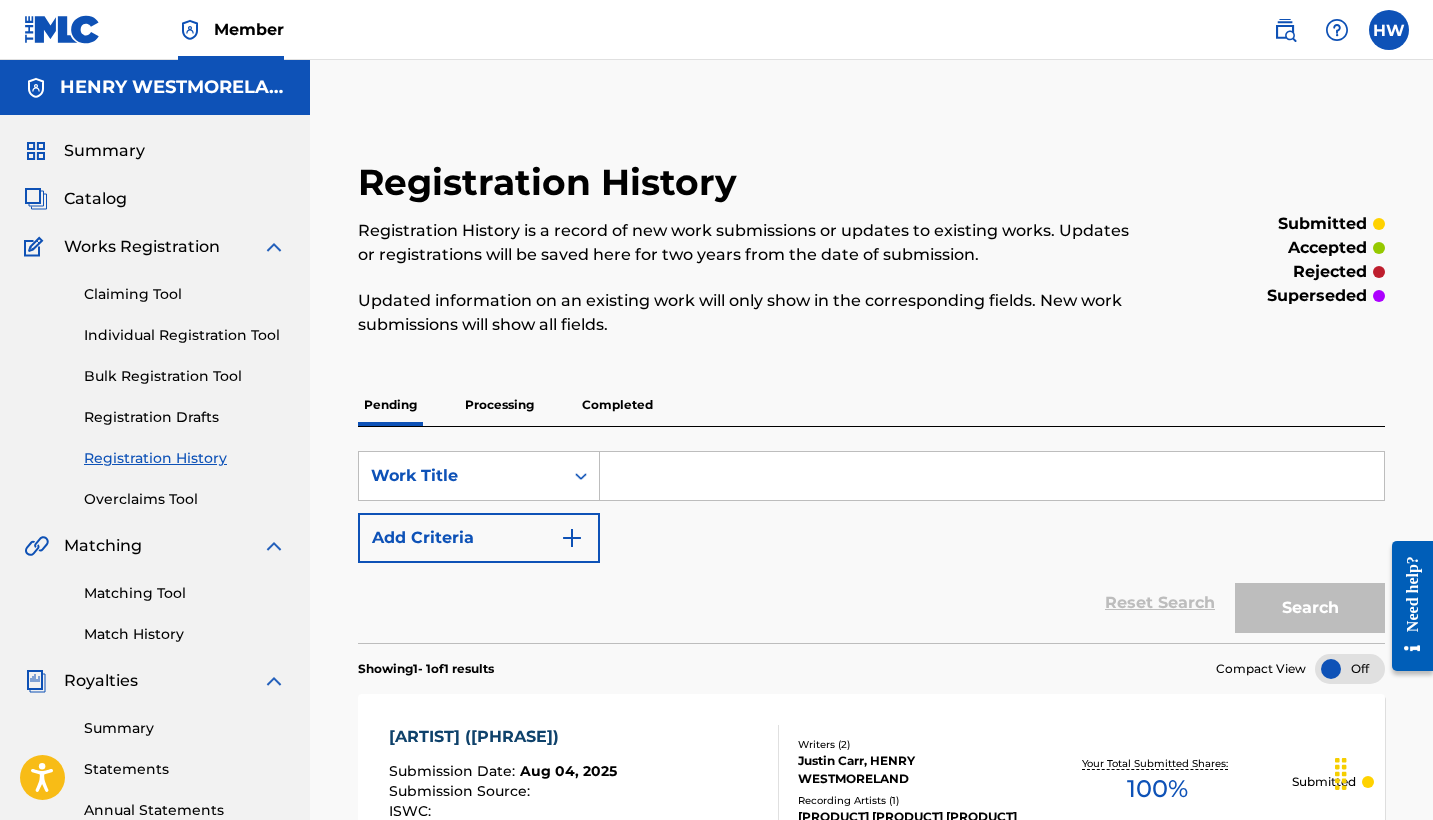 scroll, scrollTop: 0, scrollLeft: 0, axis: both 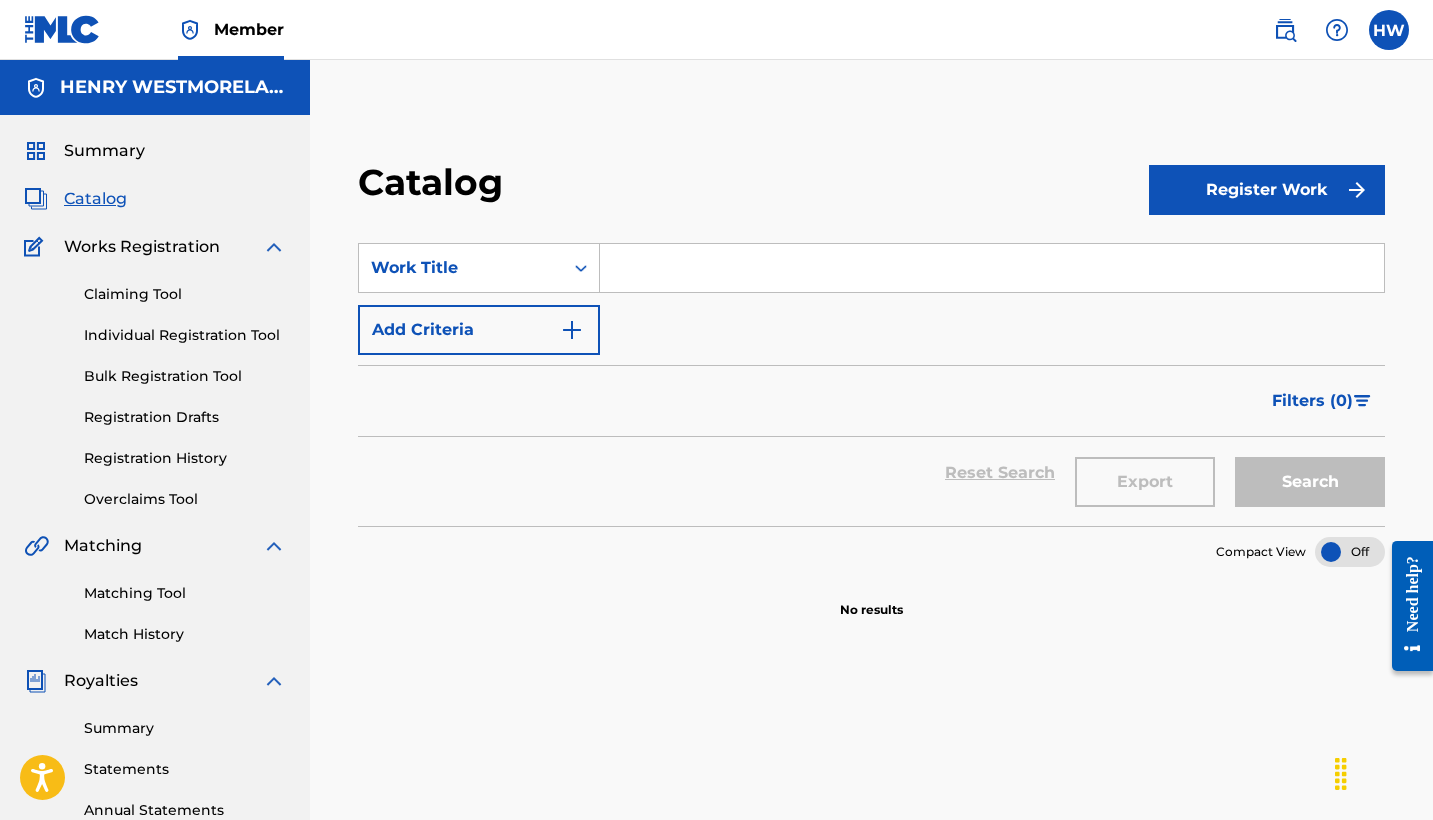 click on "Summary" at bounding box center [104, 151] 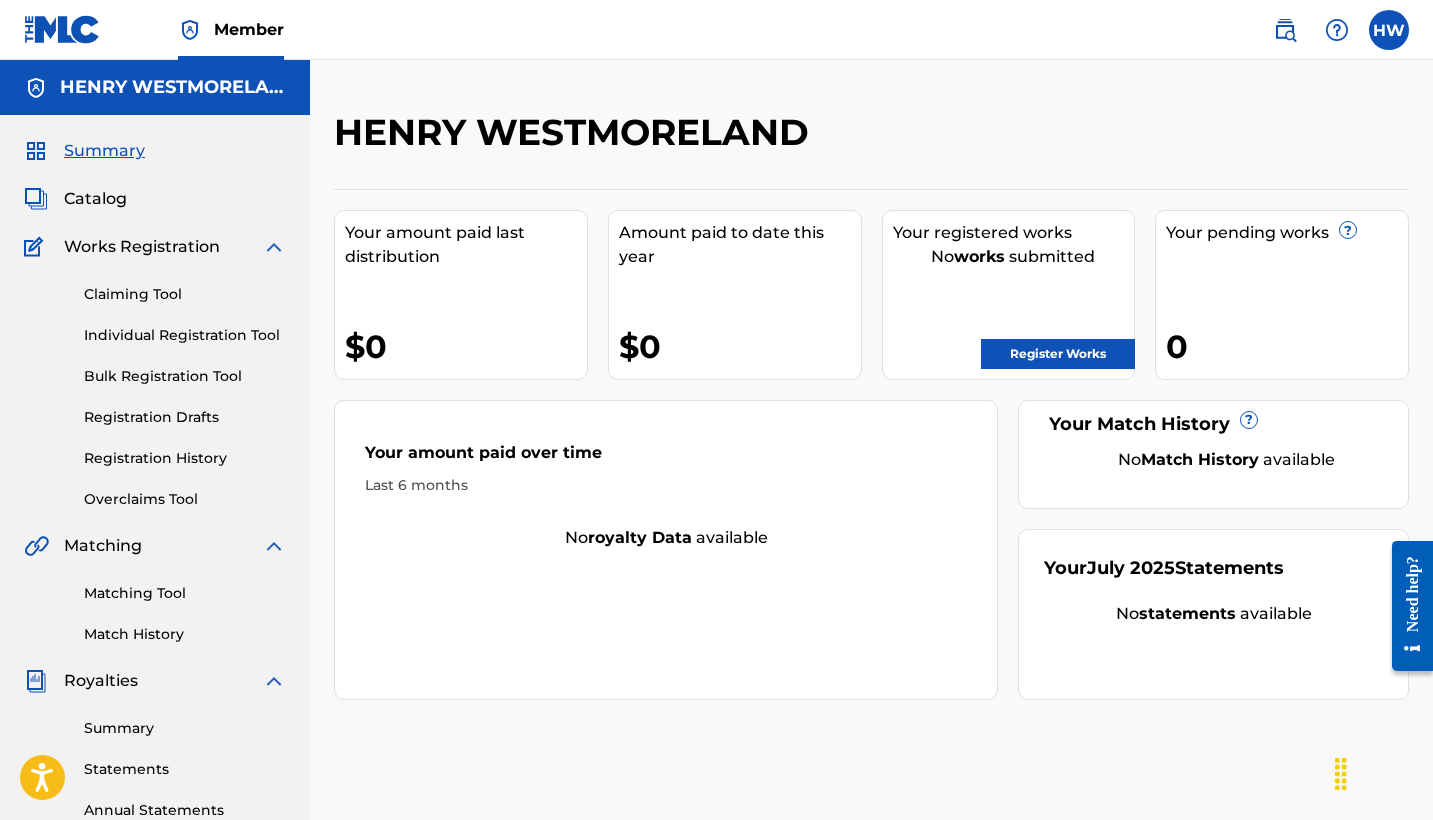 click at bounding box center (1389, 30) 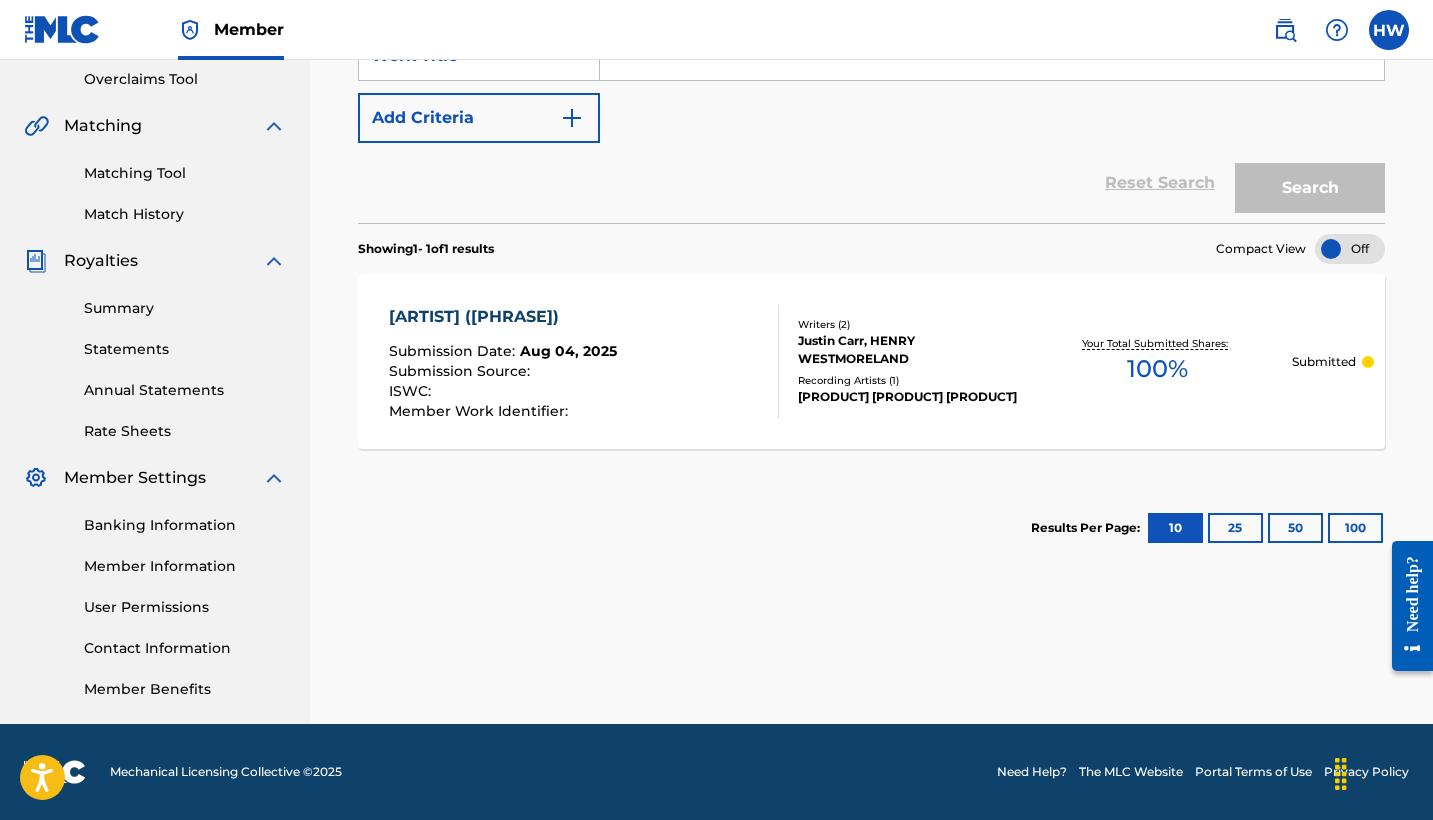 scroll, scrollTop: 420, scrollLeft: 0, axis: vertical 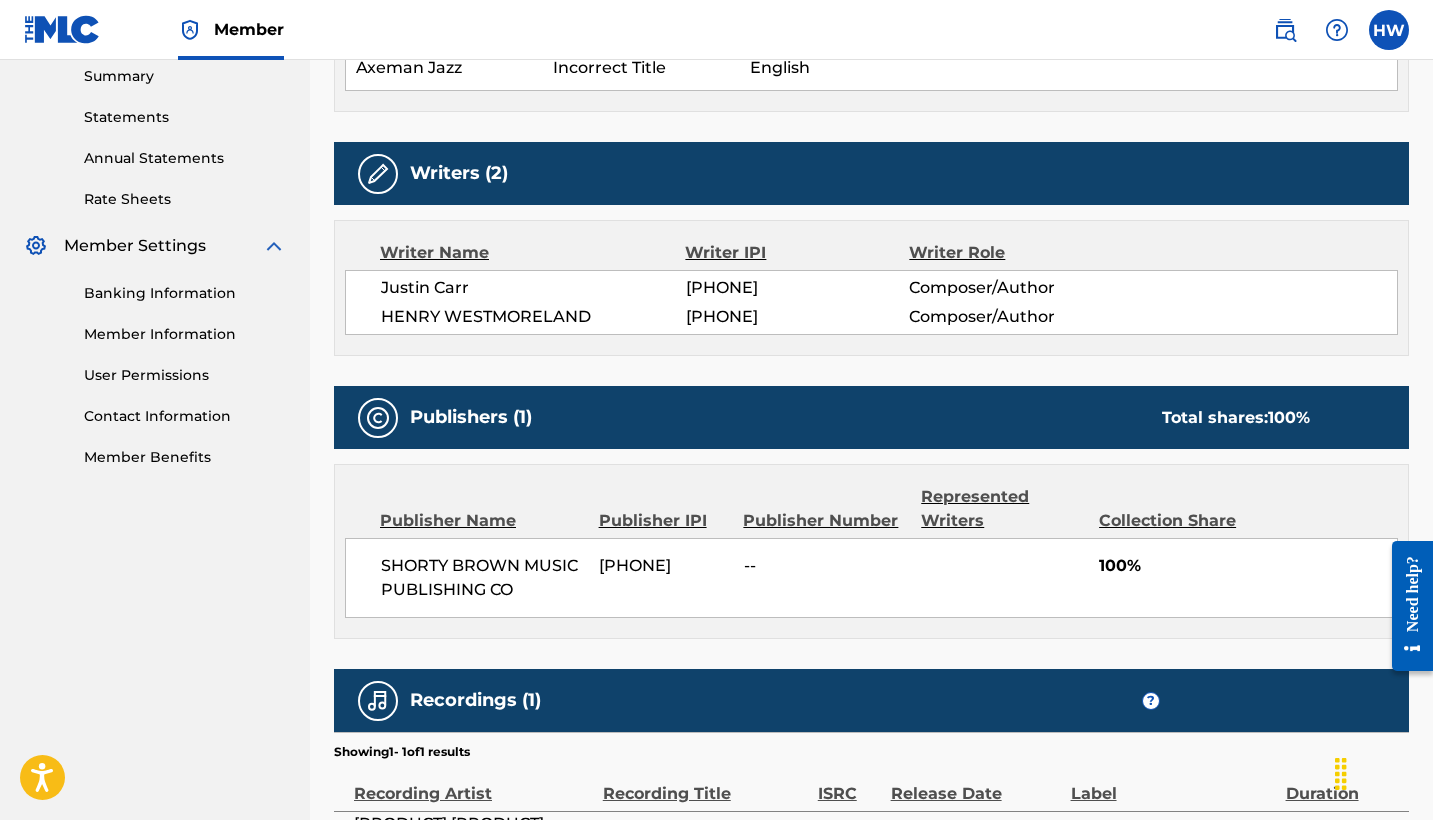 click on "[PRODUCT] [PRODUCT] [PRODUCT] [PHONE] - [PERCENTAGE]" at bounding box center (871, 578) 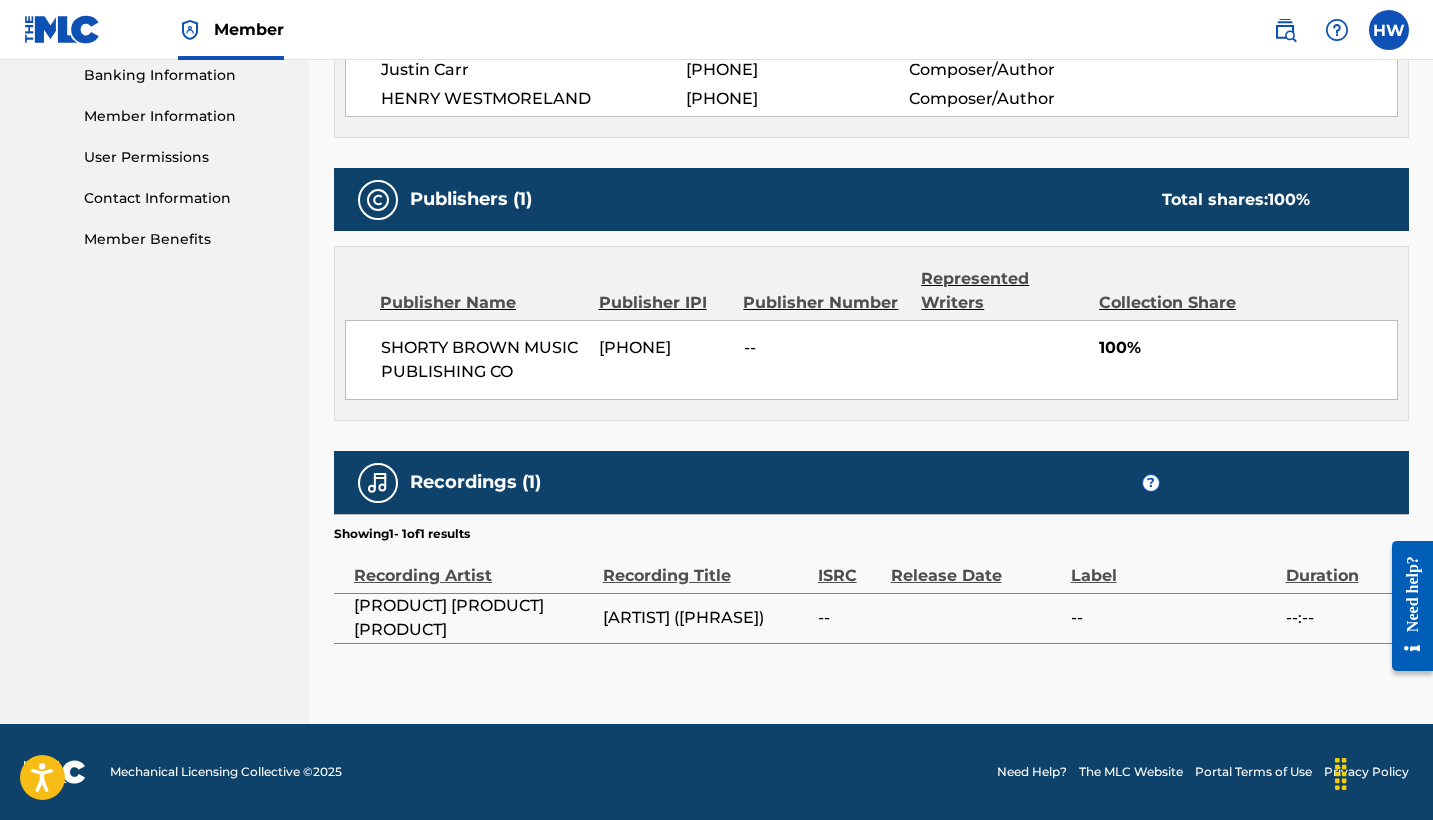 scroll, scrollTop: 913, scrollLeft: 0, axis: vertical 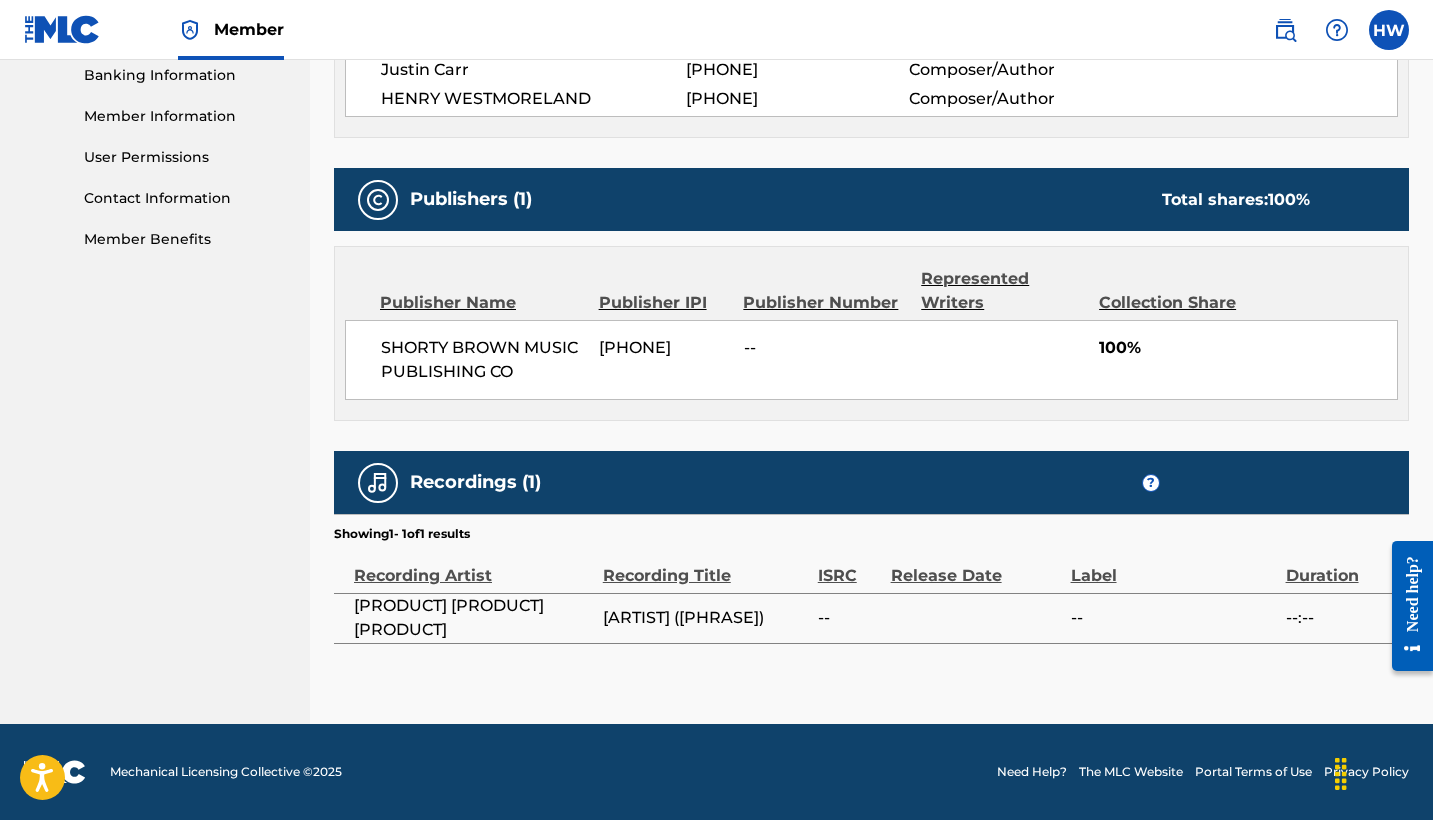 click on "Total shares:  100 %" at bounding box center (1236, 200) 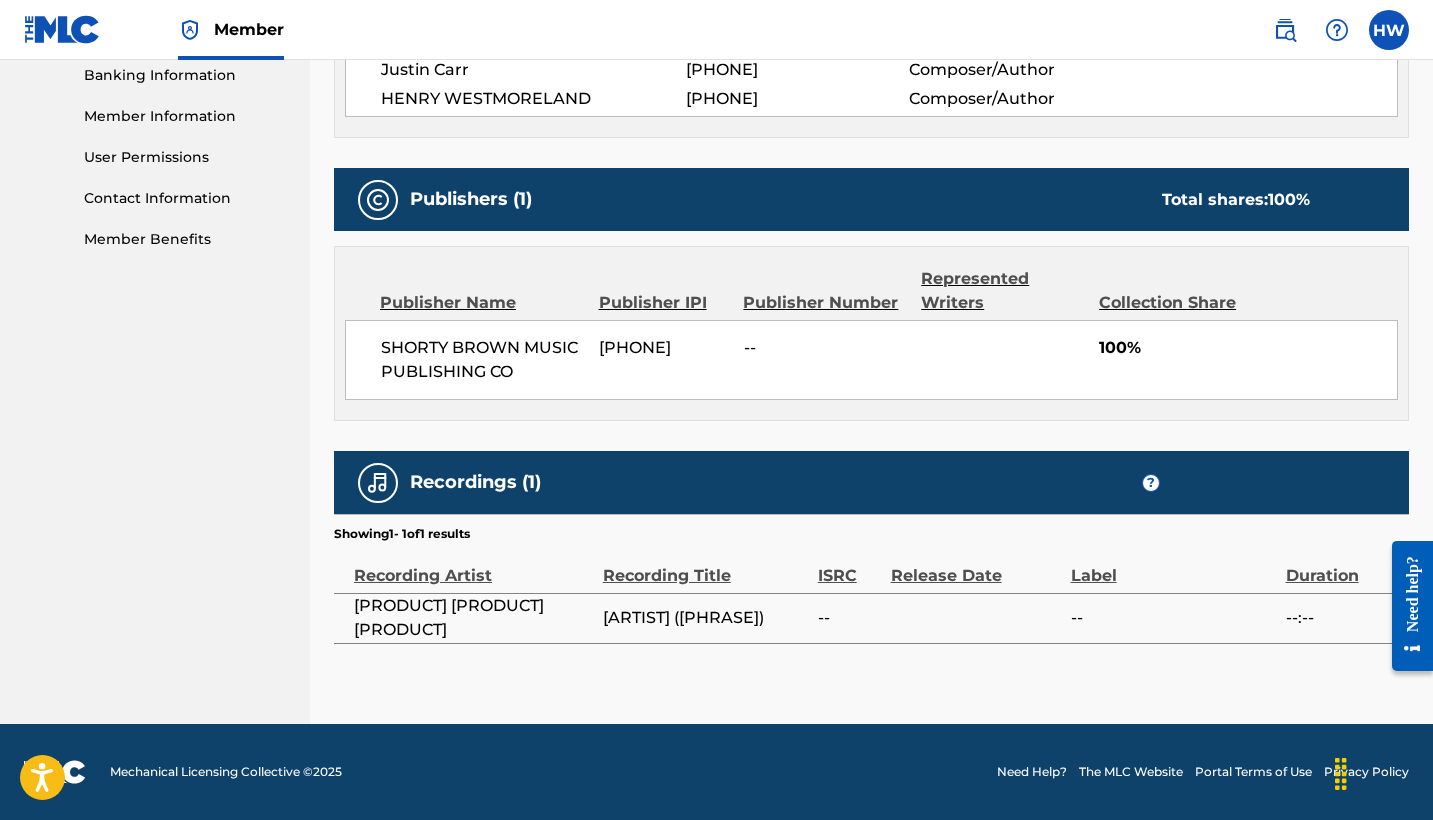 scroll, scrollTop: 913, scrollLeft: 0, axis: vertical 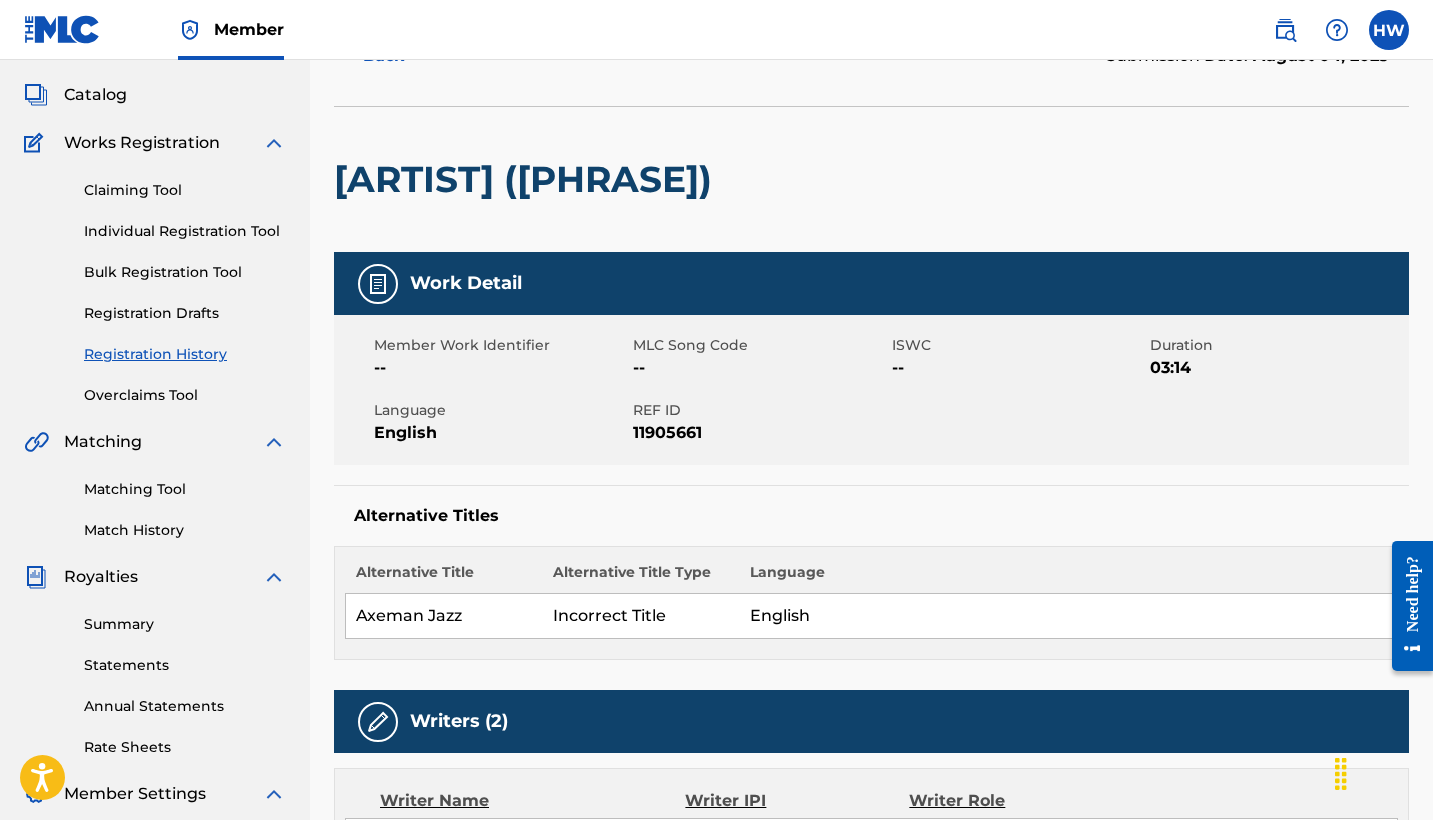 click on "Individual Registration Tool" at bounding box center [185, 231] 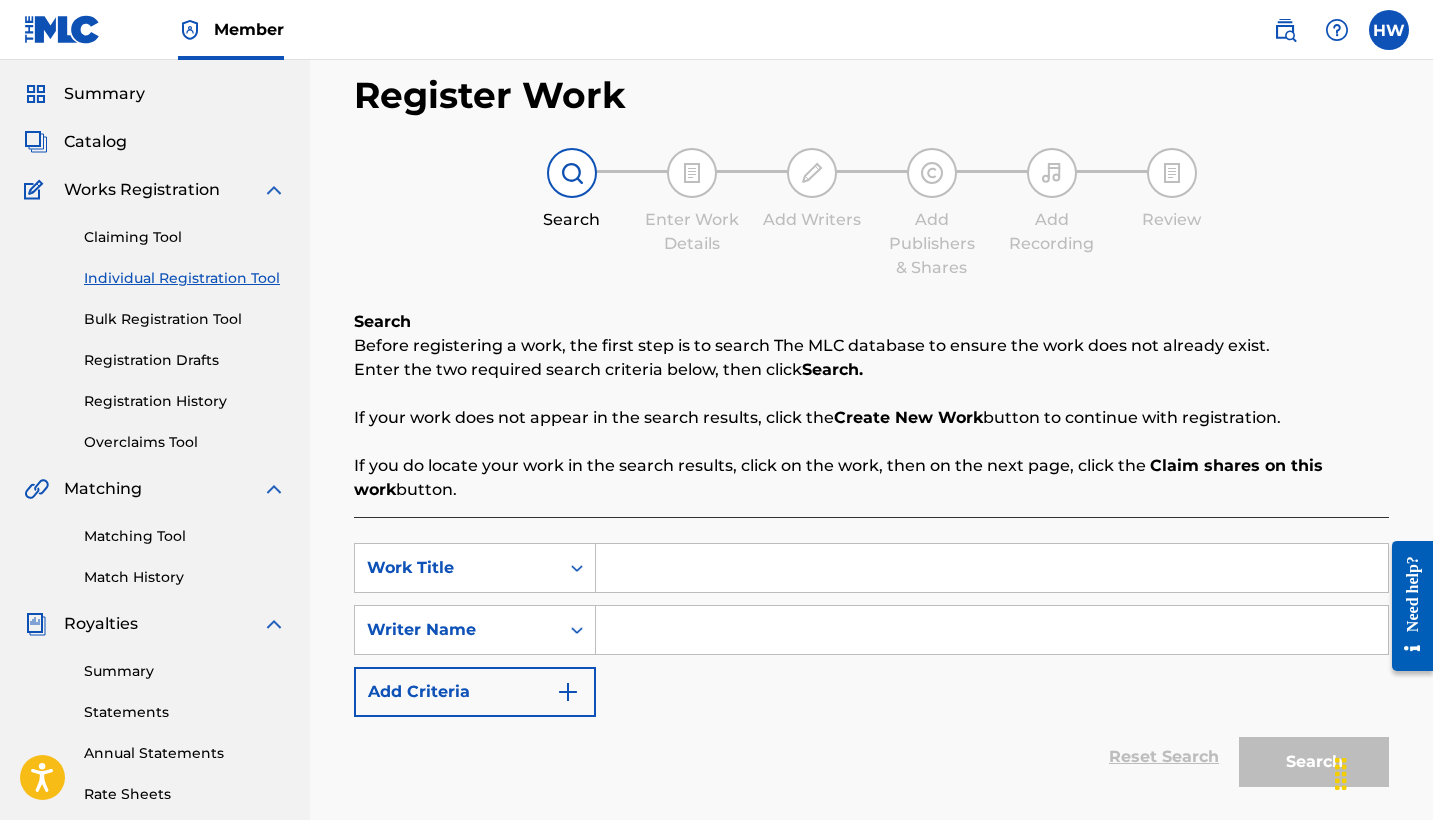 scroll, scrollTop: 59, scrollLeft: 0, axis: vertical 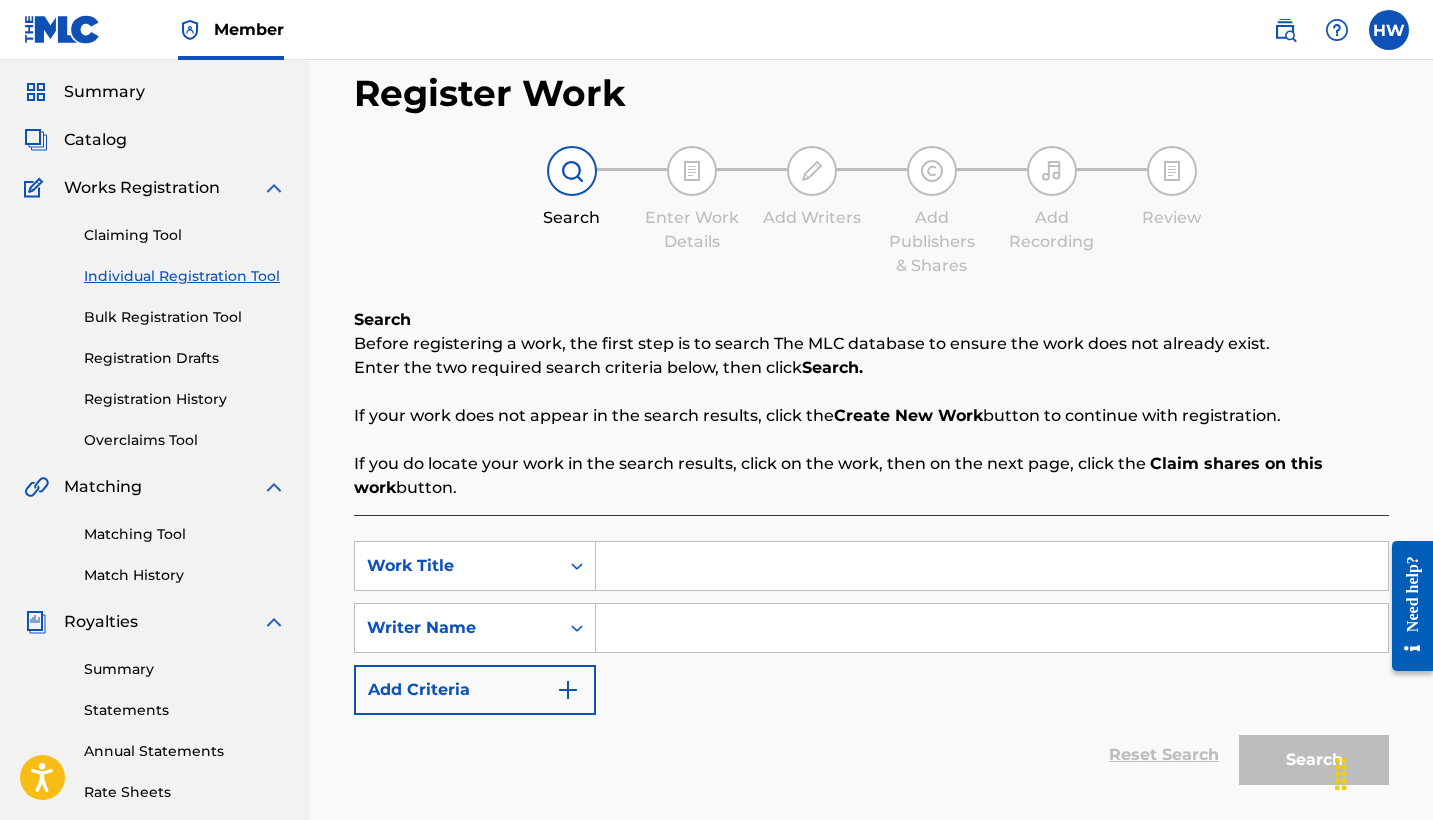 click at bounding box center [992, 566] 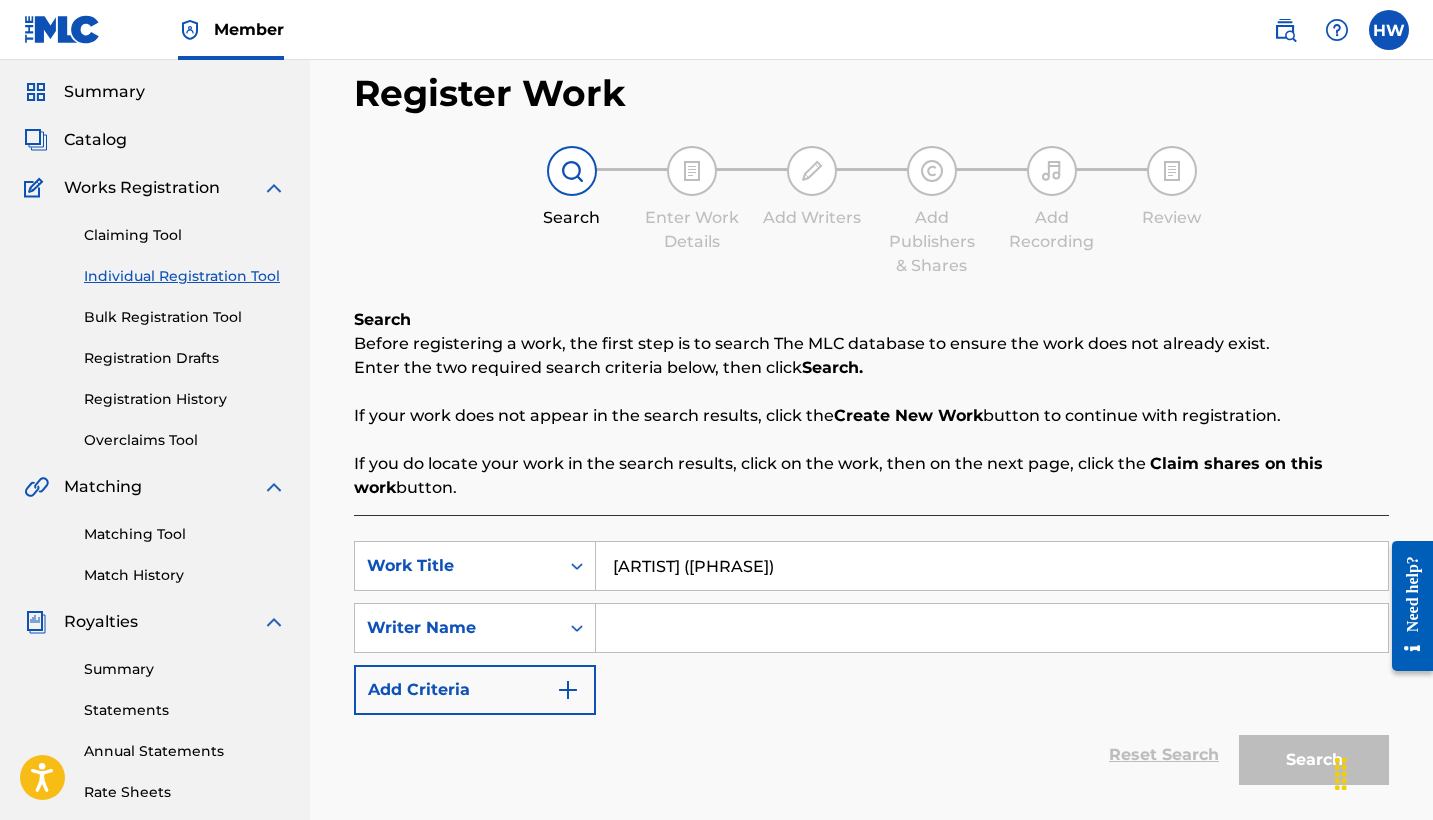 type on "[ARTIST] ([PHRASE])" 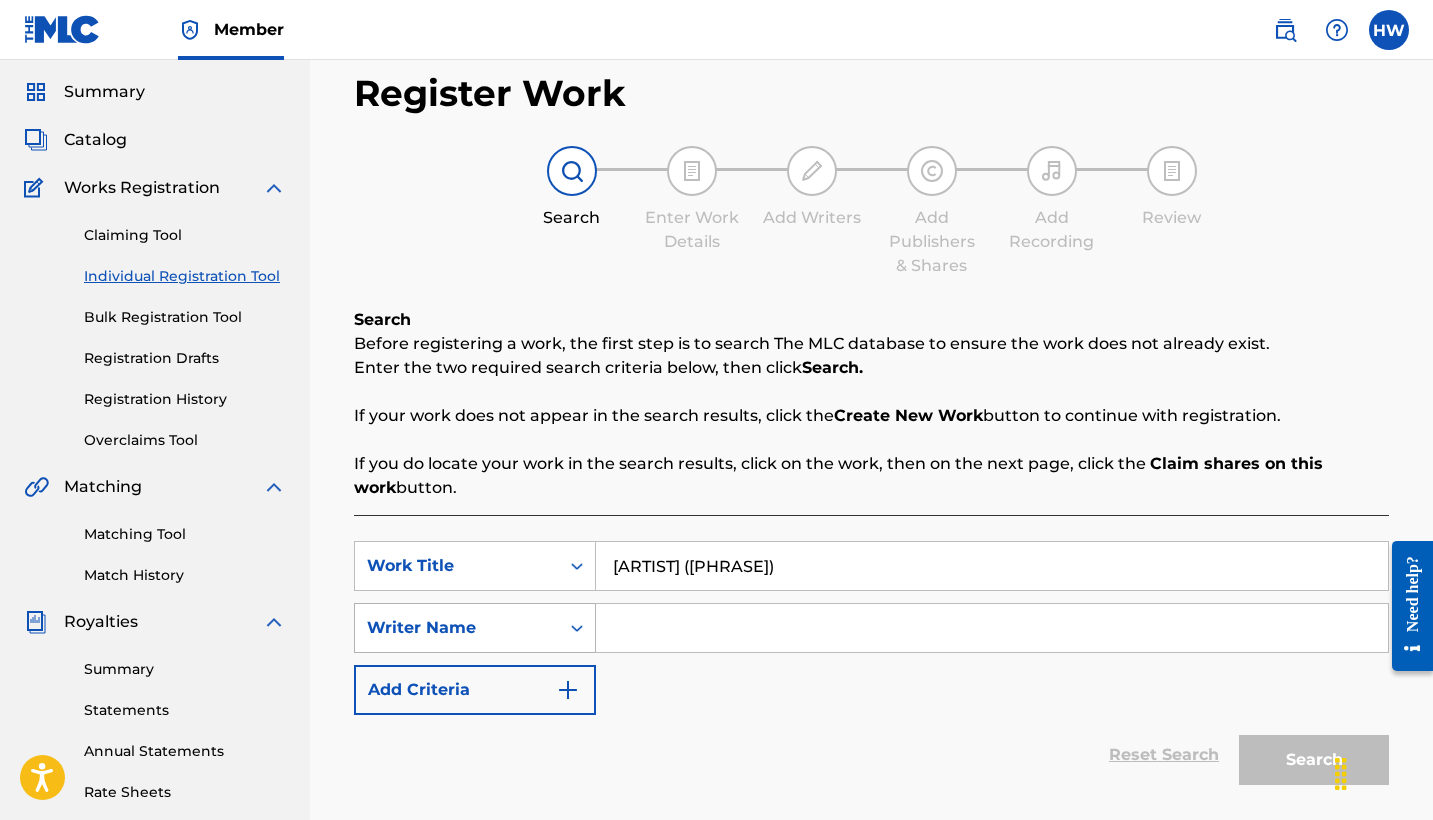 click on "Writer Name" at bounding box center (457, 628) 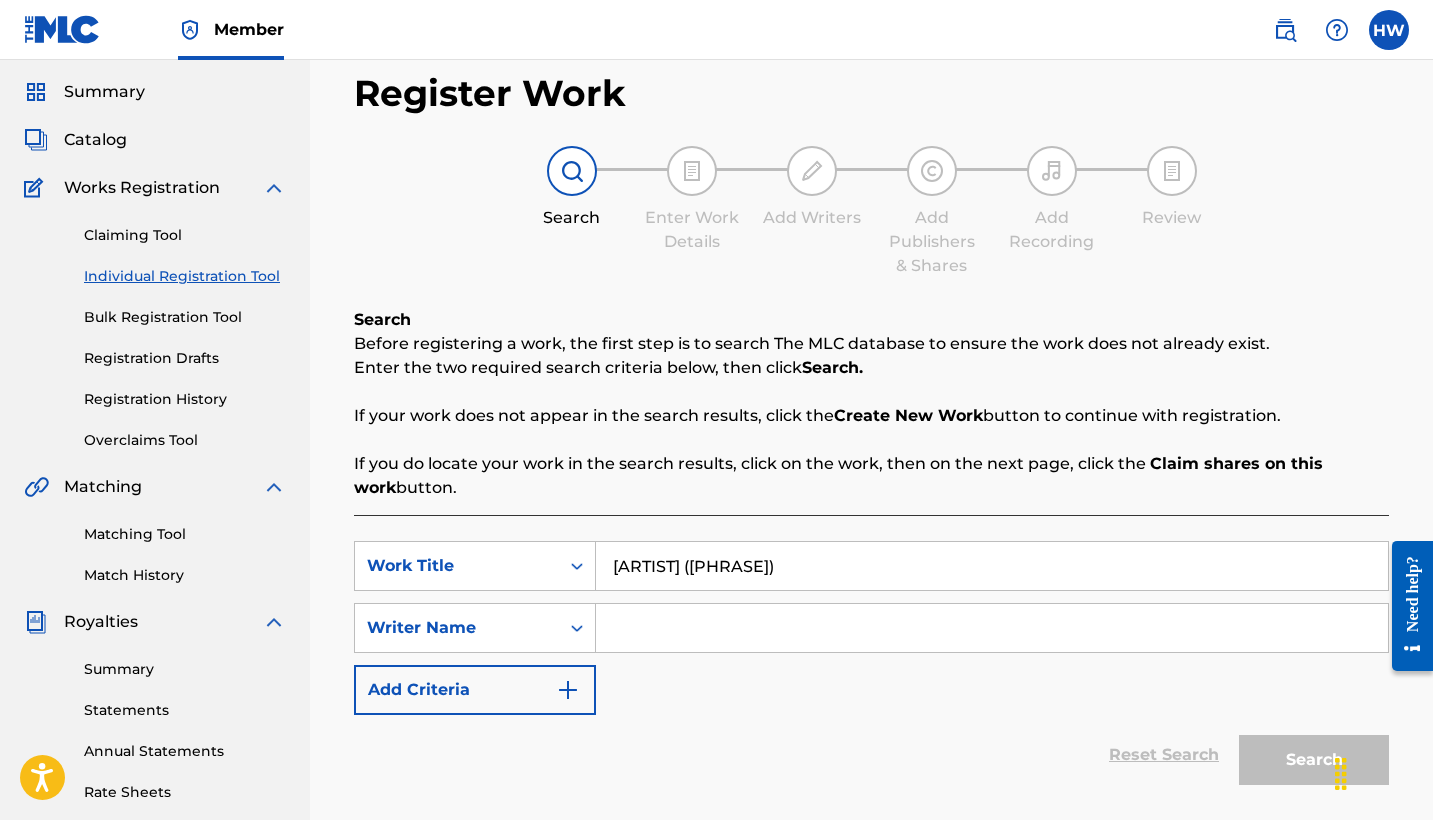 click on "If you do locate your work in the search results, click on the work, then on the next page, click the   Claim shares on this work  button." at bounding box center [871, 476] 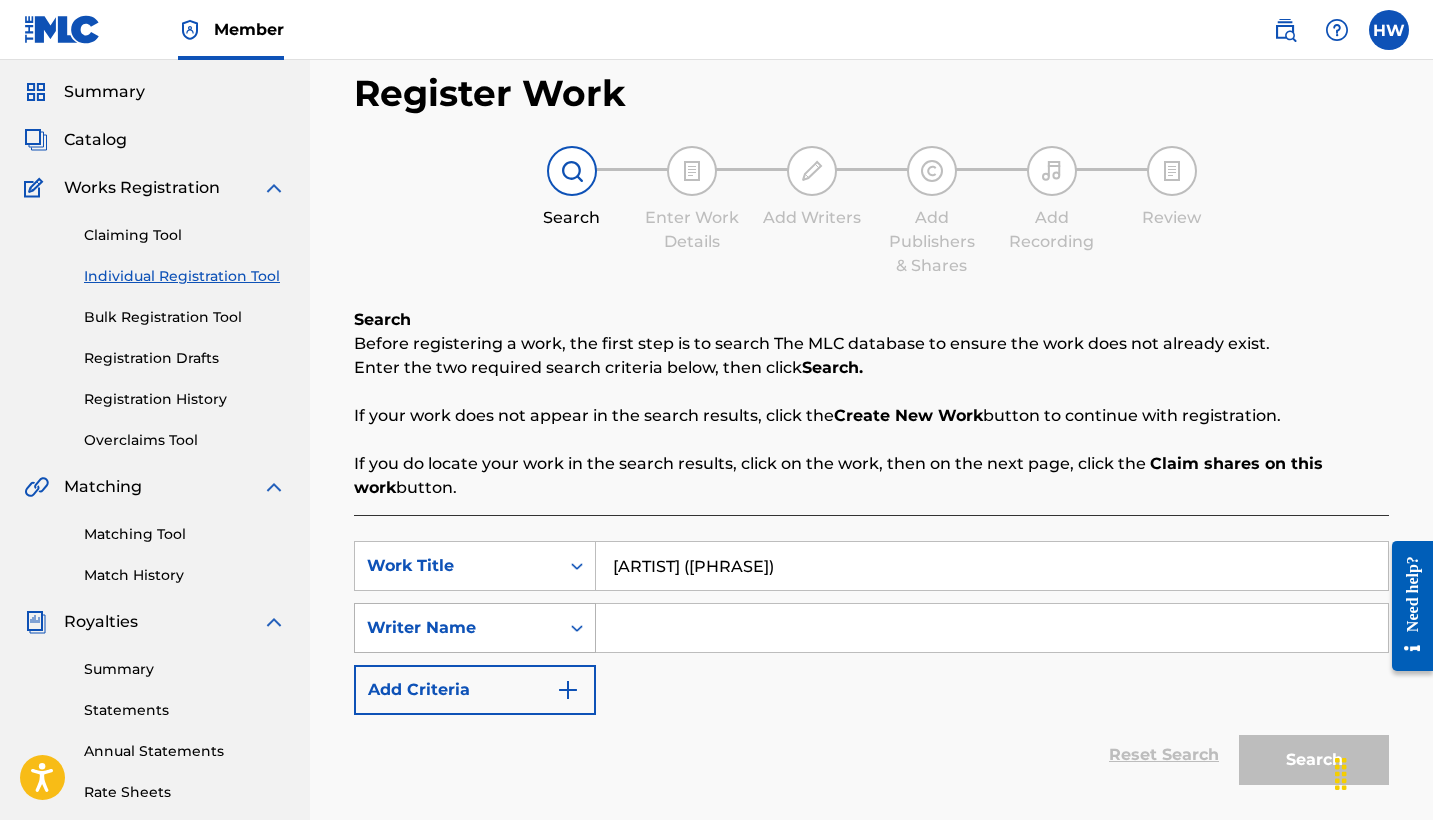 click on "Writer Name" at bounding box center [457, 628] 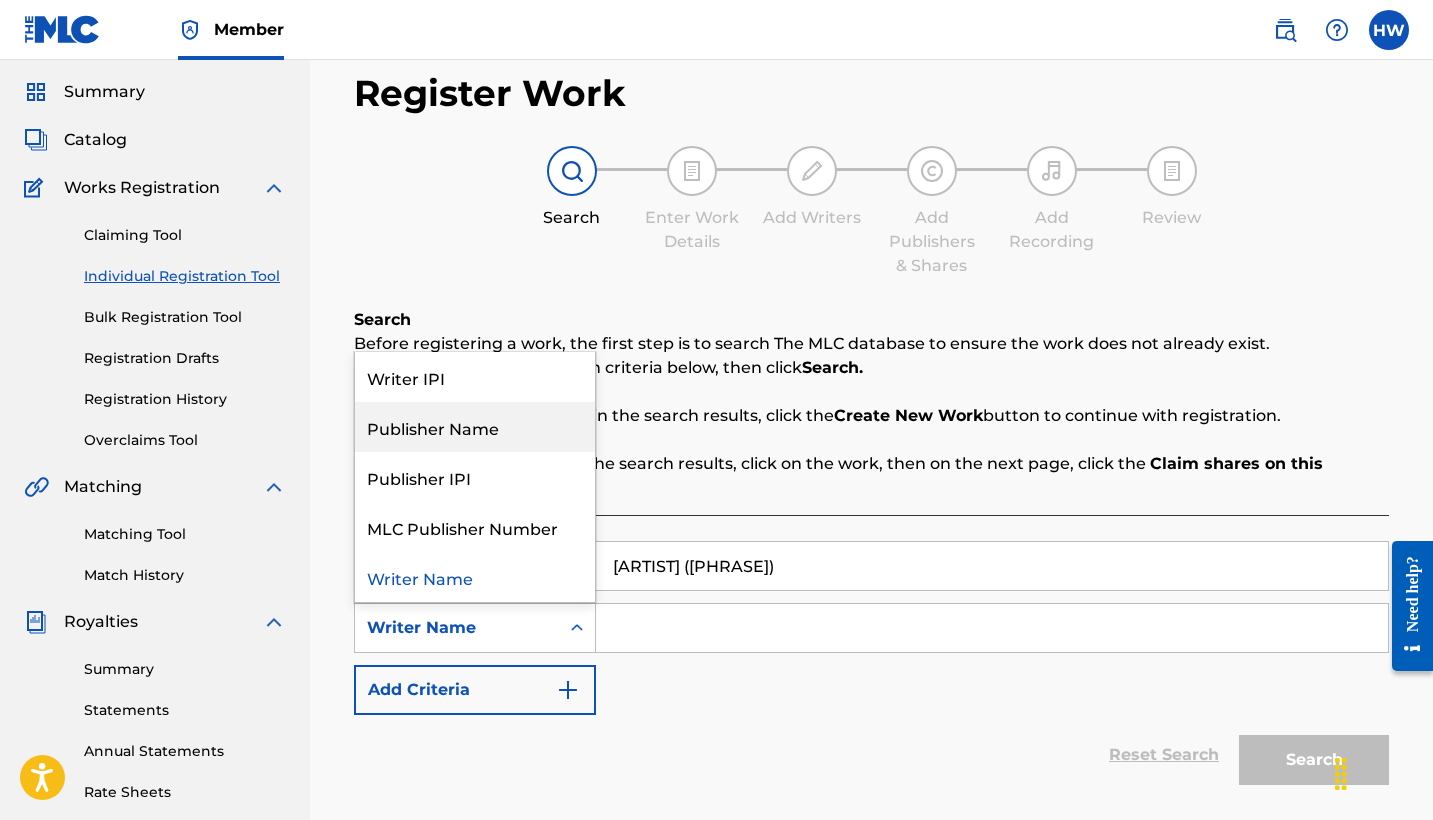 click on "If you do locate your work in the search results, click on the work, then on the next page, click the   Claim shares on this work  button." at bounding box center (871, 476) 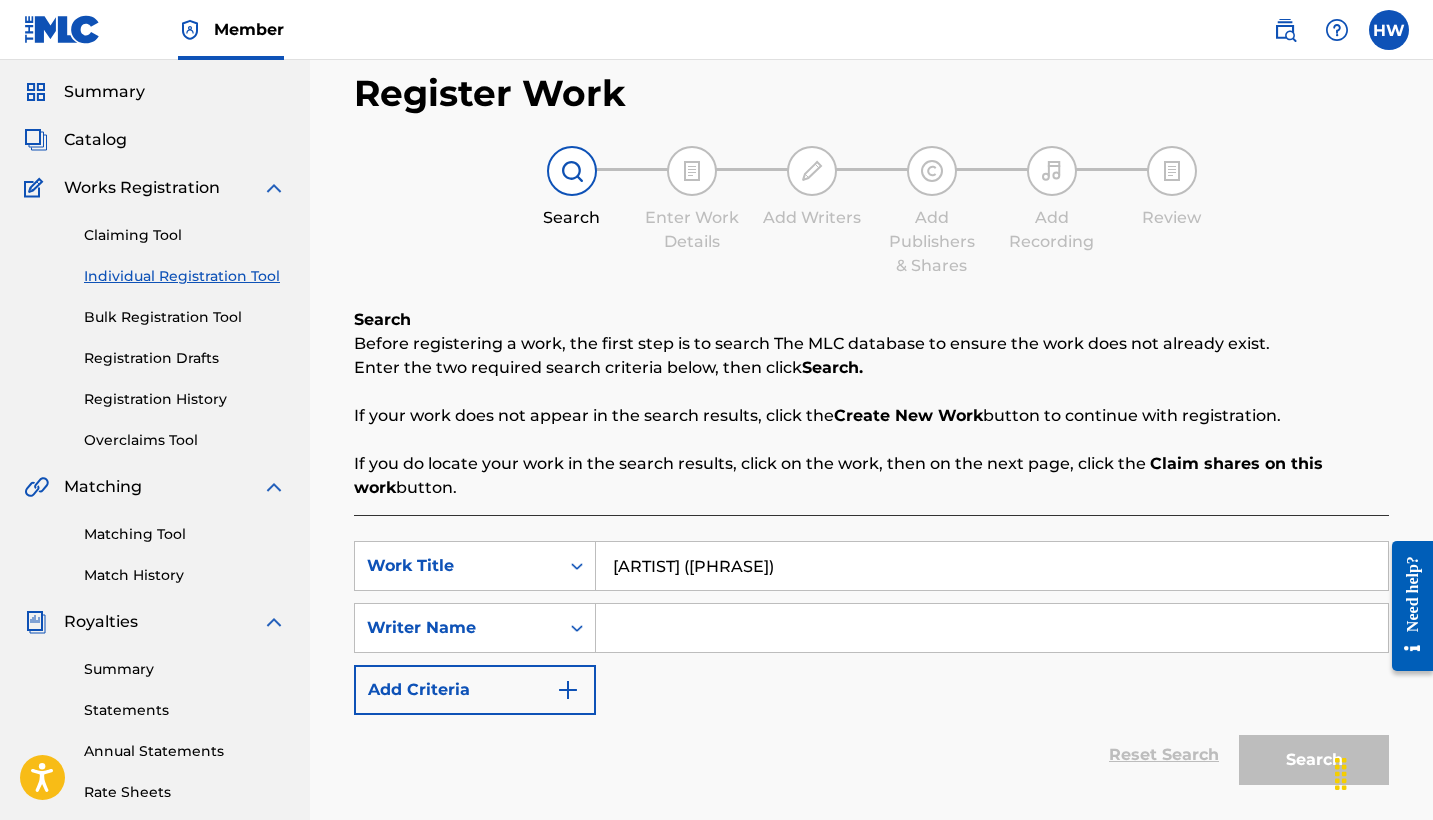 click at bounding box center [992, 628] 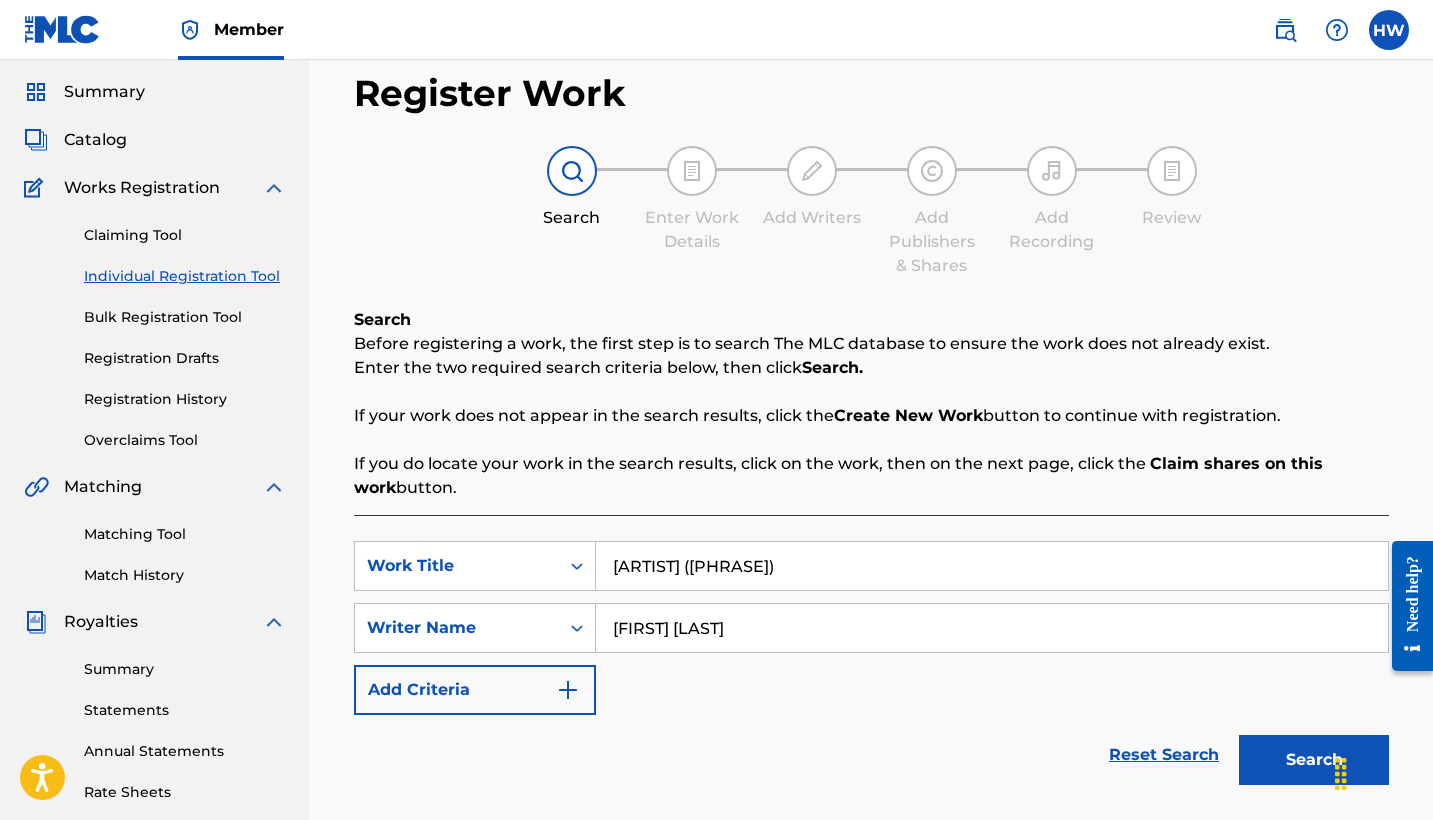 type on "[FIRST] [LAST]" 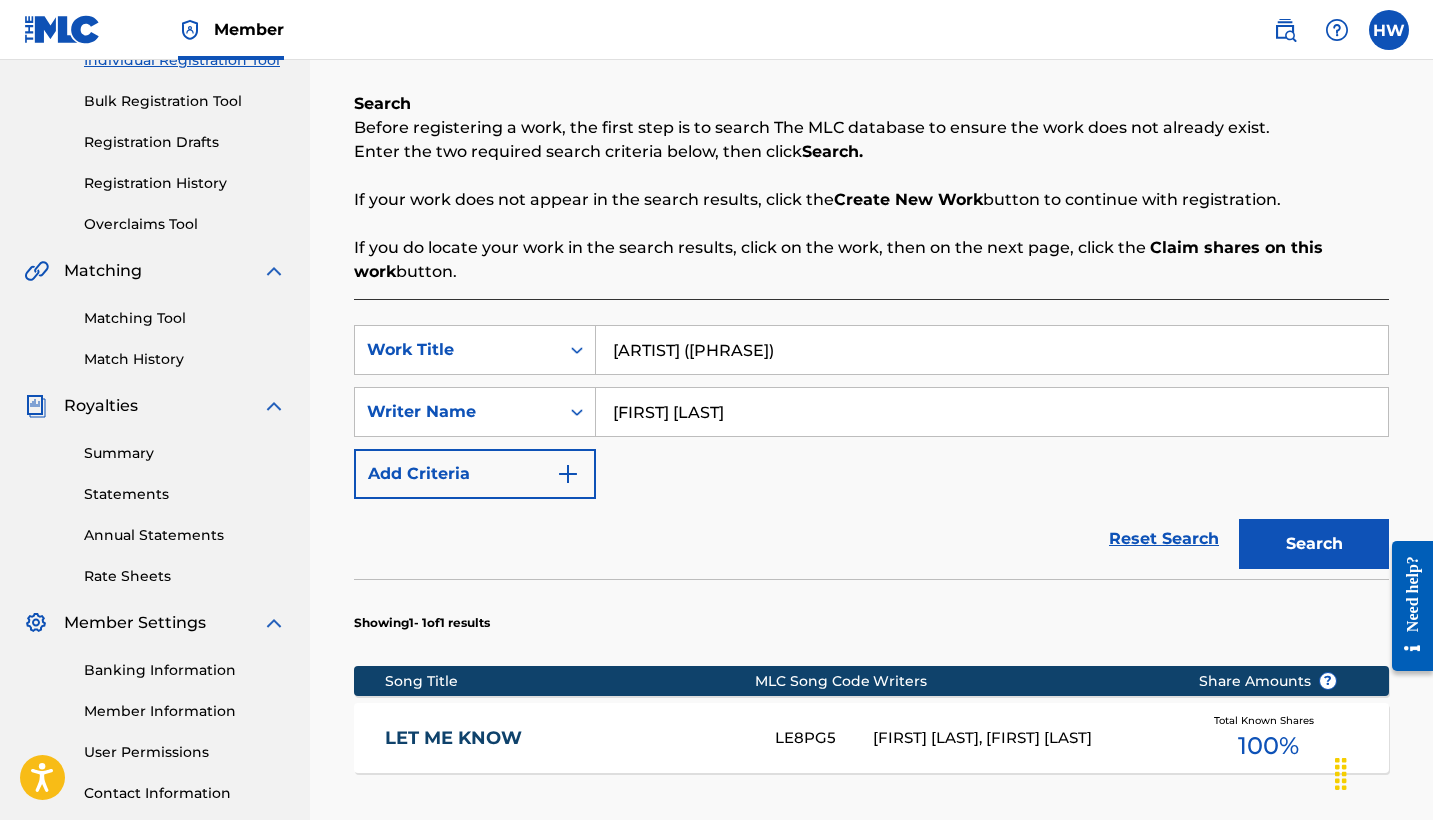 scroll, scrollTop: 476, scrollLeft: 0, axis: vertical 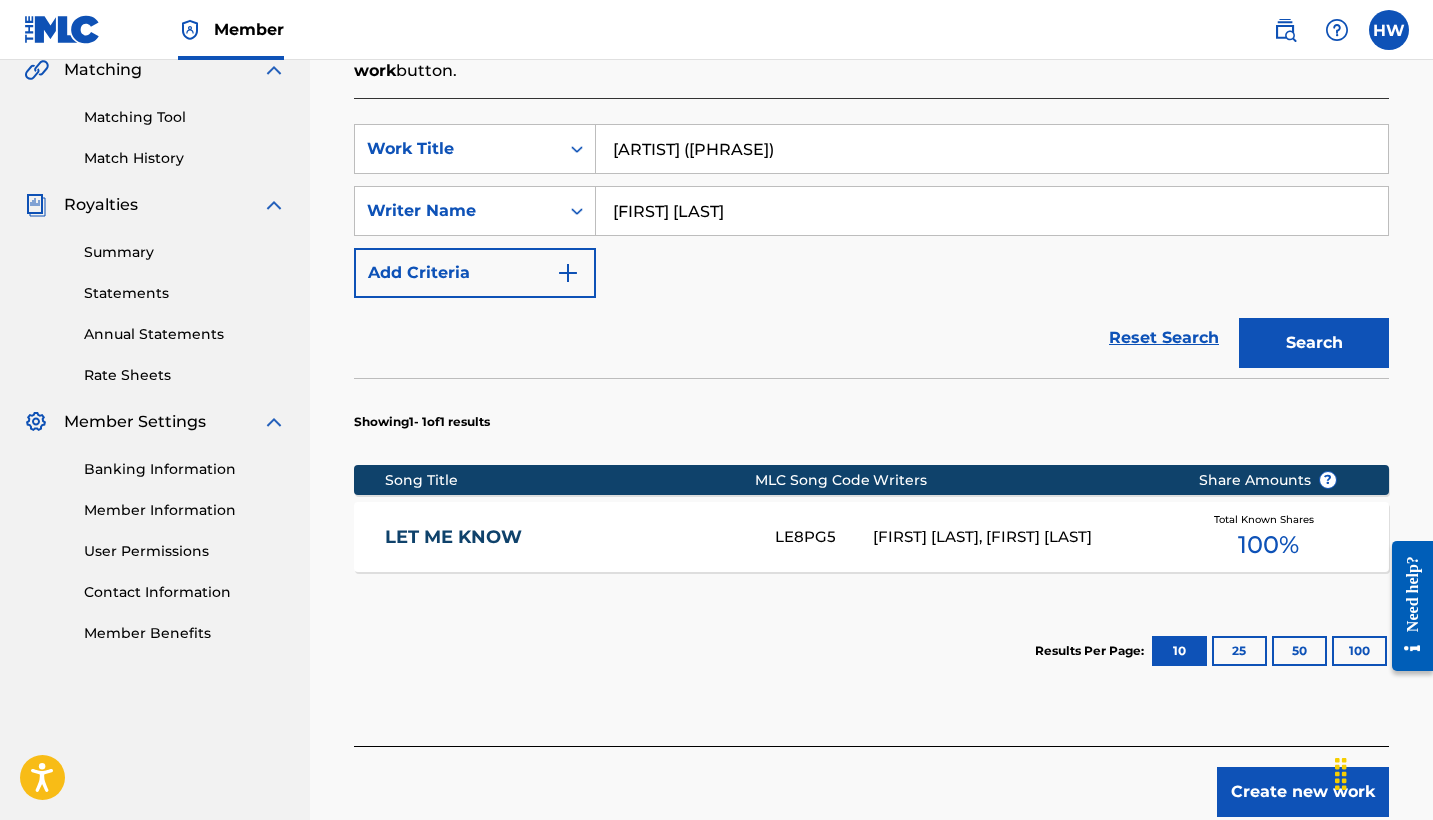 click on "Create new work" at bounding box center [1303, 792] 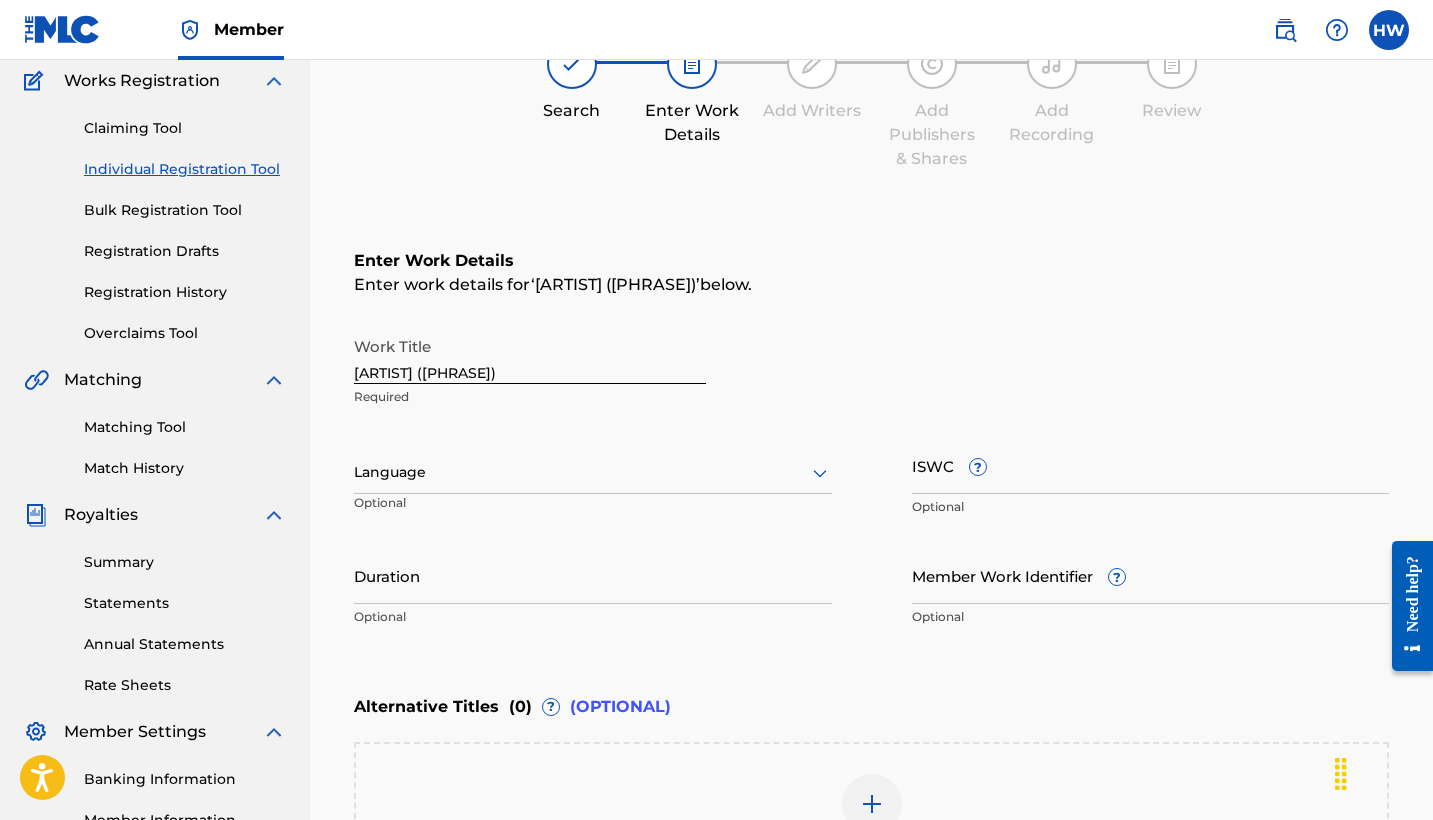 scroll, scrollTop: 171, scrollLeft: 0, axis: vertical 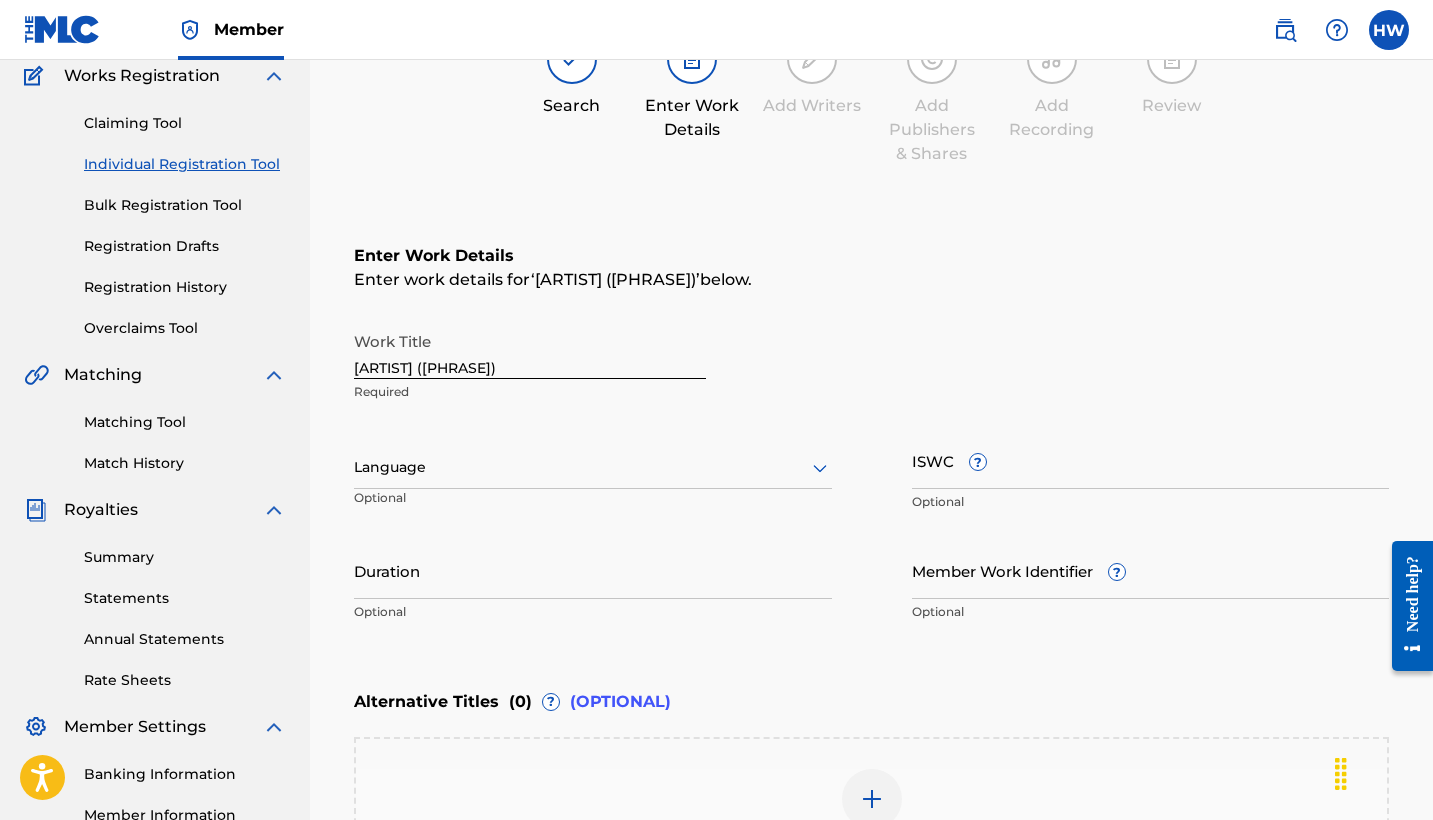click on "Language" at bounding box center (593, 468) 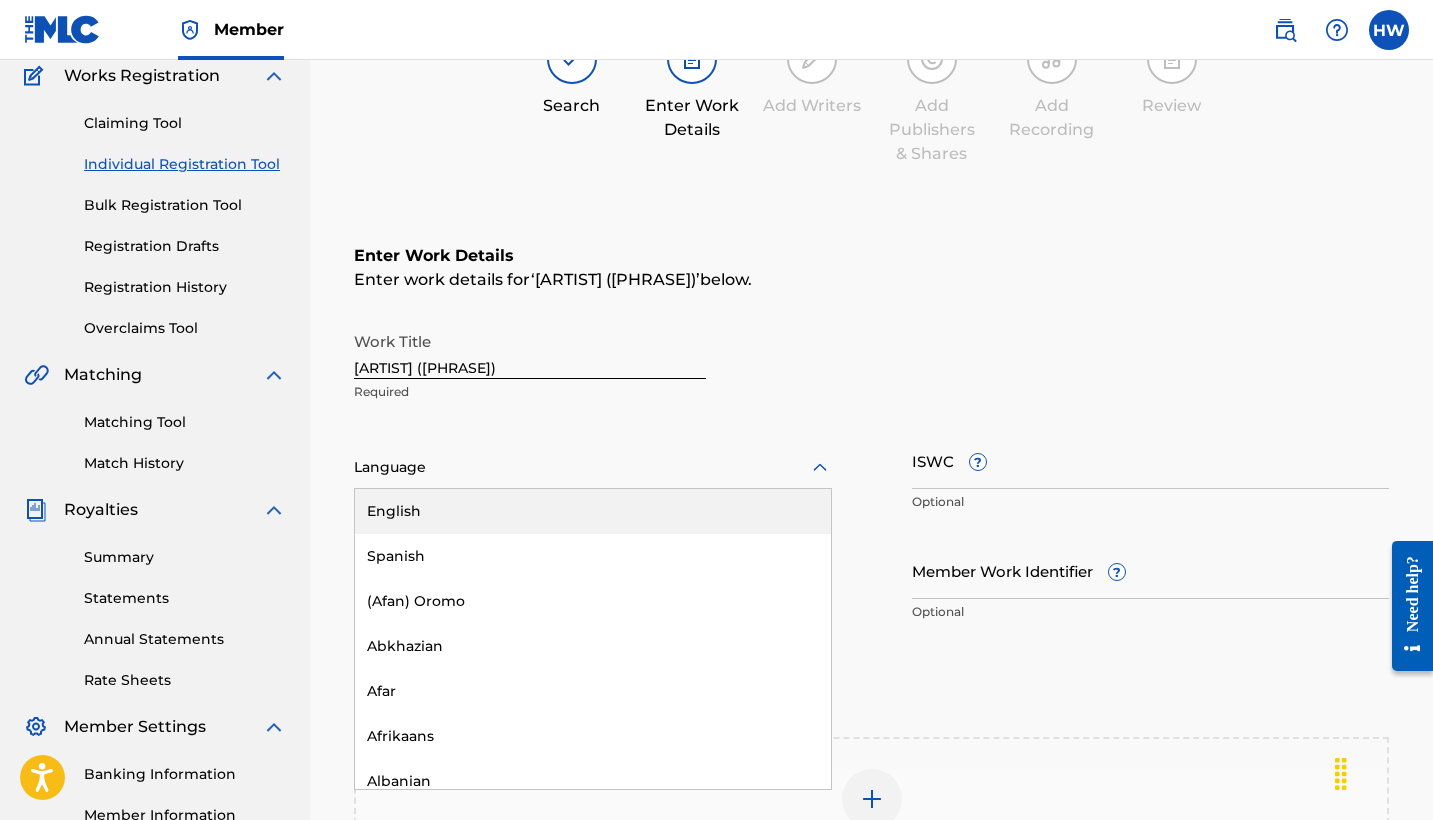 click on "English" at bounding box center (593, 511) 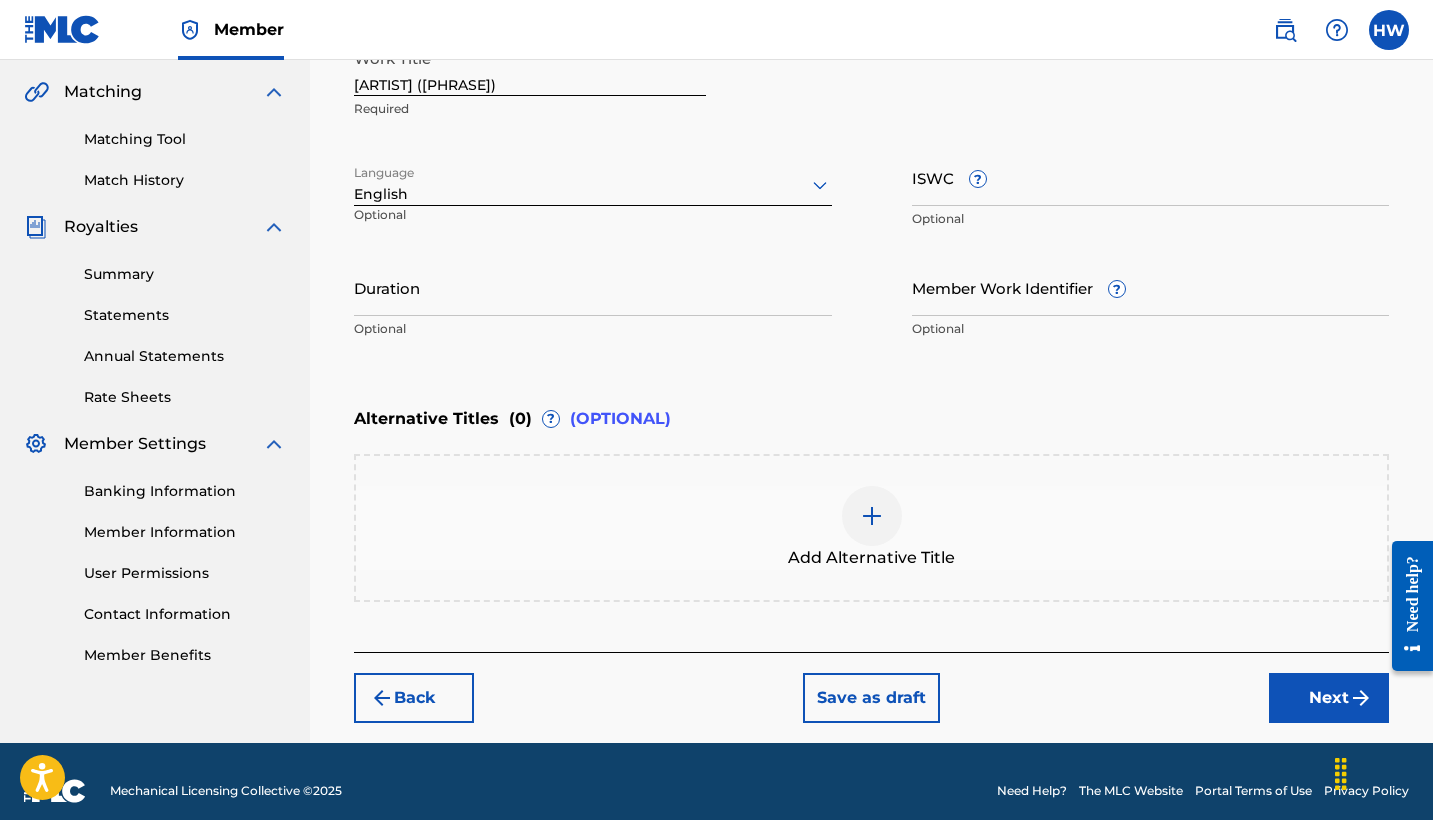 scroll, scrollTop: 459, scrollLeft: 0, axis: vertical 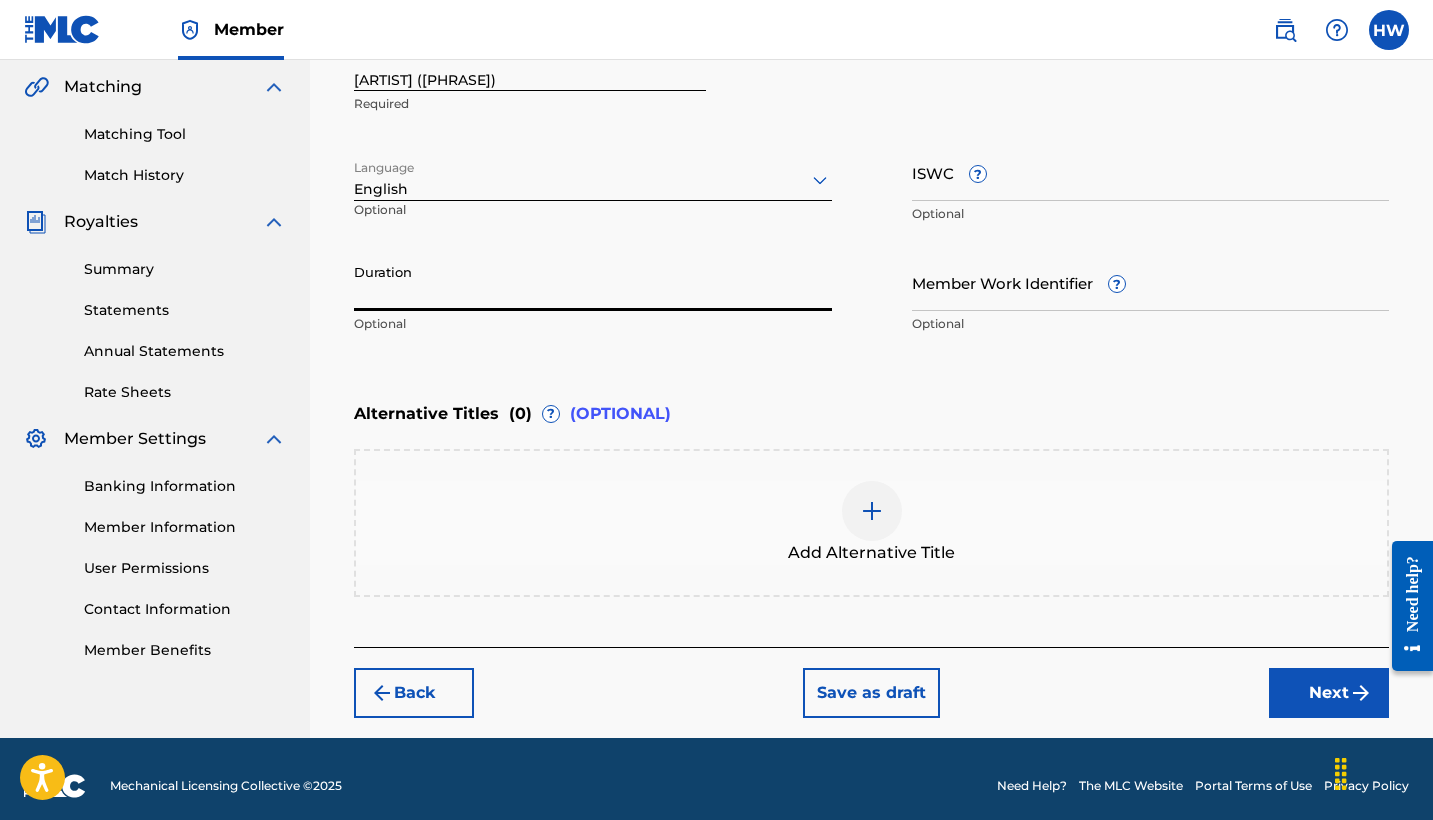 click on "Duration" at bounding box center (593, 282) 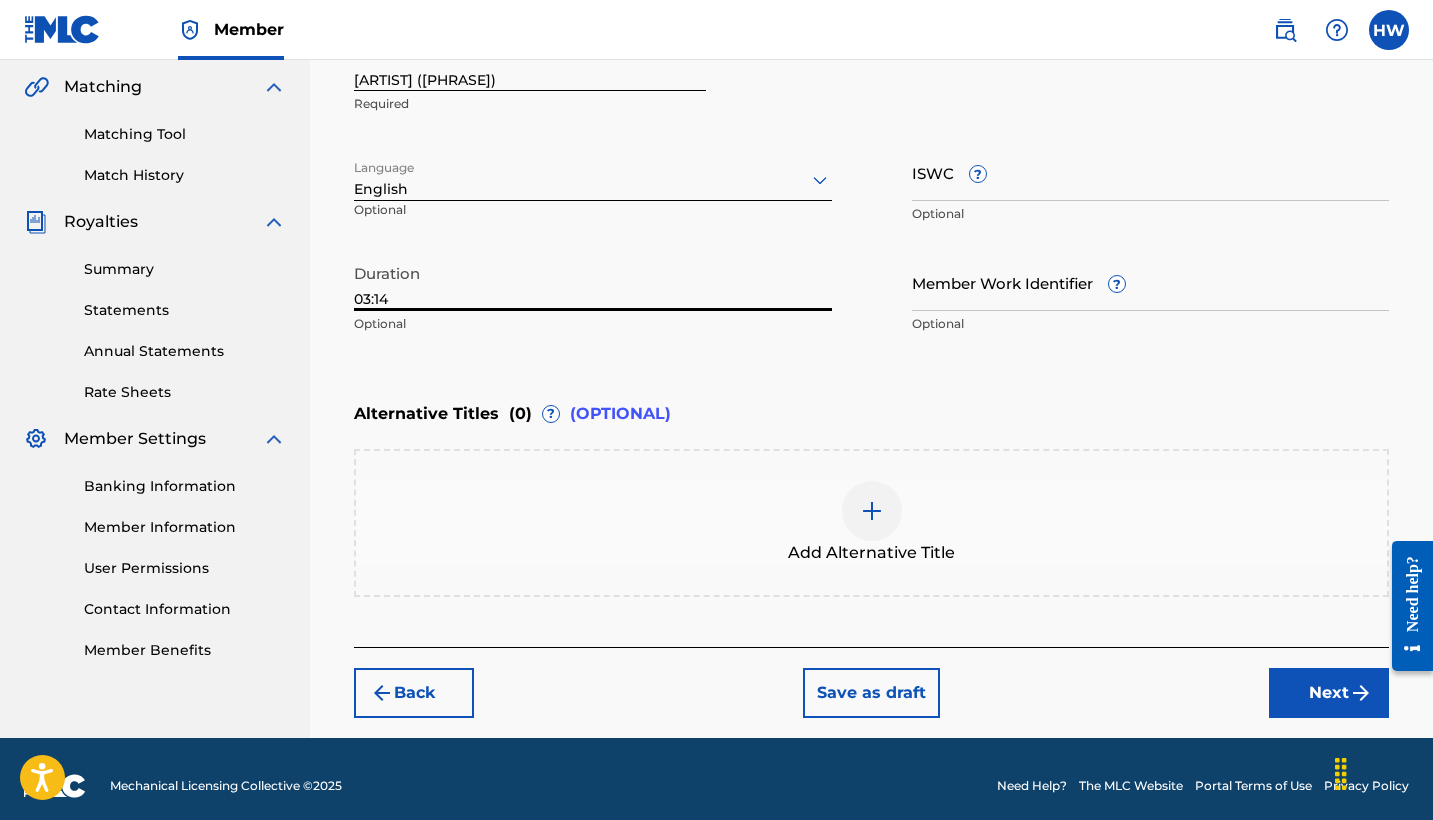 type on "03:14" 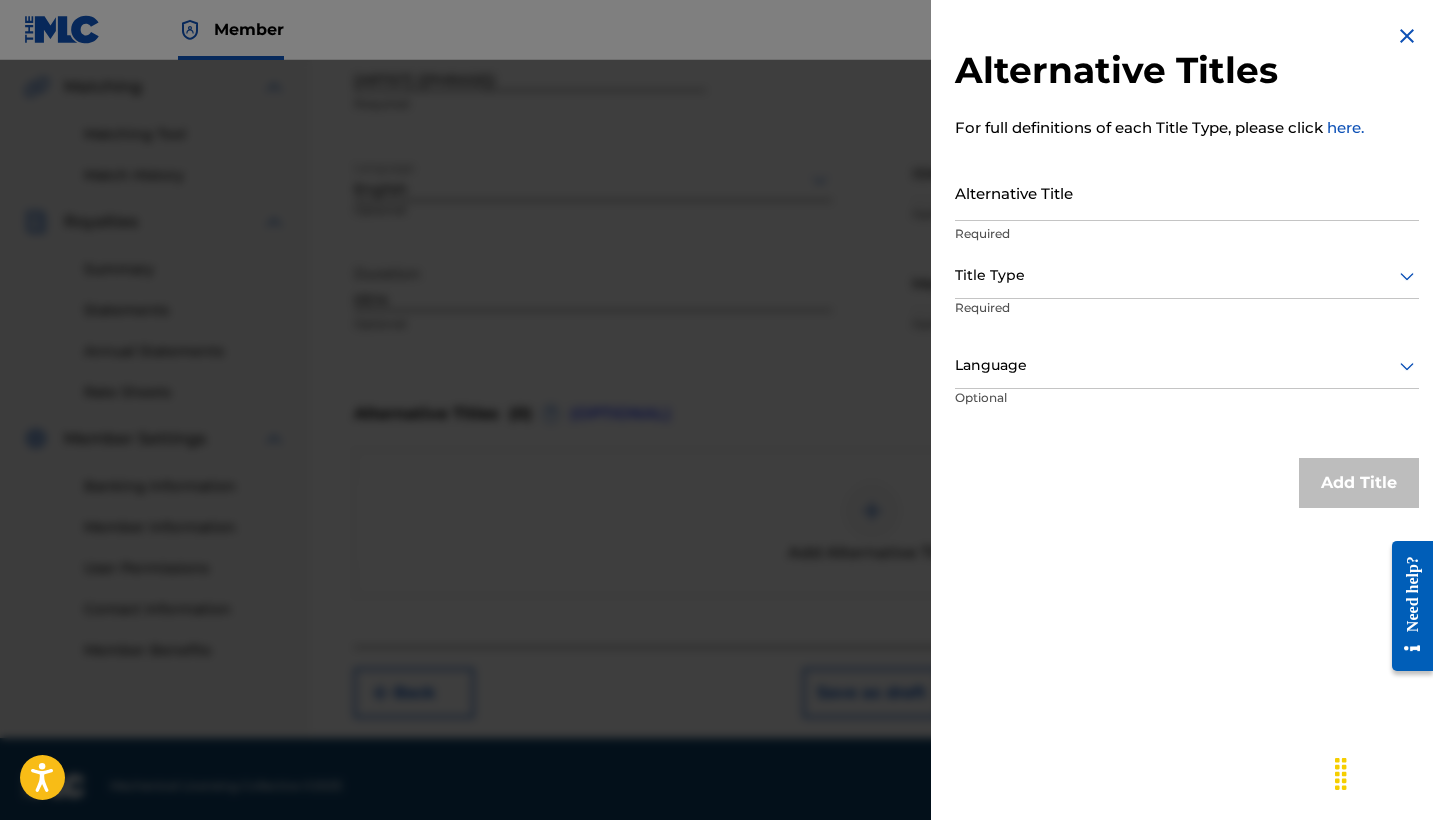 click on "Alternative Title" at bounding box center (1187, 192) 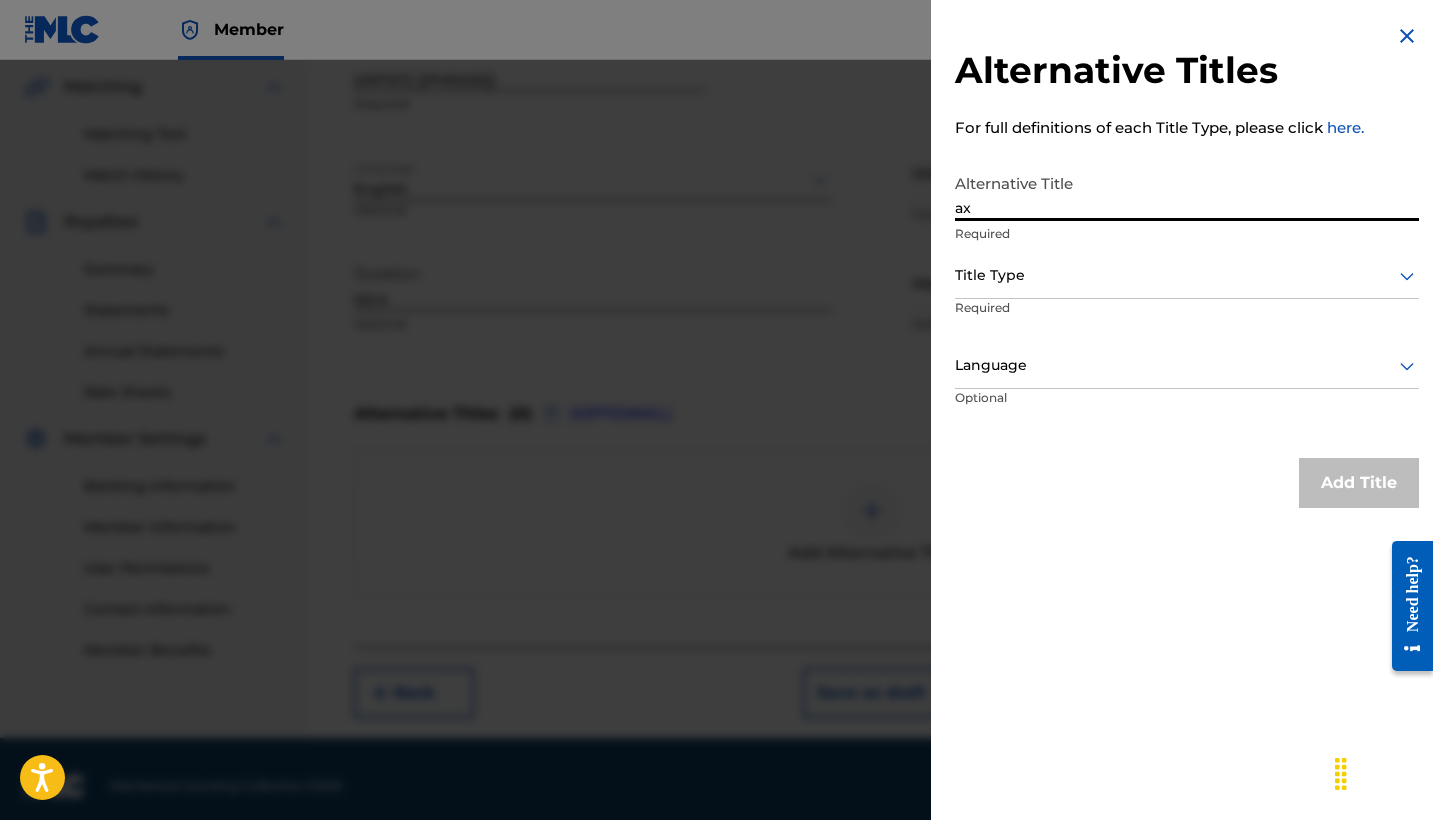 type on "a" 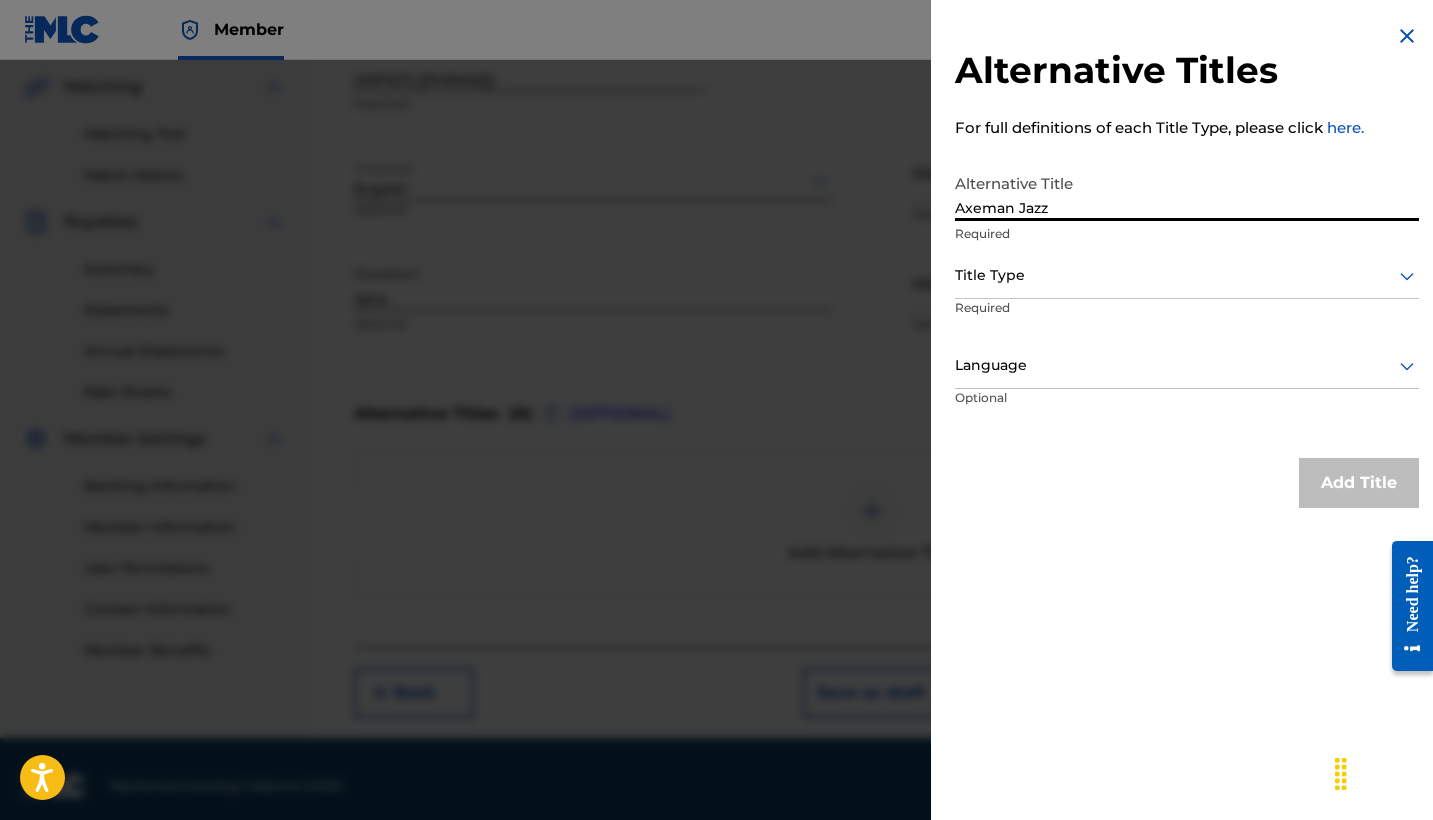 type on "Axeman Jazz" 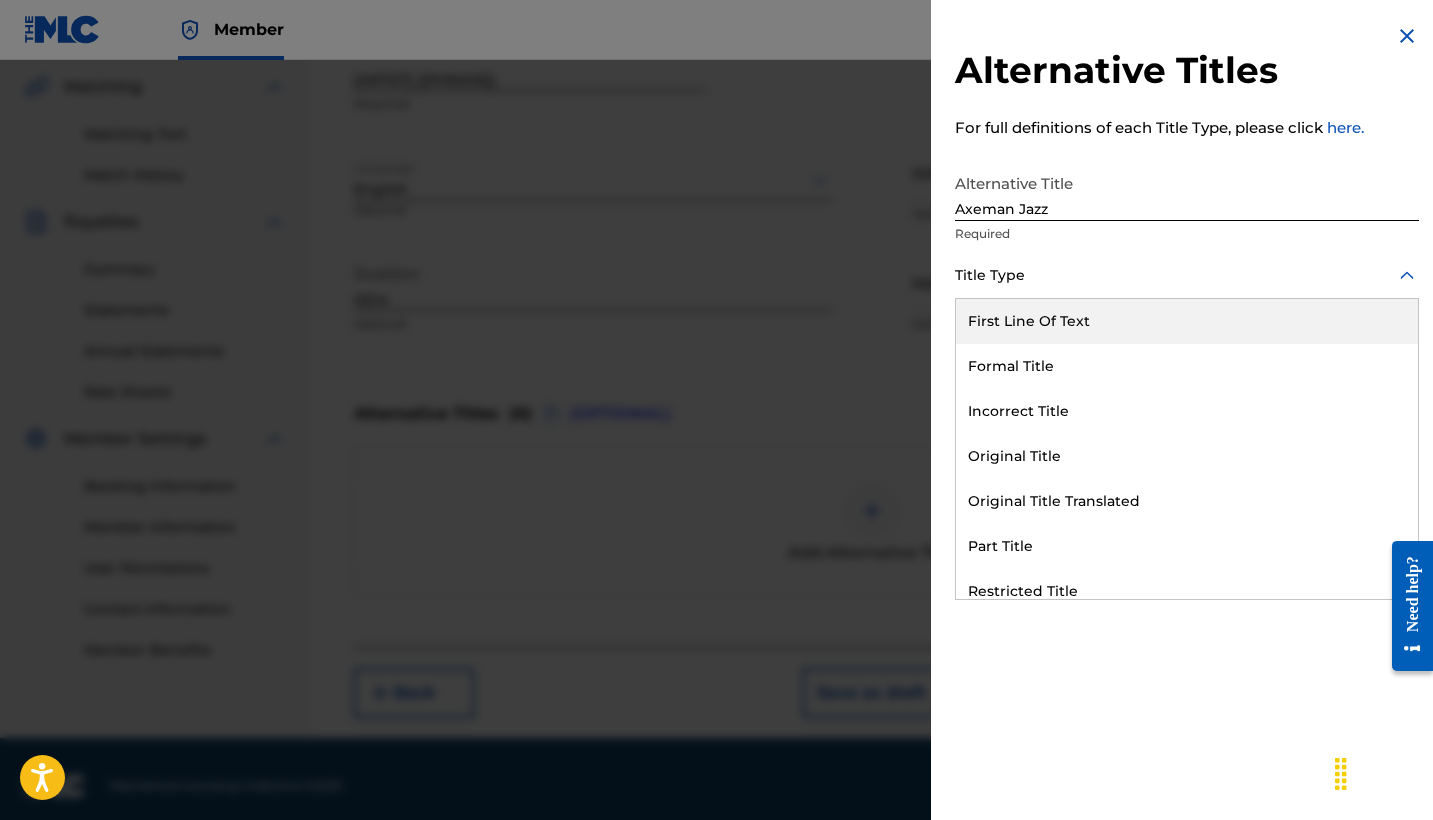 click on "Title Type" at bounding box center [1187, 276] 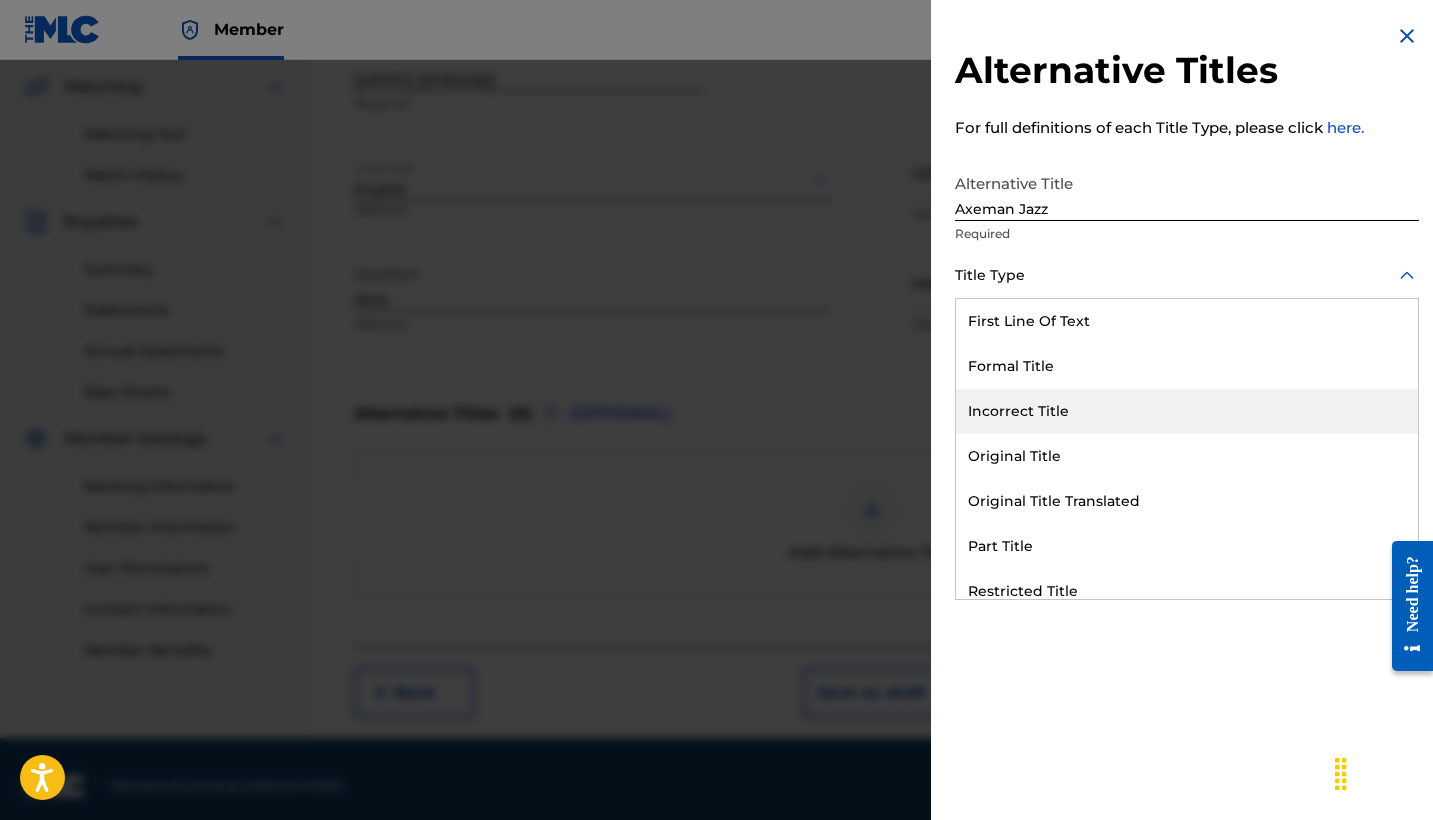 click on "Incorrect Title" at bounding box center [1187, 411] 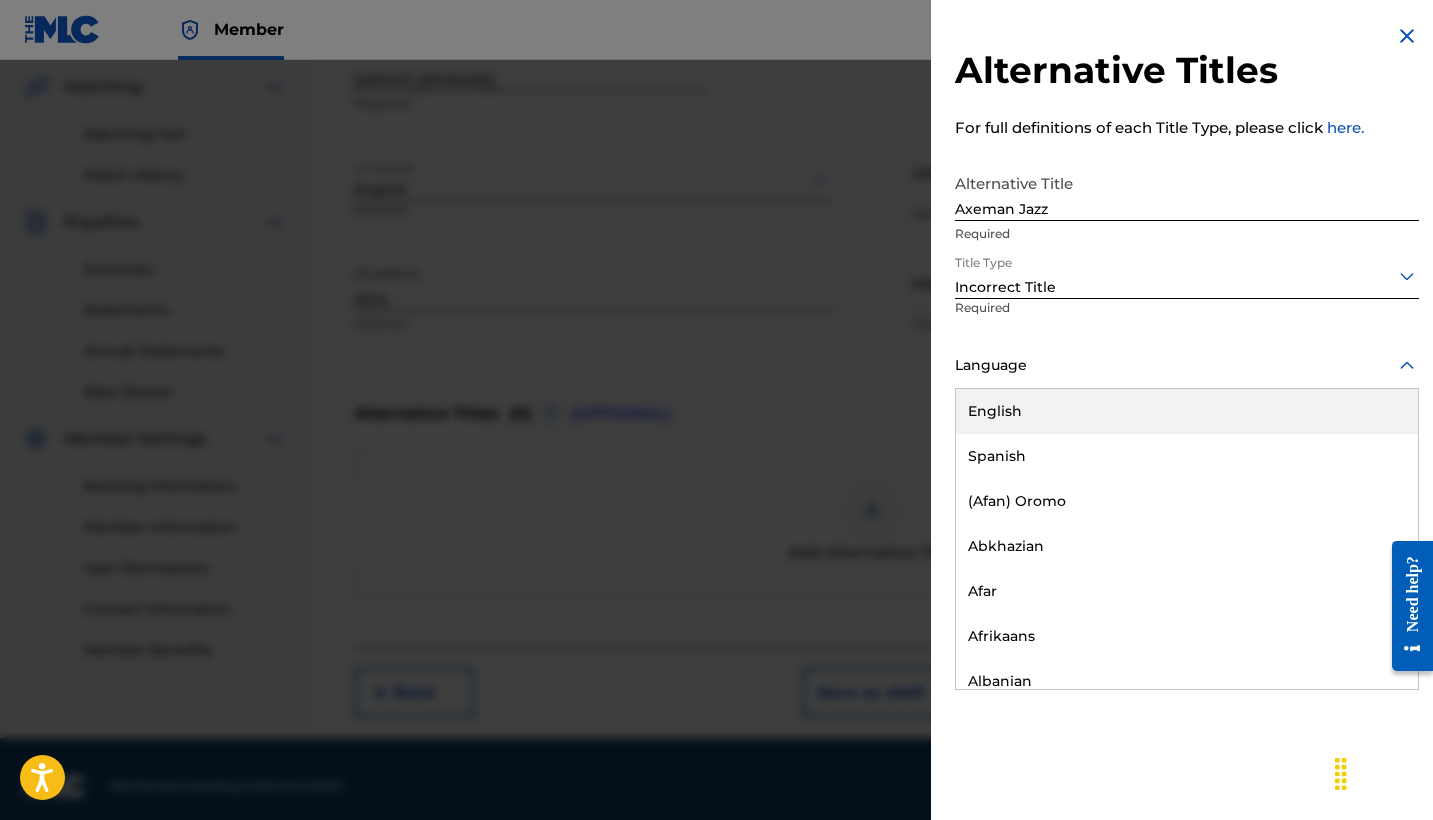 click at bounding box center (1187, 365) 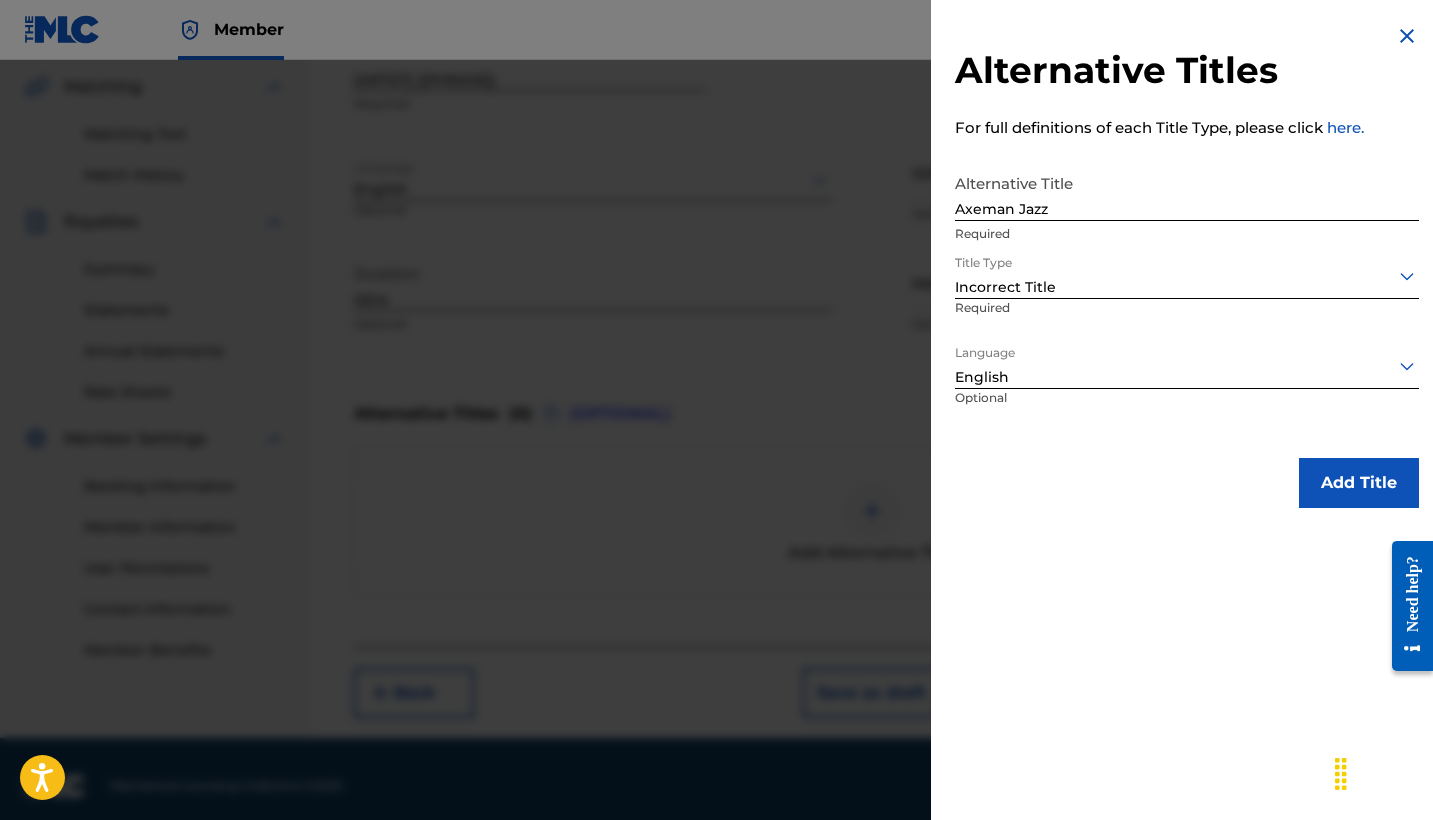 click on "Add Title" at bounding box center (1359, 483) 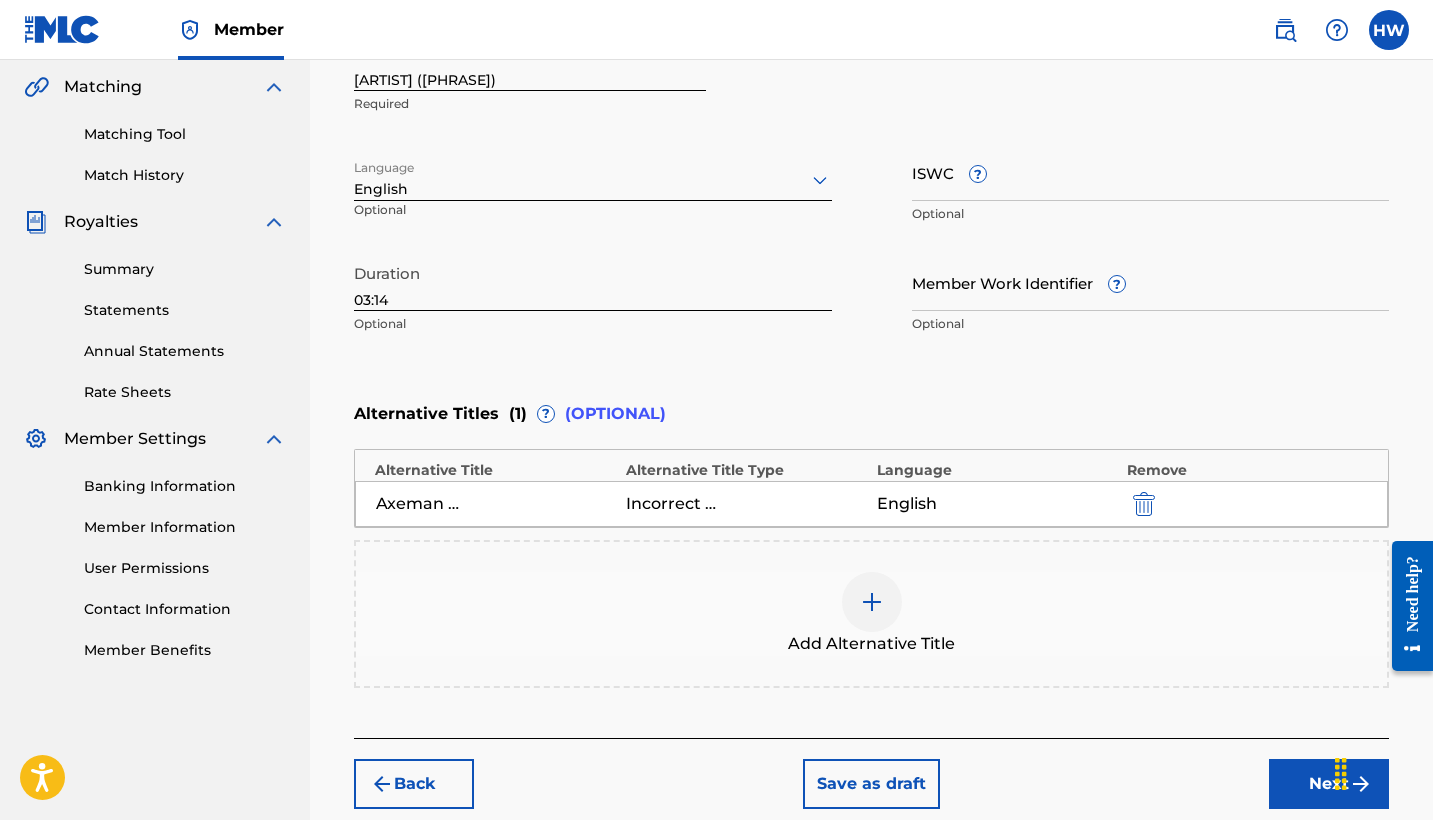 click on "Next" at bounding box center [1329, 784] 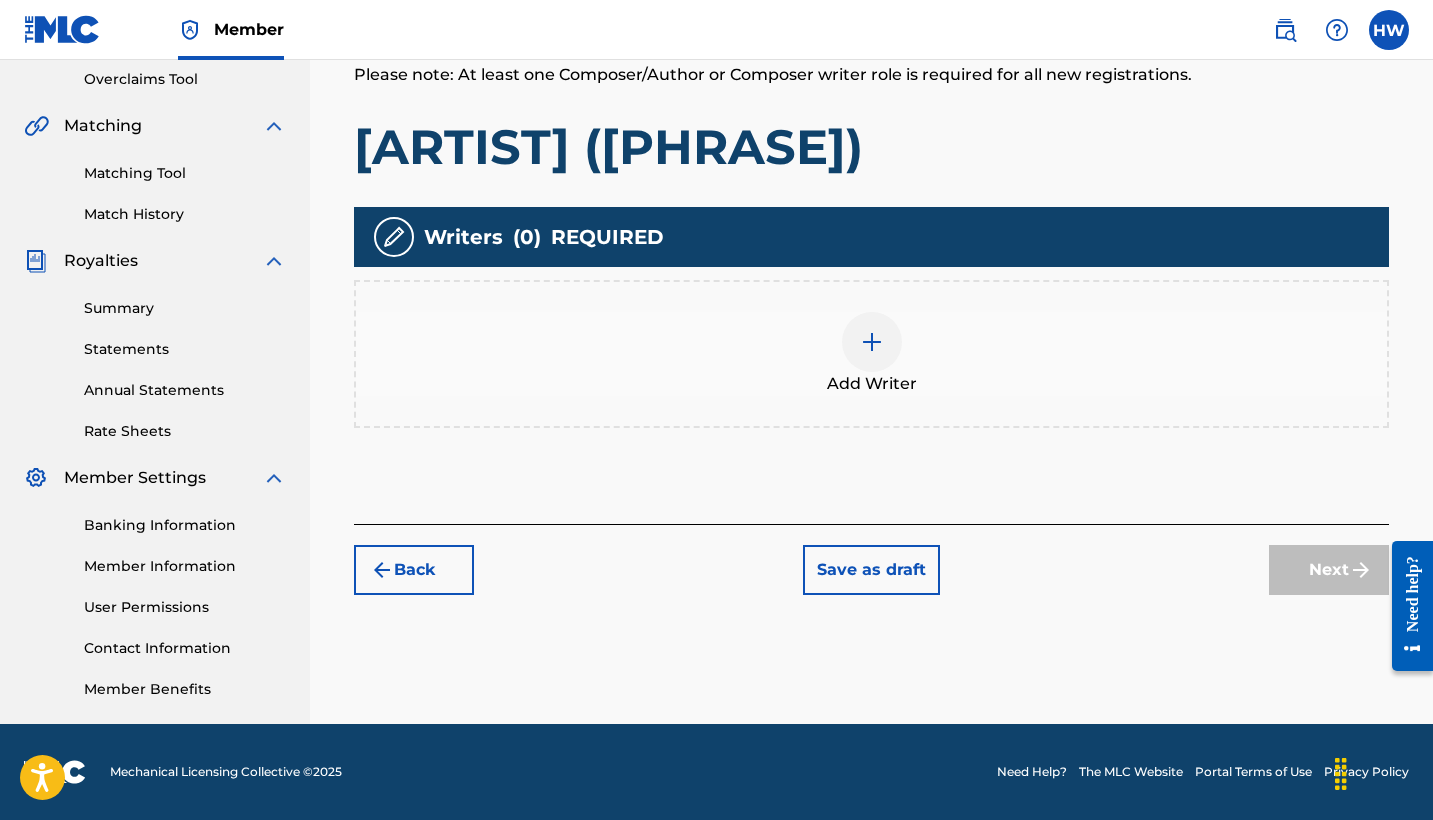 scroll, scrollTop: 420, scrollLeft: 0, axis: vertical 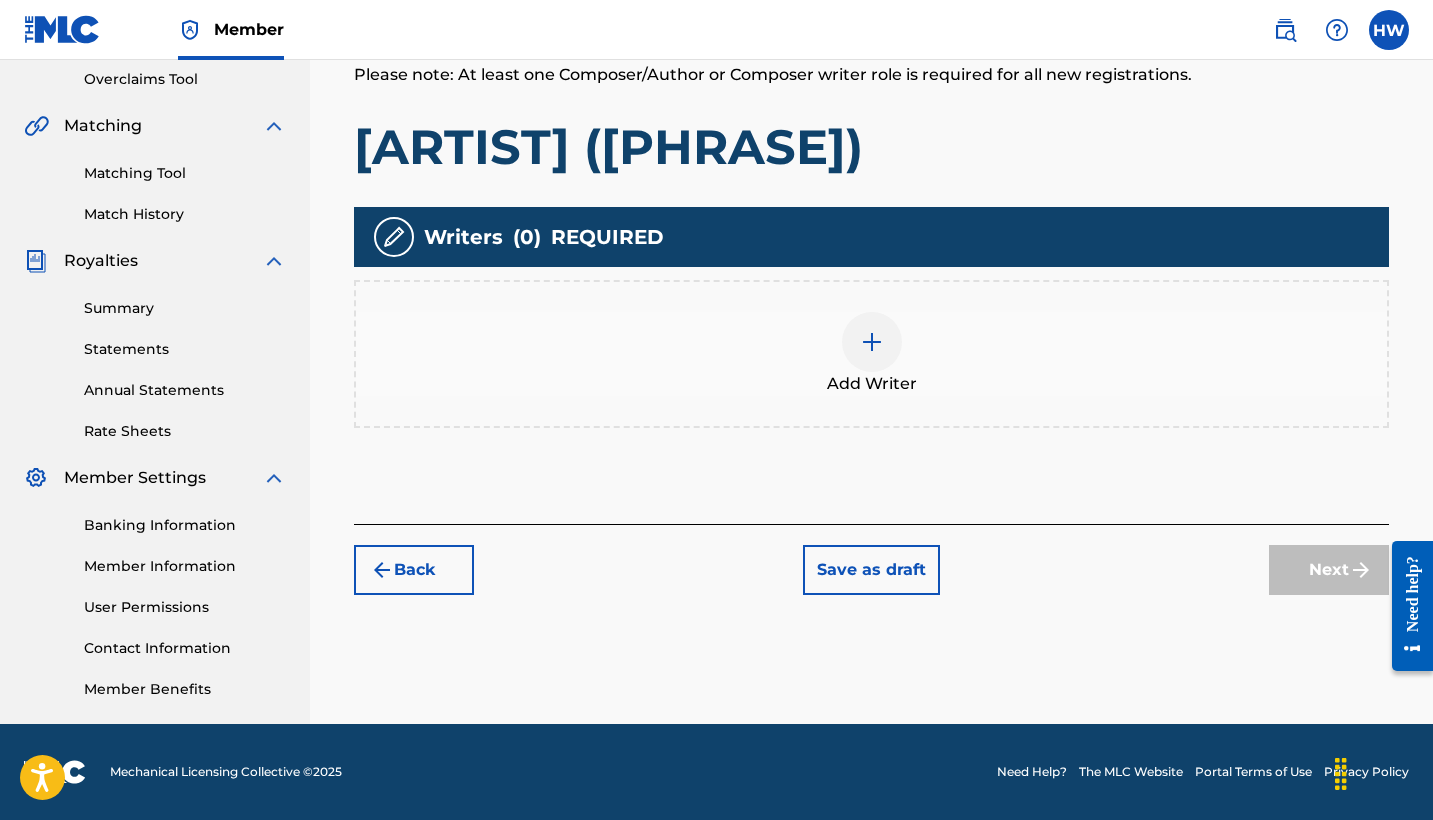 click at bounding box center [872, 342] 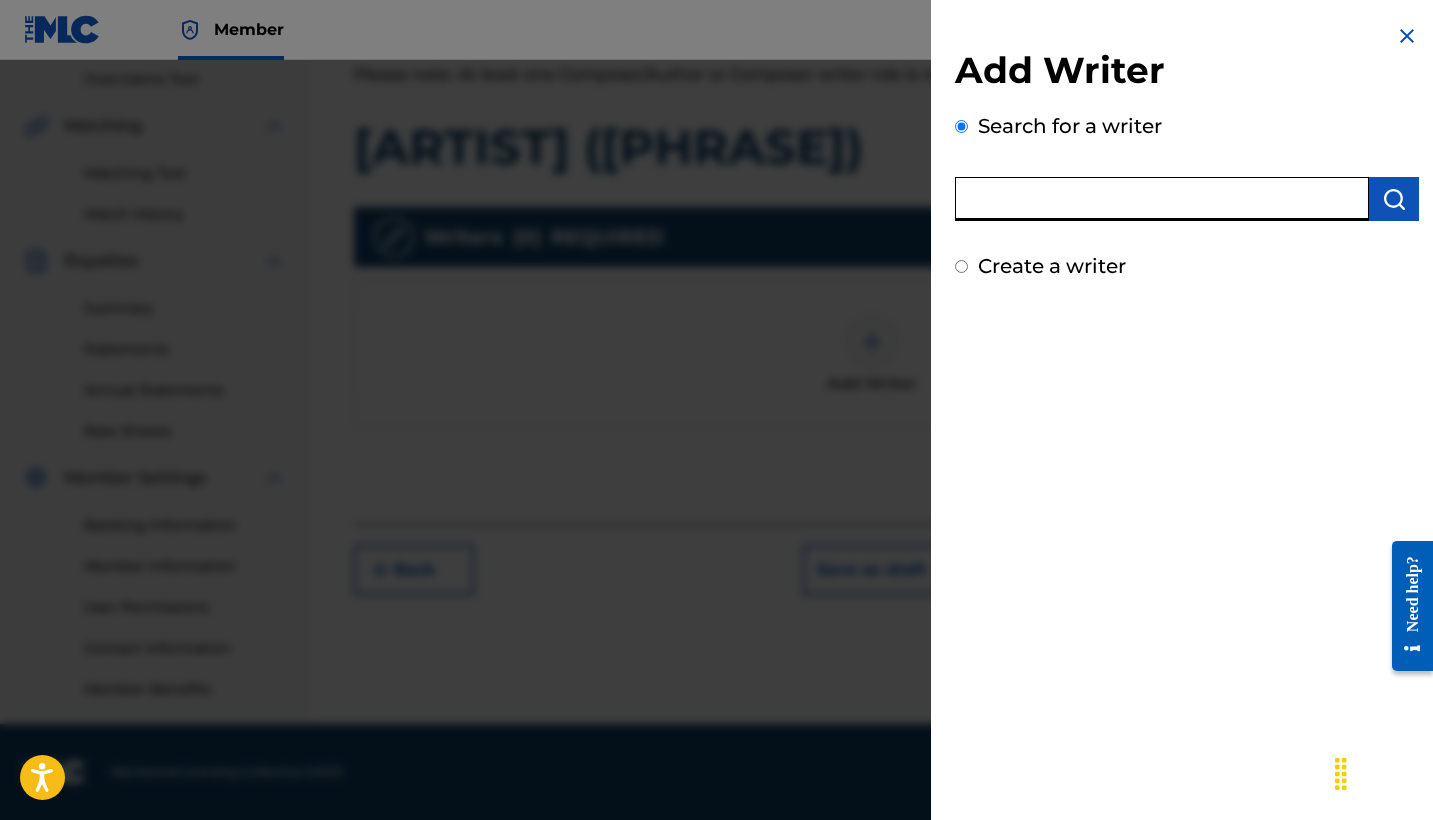 click at bounding box center [1162, 199] 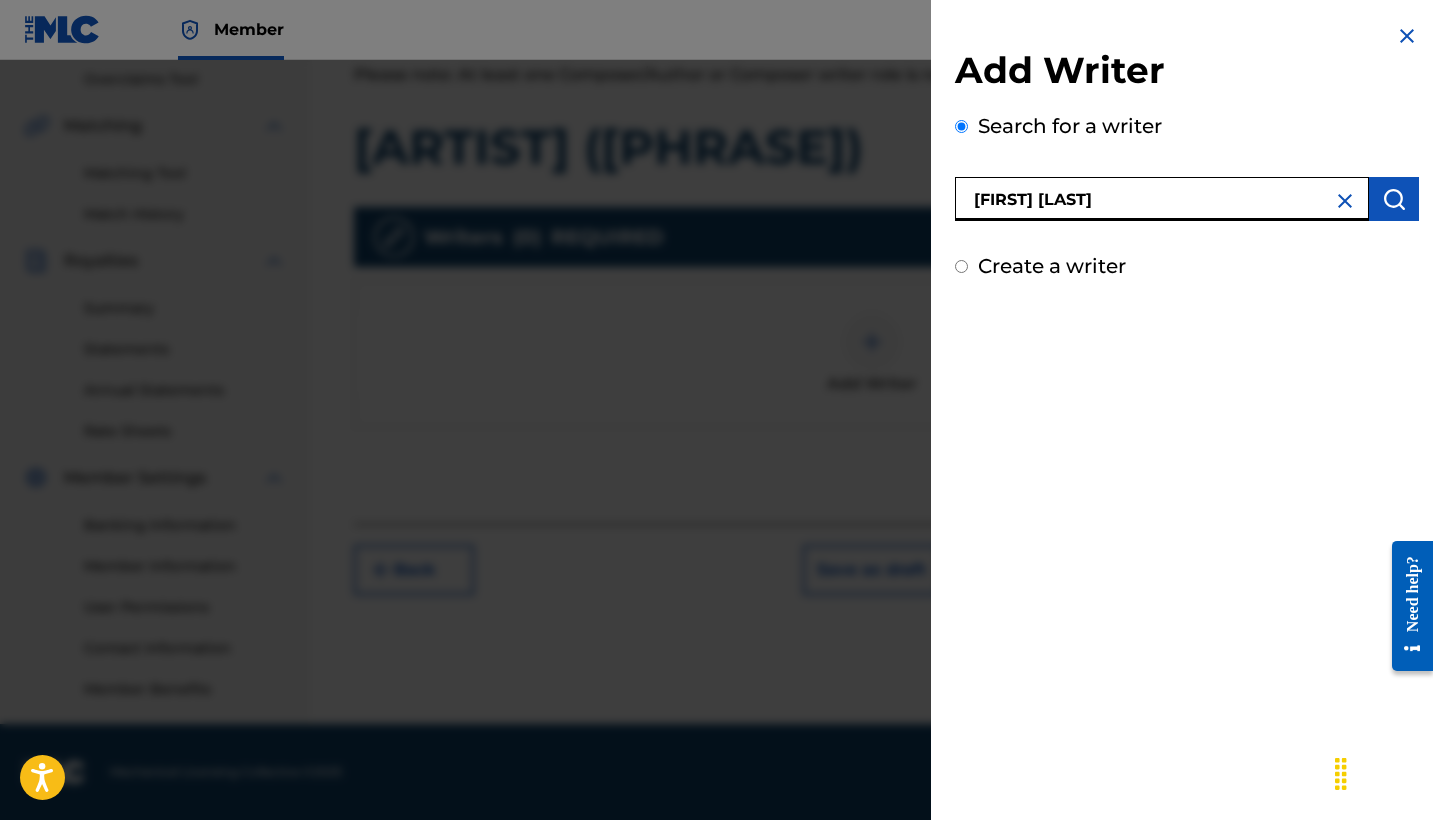 type on "[FIRST] [LAST]" 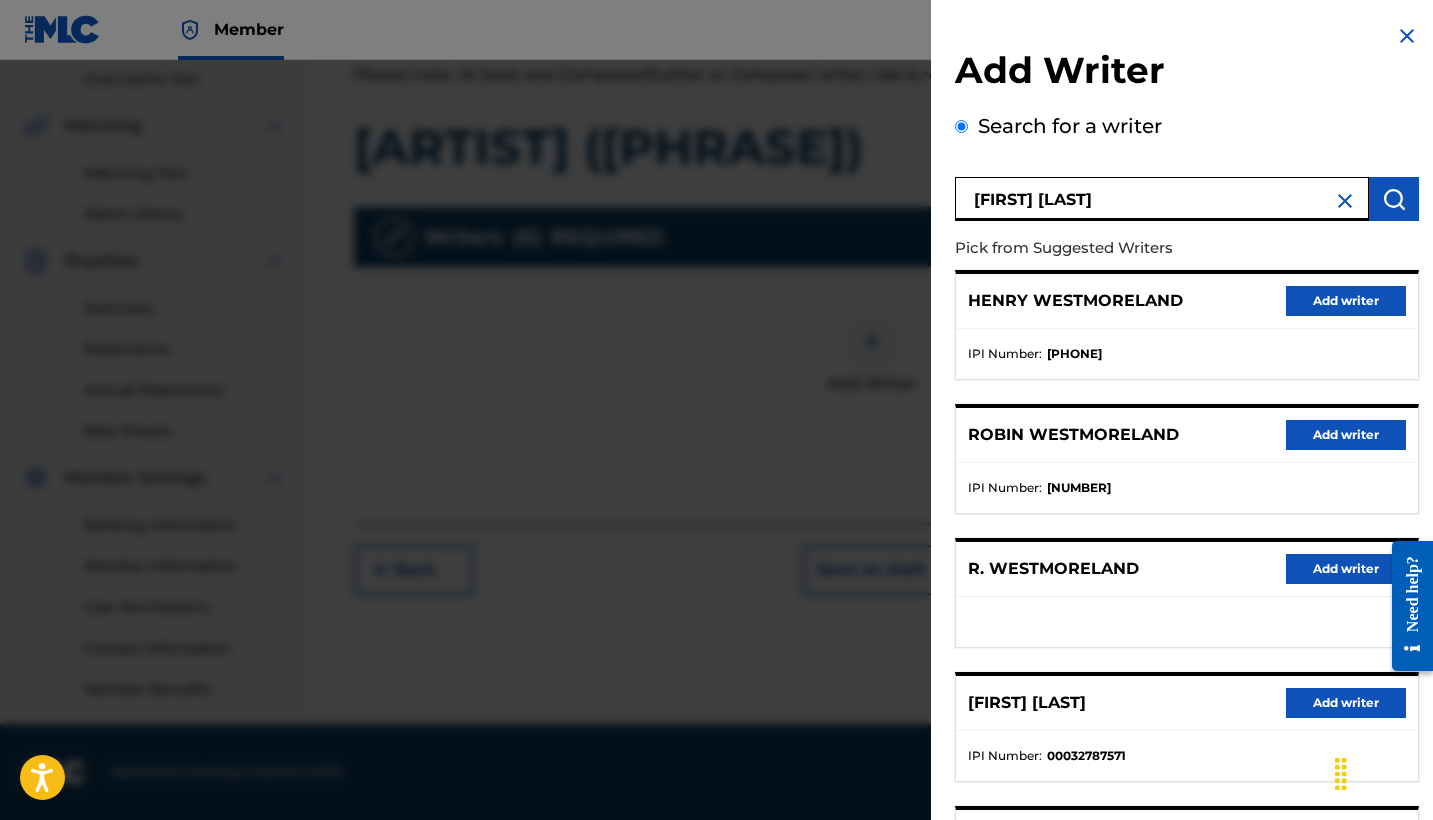 click on "Add writer" at bounding box center [1346, 301] 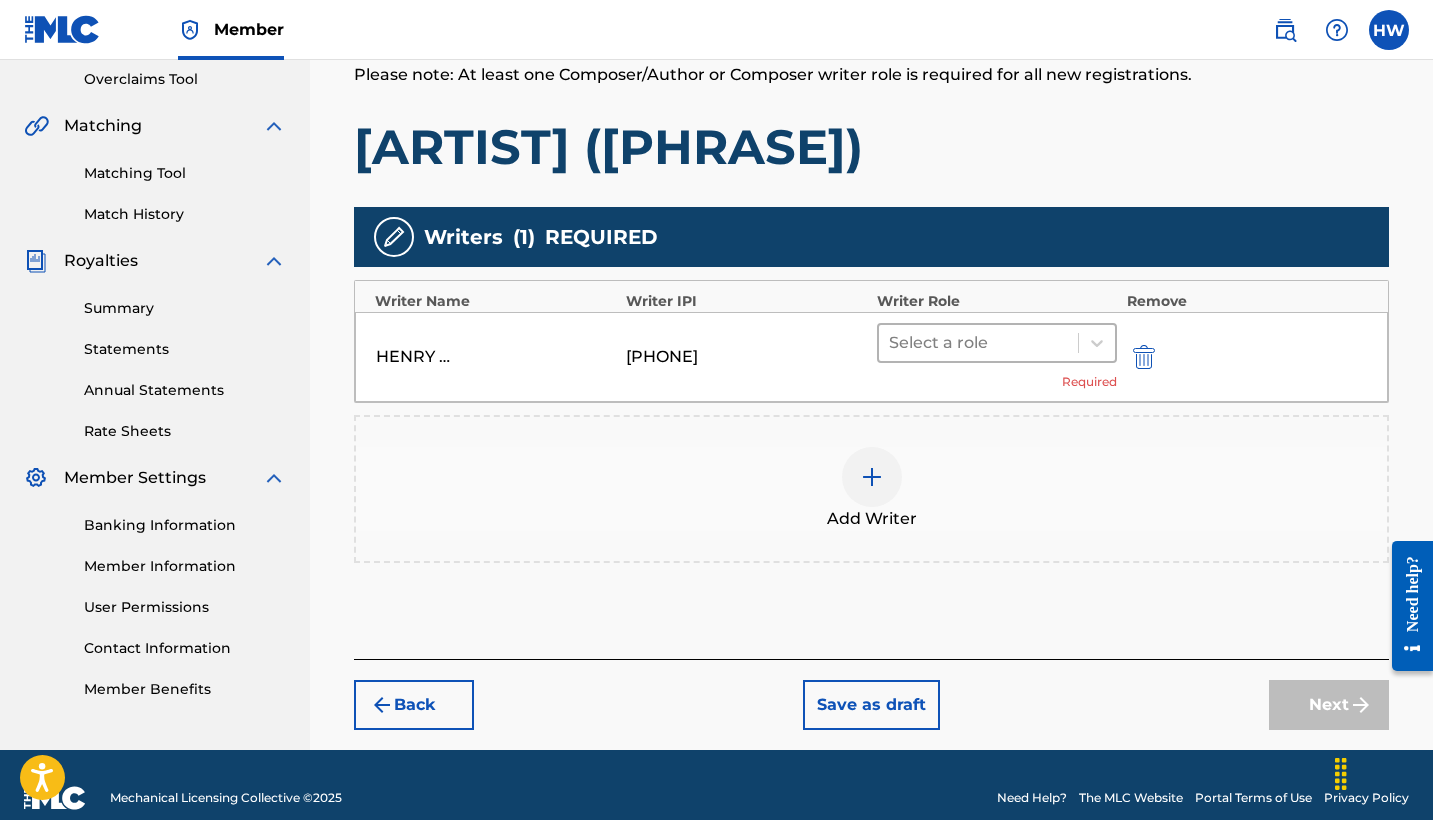 click at bounding box center [978, 343] 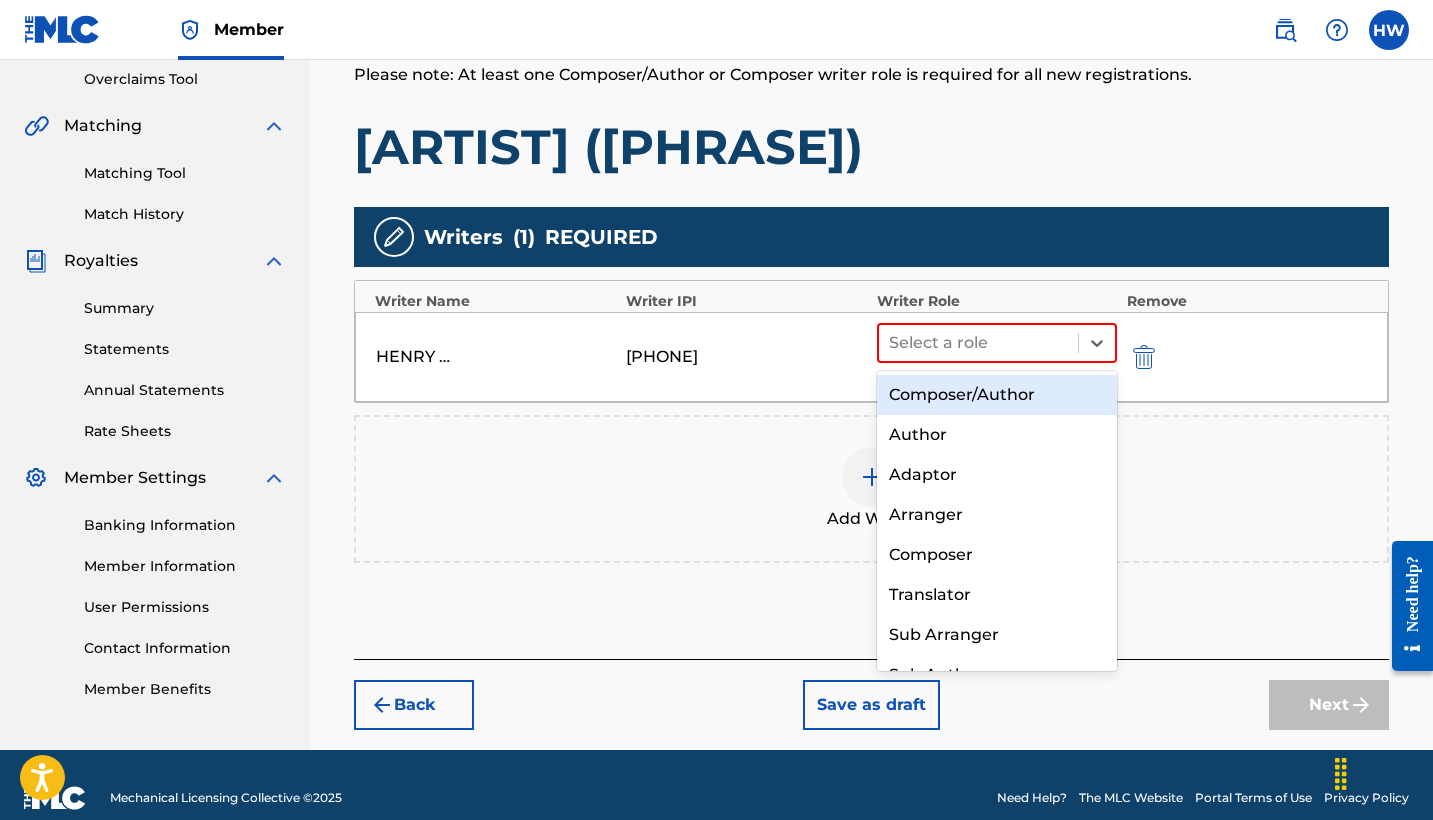 click on "Composer/Author" at bounding box center (997, 395) 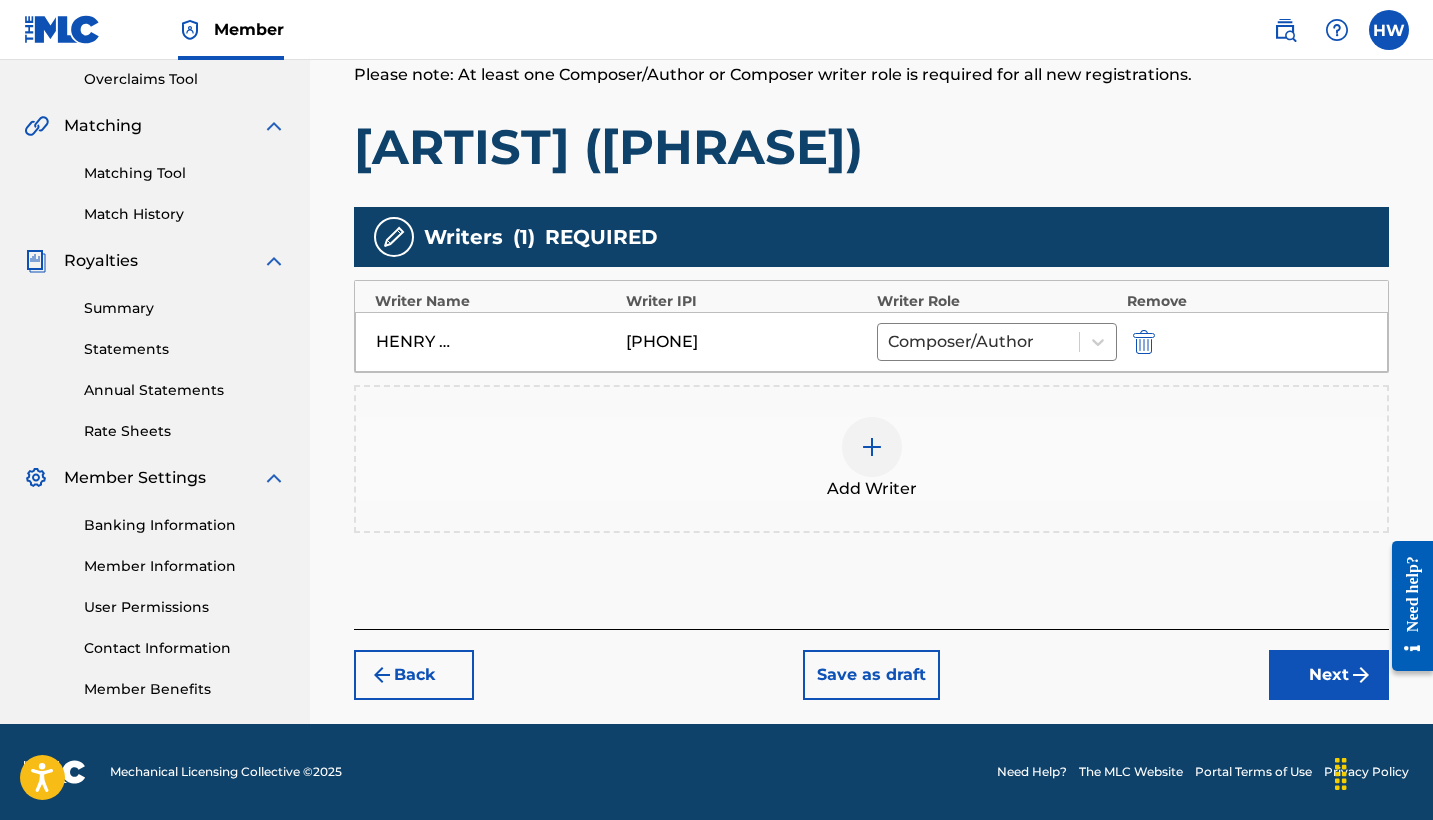 click at bounding box center [872, 447] 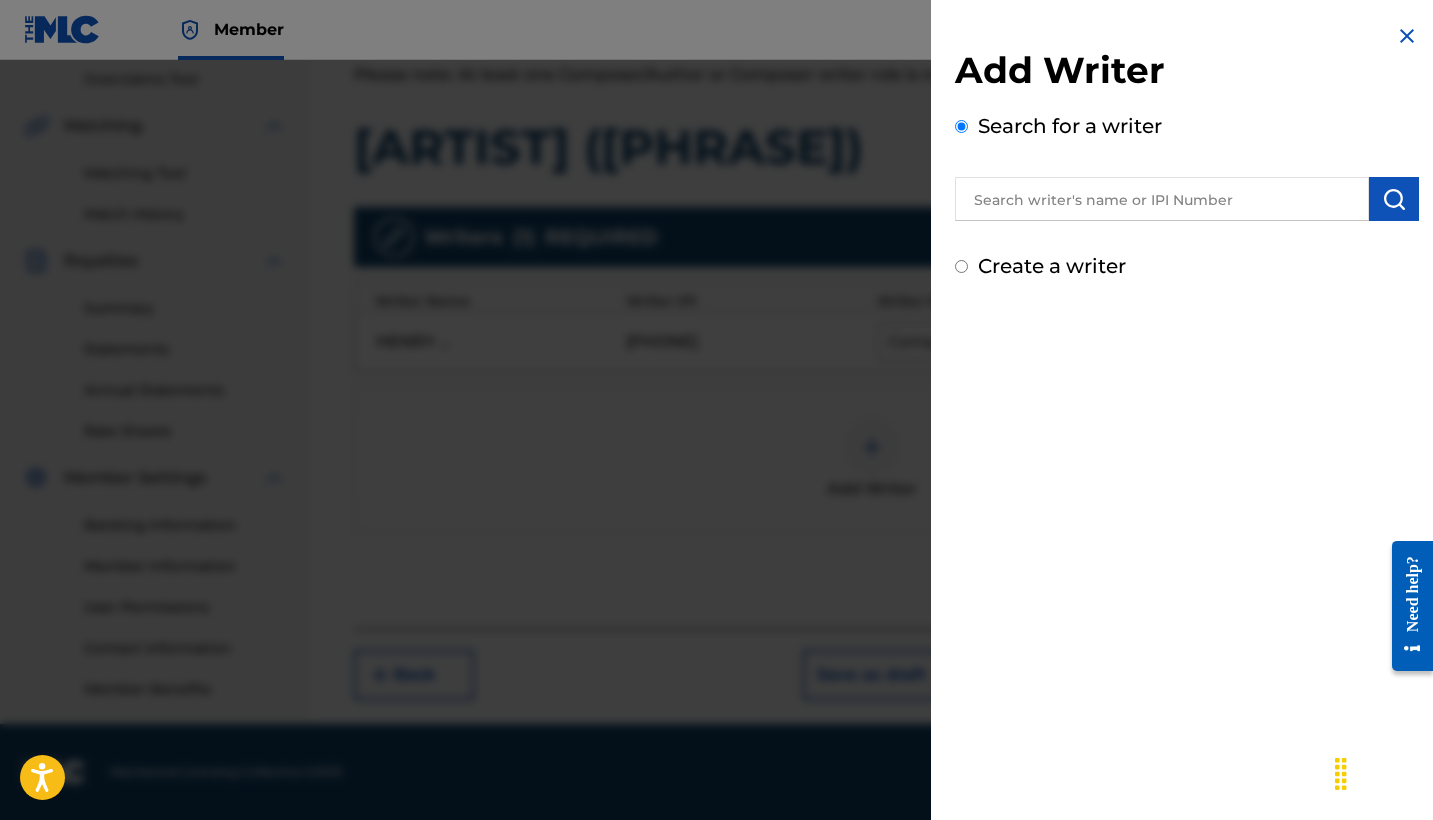click at bounding box center [1162, 199] 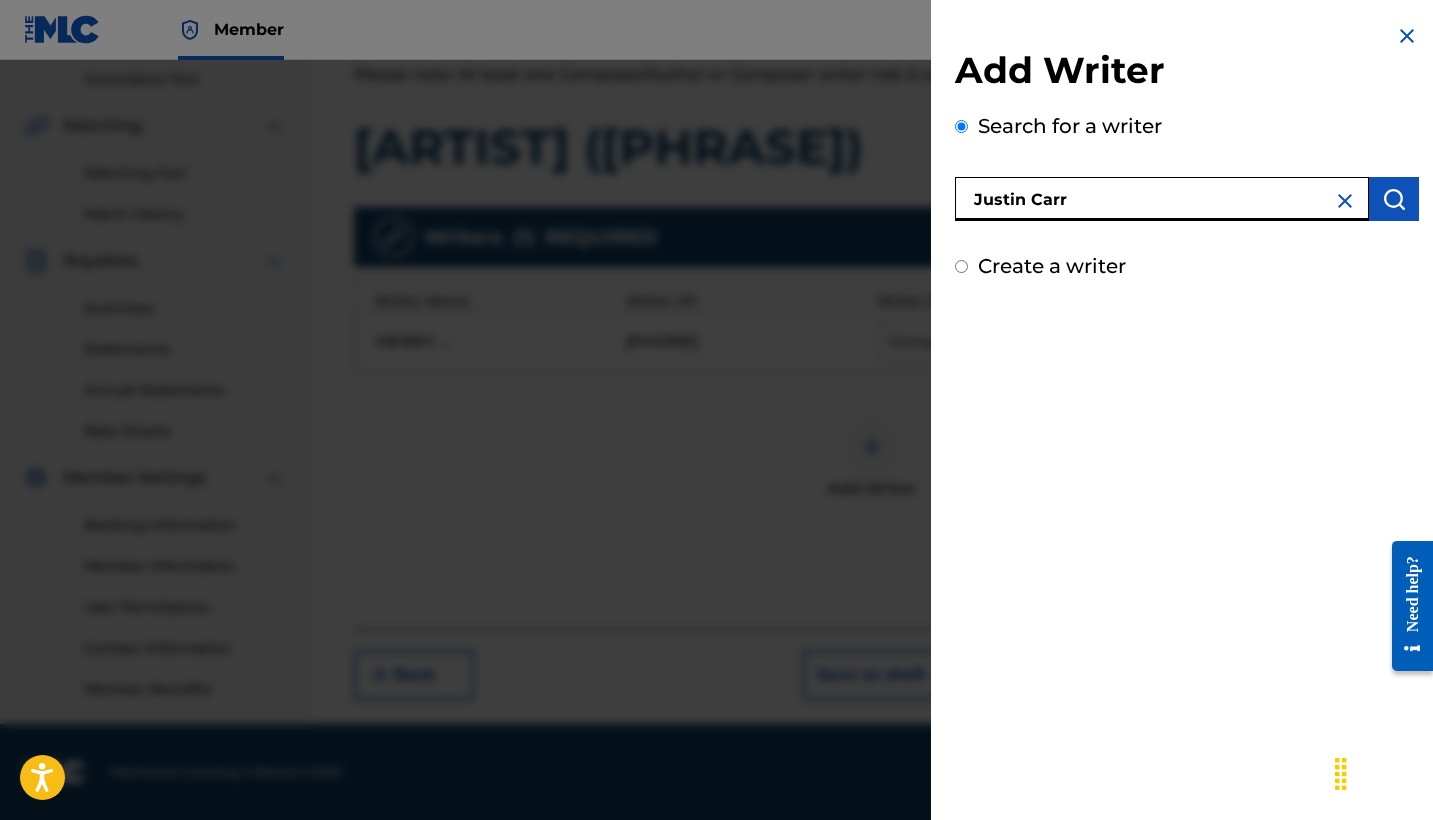 type on "Justin Carr" 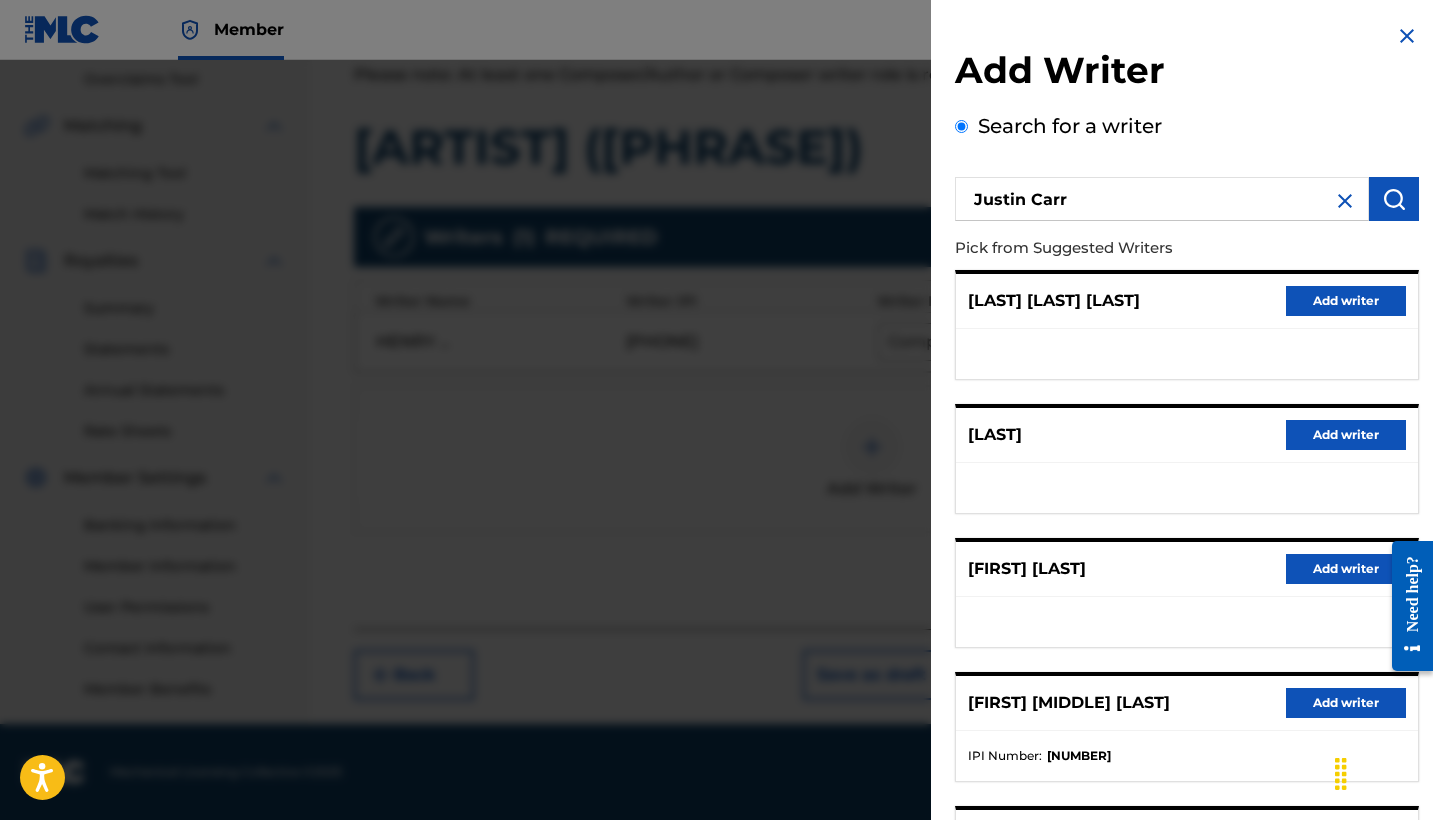 click on "Add writer" at bounding box center (1346, 569) 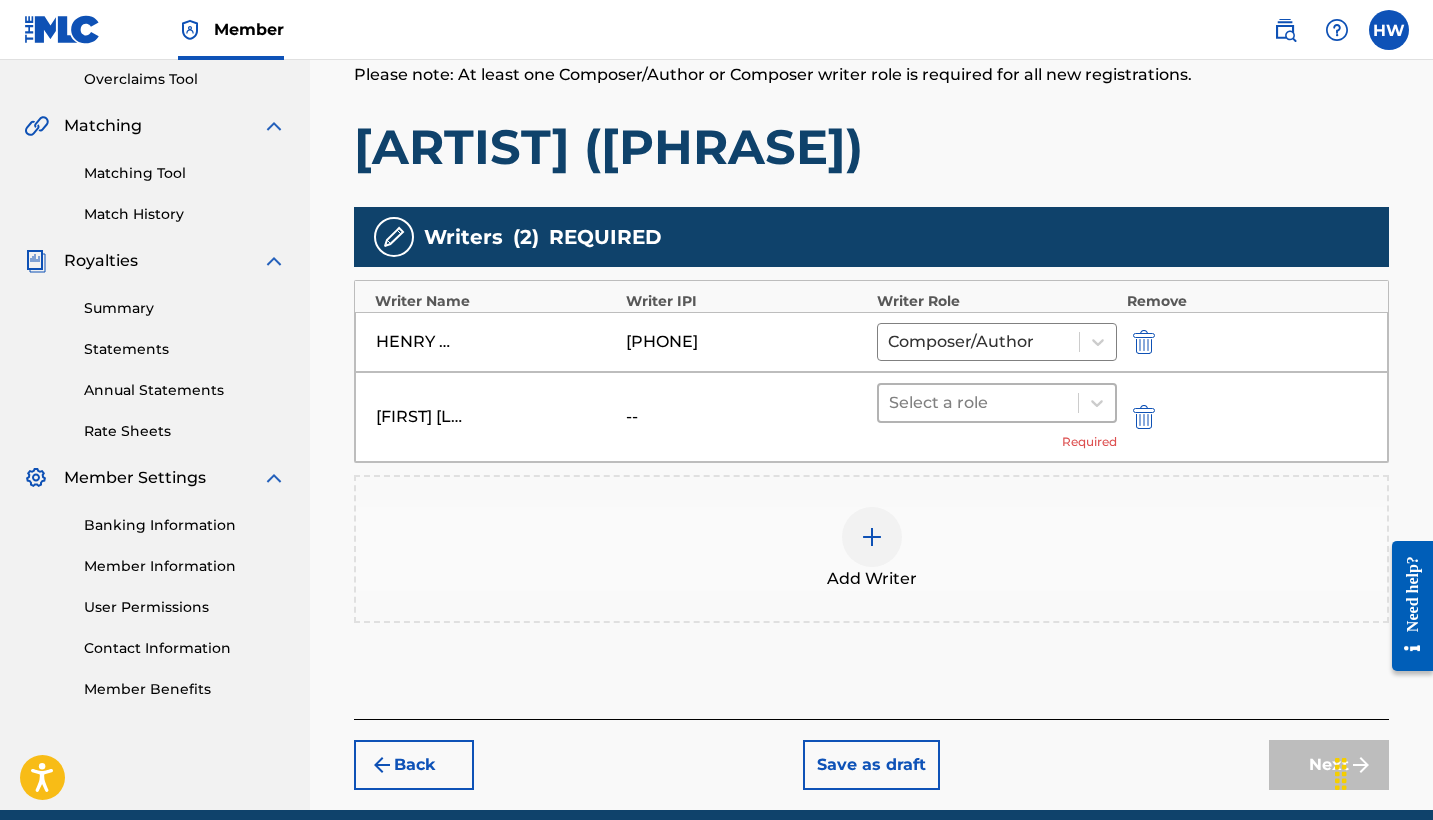 click at bounding box center (978, 403) 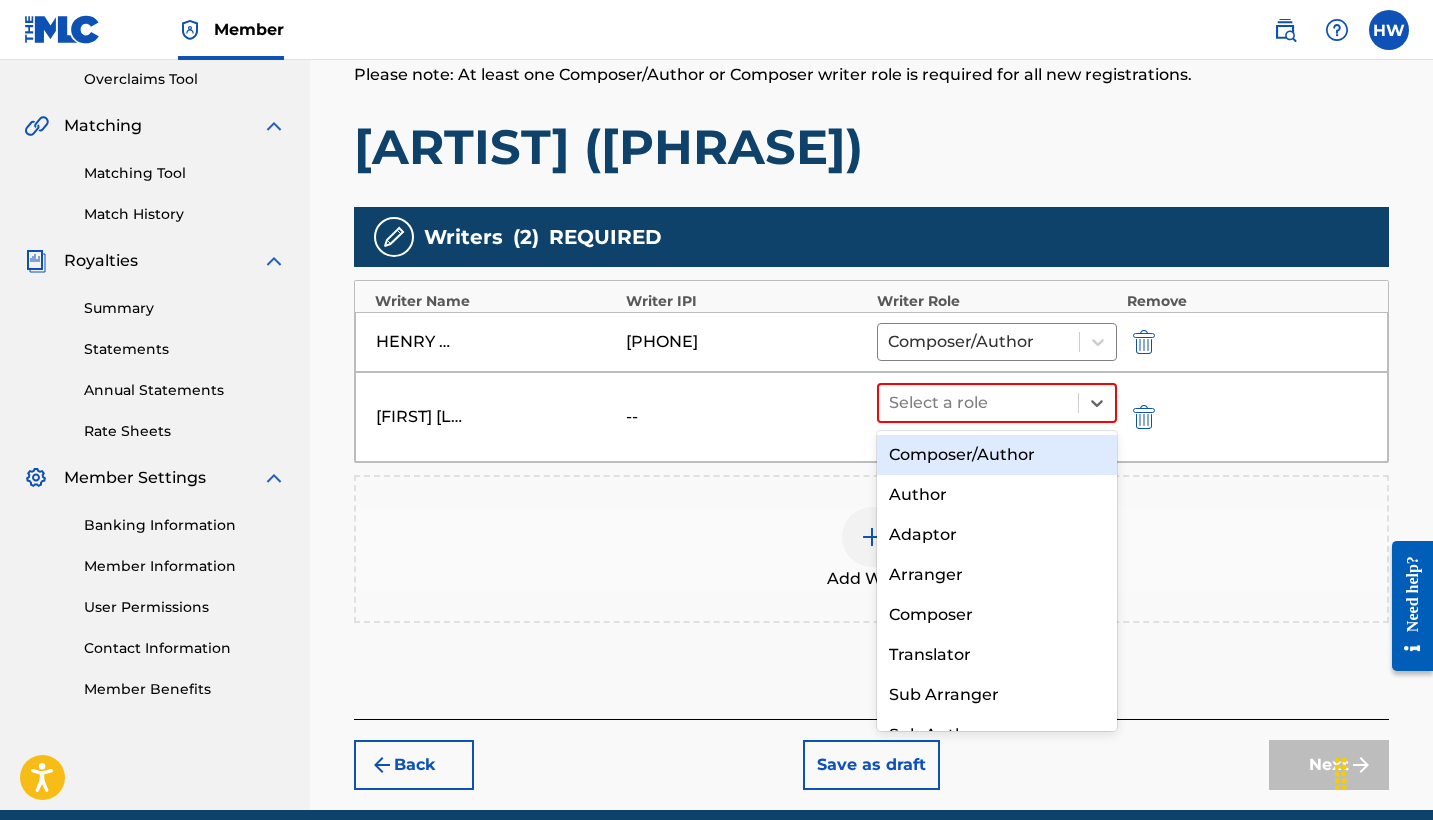 click on "Composer/Author" at bounding box center (997, 455) 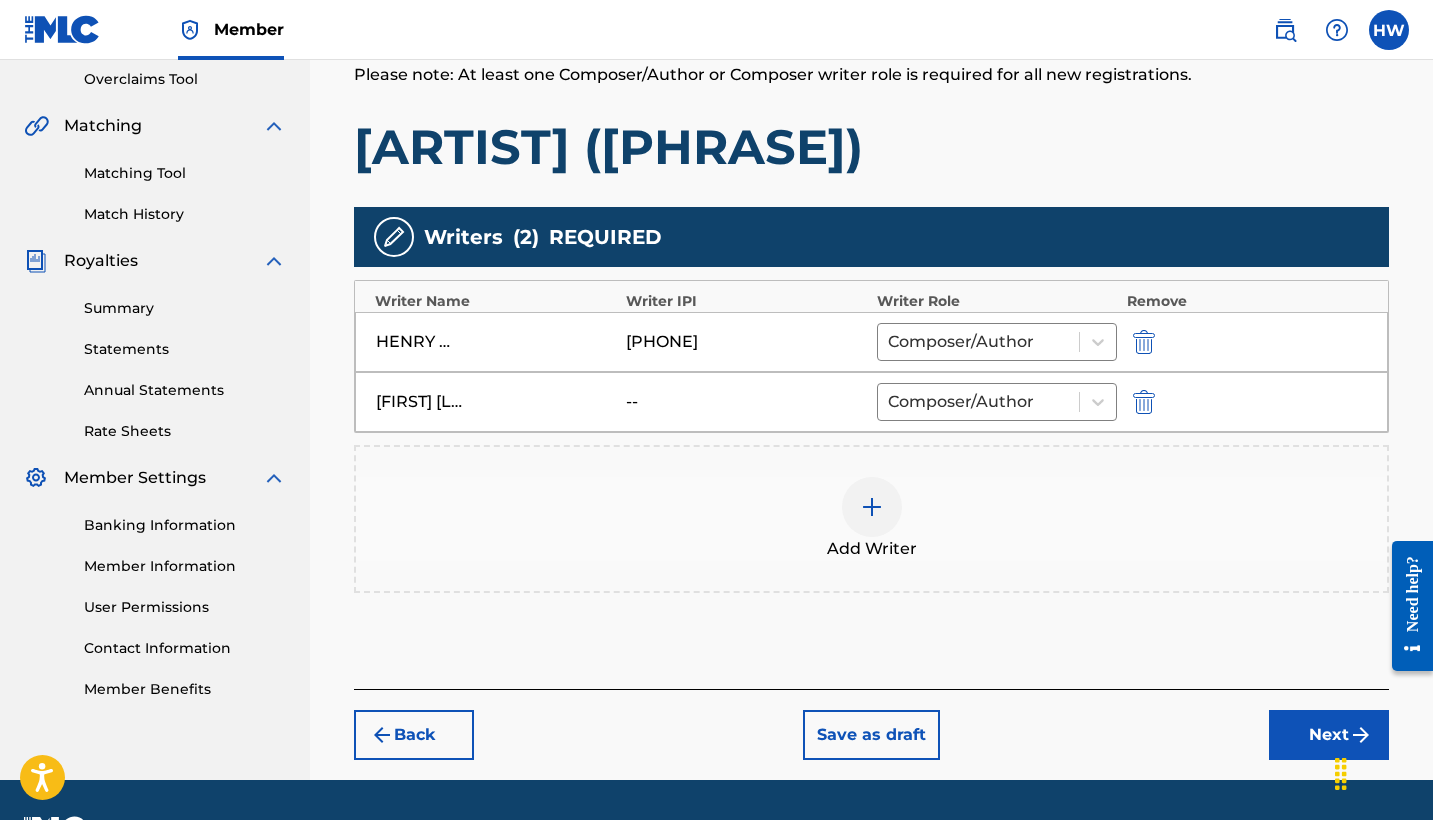 click on "Next" at bounding box center [1329, 735] 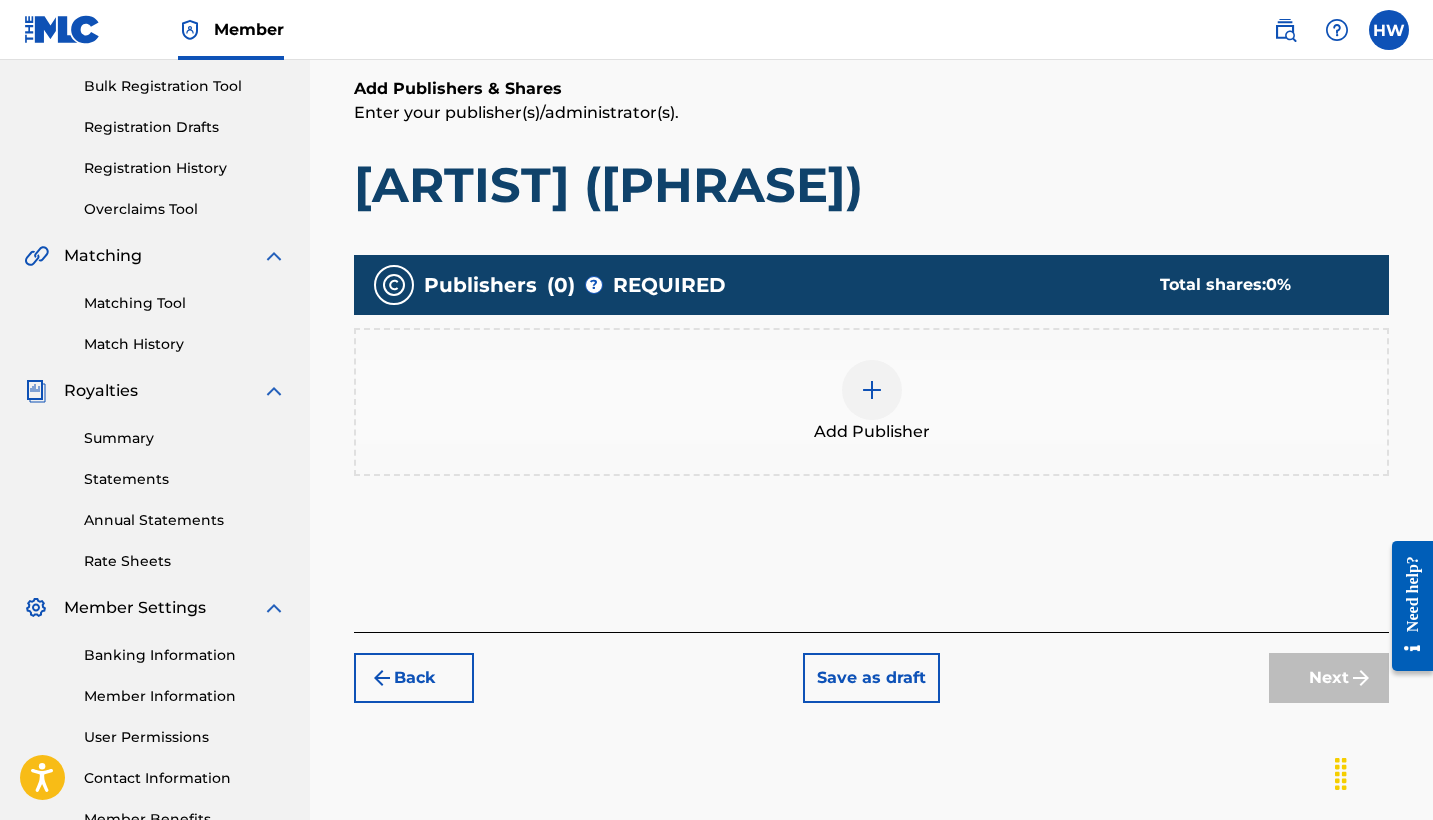 scroll, scrollTop: 360, scrollLeft: 0, axis: vertical 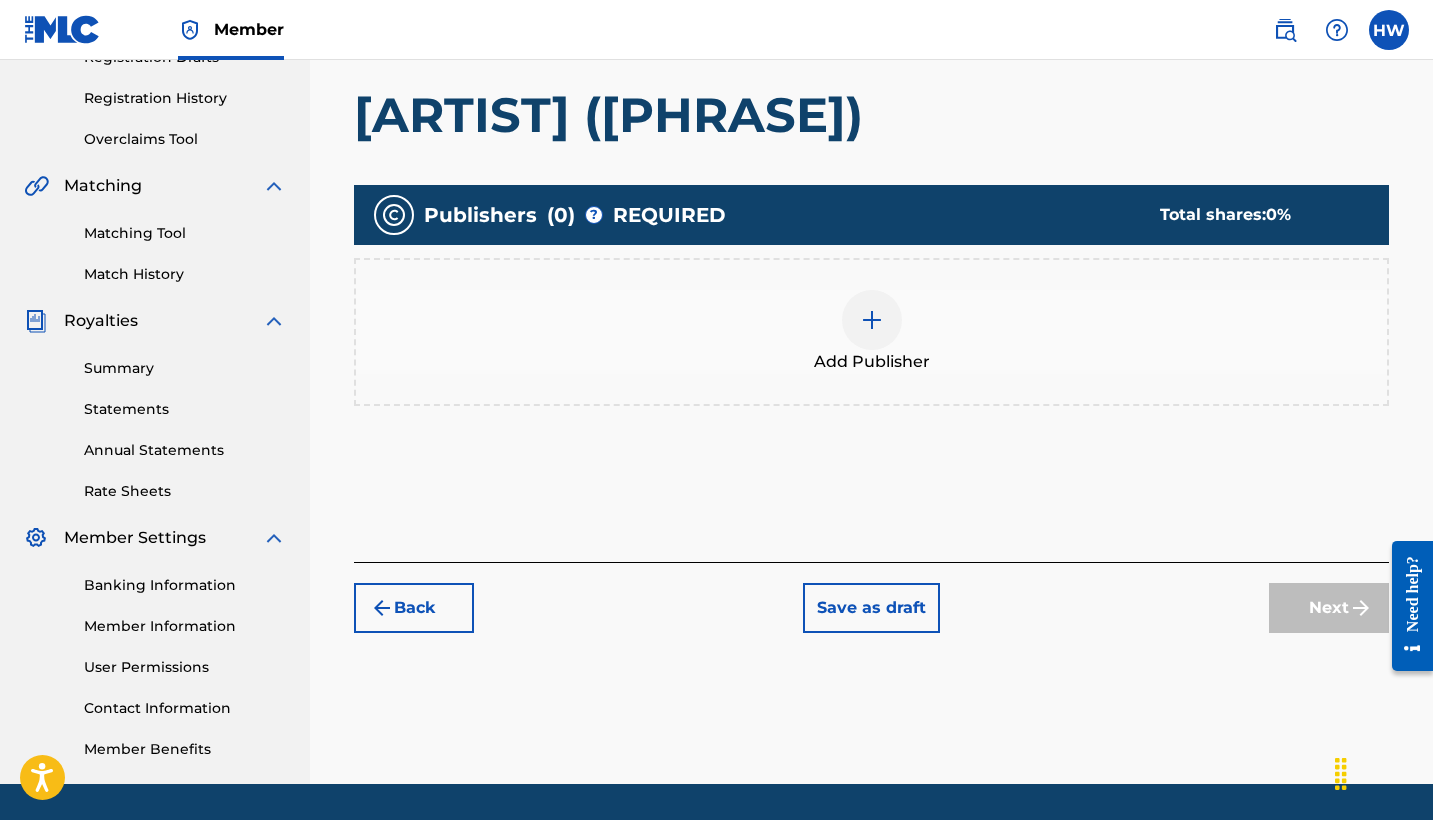 click at bounding box center (872, 320) 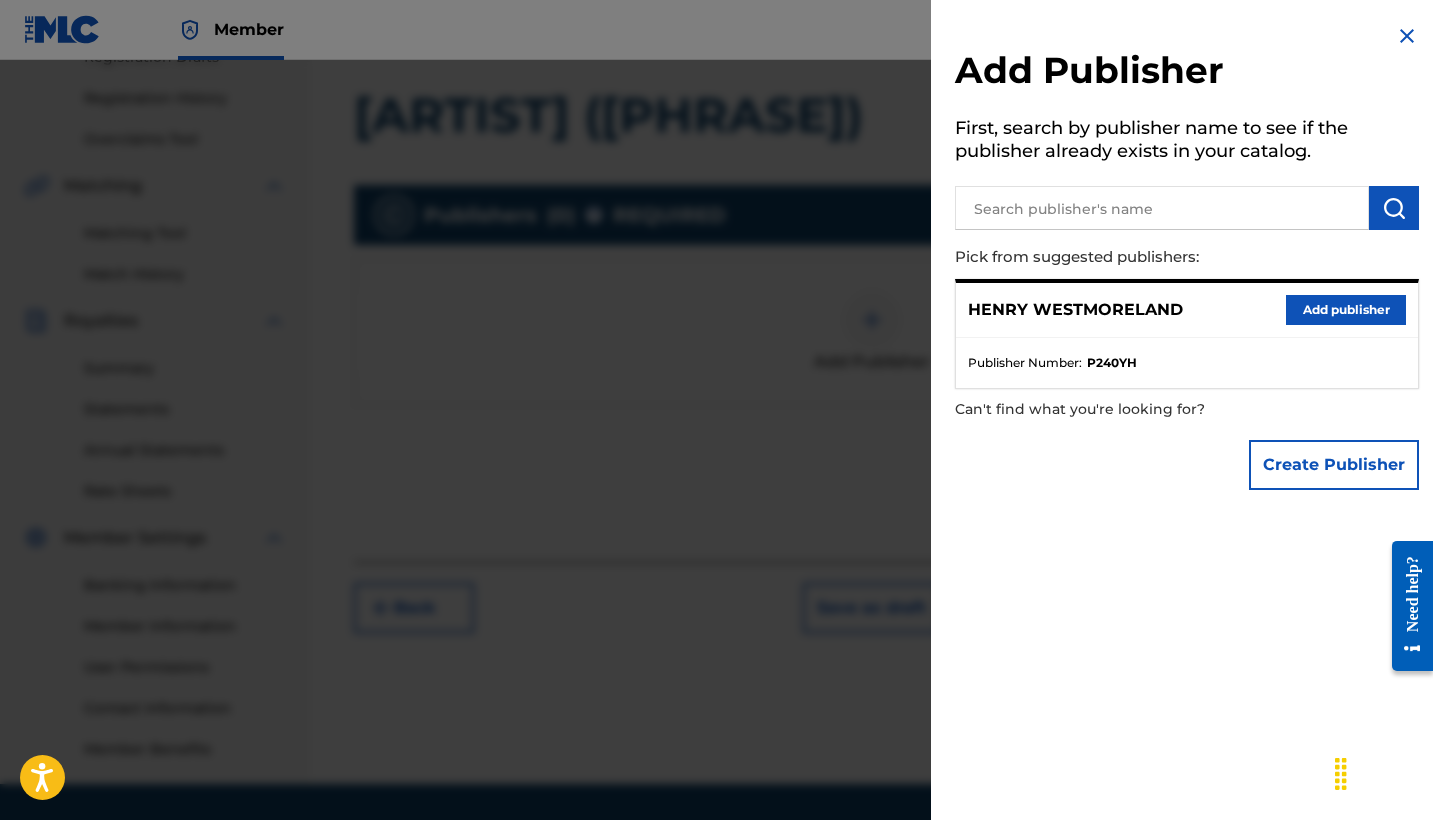 click at bounding box center [1162, 208] 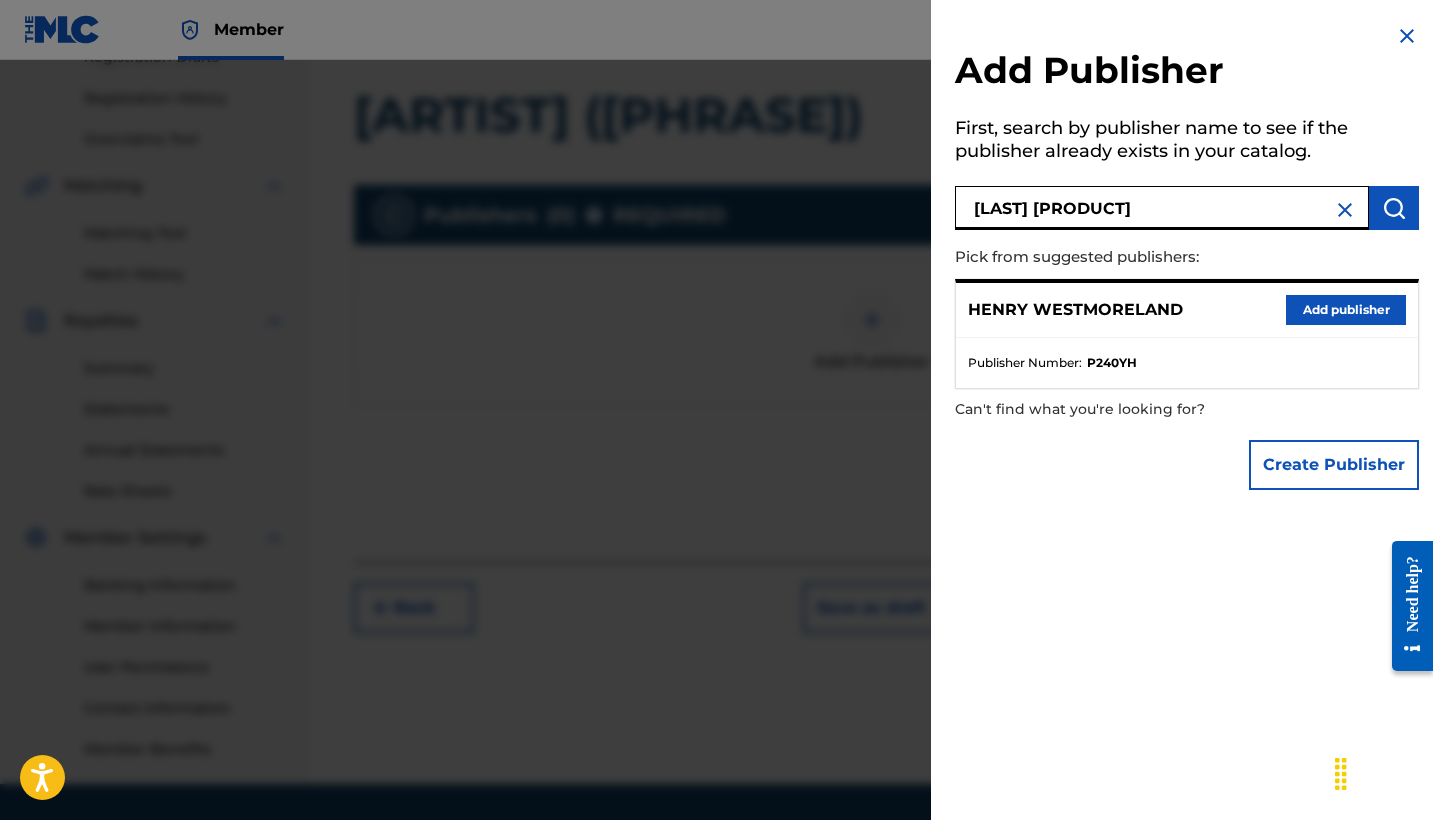 type on "[LAST] [PRODUCT]" 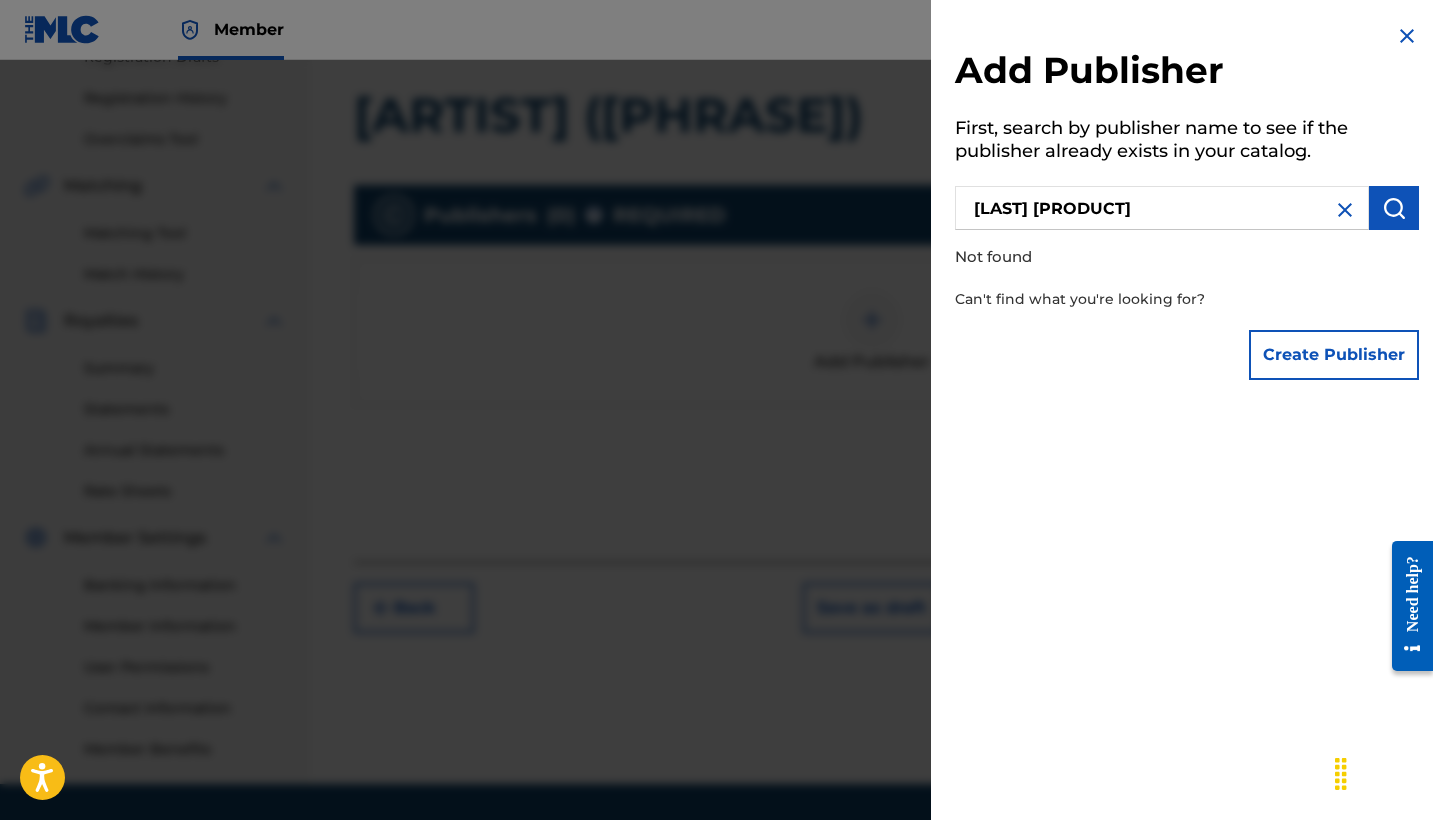 click on "Create Publisher" at bounding box center [1334, 355] 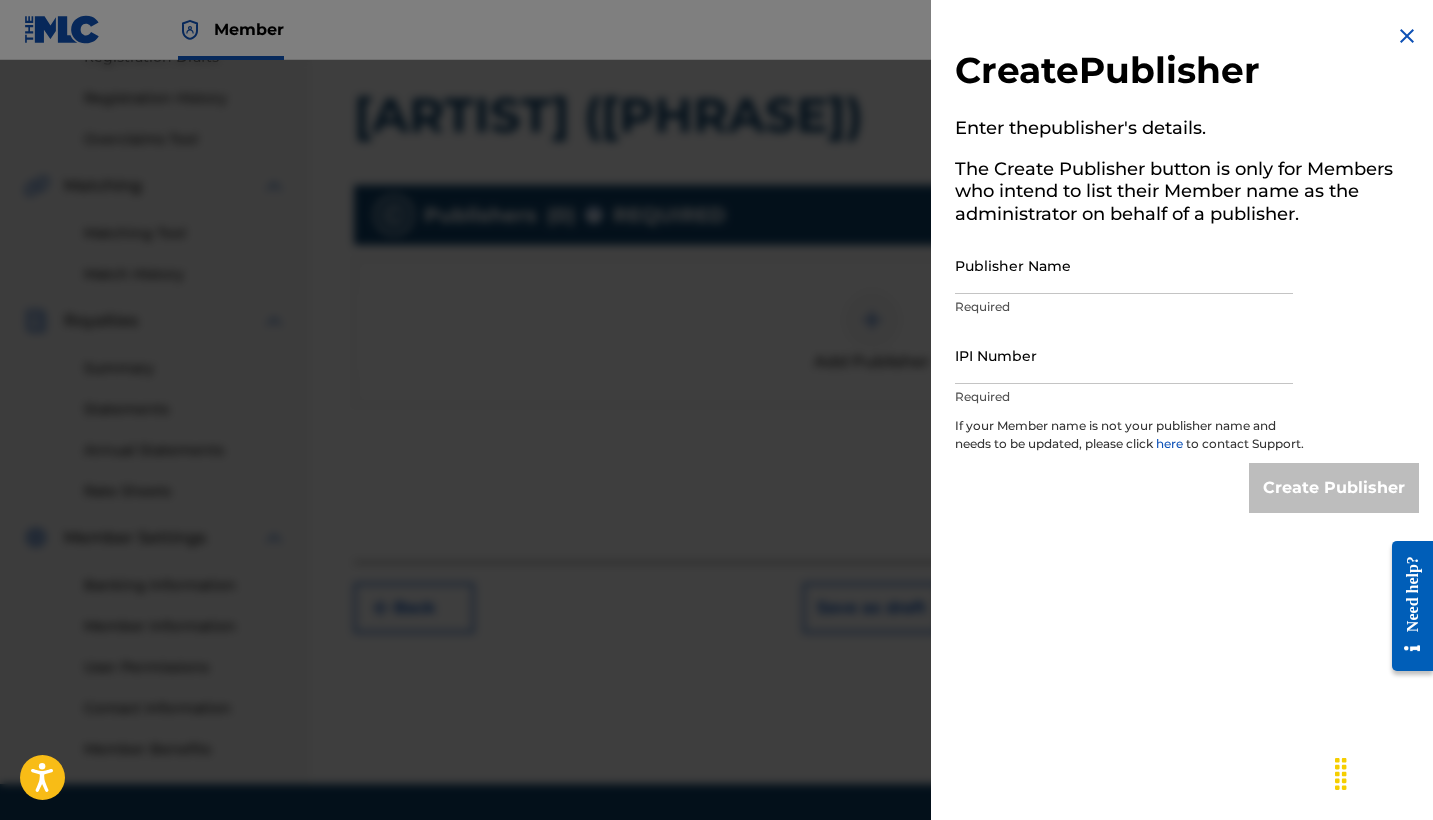 click on "Publisher Name" at bounding box center [1124, 265] 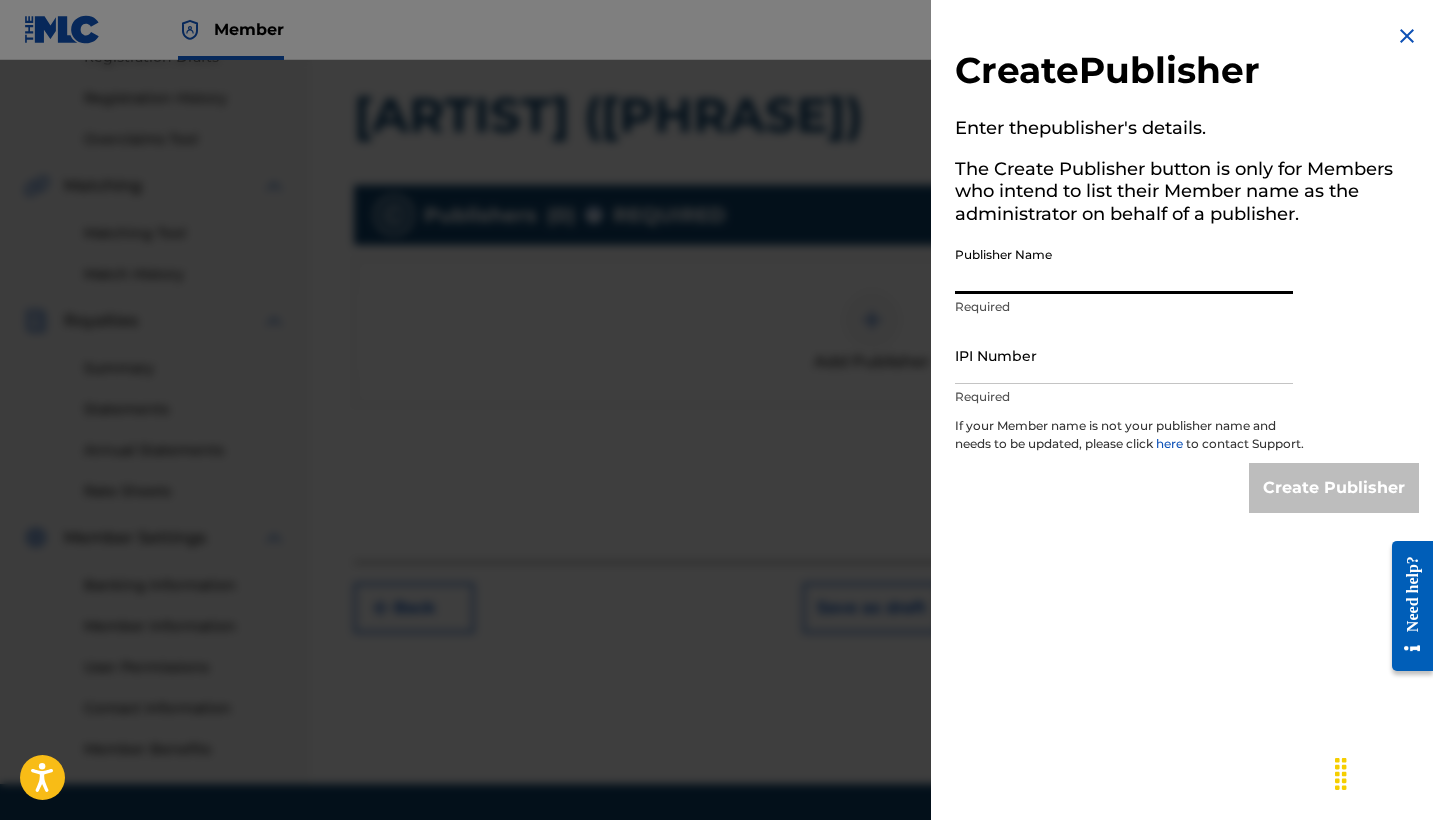 click on "IPI Number" at bounding box center (1124, 355) 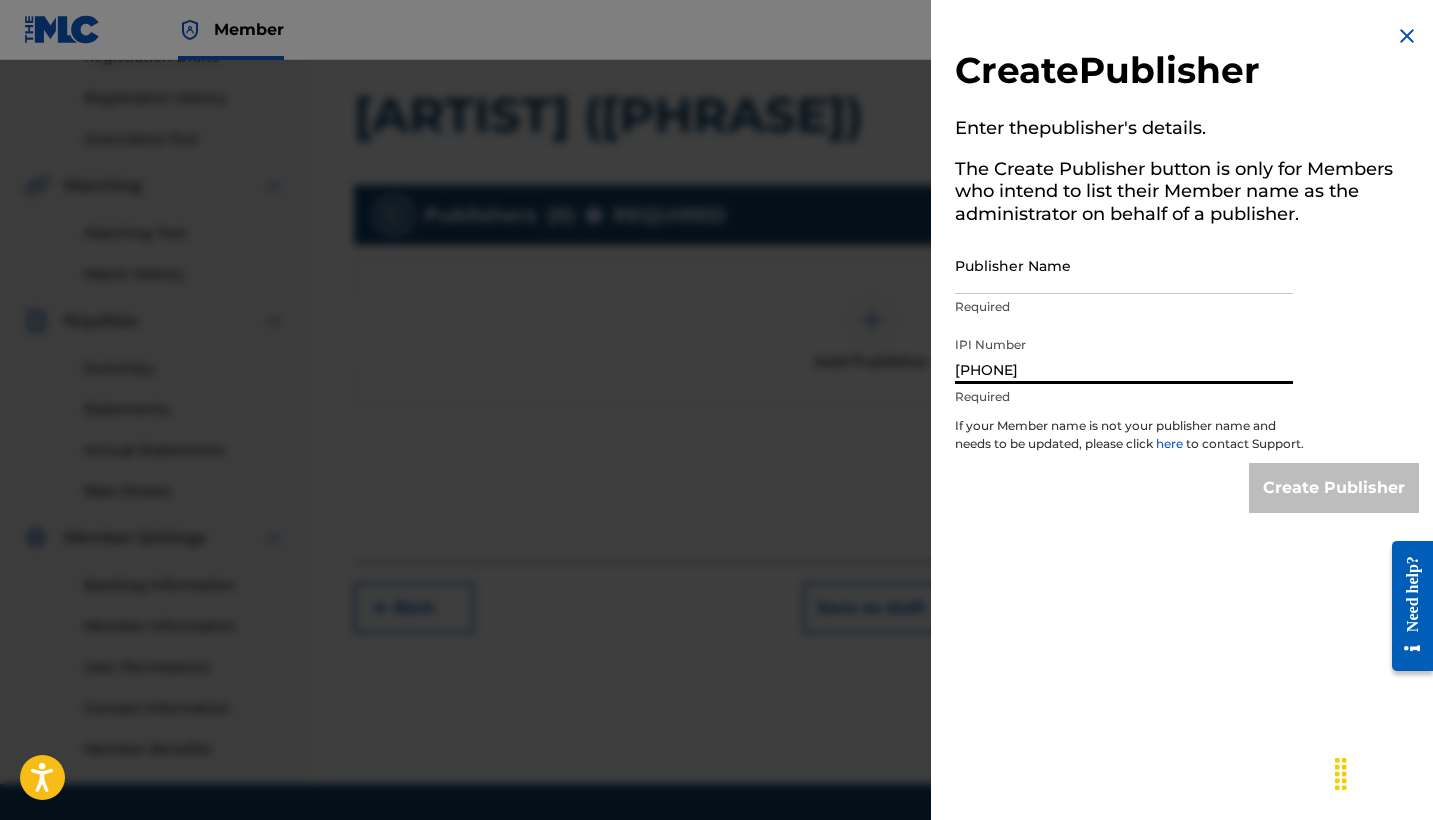 type on "[PHONE]" 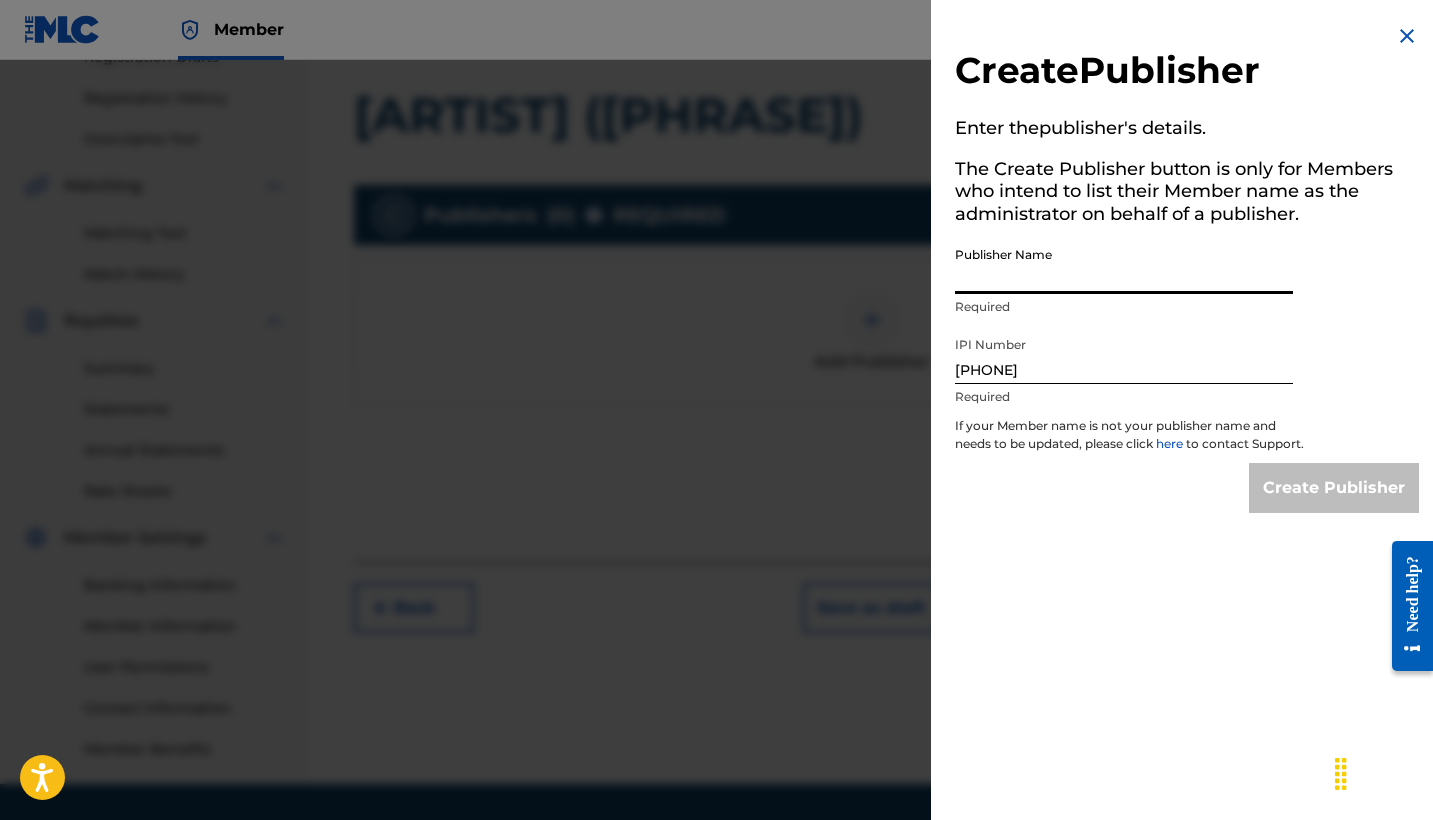click on "Publisher Name" at bounding box center (1124, 265) 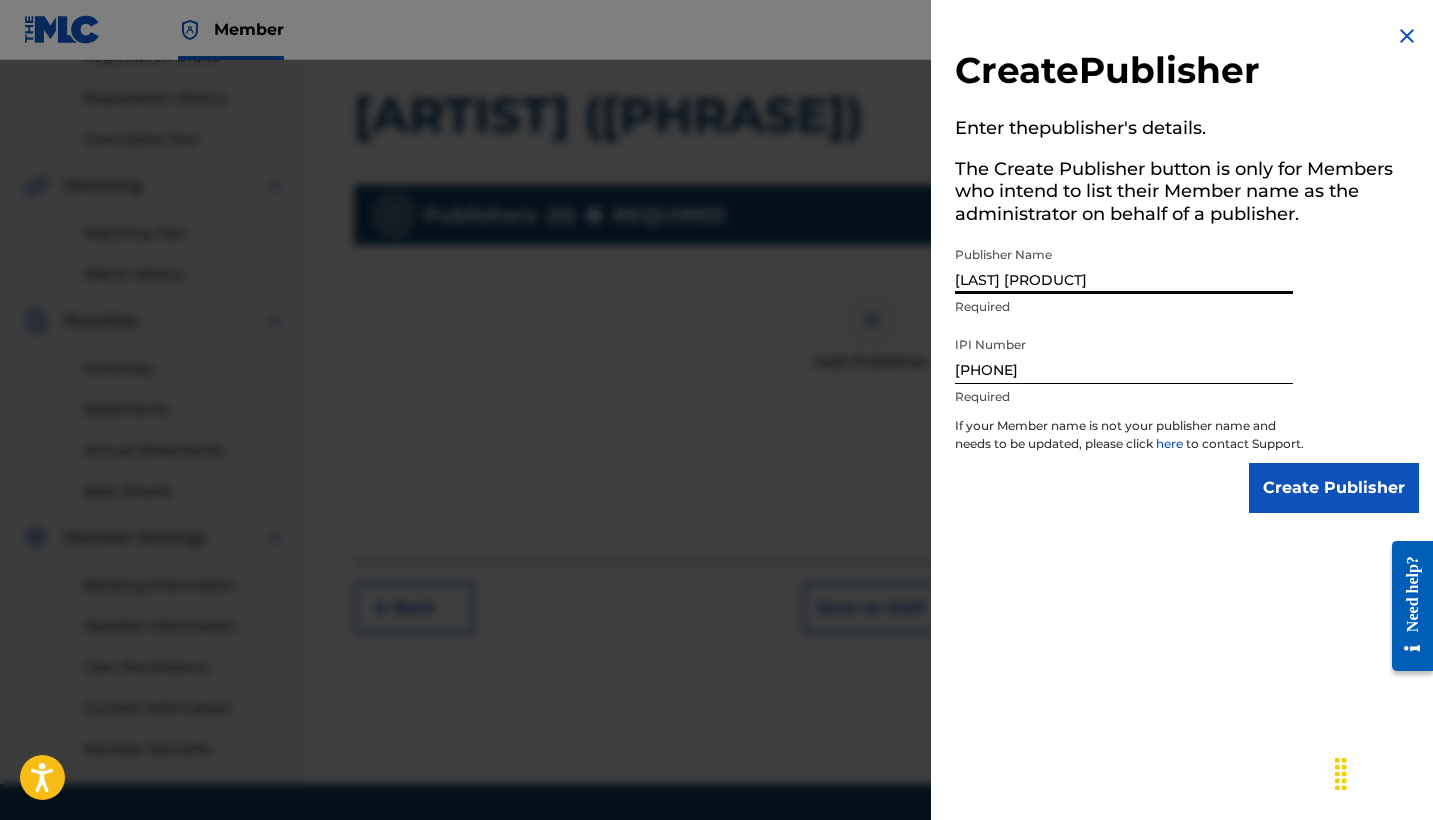 type on "[LAST] [PRODUCT]" 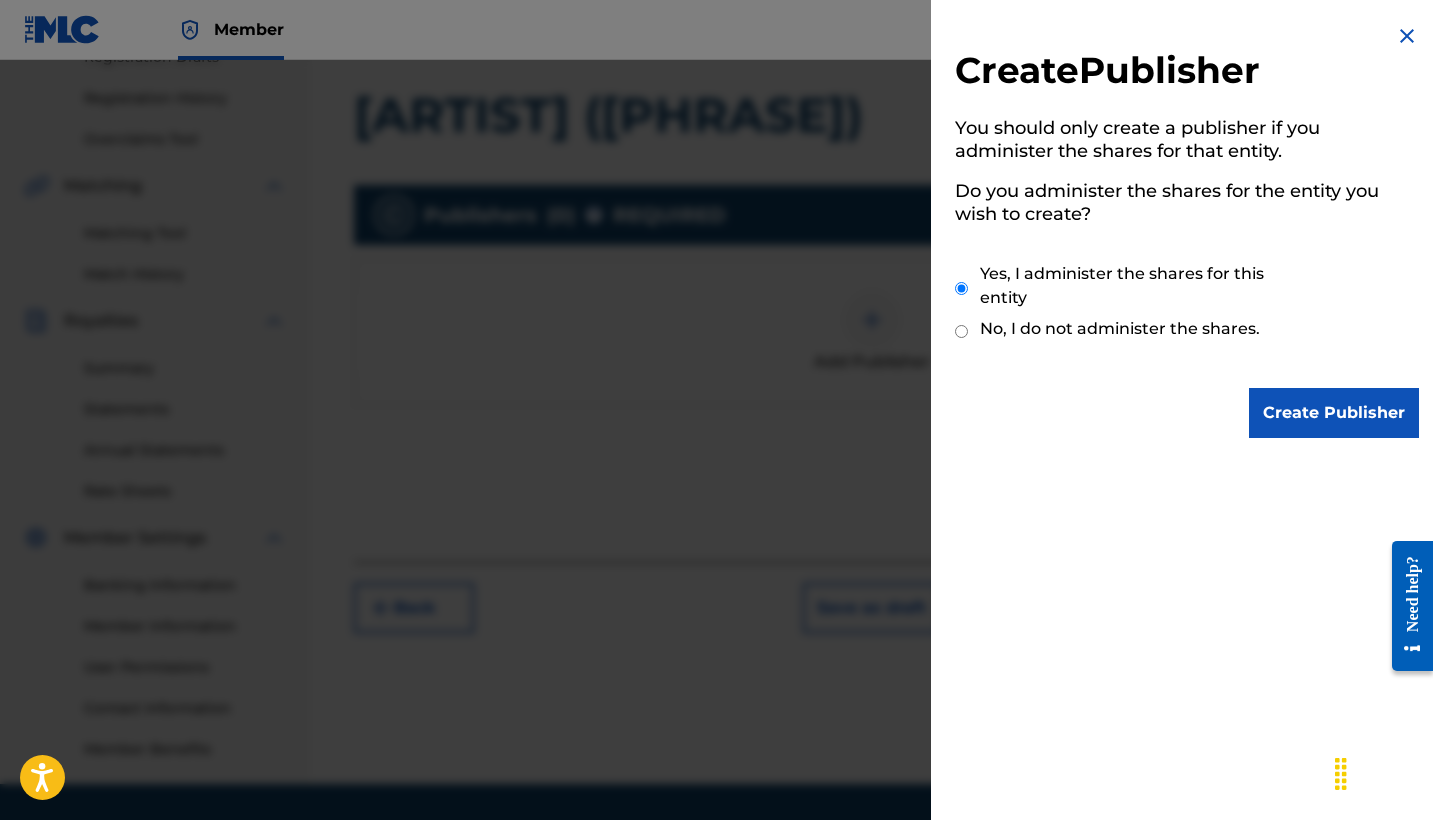 click on "Create Publisher" at bounding box center (1334, 413) 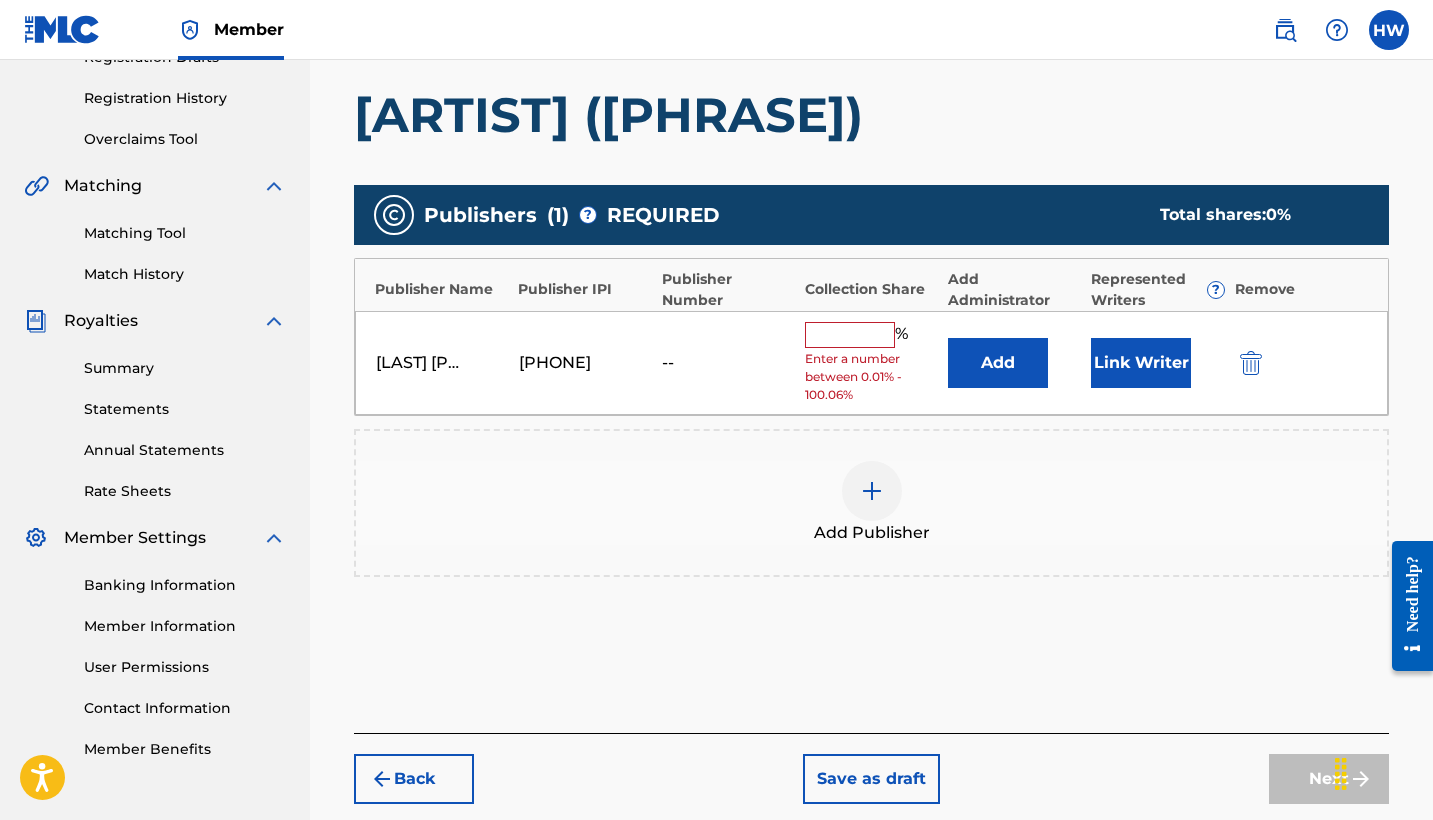 click at bounding box center (850, 335) 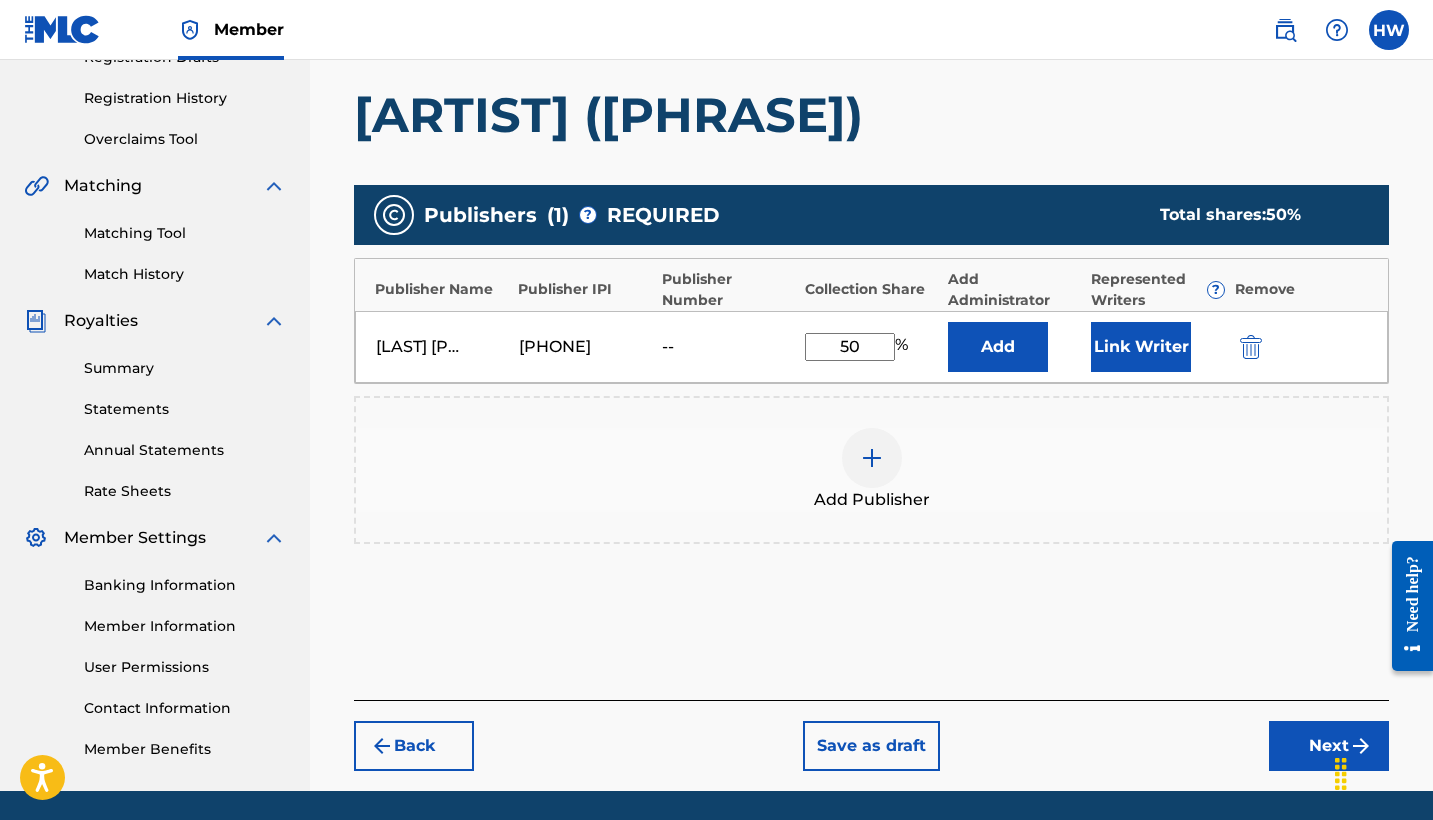 type on "50" 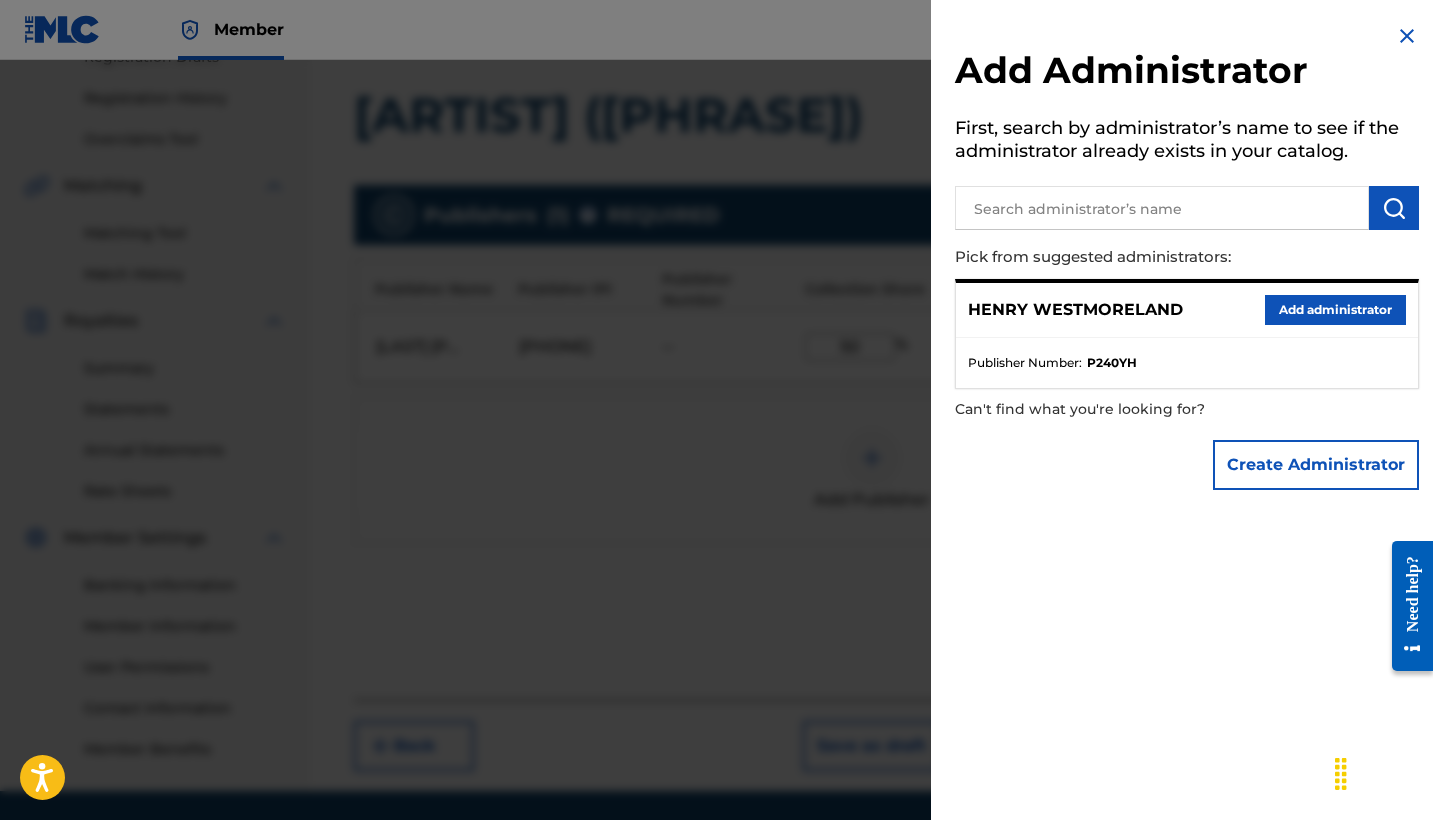 click on "Add administrator" at bounding box center (1335, 310) 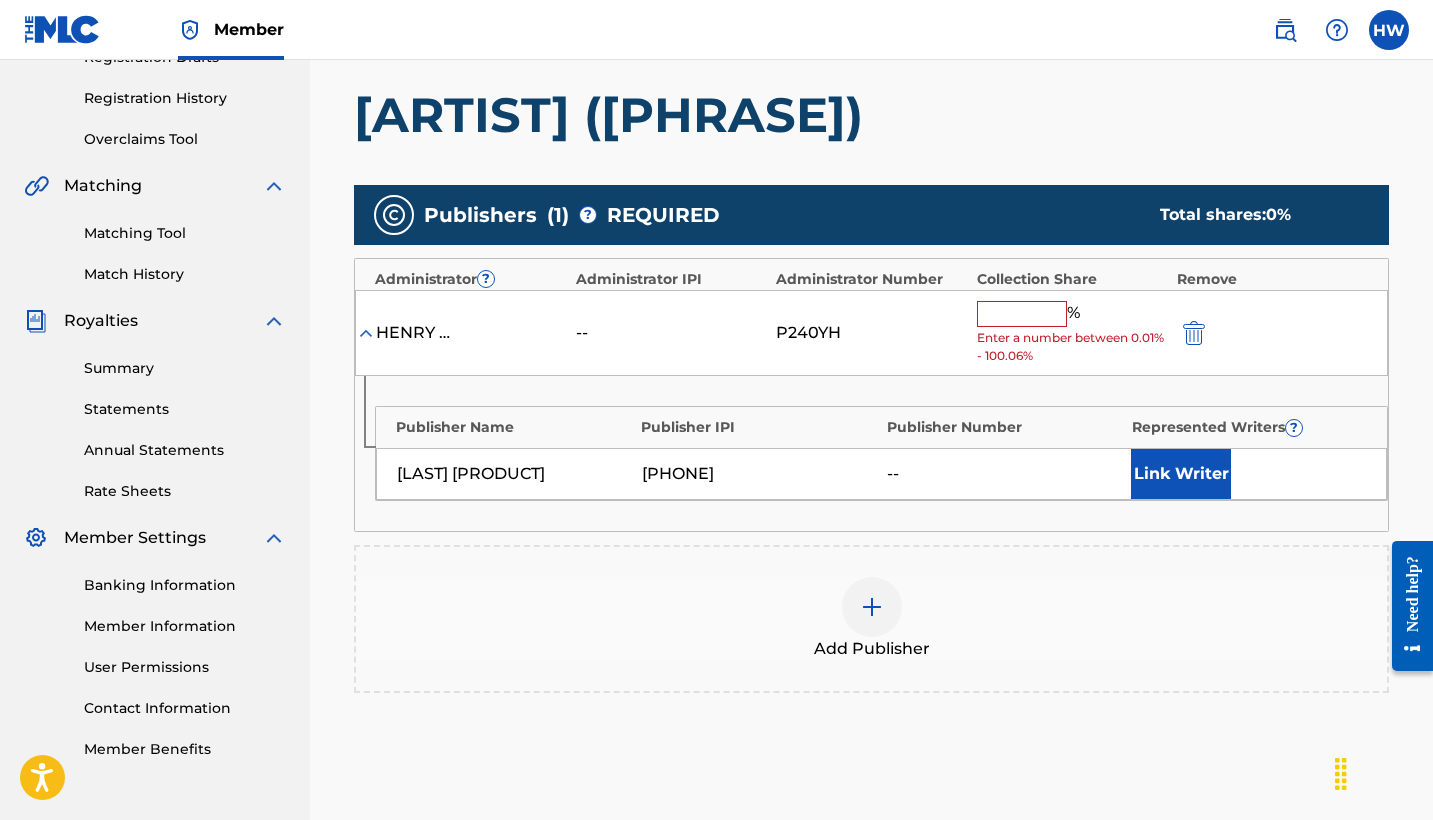 click at bounding box center (1022, 314) 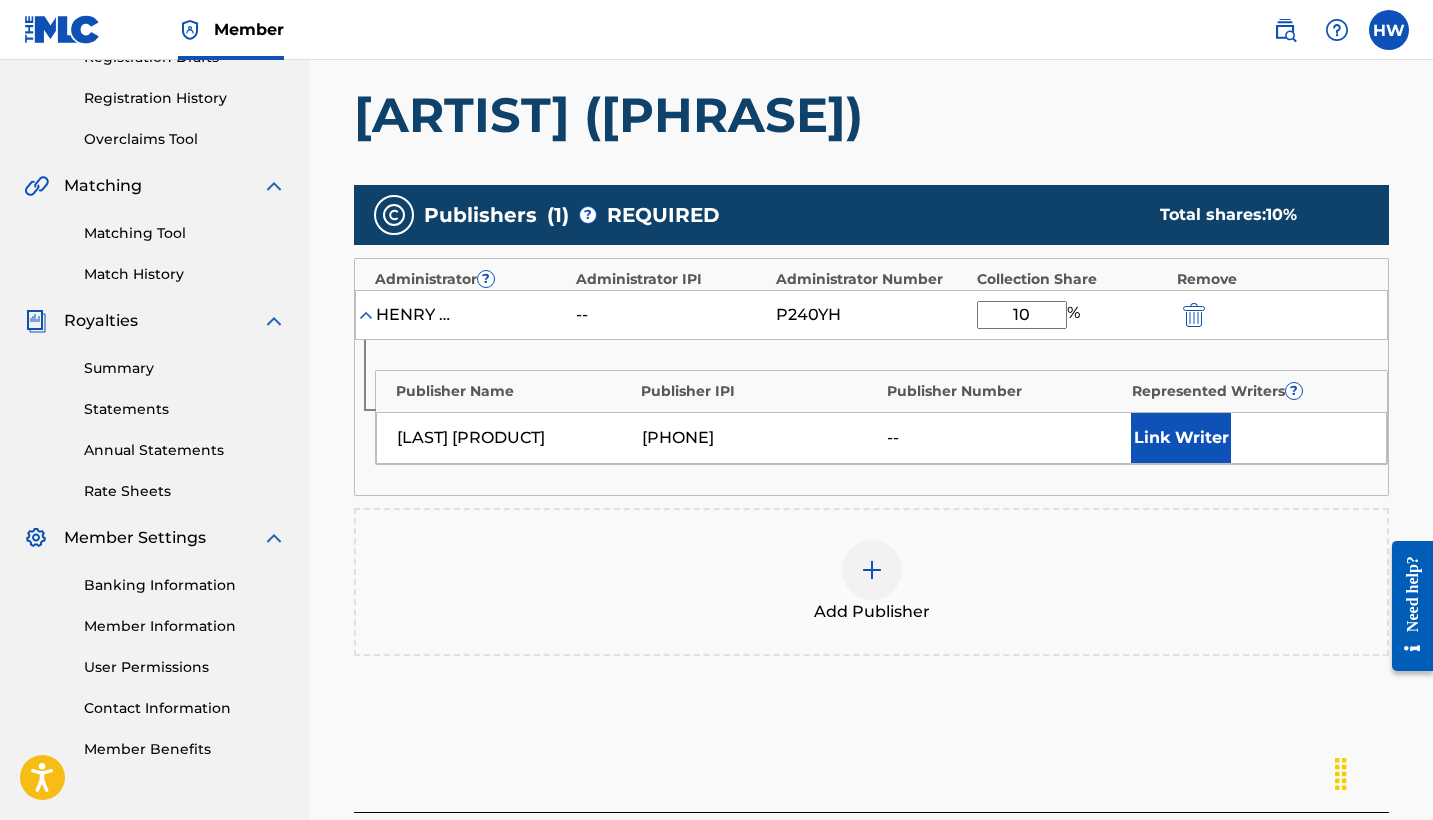 type on "1" 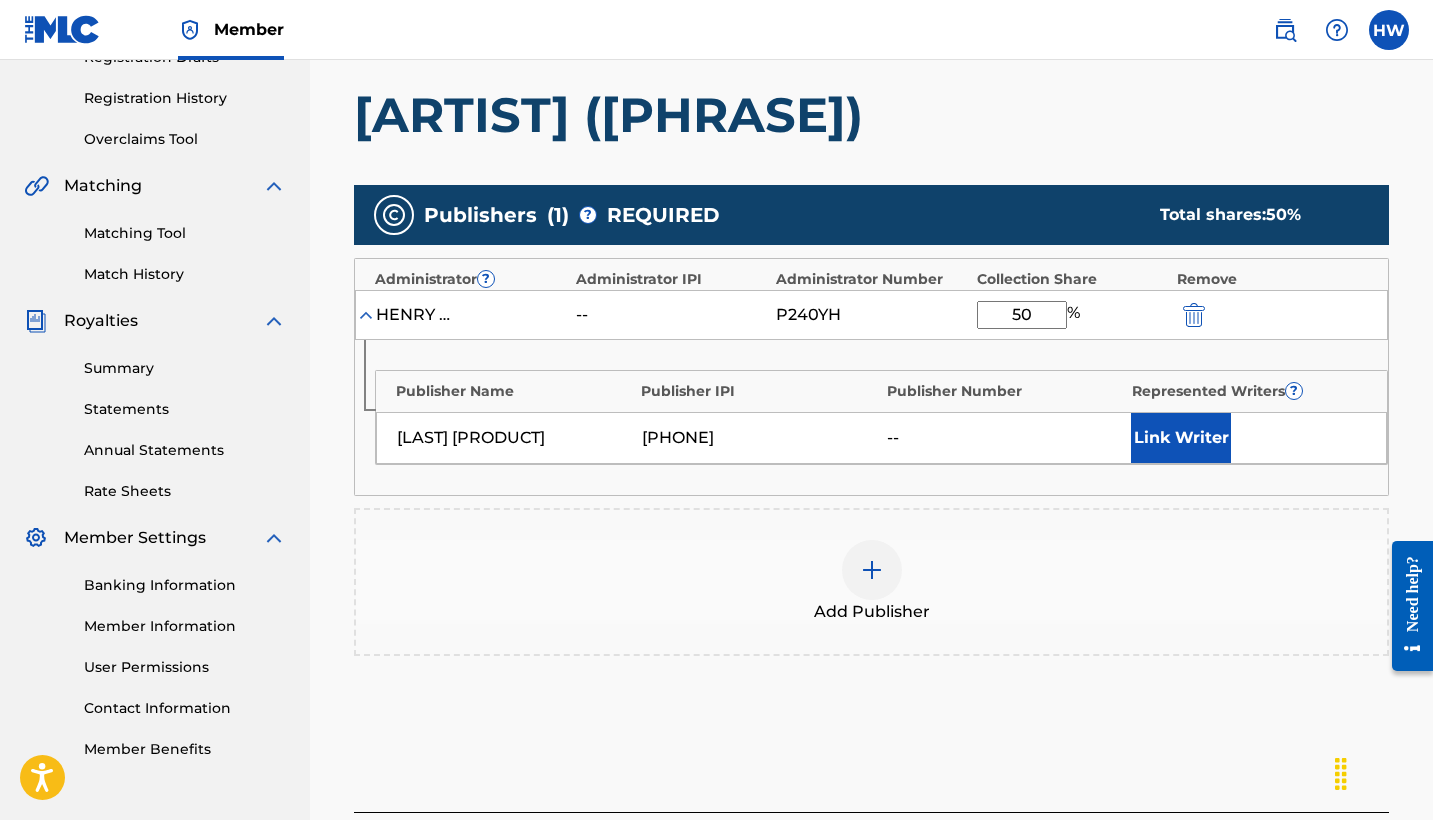 type on "50" 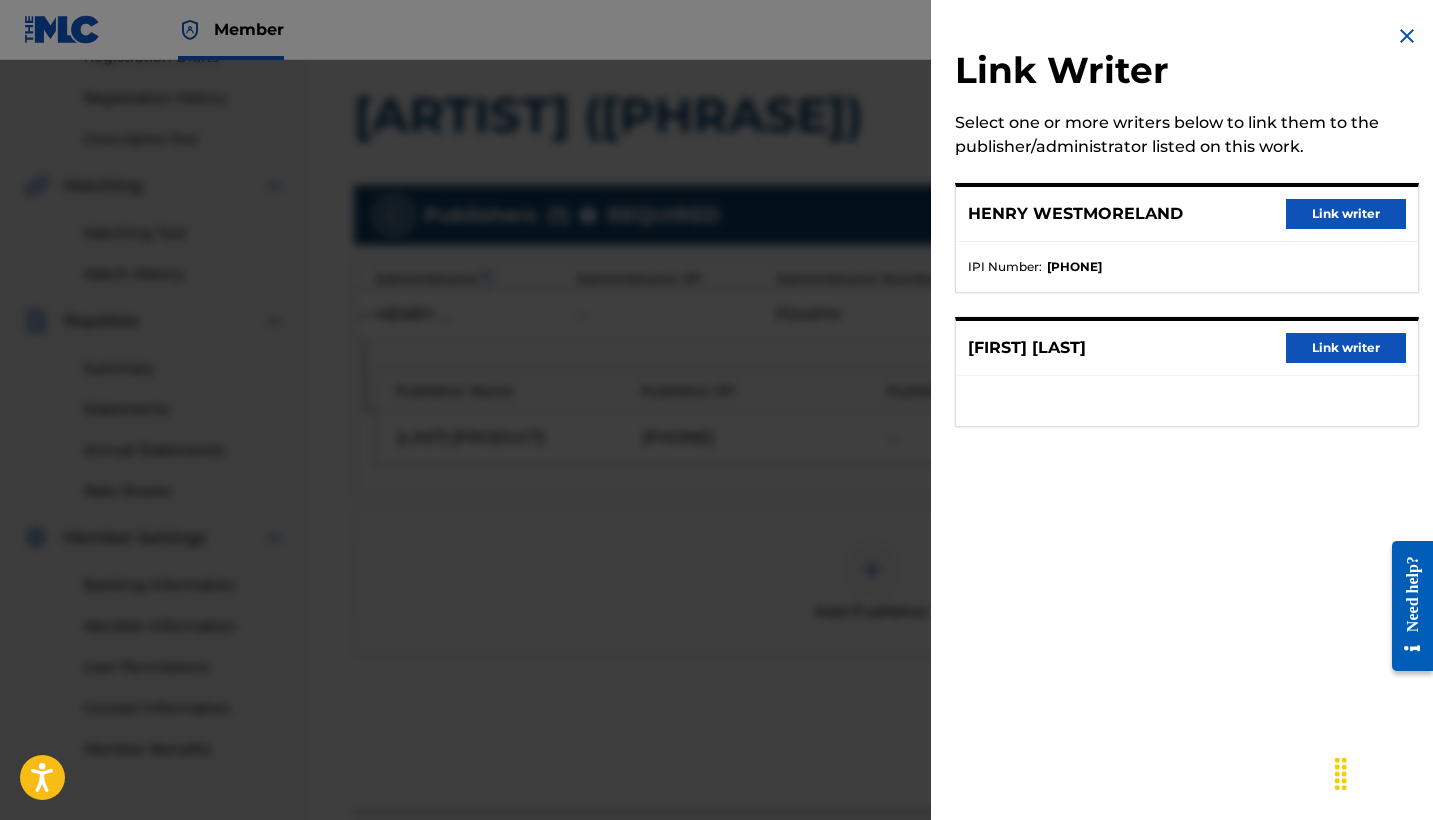 click on "Link writer" at bounding box center (1346, 214) 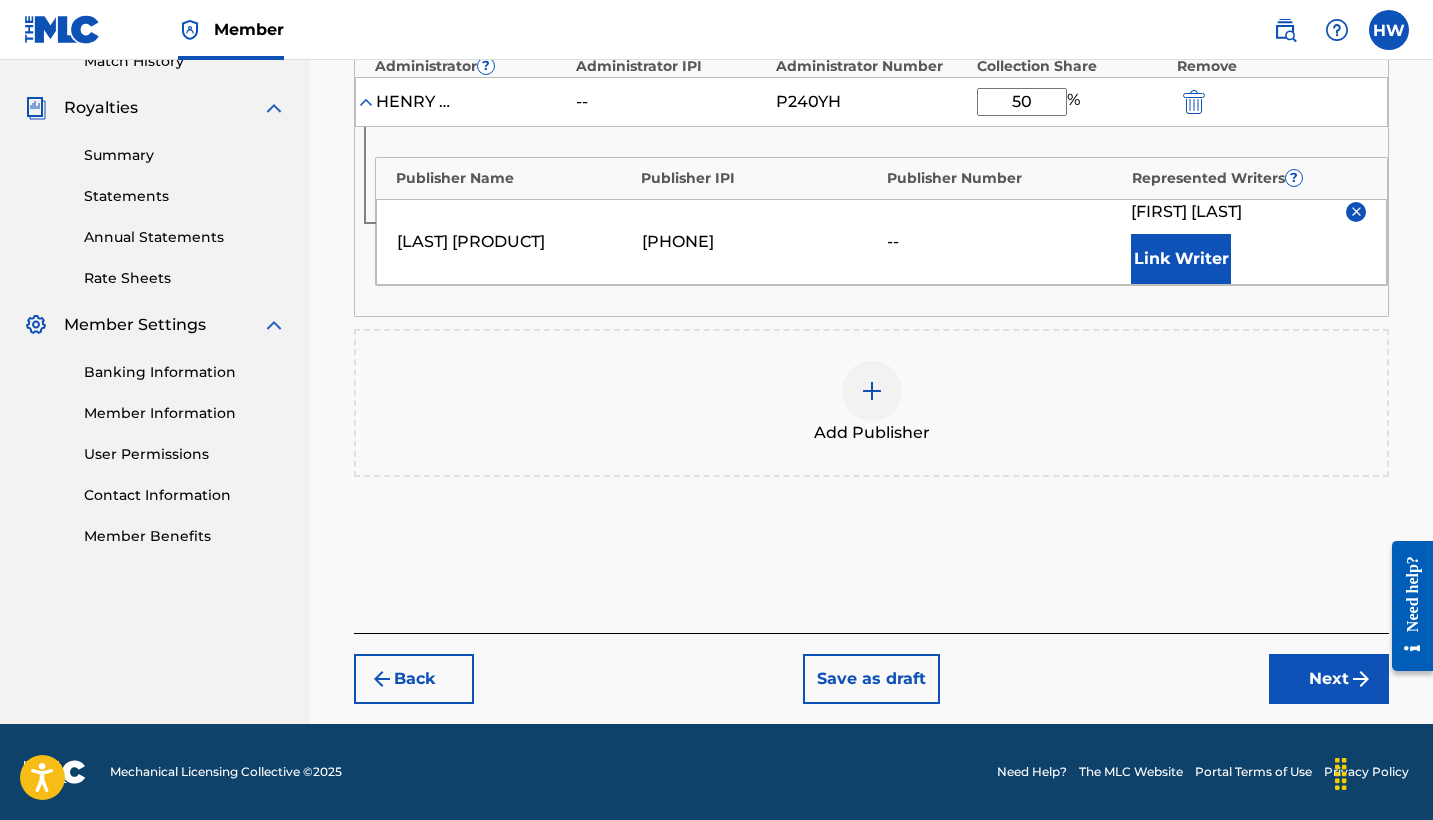 click on "Next" at bounding box center (1329, 679) 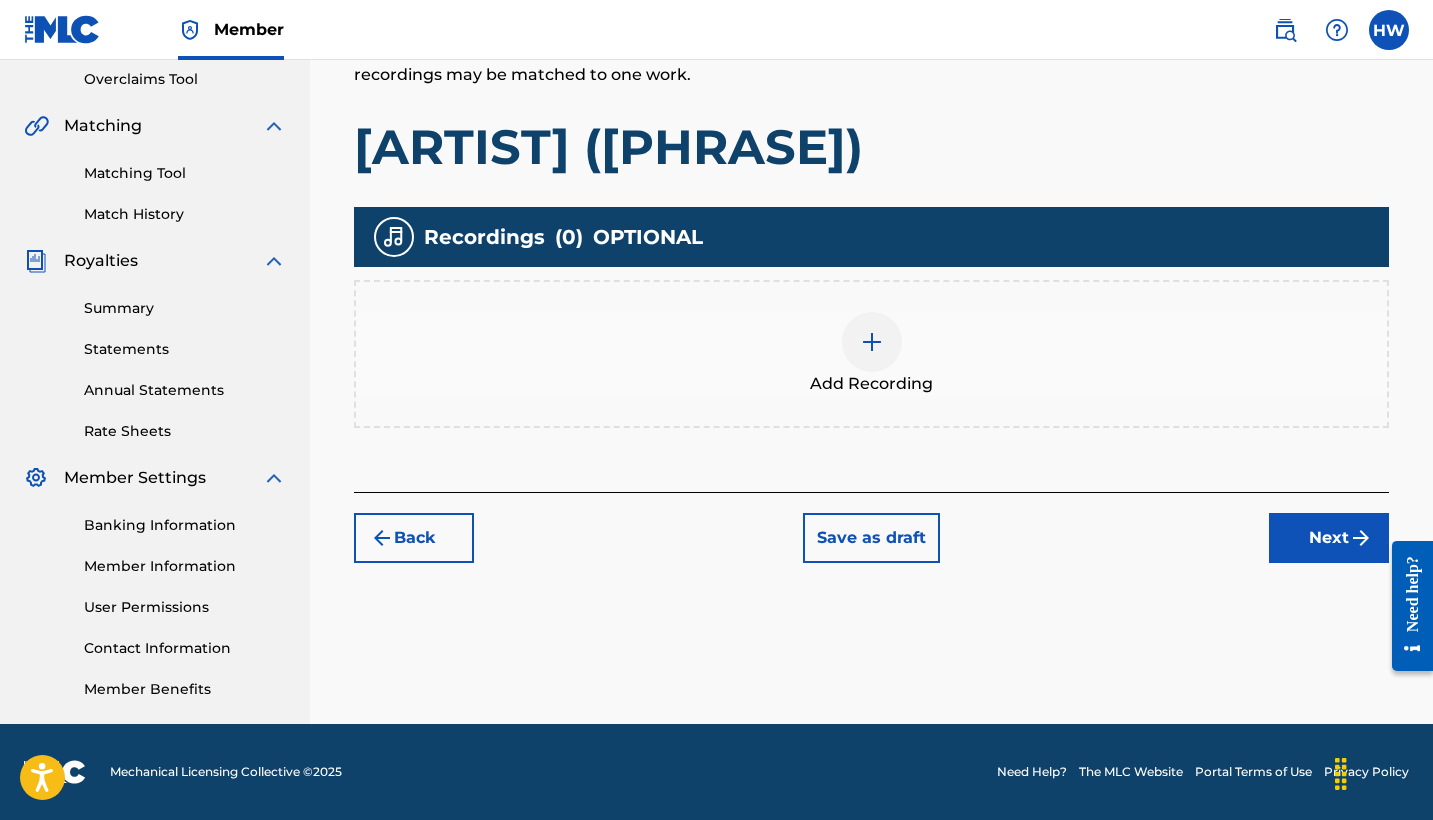 click on "Next" at bounding box center [1329, 538] 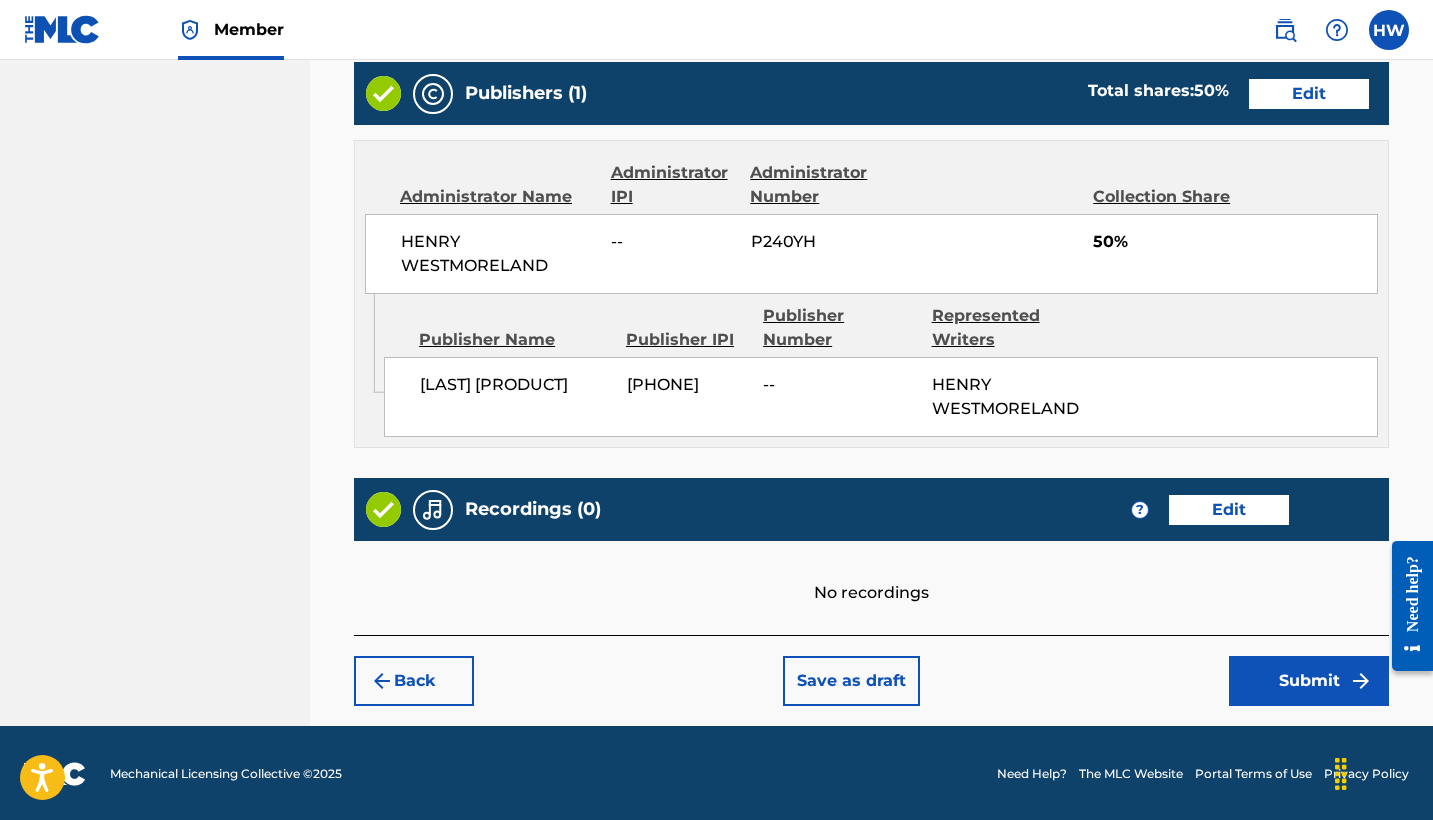 scroll, scrollTop: 1128, scrollLeft: 0, axis: vertical 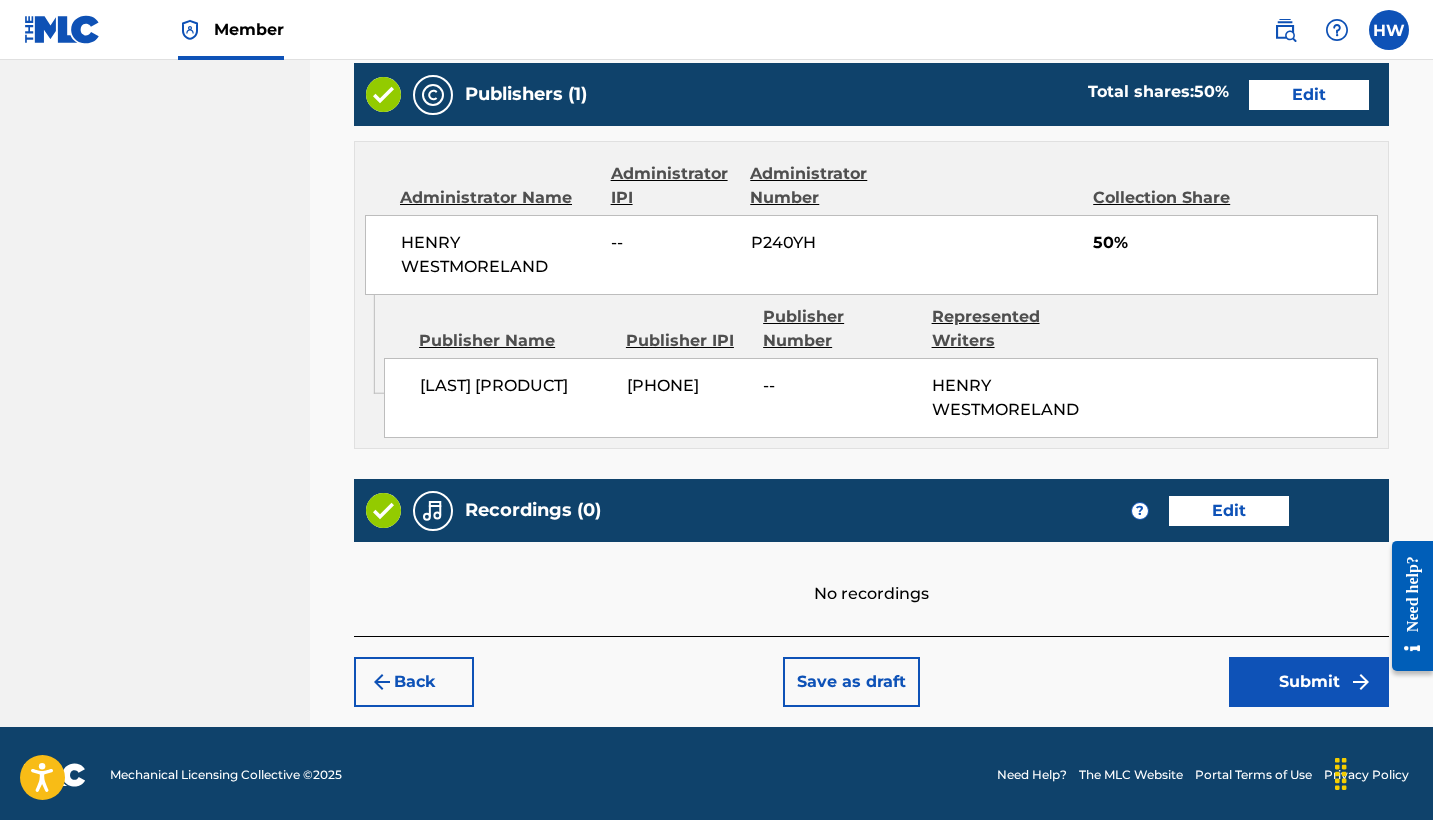 click on "Save as draft" at bounding box center [851, 682] 